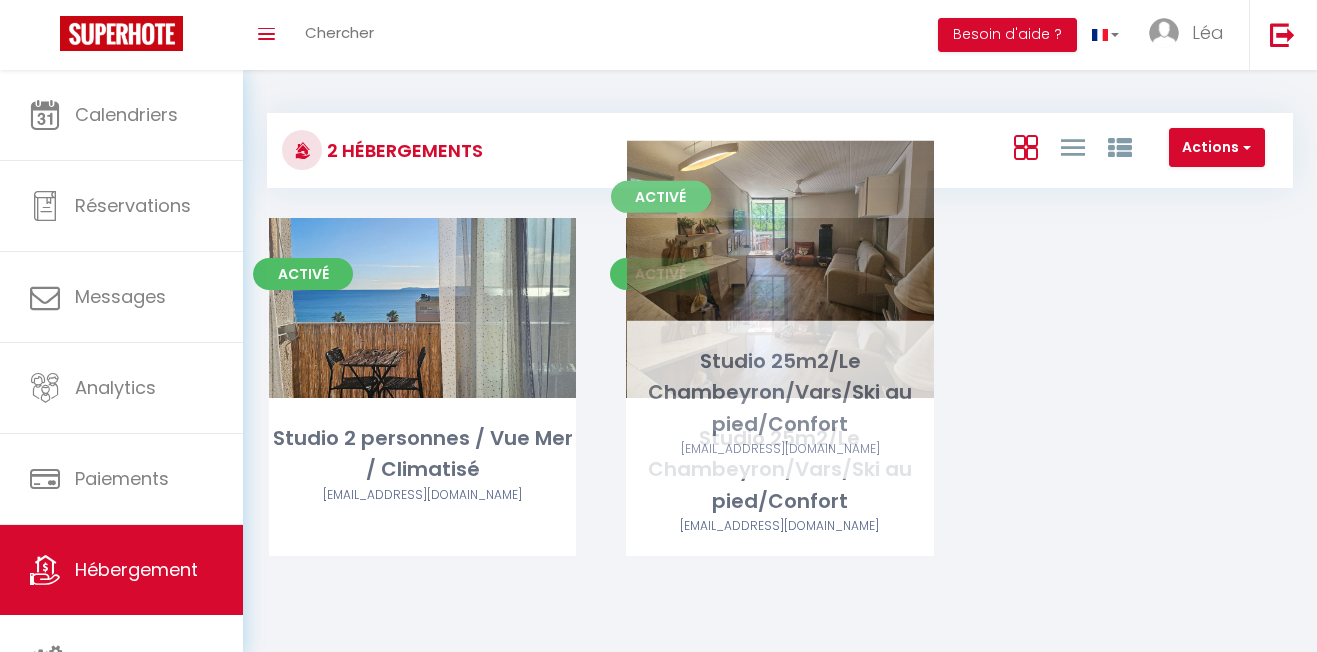 scroll, scrollTop: 80, scrollLeft: 0, axis: vertical 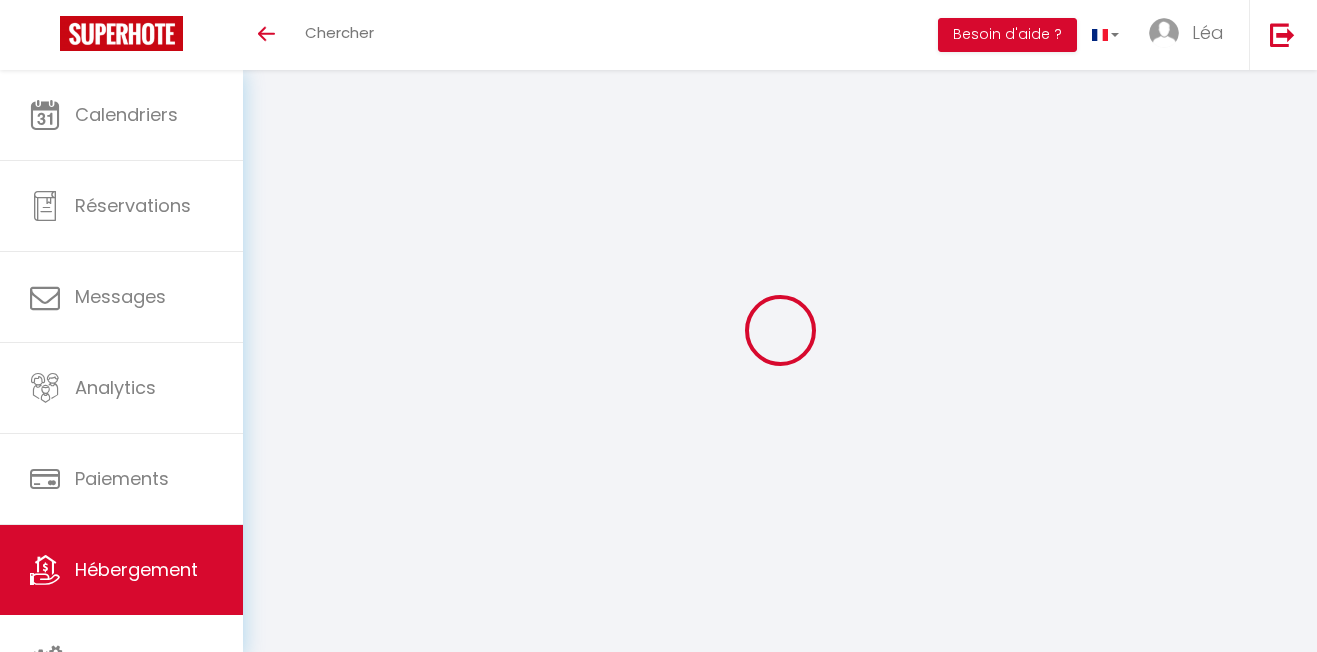 select on "3" 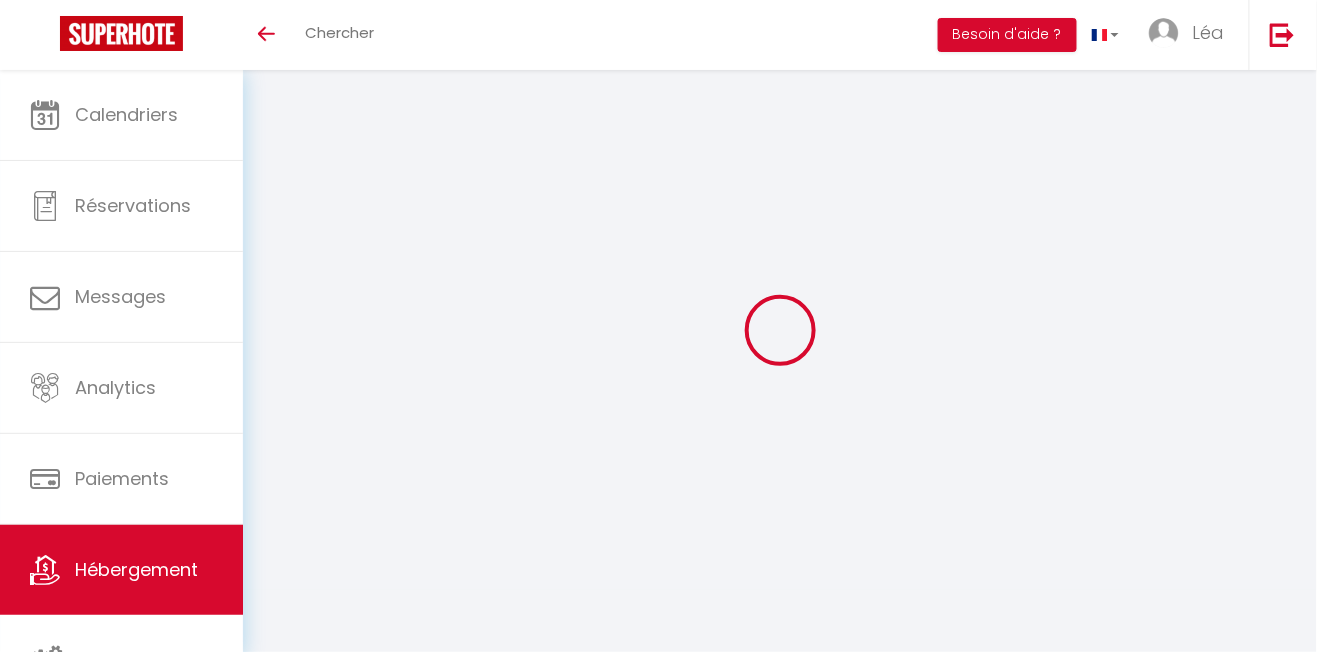 select 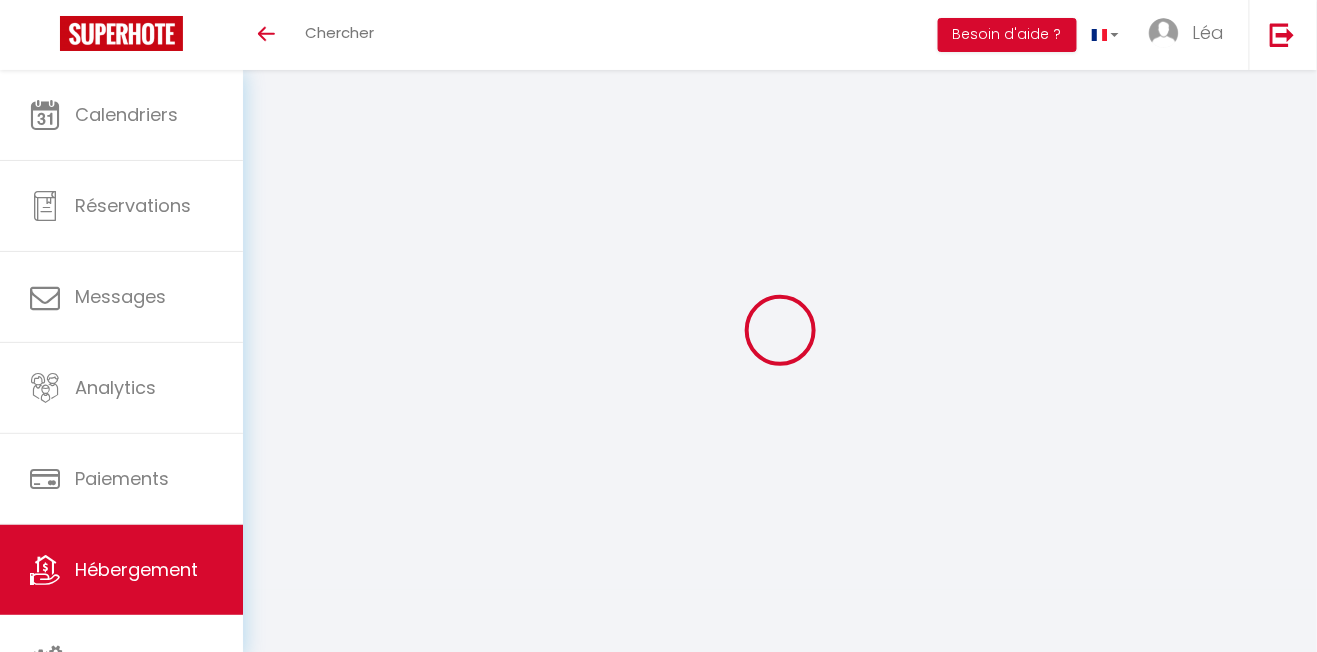 type on "Studio 25m2/Le Chambeyron/Vars/Ski au pied/Confort" 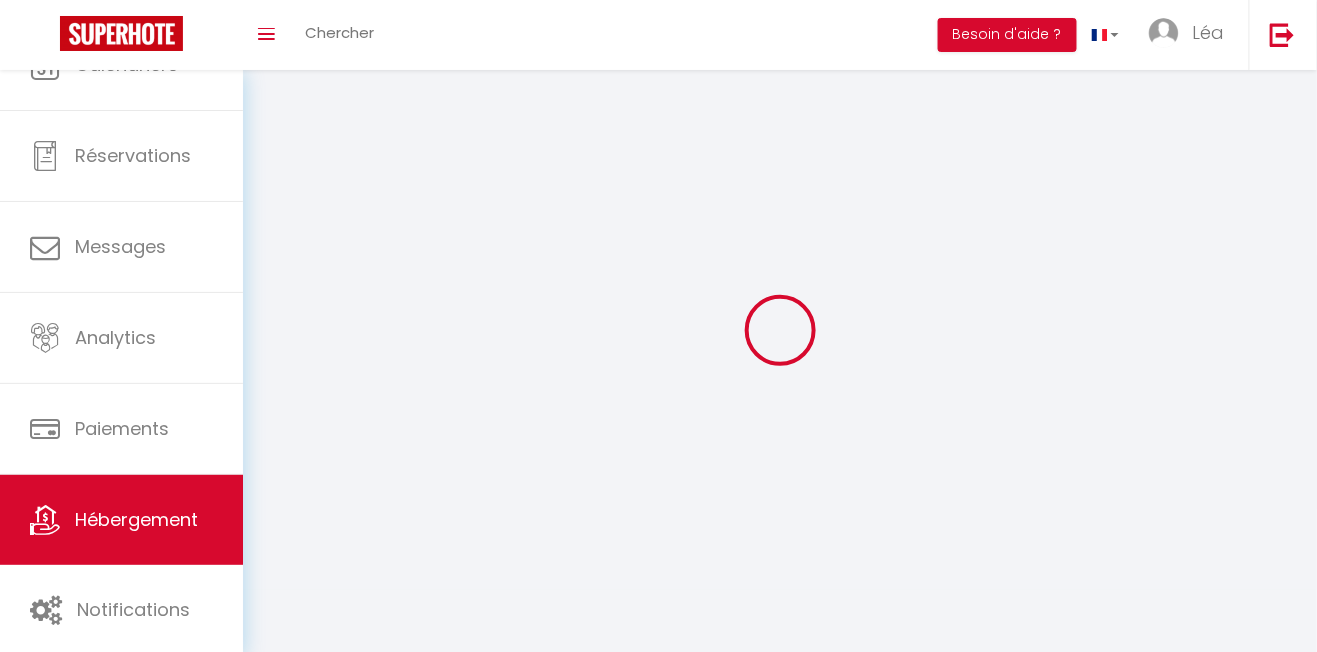 select 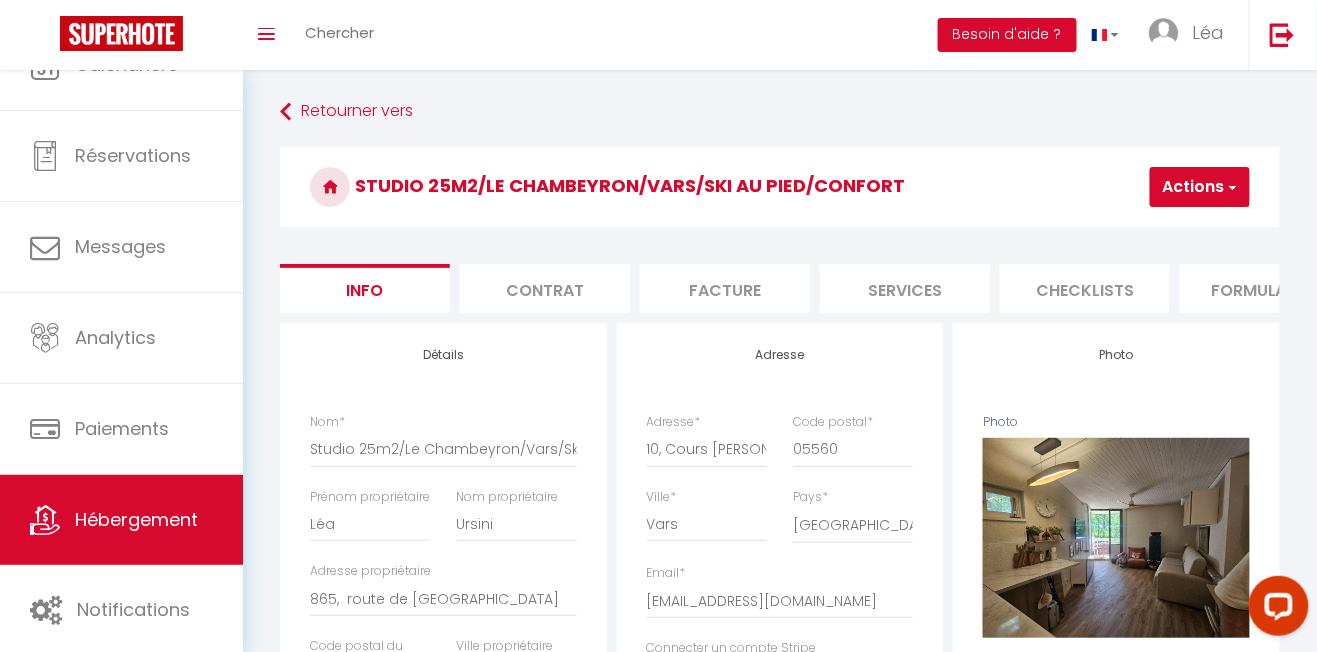 scroll, scrollTop: 0, scrollLeft: 0, axis: both 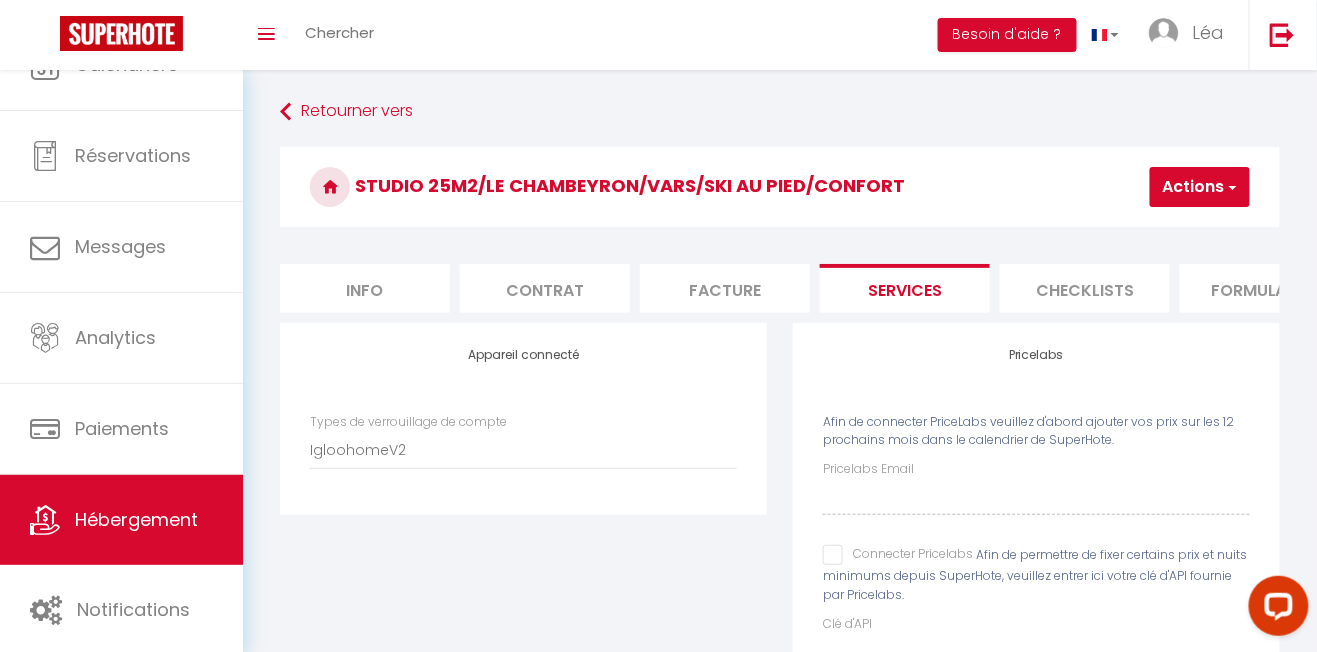 click on "Checklists" at bounding box center [1085, 288] 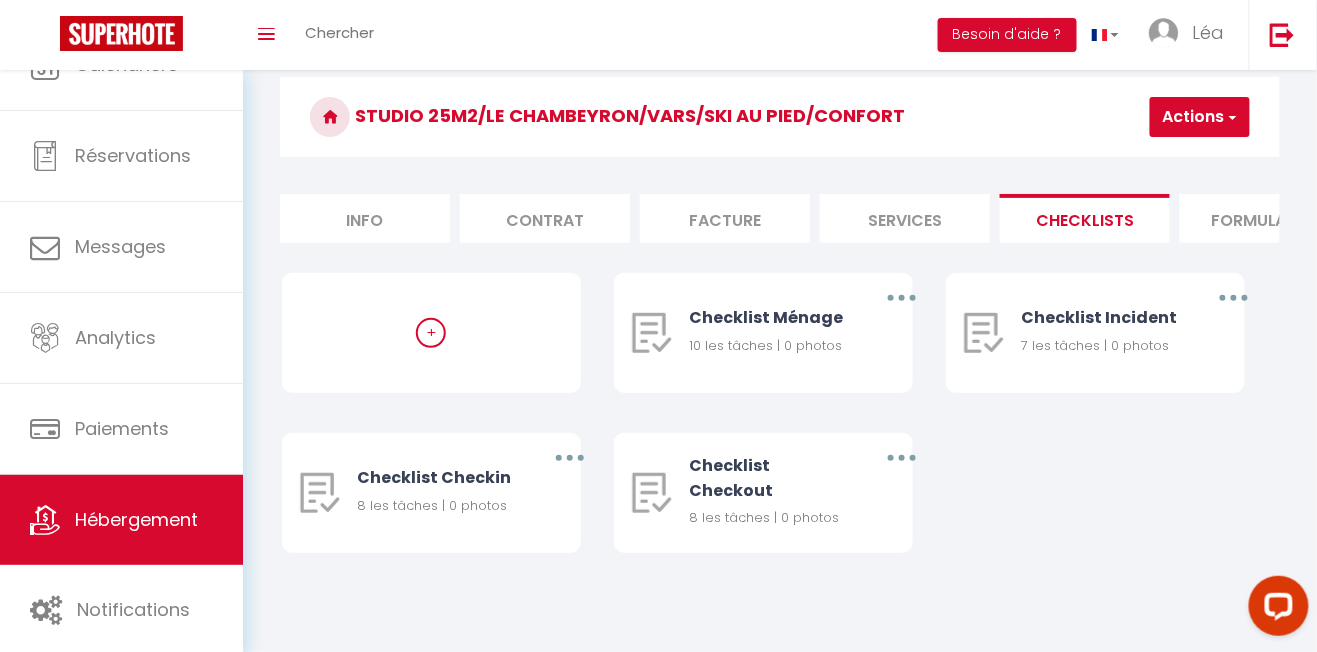 scroll, scrollTop: 109, scrollLeft: 0, axis: vertical 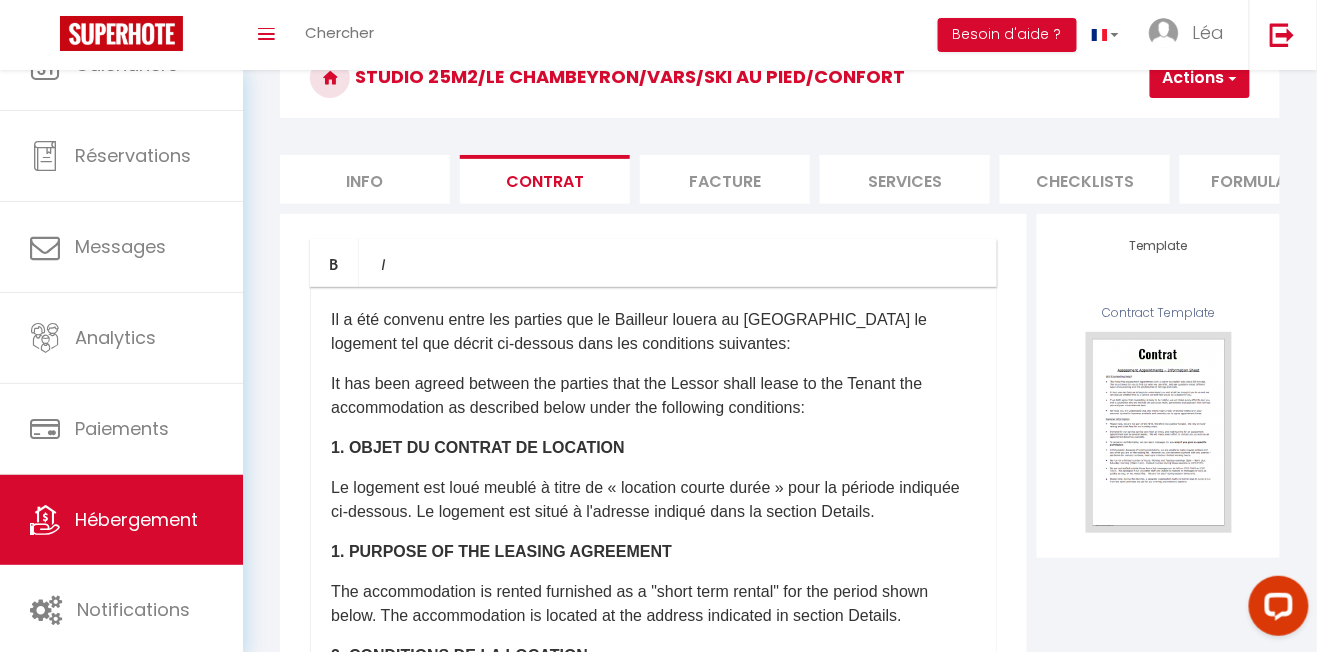 click on "Facture" at bounding box center (725, 179) 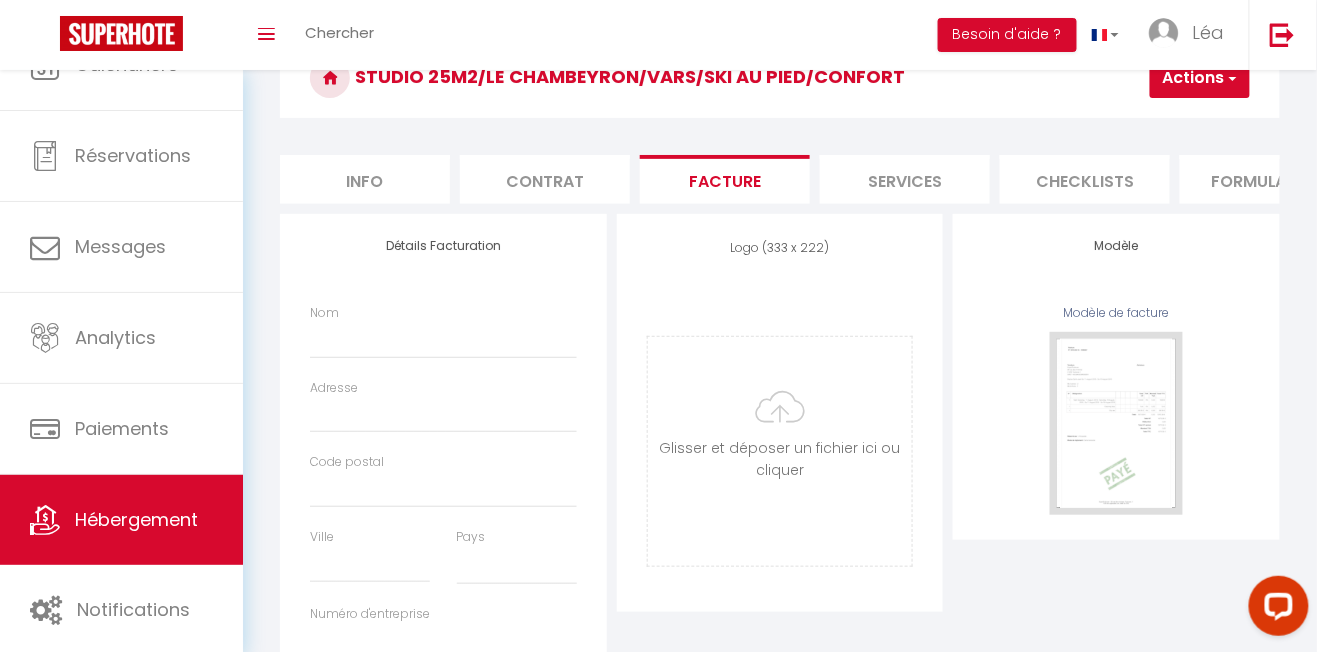 click on "Services" at bounding box center (905, 179) 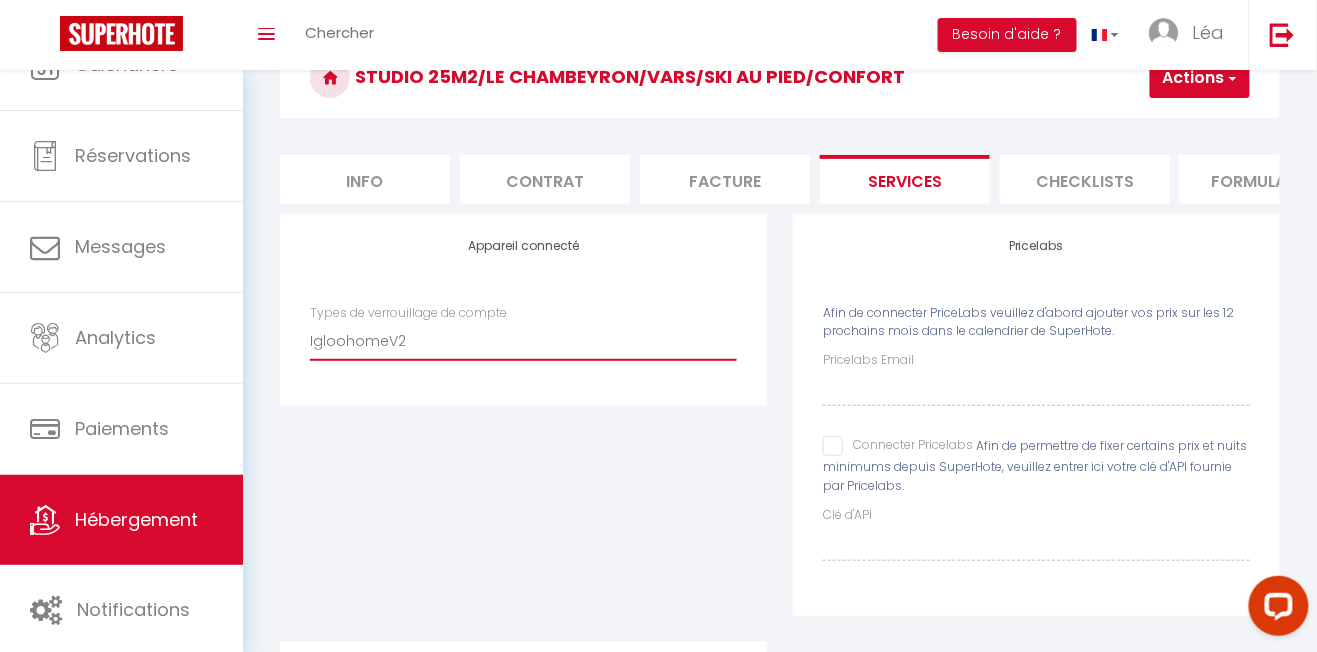 click on "IgloohomeV2" at bounding box center (523, 341) 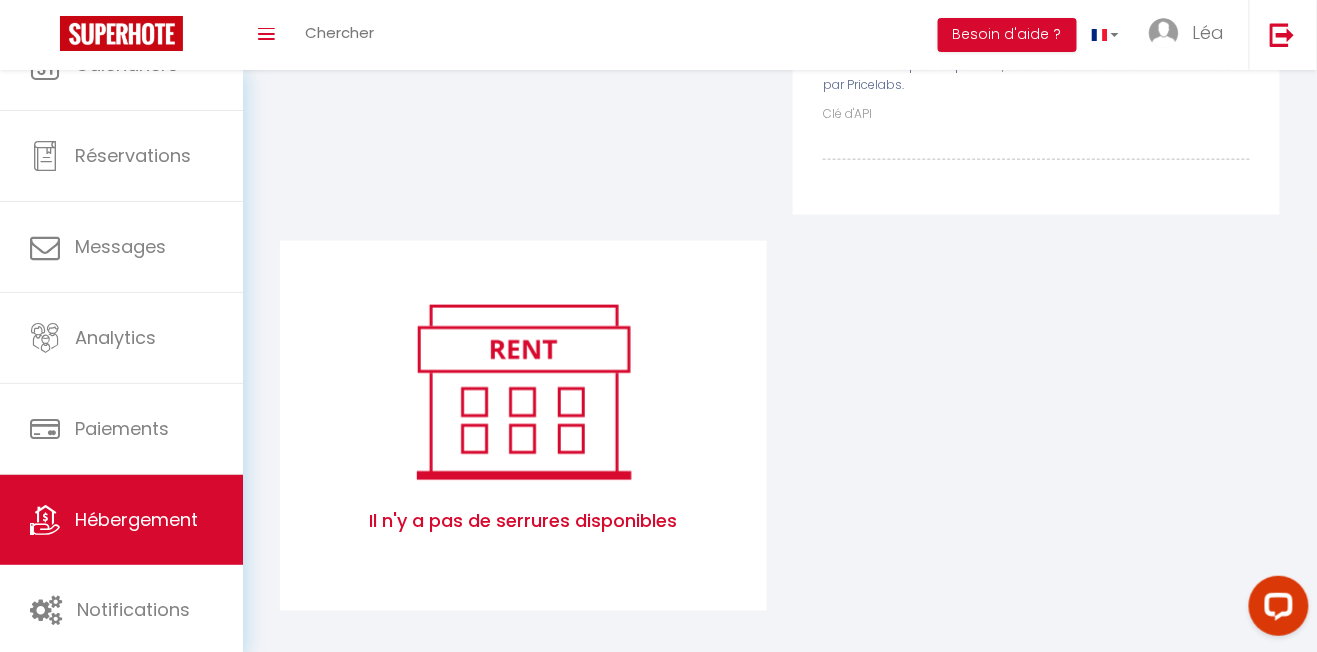 scroll, scrollTop: 519, scrollLeft: 0, axis: vertical 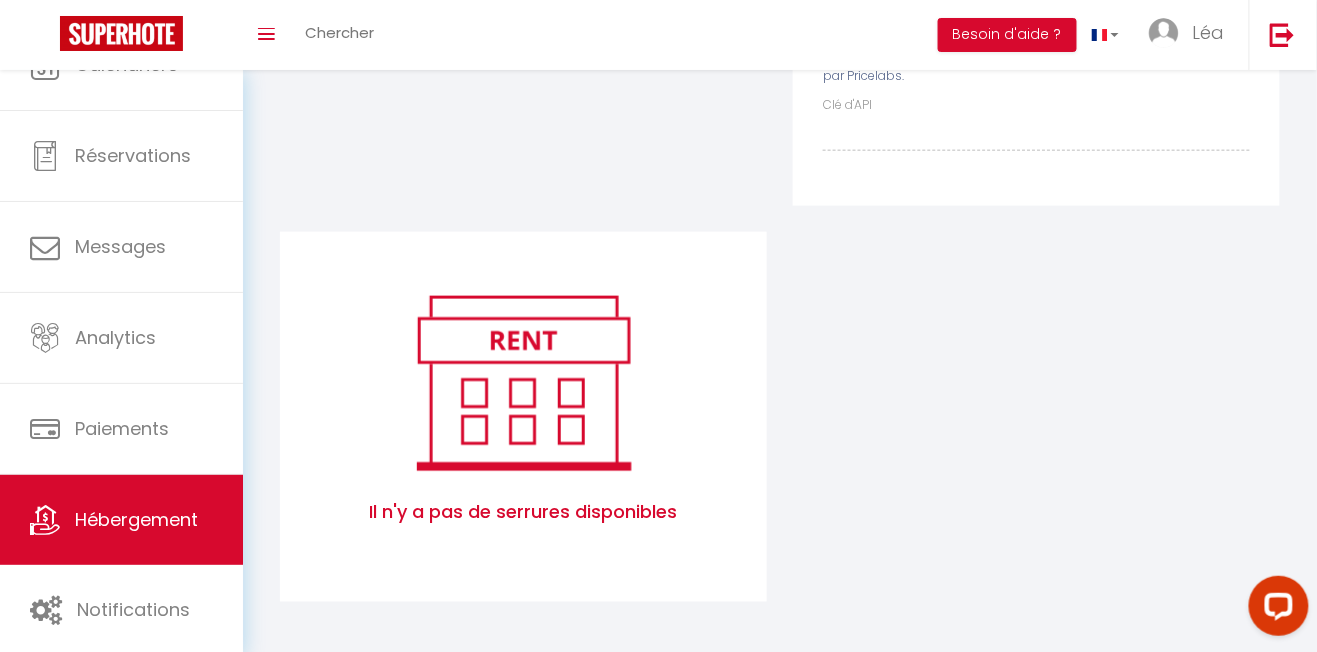 click at bounding box center (0, 0) 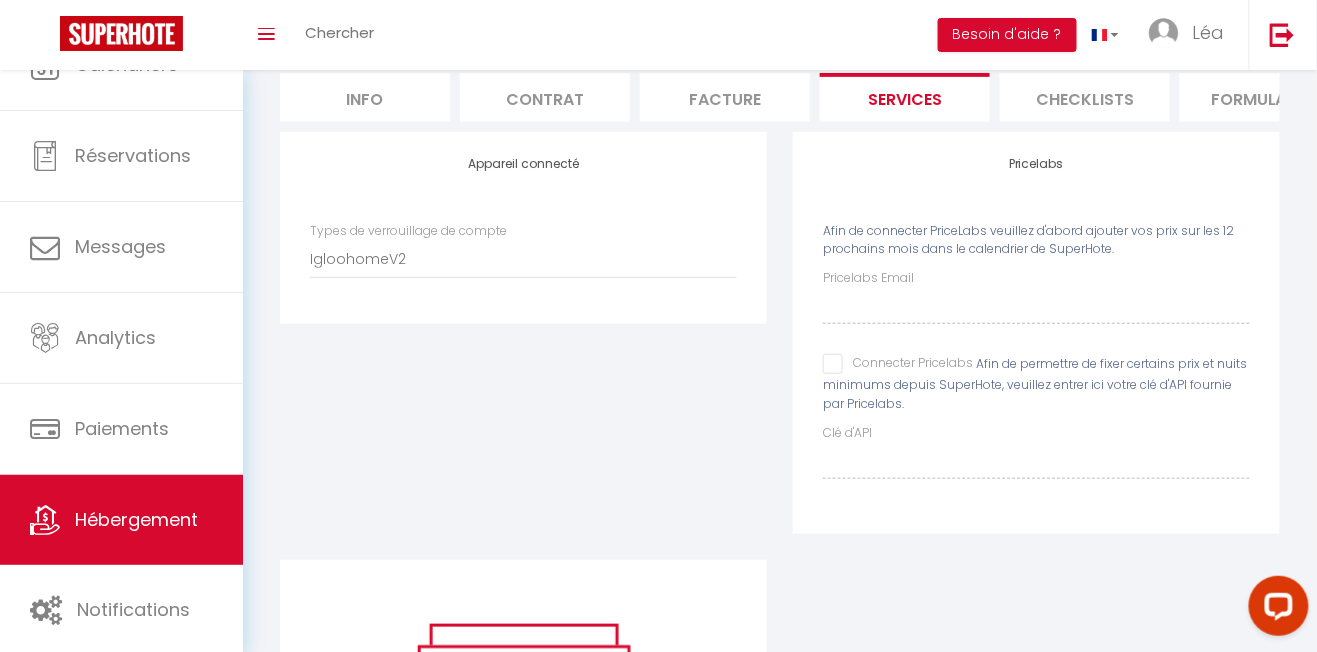 scroll, scrollTop: 191, scrollLeft: 0, axis: vertical 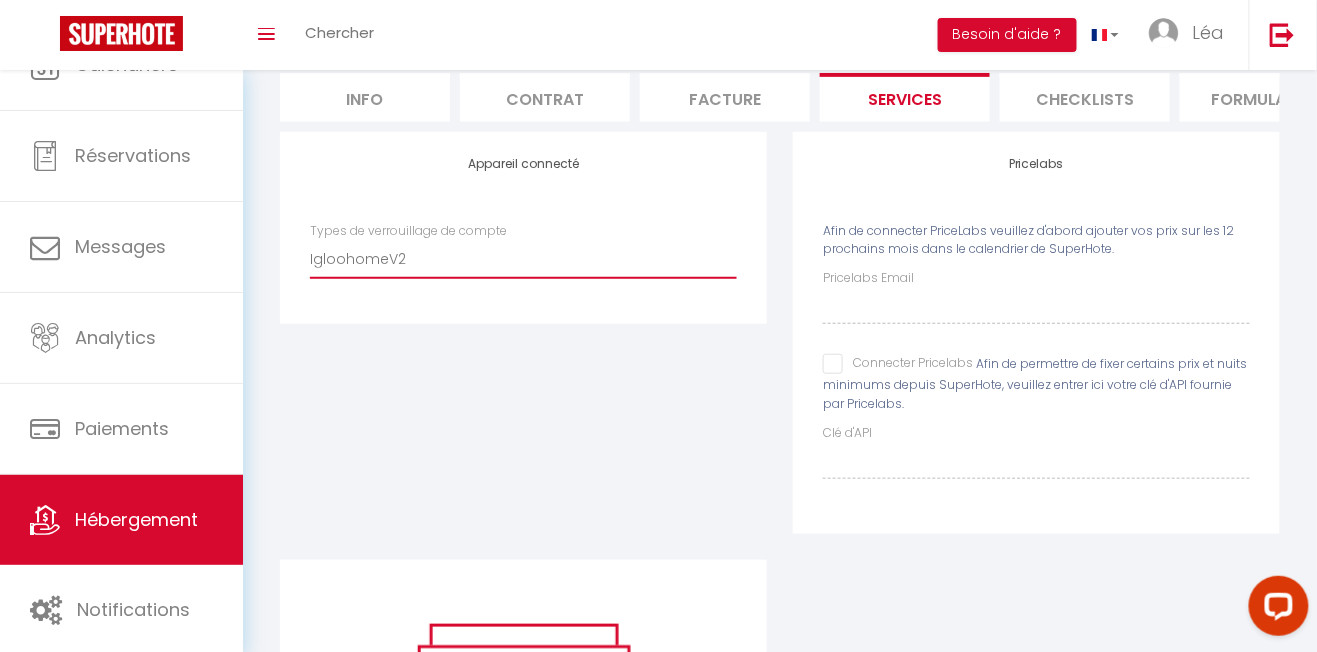 click on "IgloohomeV2" at bounding box center [523, 259] 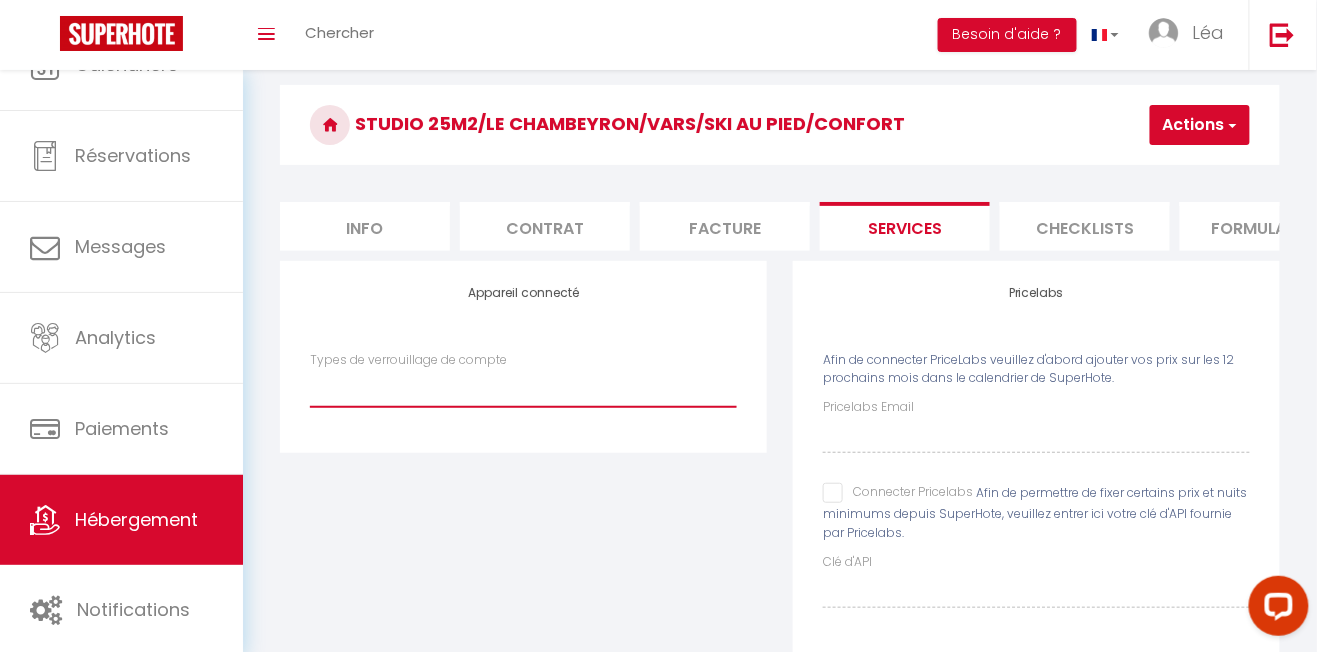 scroll, scrollTop: 0, scrollLeft: 0, axis: both 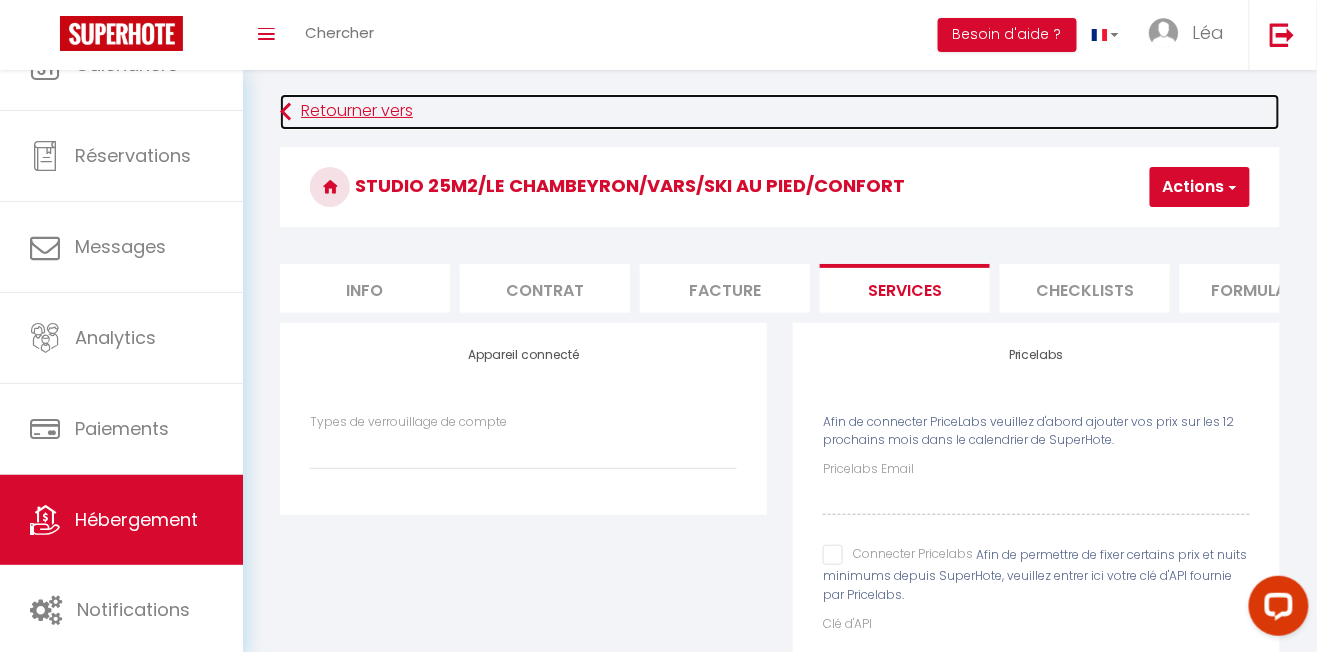 click on "Retourner vers" at bounding box center (780, 112) 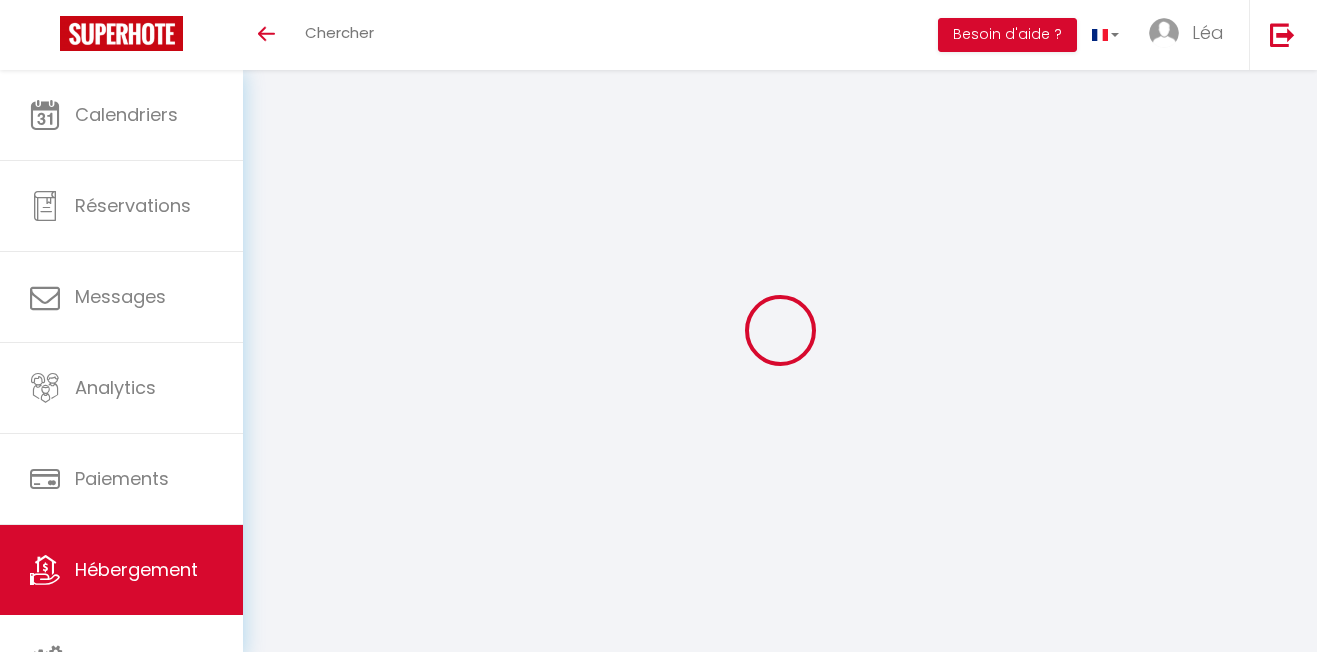 select on "3" 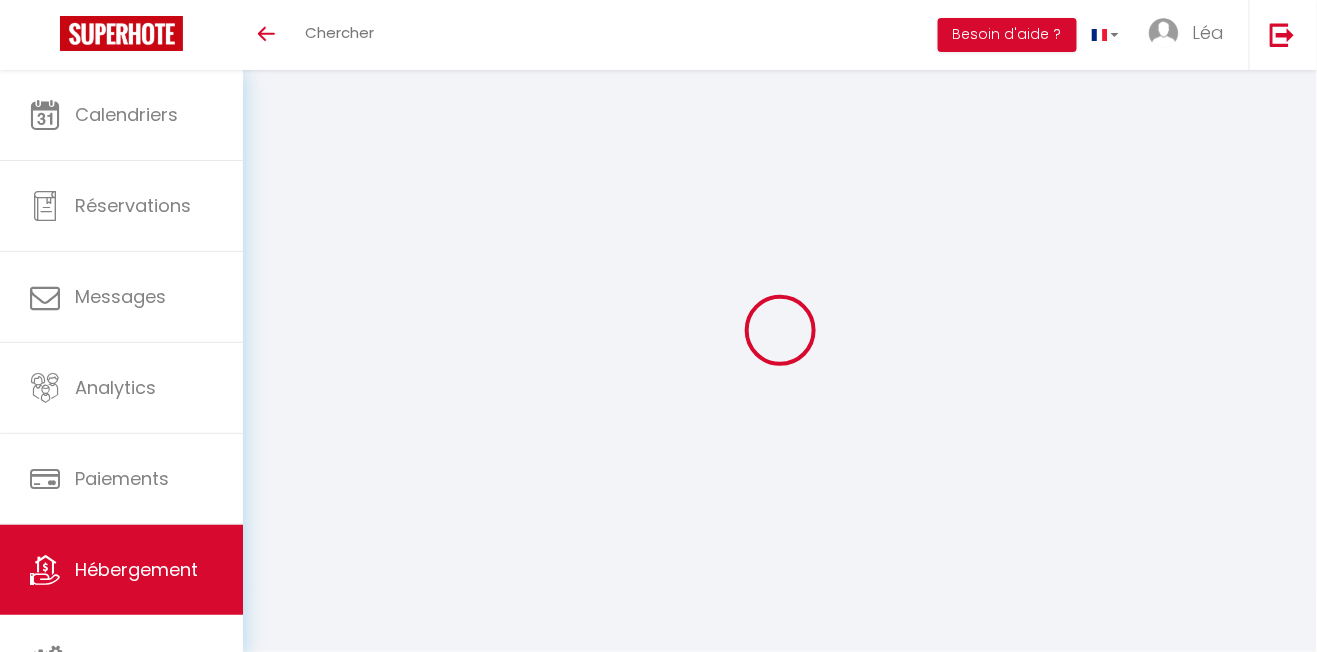 select 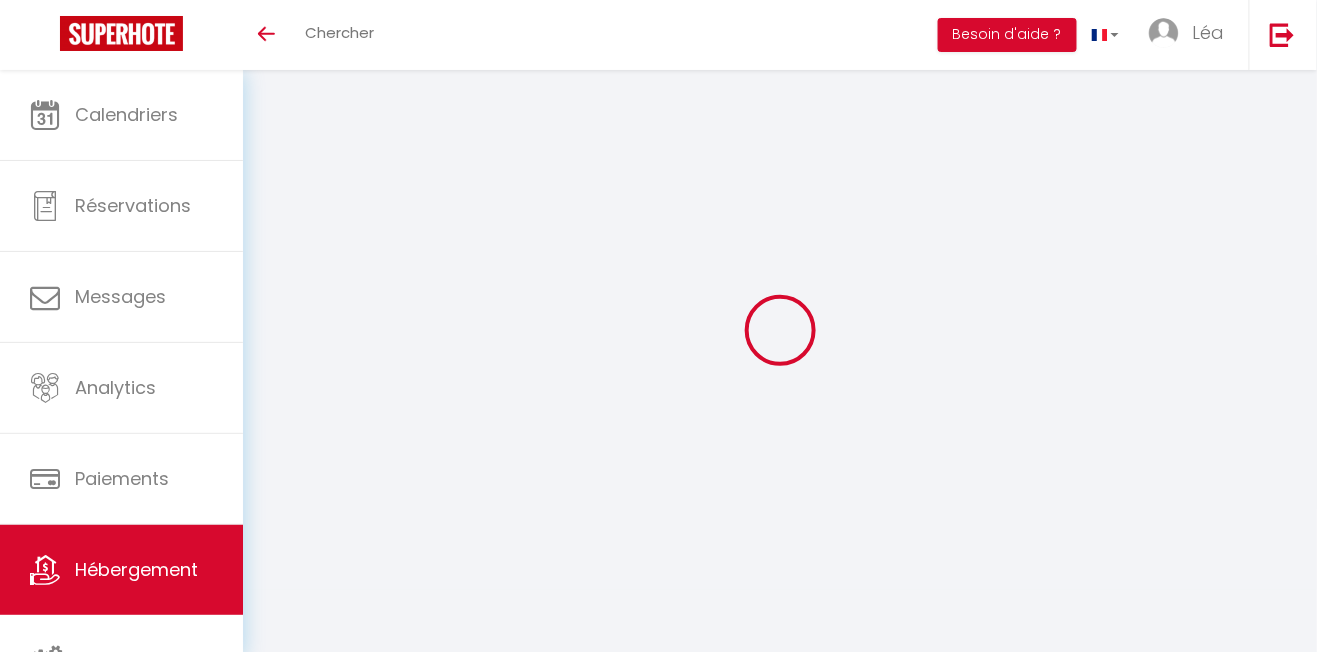 select 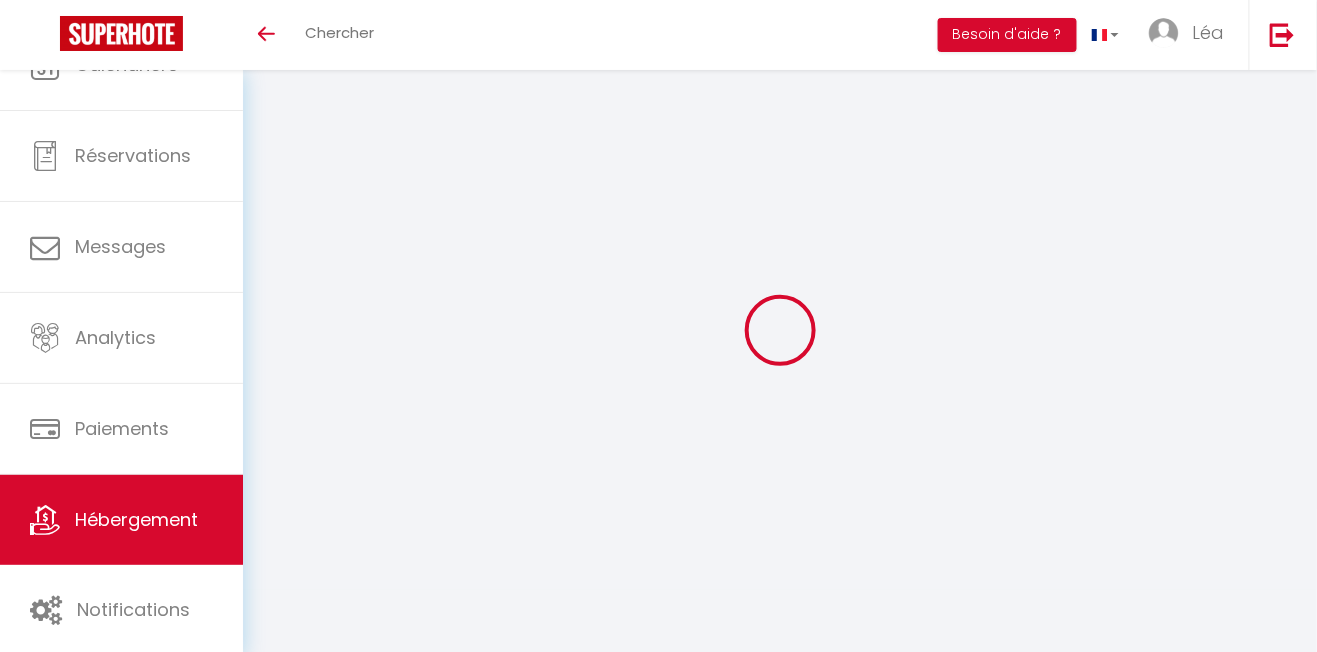 select 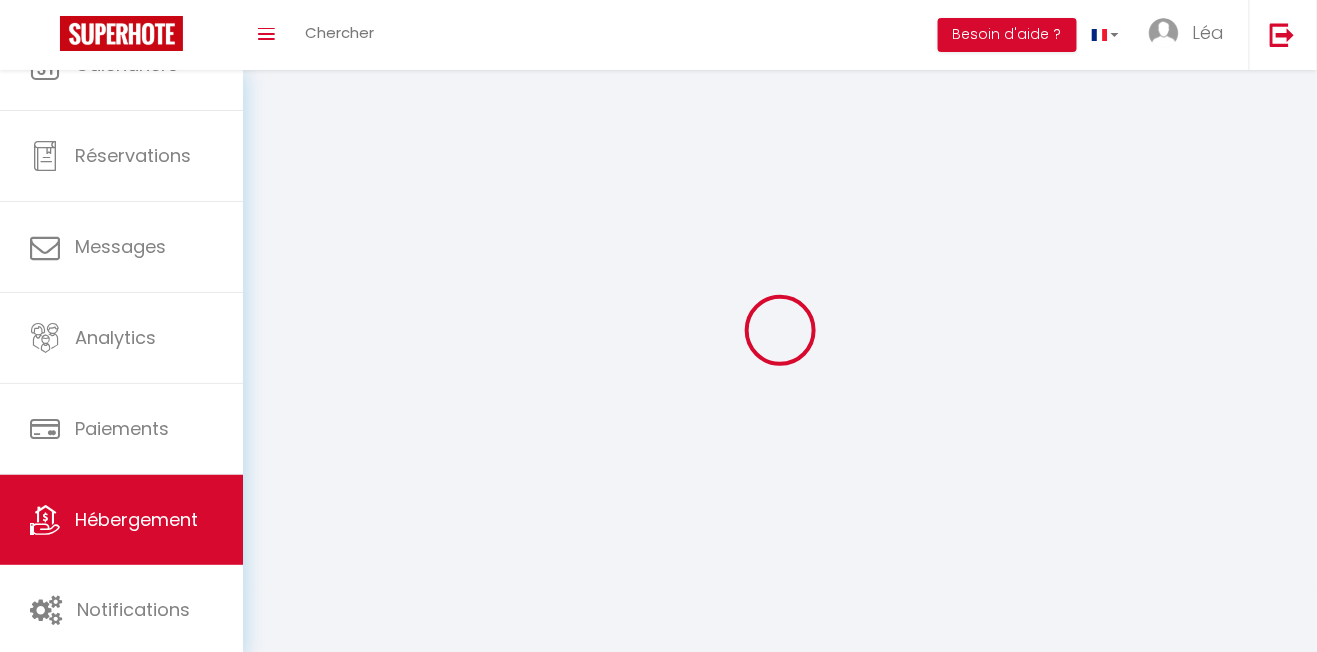 select 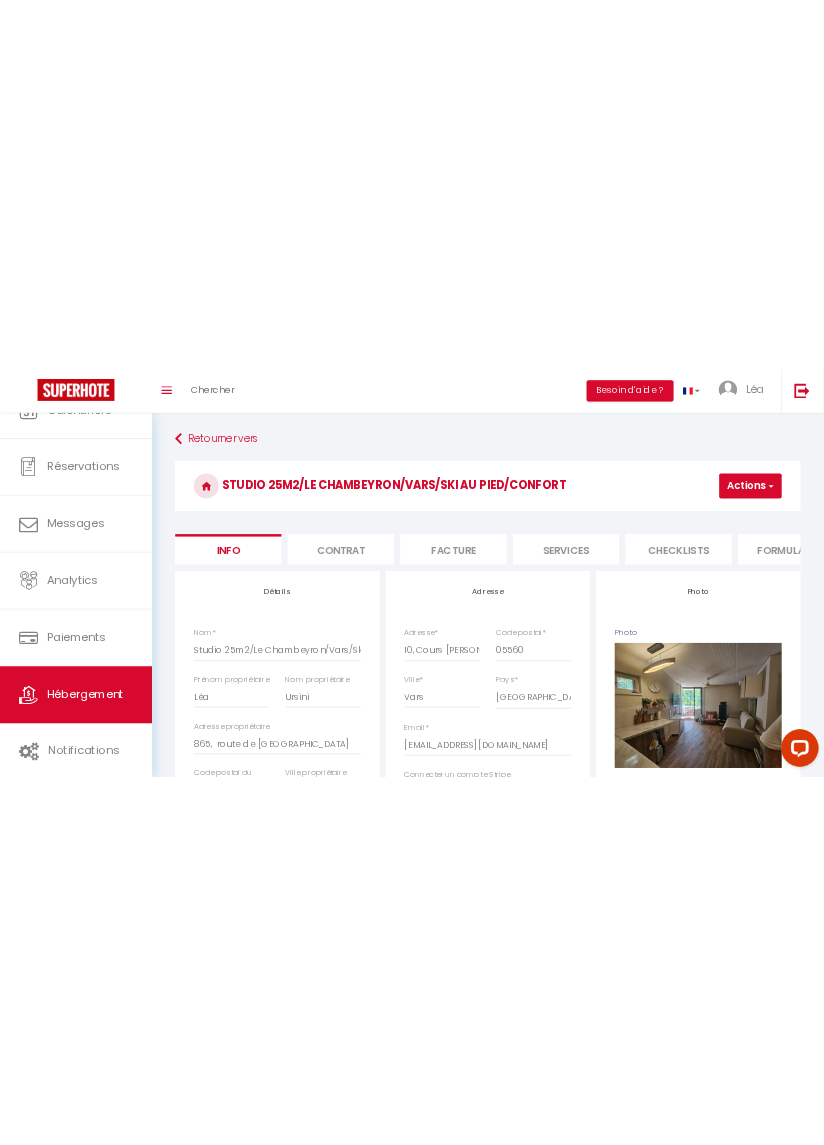 scroll, scrollTop: 0, scrollLeft: 0, axis: both 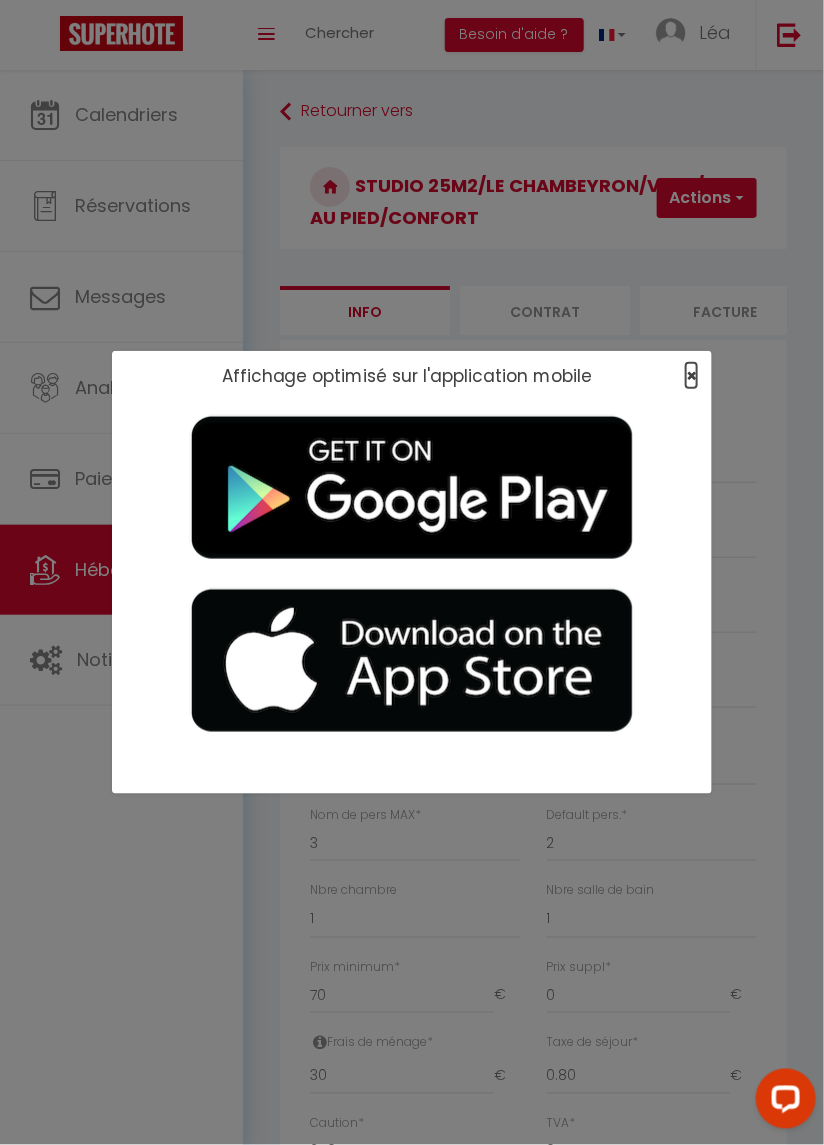 click on "×" at bounding box center (691, 375) 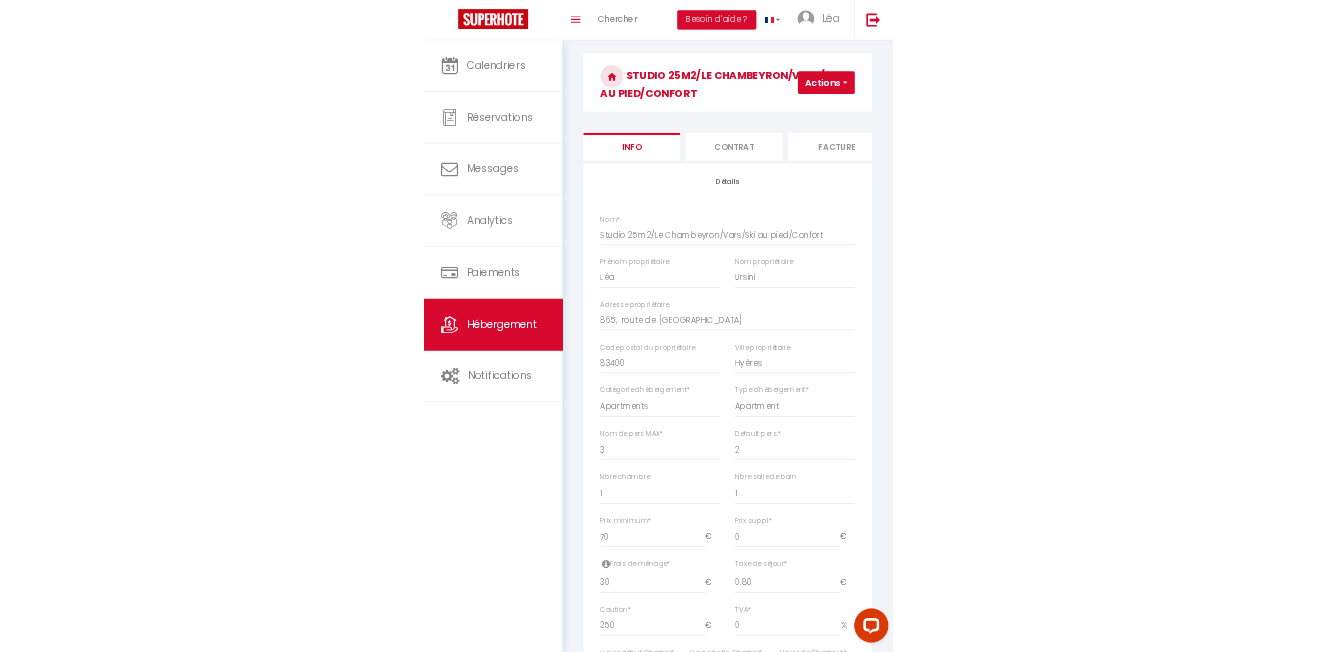 scroll, scrollTop: 0, scrollLeft: 0, axis: both 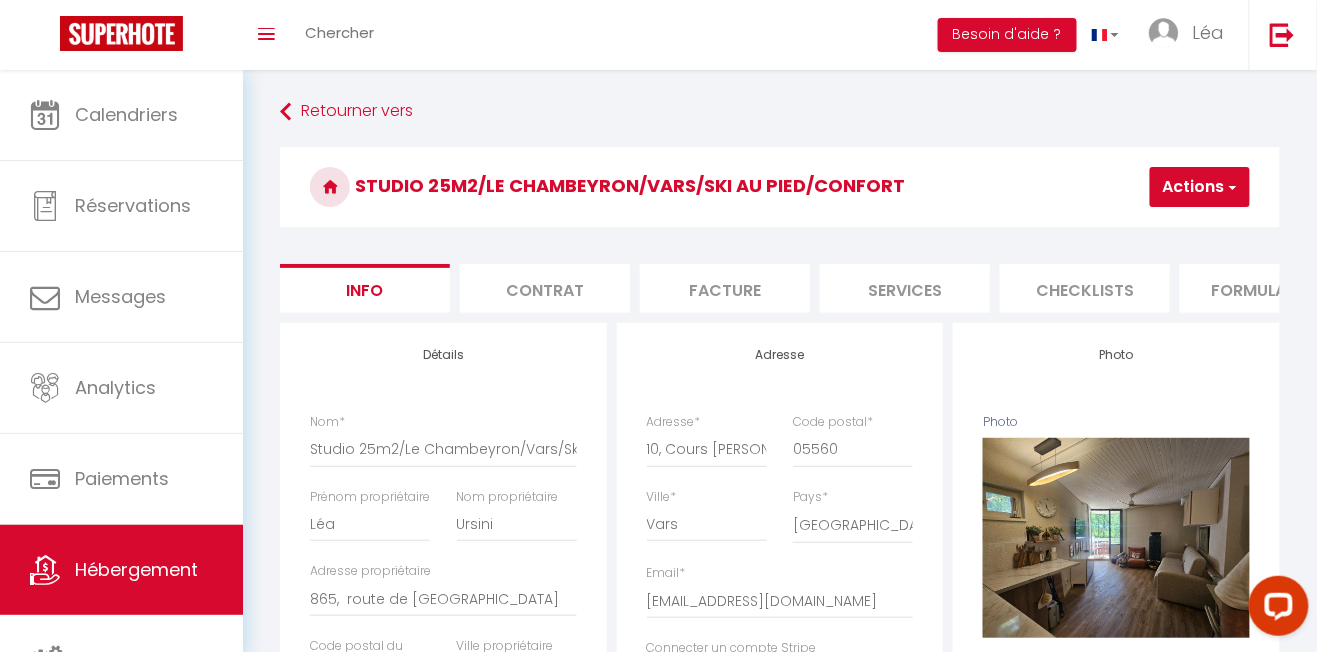 click on "Actions" at bounding box center [1200, 187] 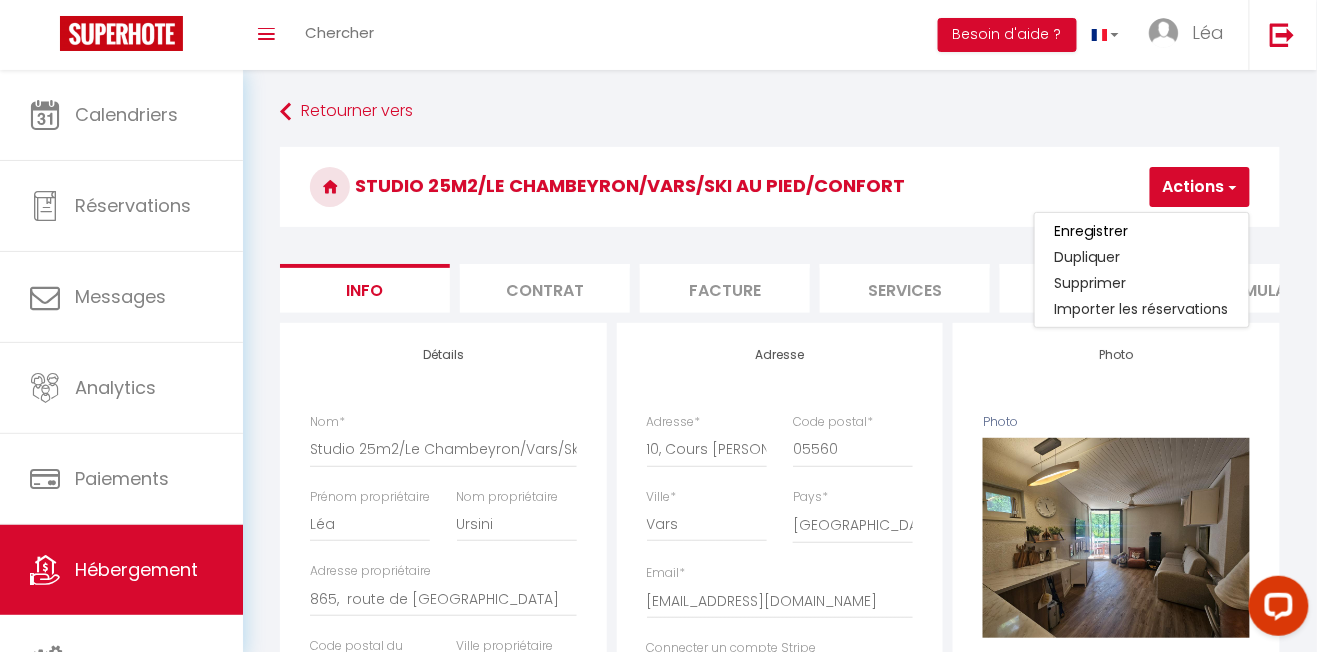 click on "Studio 25m2/Le Chambeyron/Vars/Ski au pied/Confort" at bounding box center (780, 187) 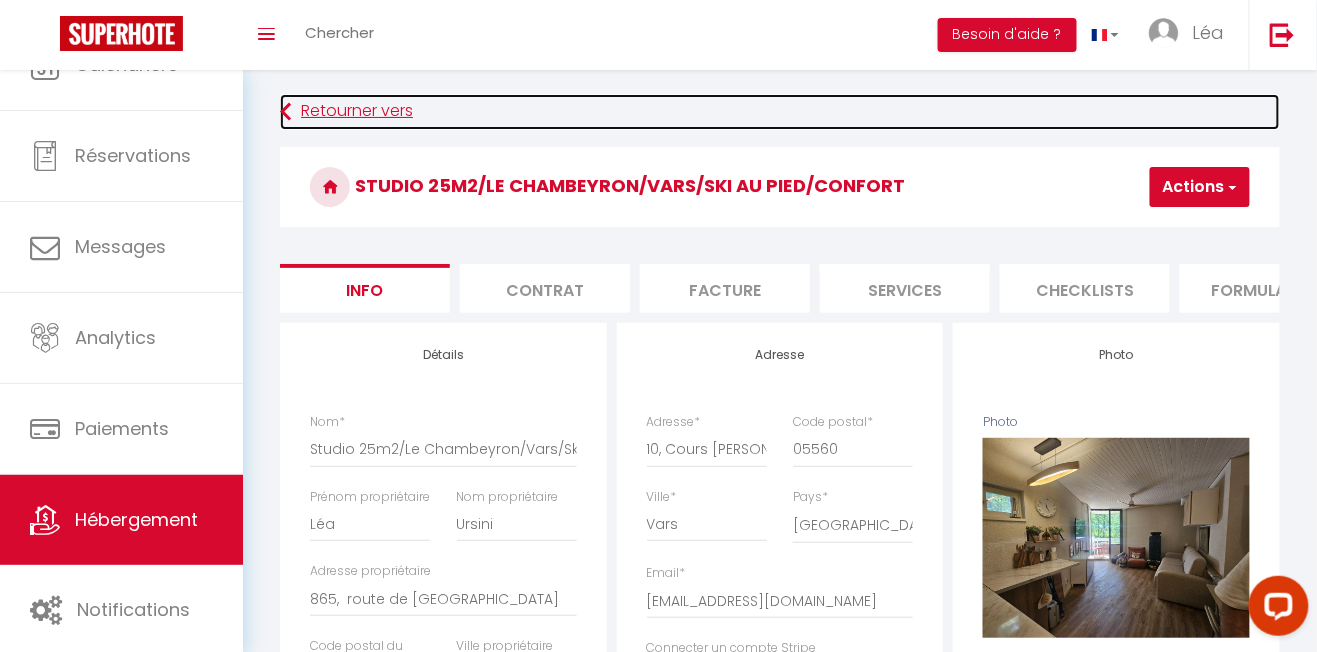 click on "Retourner vers" at bounding box center (780, 112) 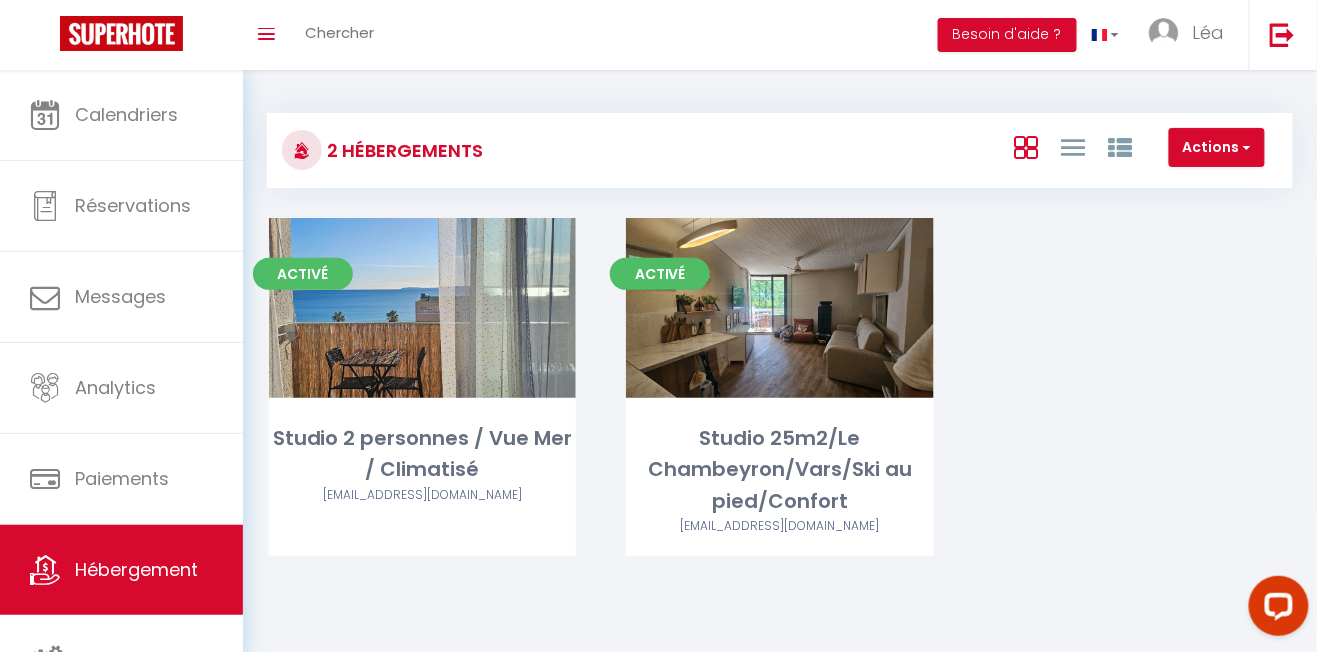scroll, scrollTop: 49, scrollLeft: 0, axis: vertical 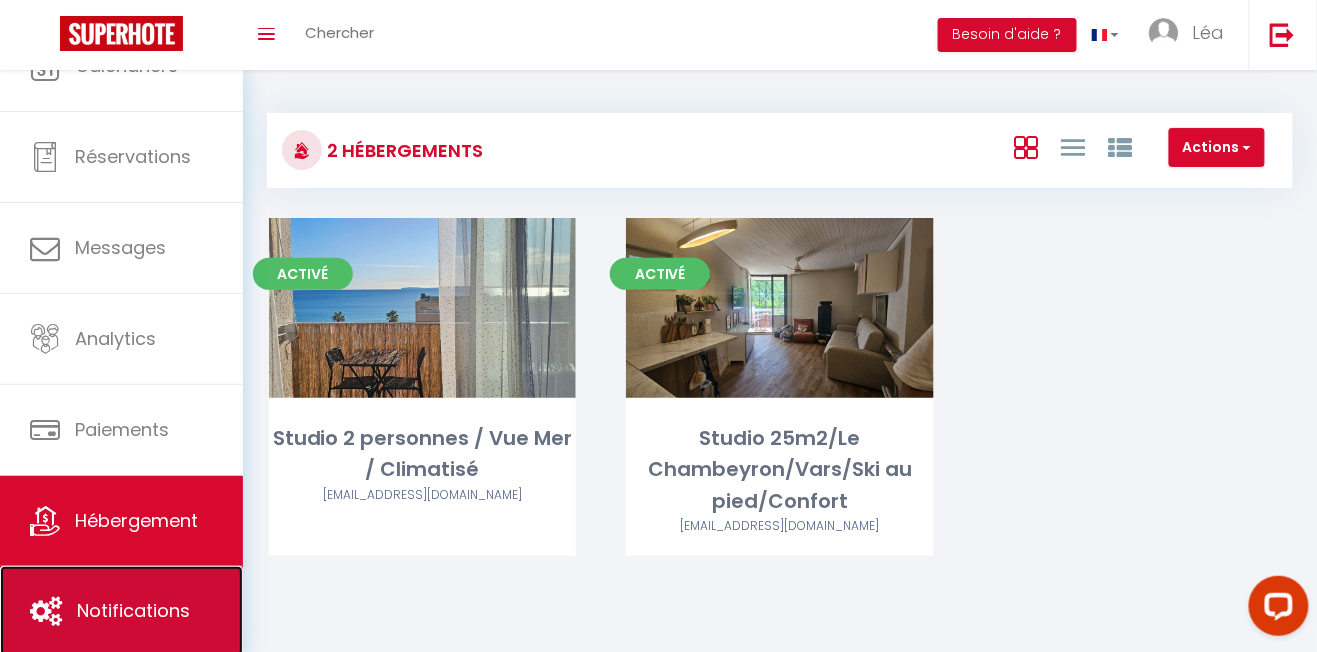 click on "Notifications" at bounding box center [121, 611] 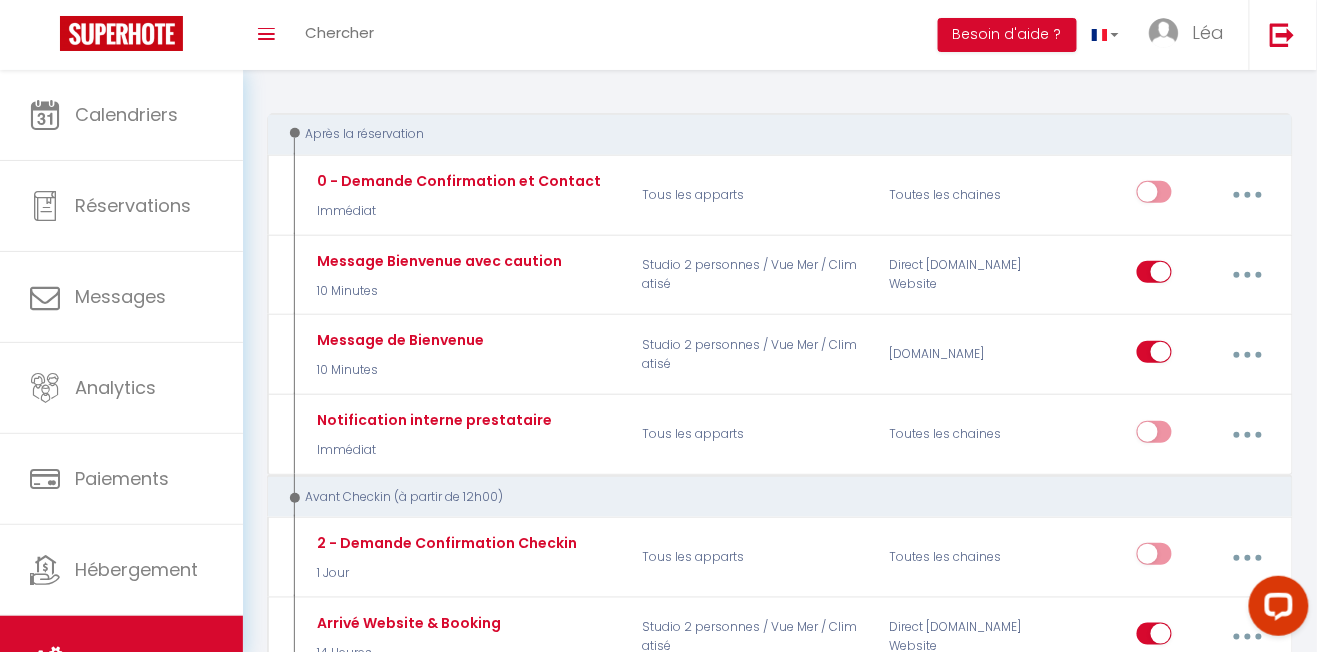 scroll, scrollTop: 207, scrollLeft: 0, axis: vertical 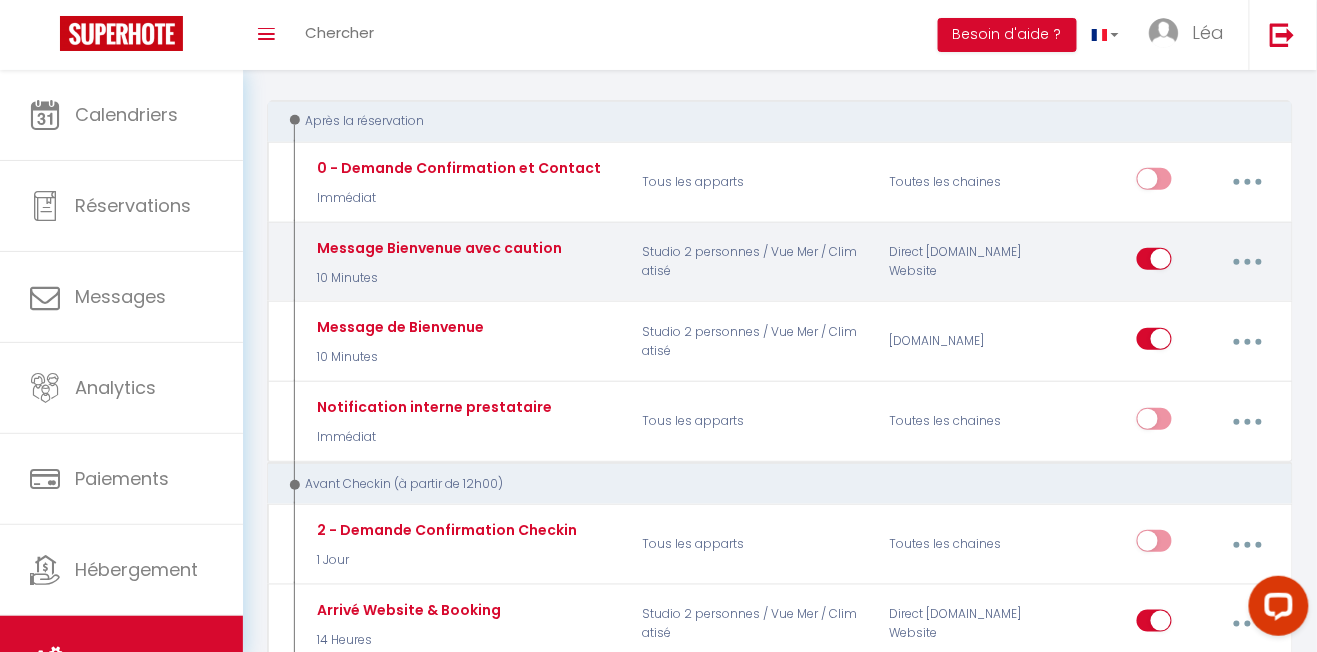 click at bounding box center (1248, 262) 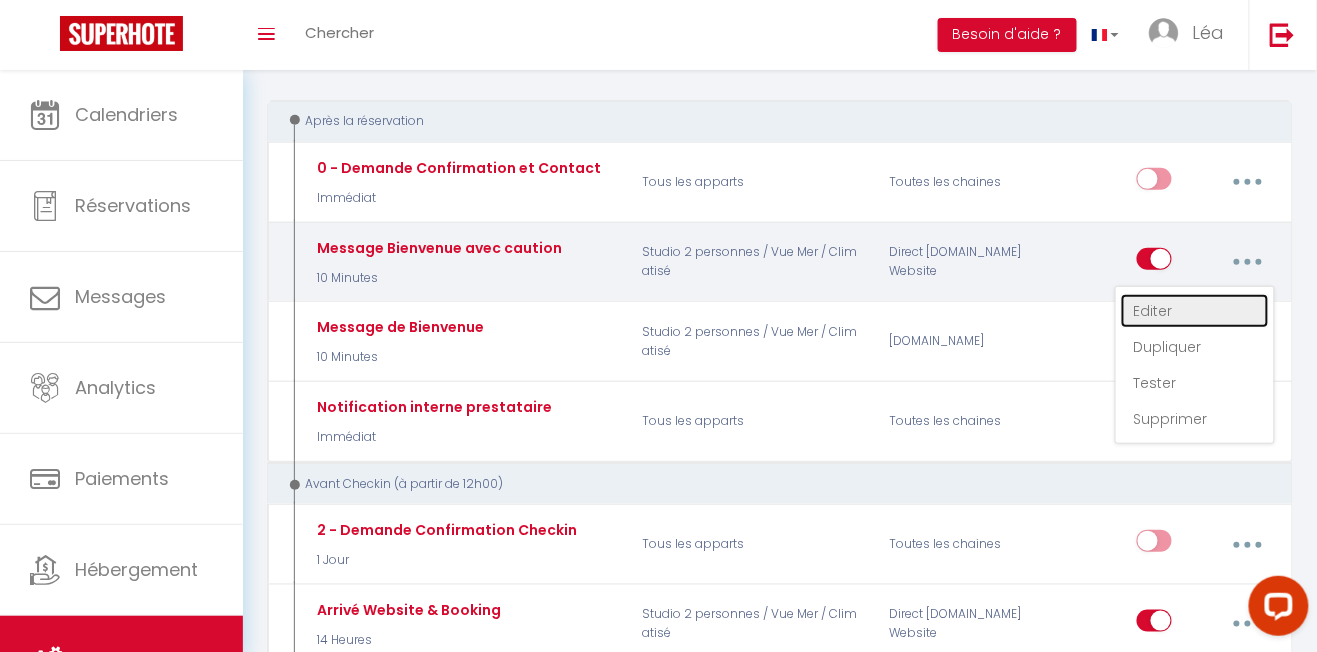 click on "Editer" at bounding box center [1195, 311] 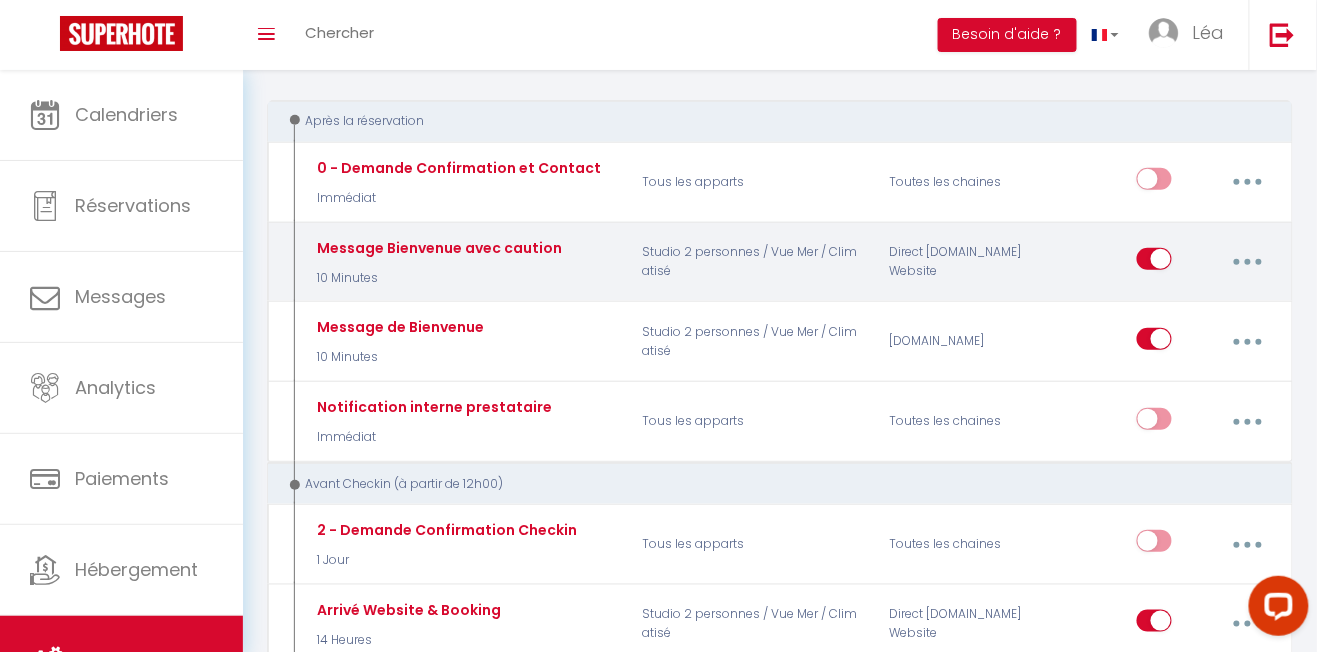 type on "Message Bienvenue avec caution" 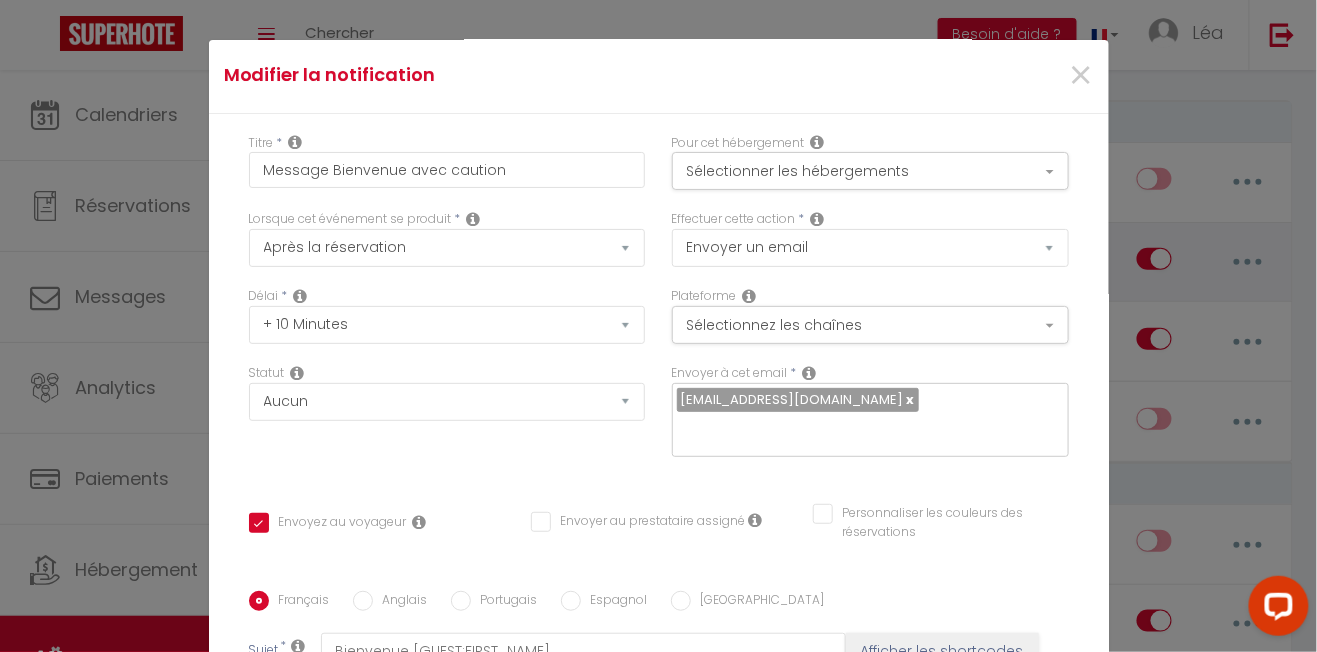 scroll, scrollTop: 0, scrollLeft: 0, axis: both 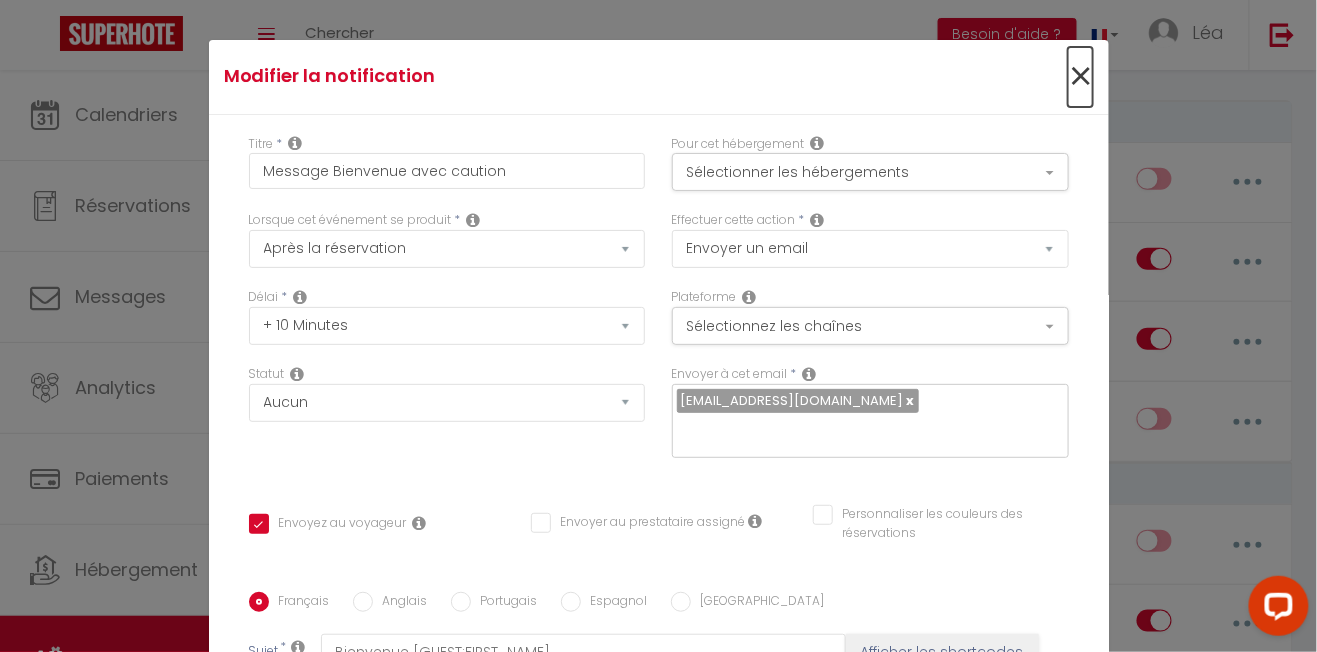 click on "×" at bounding box center [1080, 77] 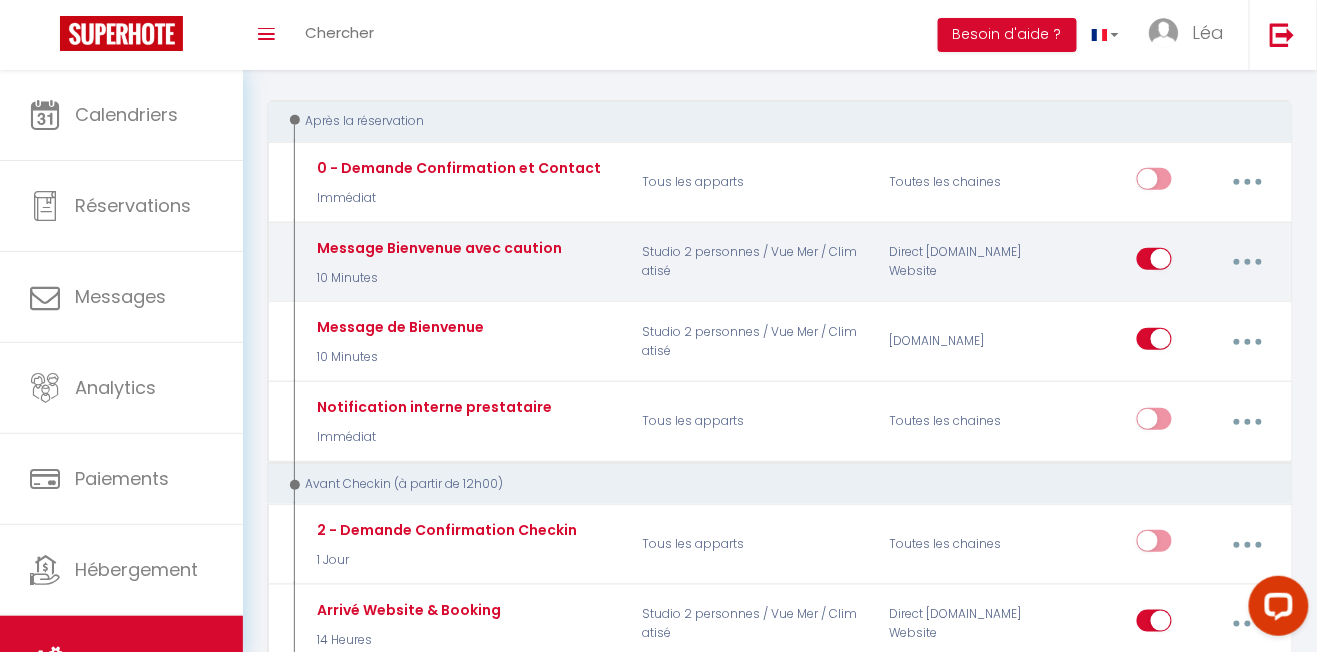 click at bounding box center (1248, 262) 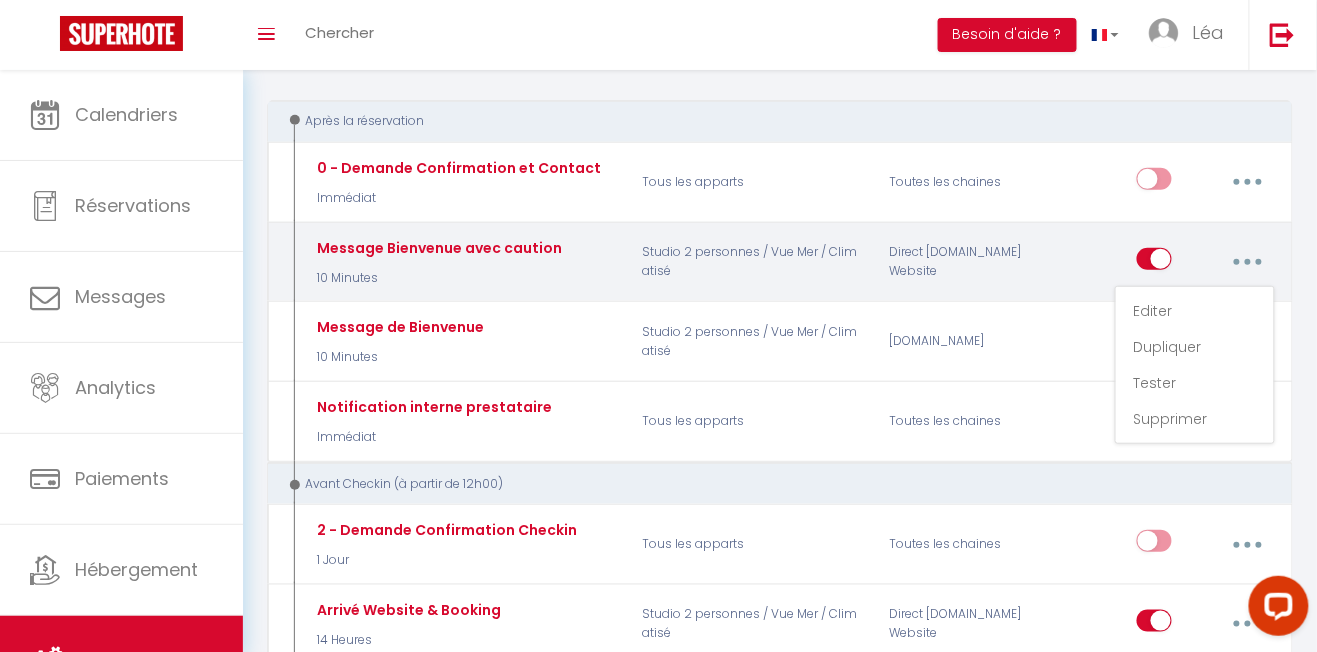 click at bounding box center [658, 326] 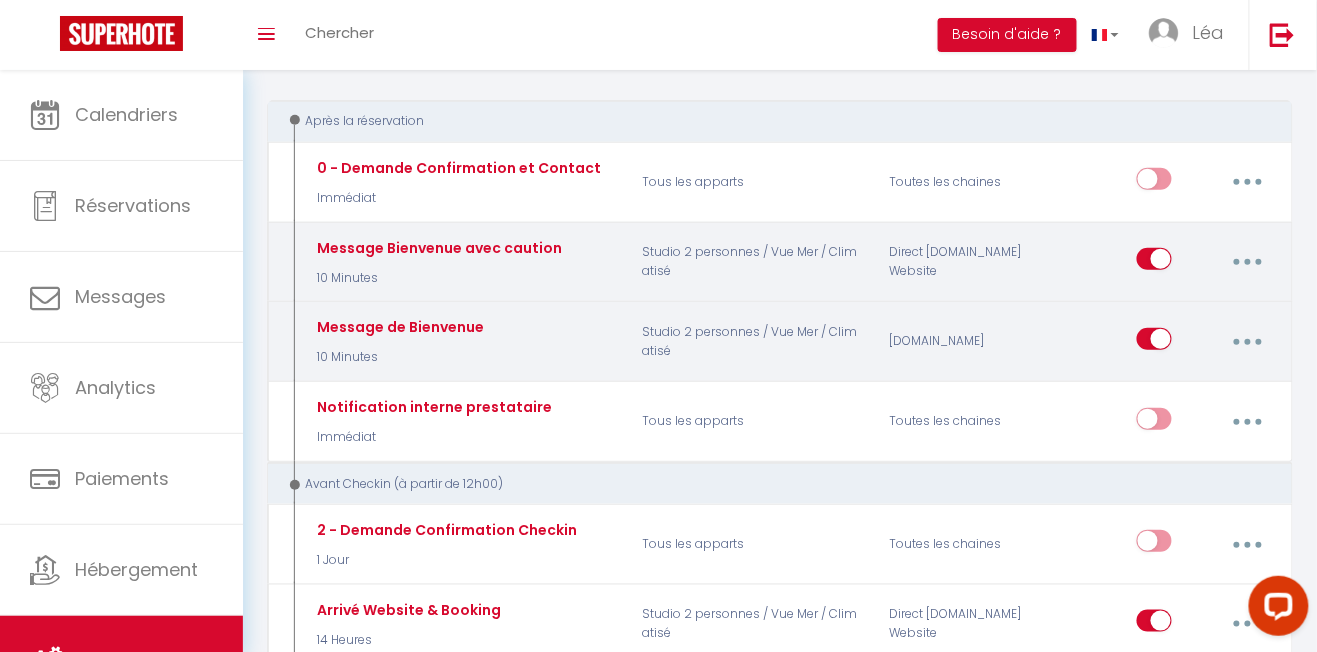 click at bounding box center [1248, 342] 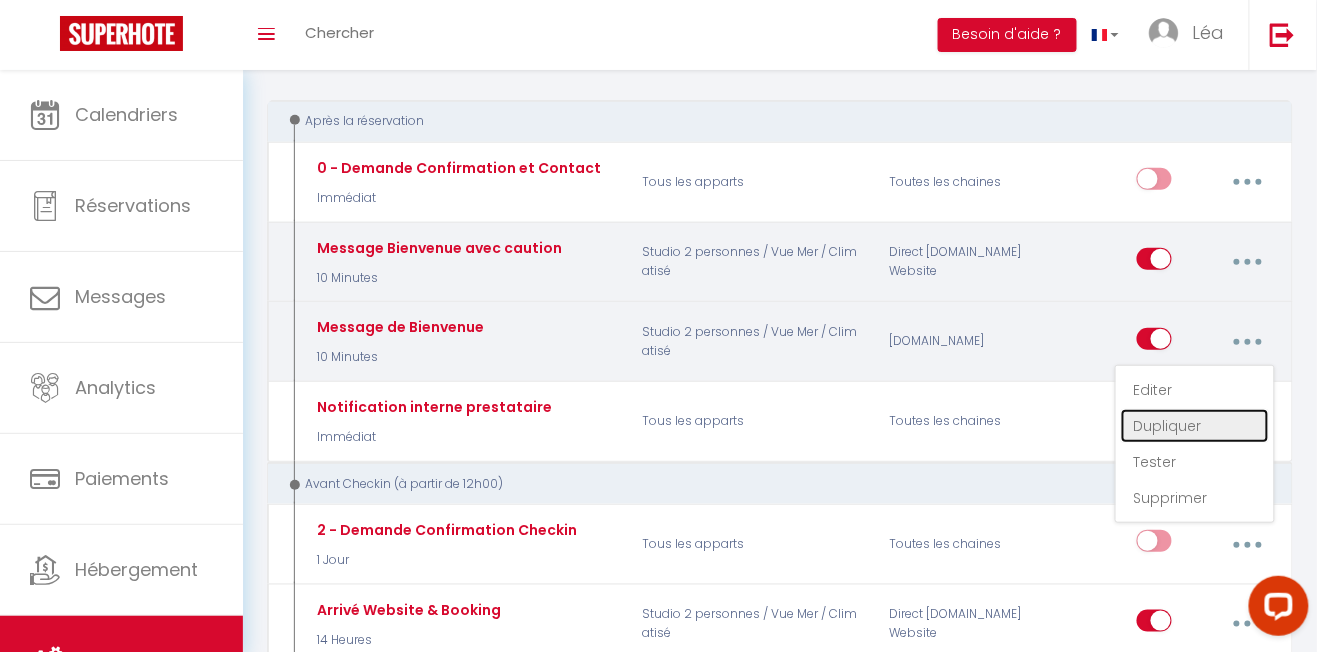 click on "Dupliquer" at bounding box center [1195, 426] 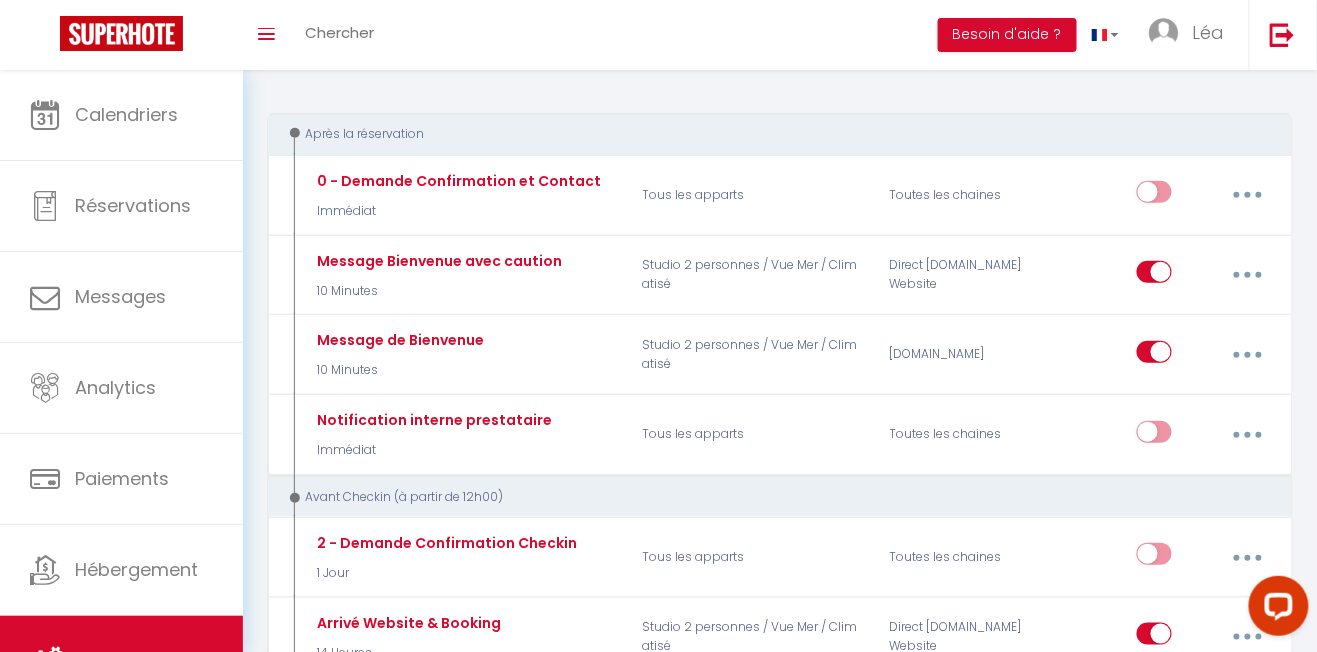 checkbox on "false" 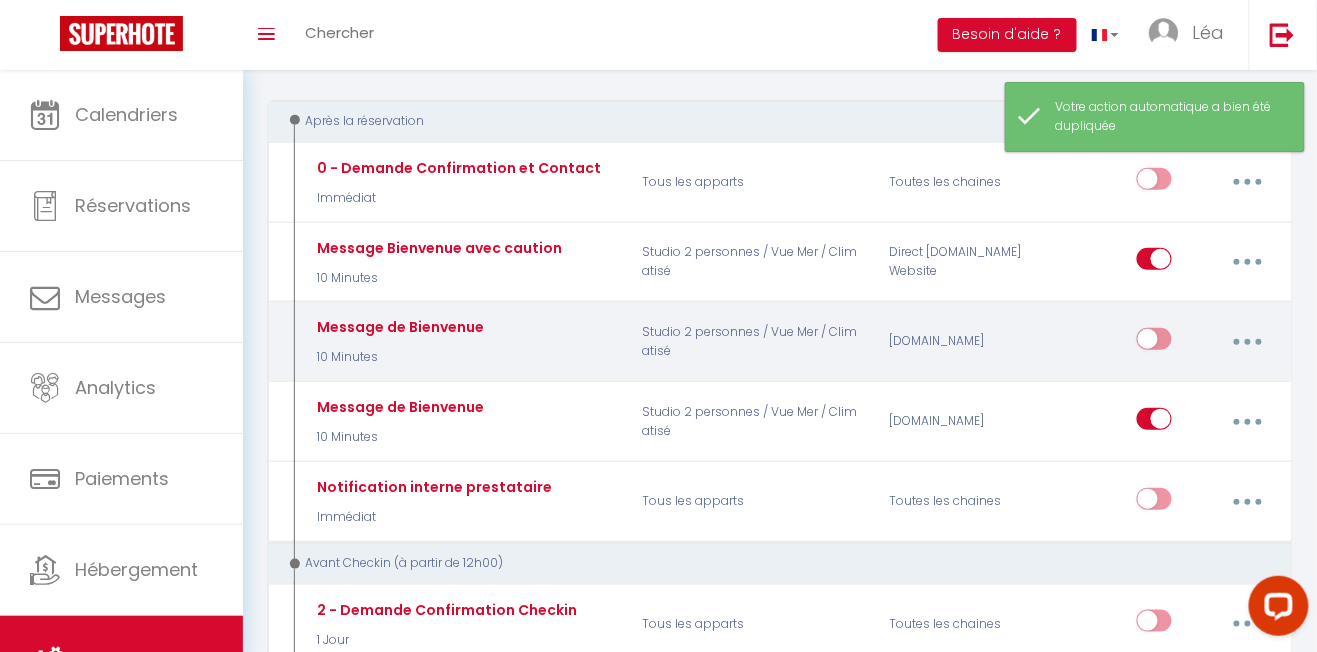 click at bounding box center [1248, 342] 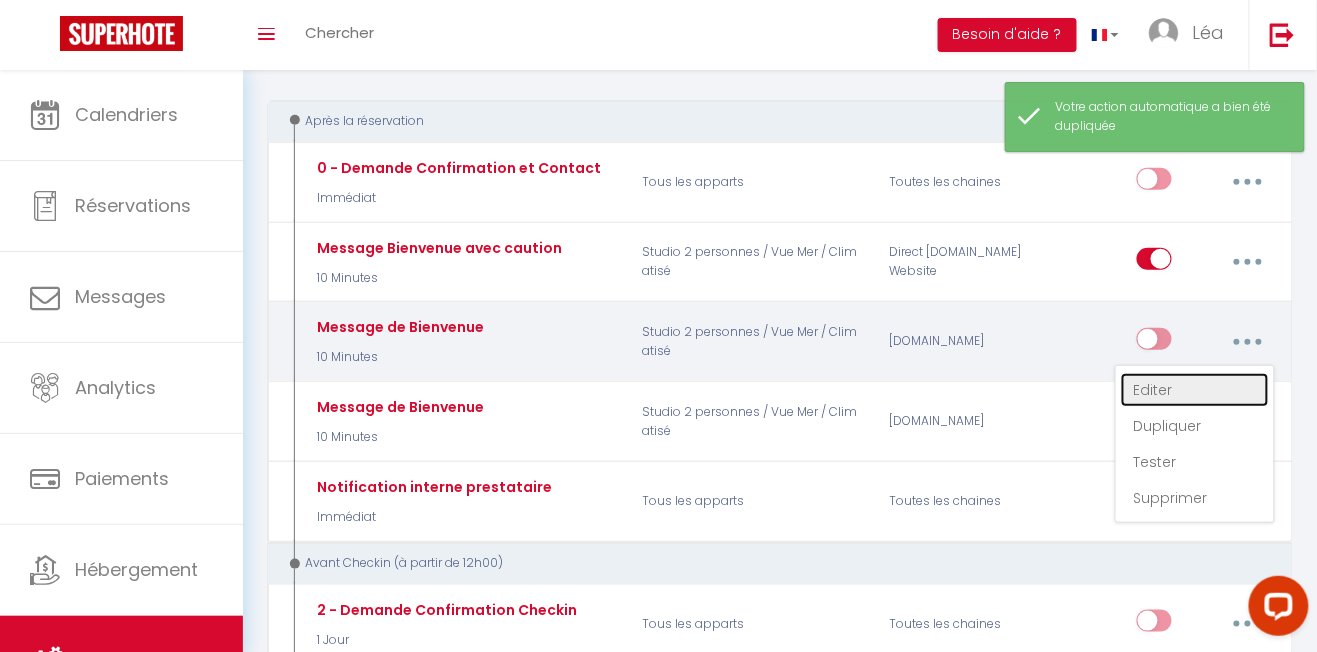 click on "Editer" at bounding box center [1195, 390] 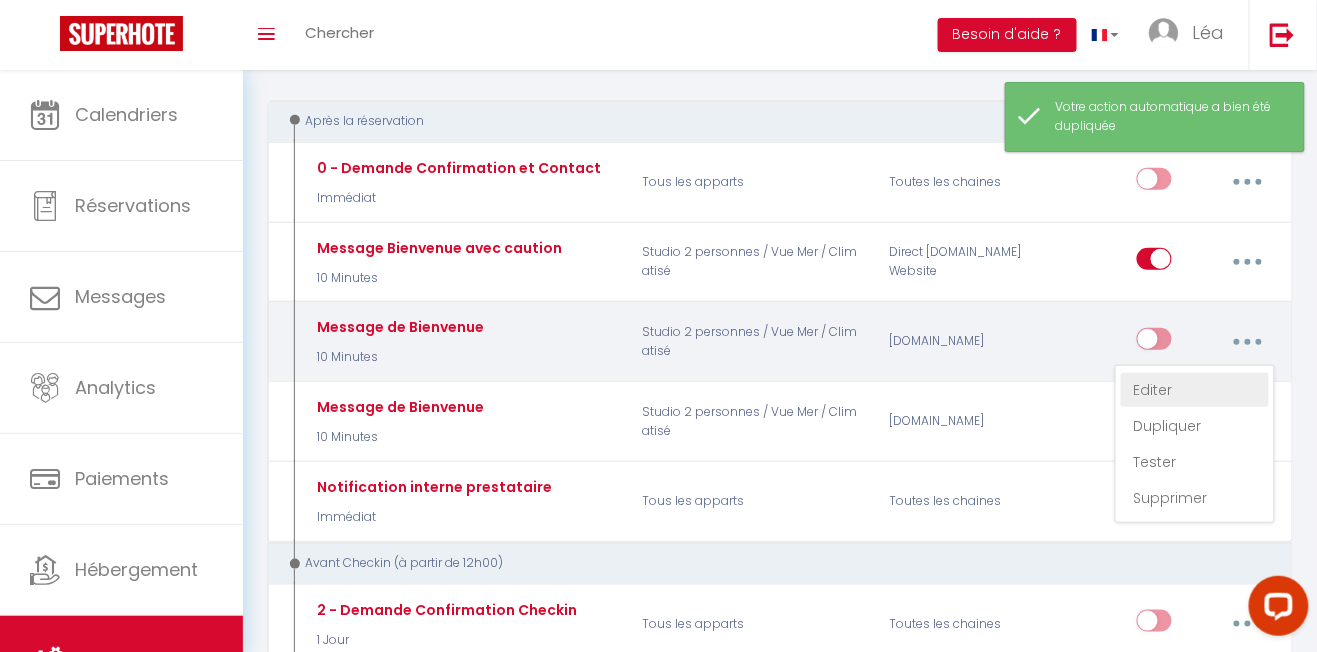 type on "Message de Bienvenue" 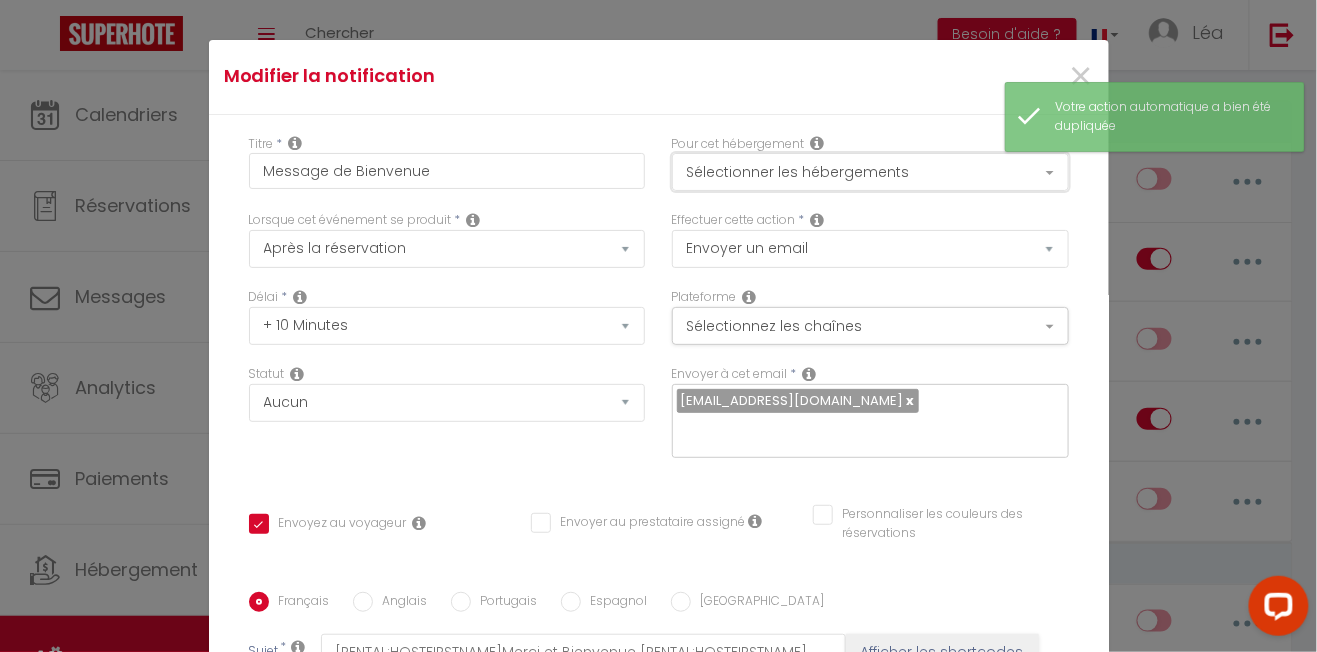 click on "Sélectionner les hébergements" at bounding box center [870, 172] 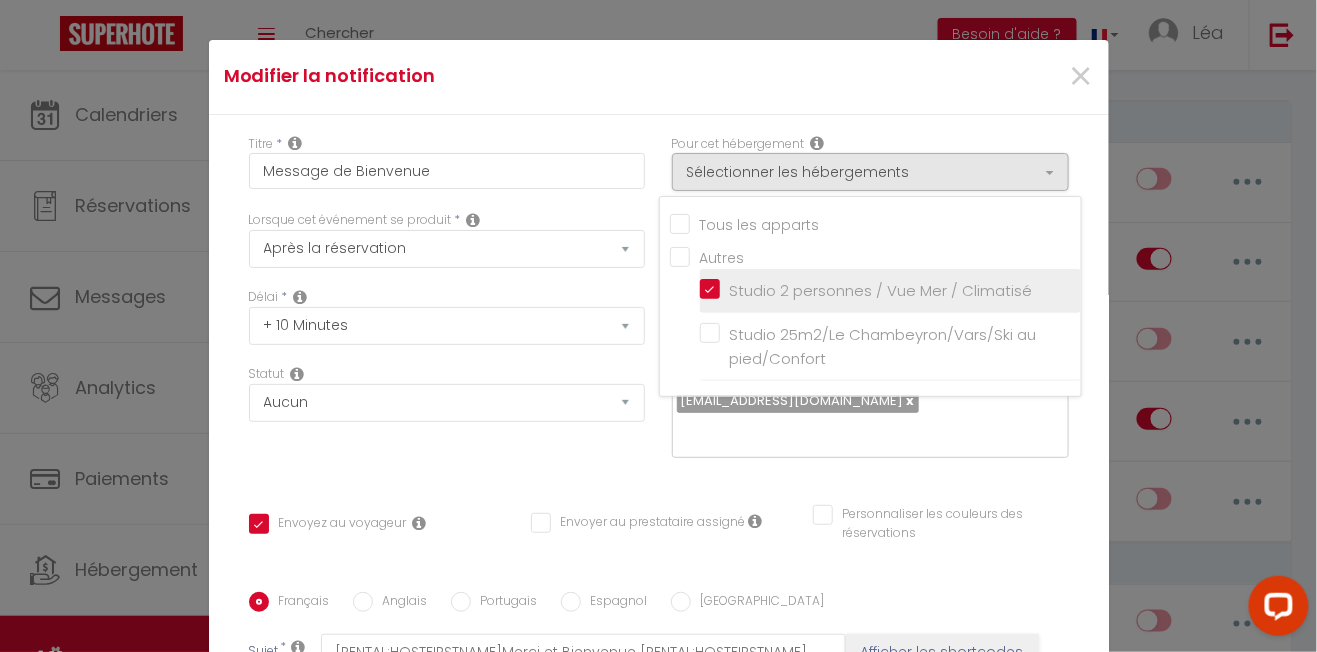 click on "Studio 2 personnes / Vue Mer / Climatisé" at bounding box center (890, 290) 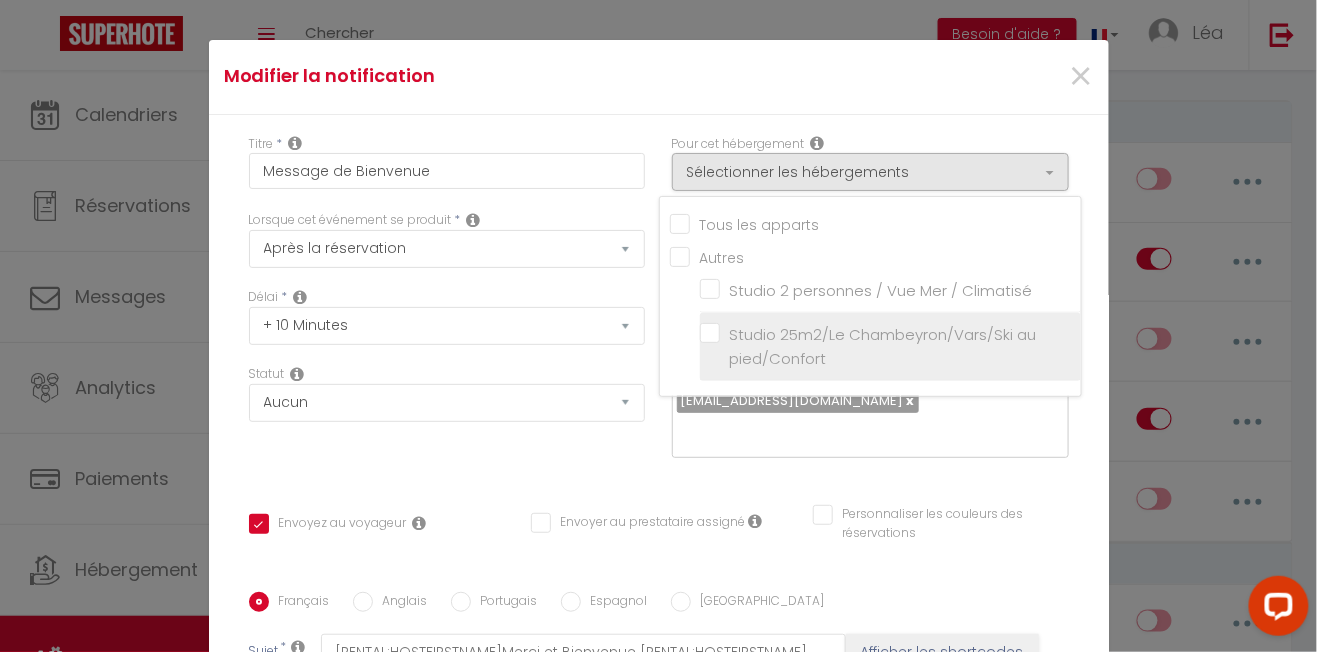click on "Studio 25m2/Le Chambeyron/Vars/Ski au pied/Confort" at bounding box center (890, 347) 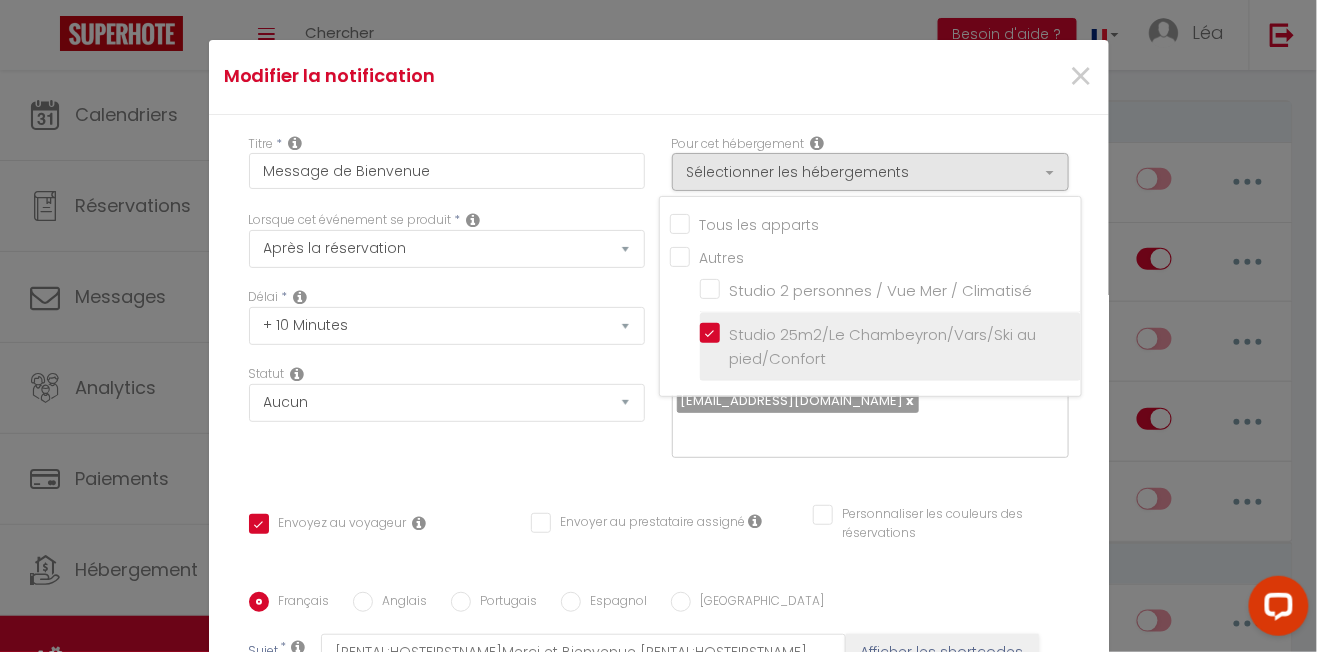 checkbox on "true" 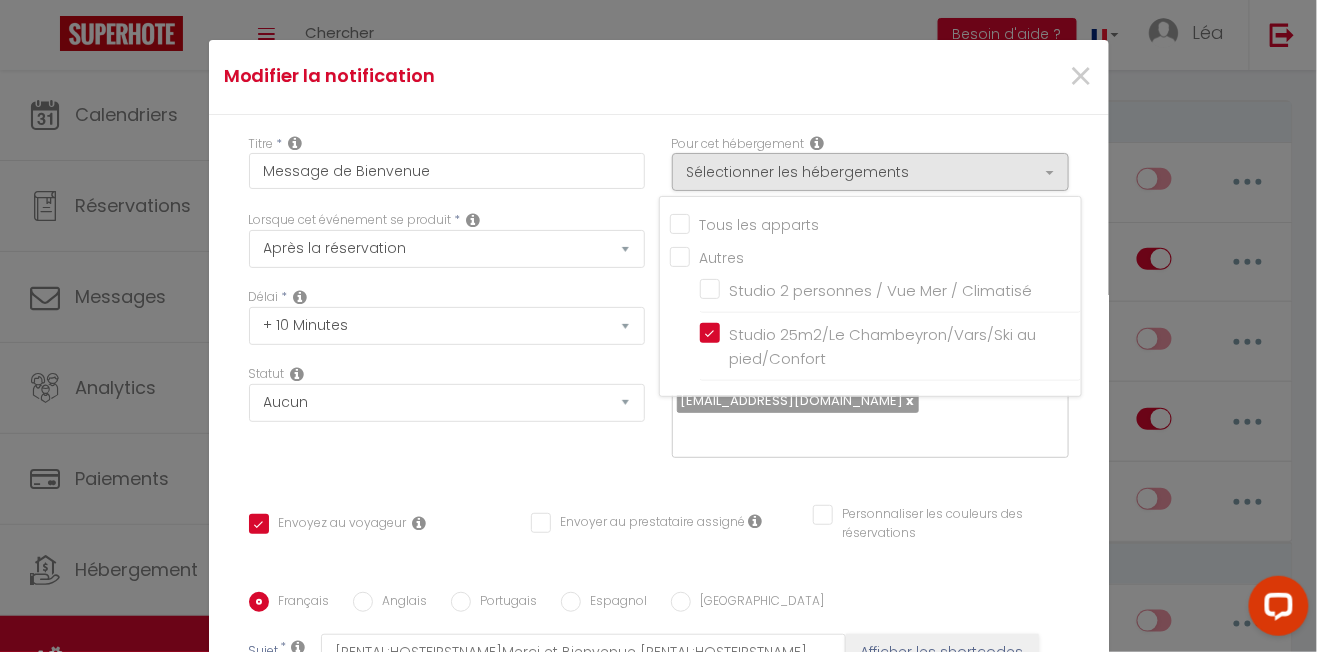 click at bounding box center (658, 326) 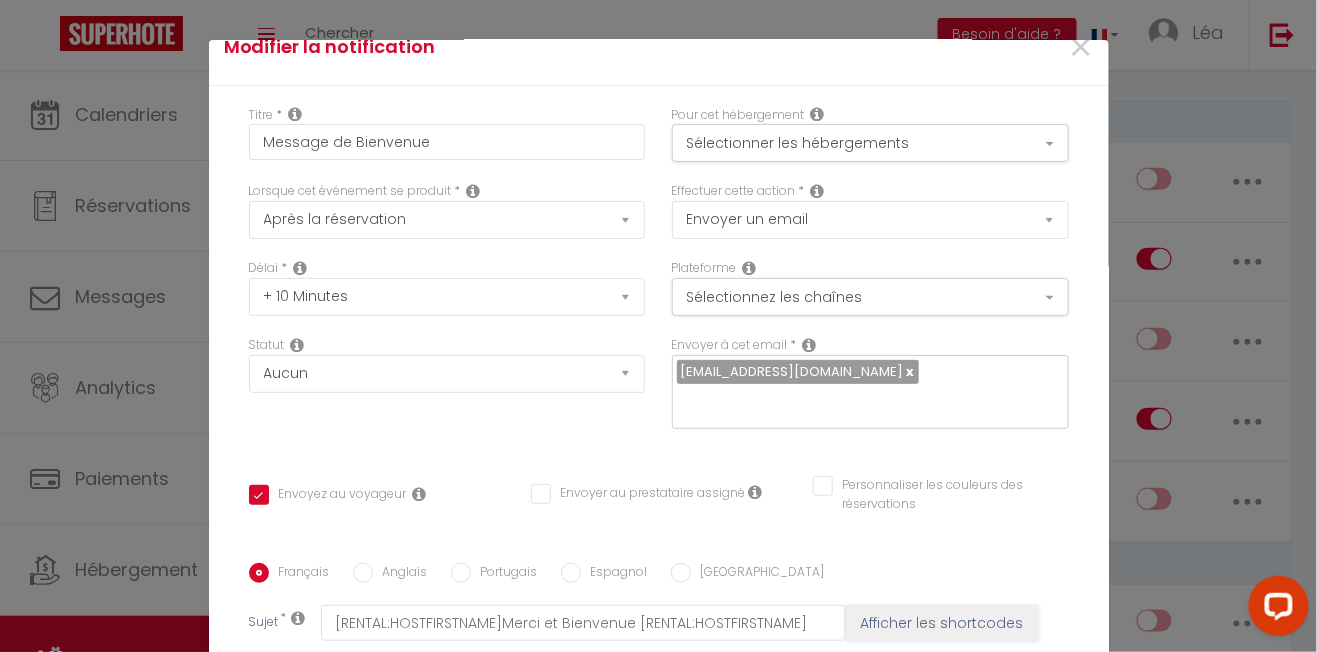 scroll, scrollTop: 73, scrollLeft: 0, axis: vertical 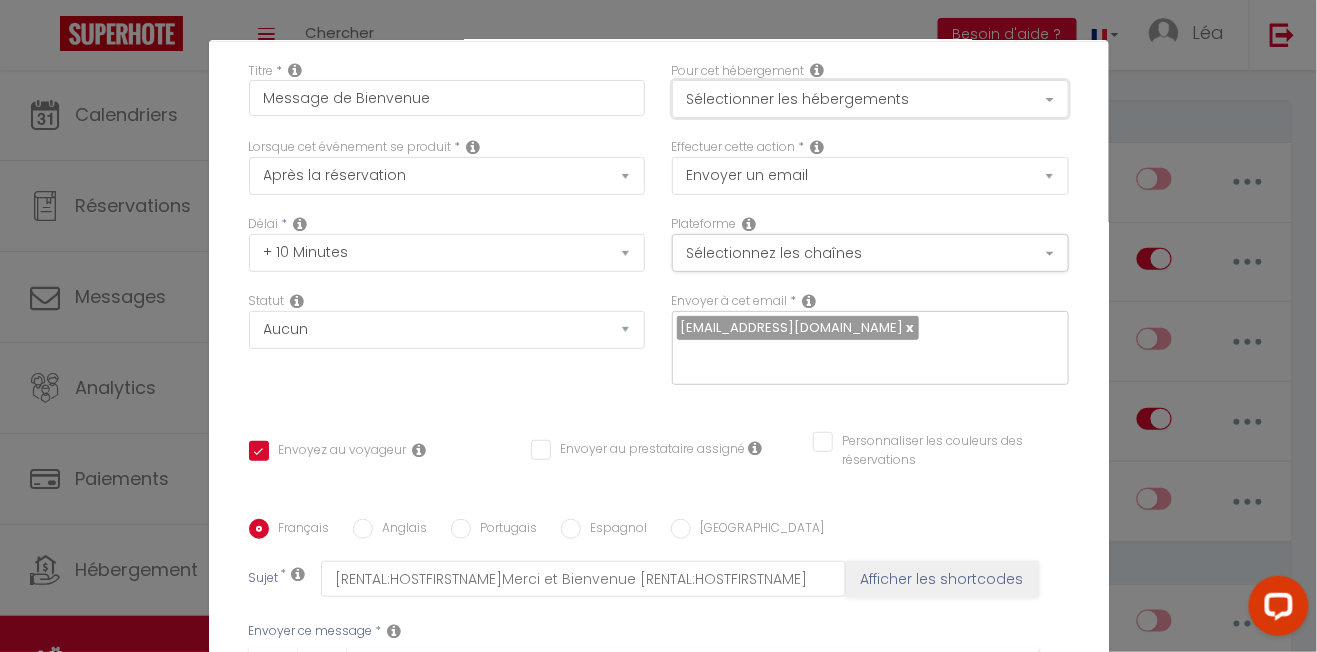 click on "Sélectionner les hébergements" at bounding box center [870, 99] 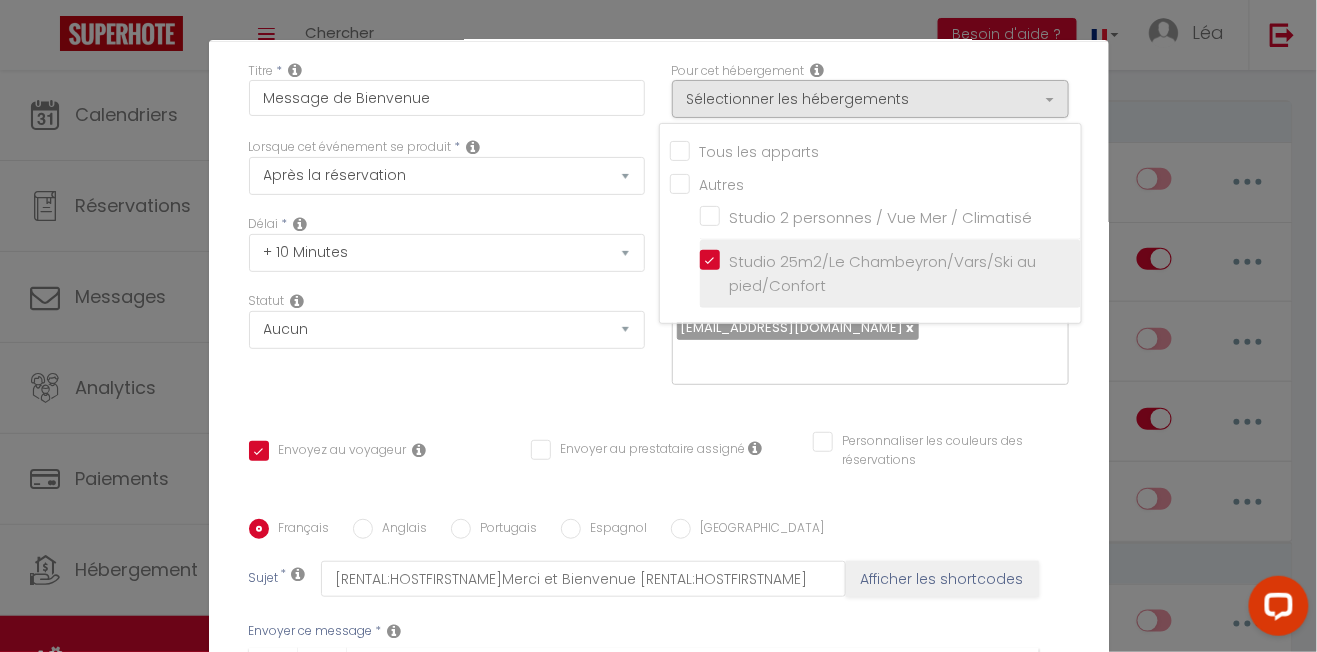 click on "Studio 25m2/Le Chambeyron/Vars/Ski au pied/Confort" at bounding box center (890, 274) 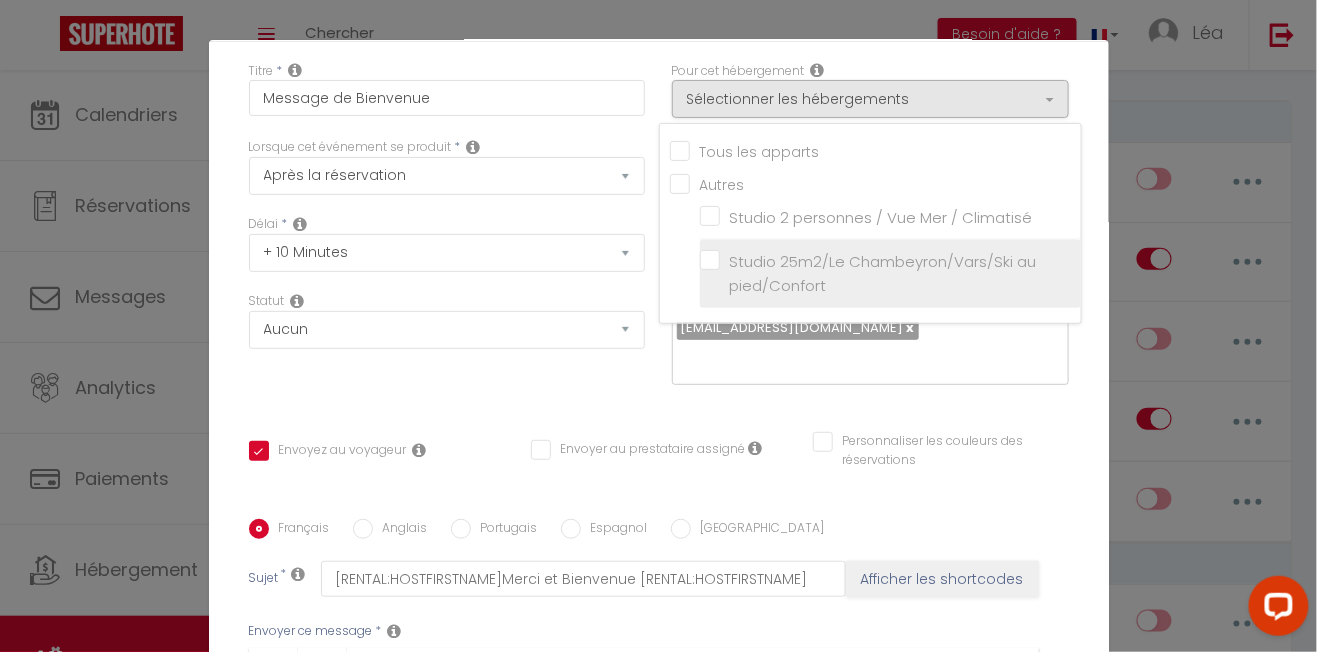 checkbox on "true" 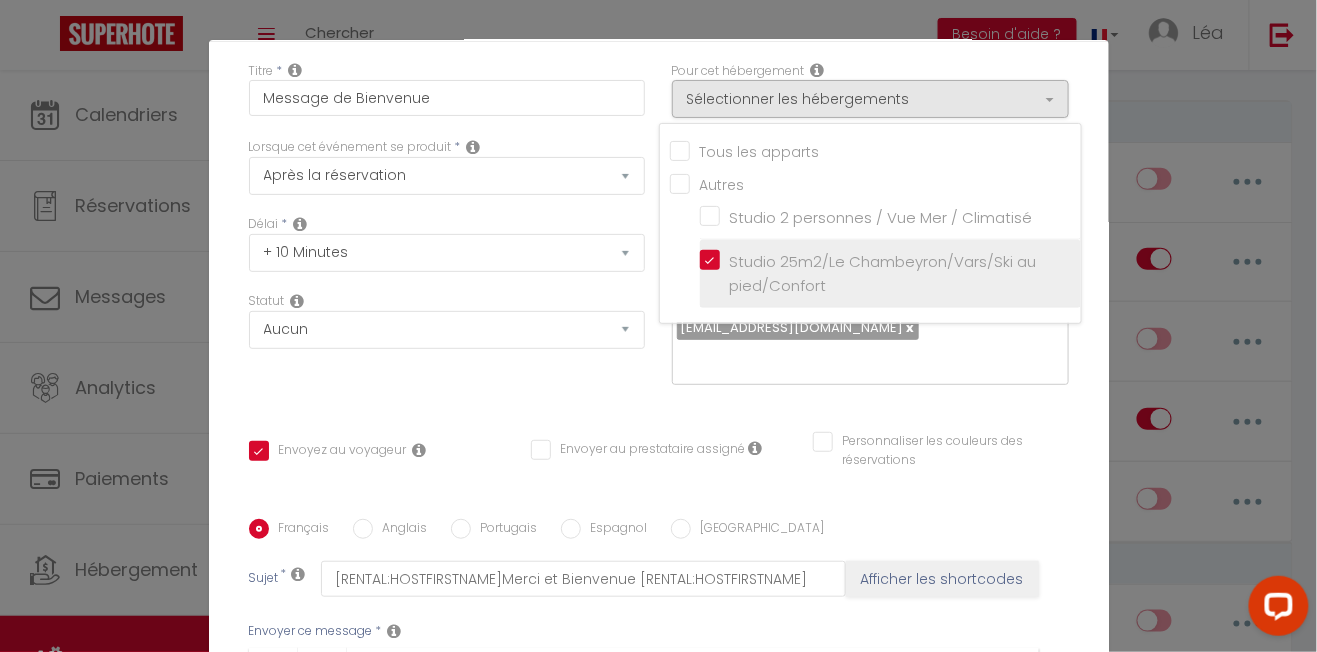 checkbox on "true" 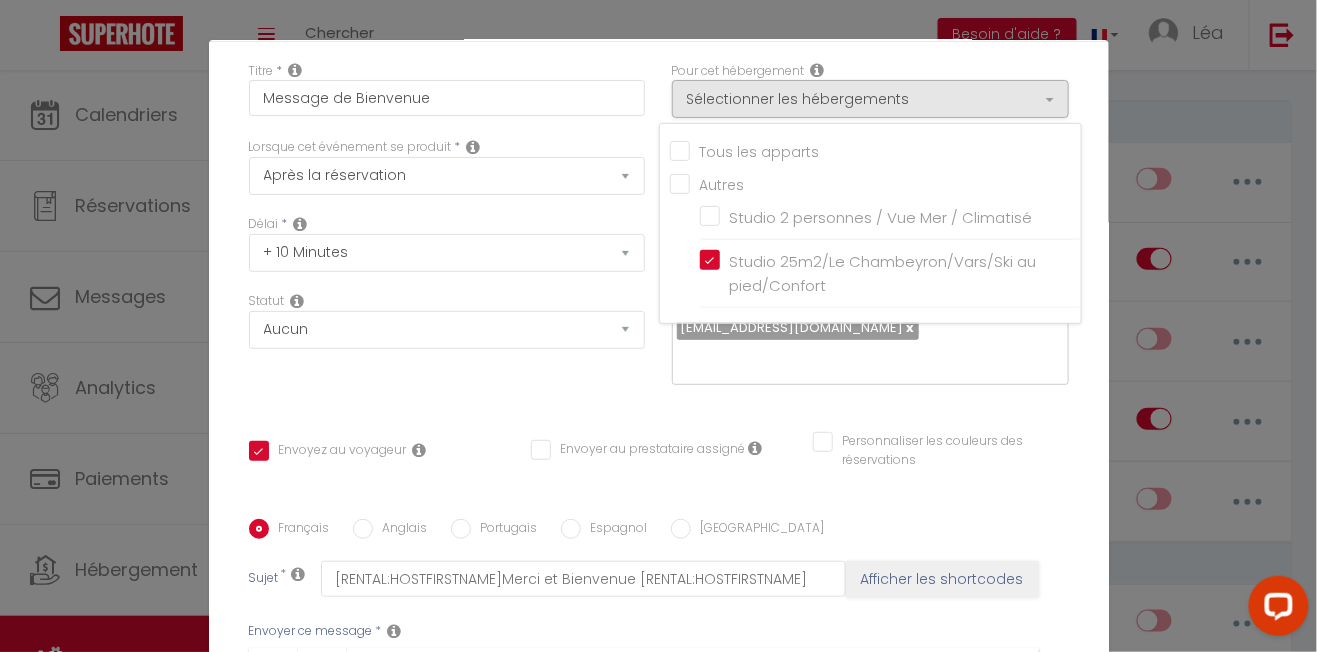 click at bounding box center [658, 326] 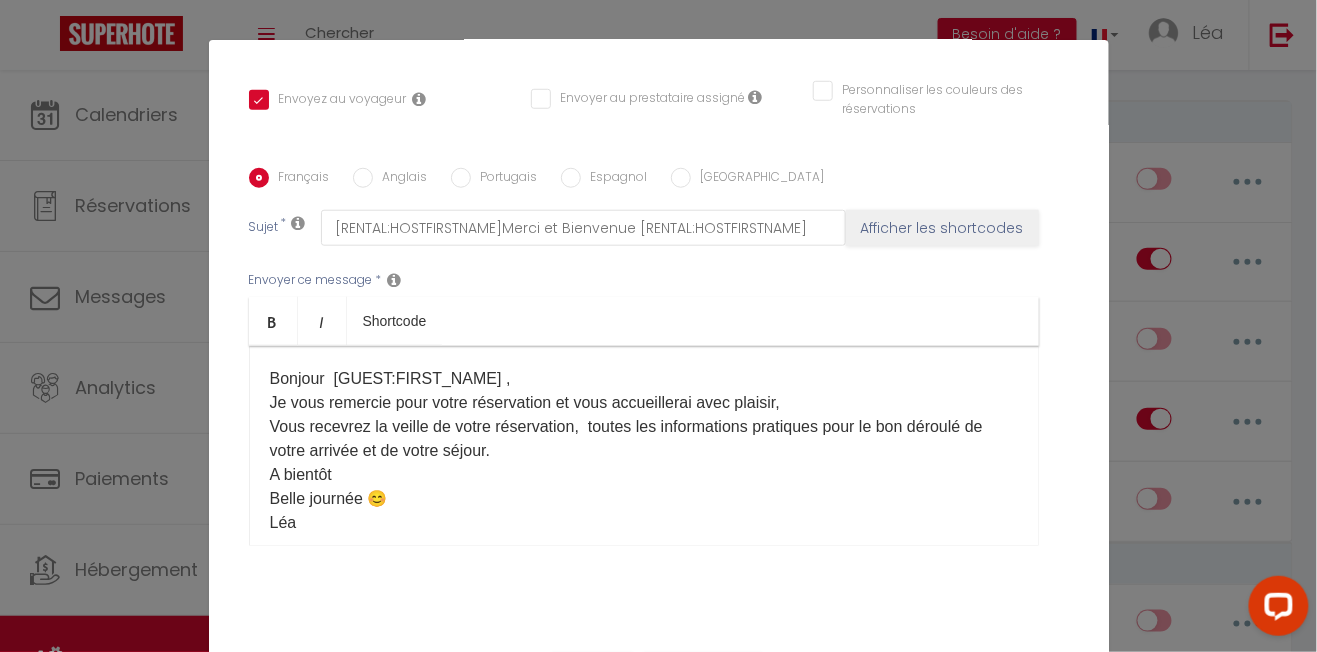 scroll, scrollTop: 427, scrollLeft: 0, axis: vertical 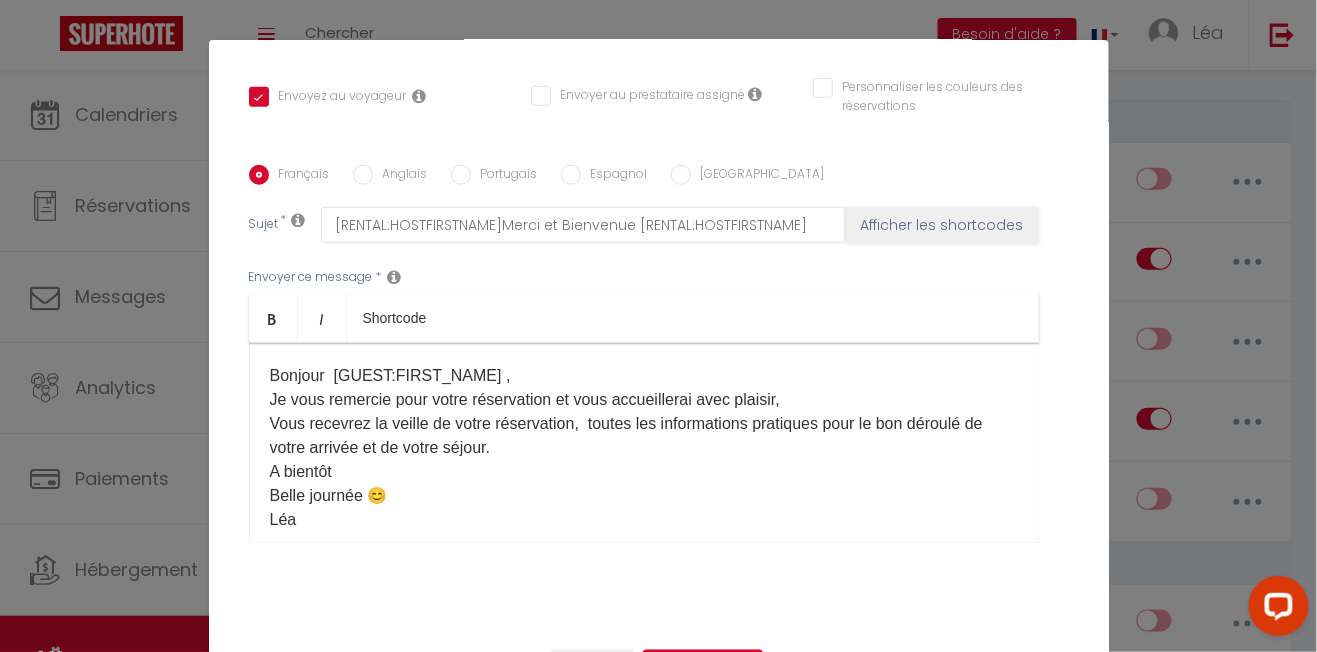 click on "Bonjour  [GUEST:FIRST_NAME]​ ,  Je vous remercie pour votre réservation et vous accueillerai avec plaisir,   Vous recevrez la veille de votre réservation,  toutes les informations pratiques pour le bon déroulé de votre arrivée et de votre séjour. A bientôt  Belle journée 😊 Léa" at bounding box center (644, 448) 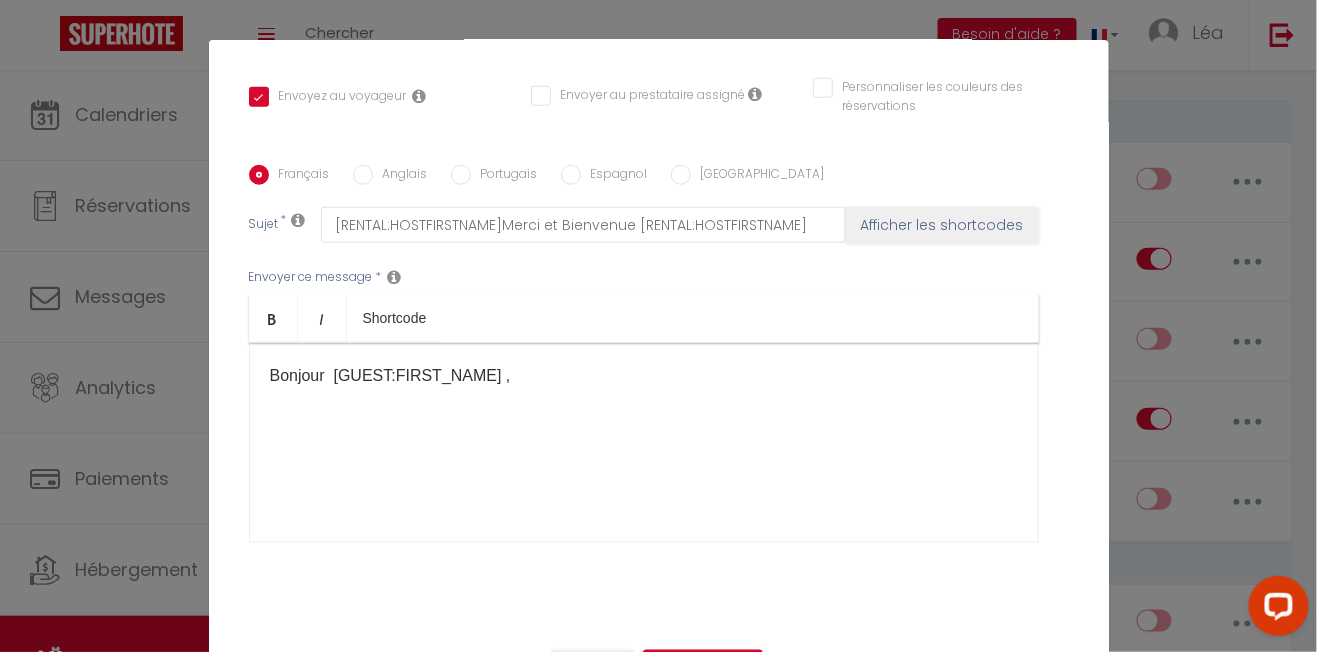 click on "Bonjour  [GUEST:FIRST_NAME]​ ,  ​" at bounding box center [644, 443] 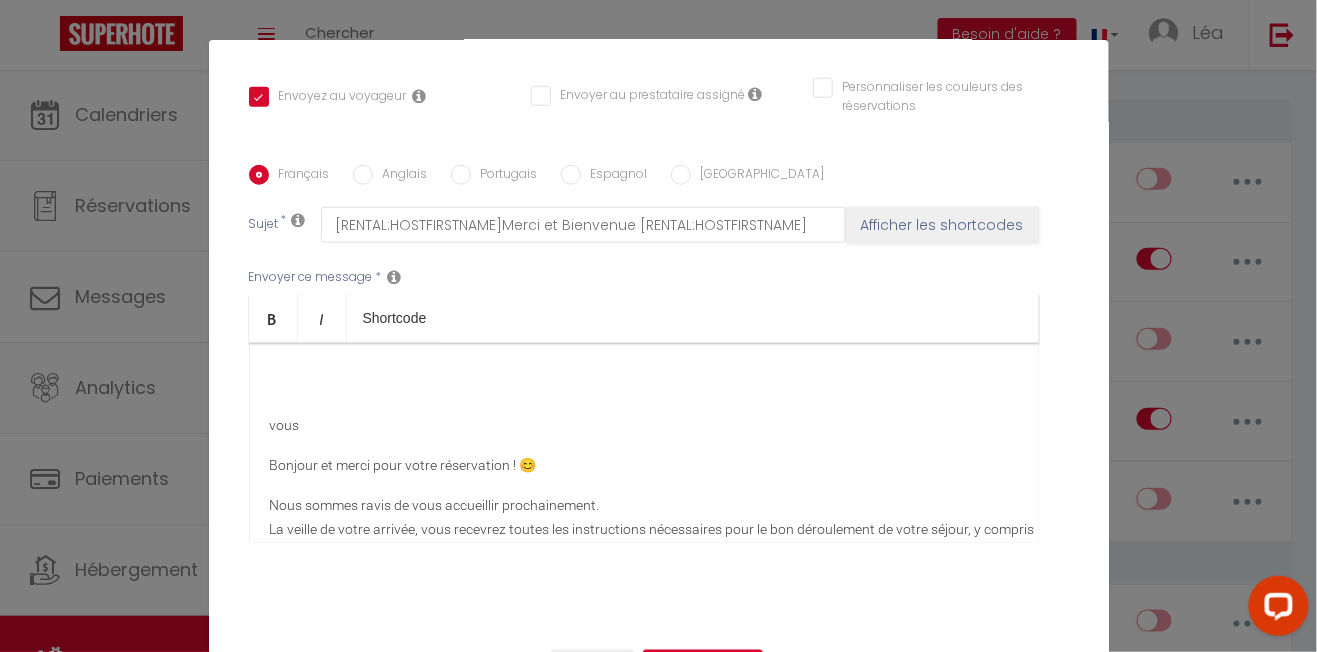 scroll, scrollTop: 413, scrollLeft: 0, axis: vertical 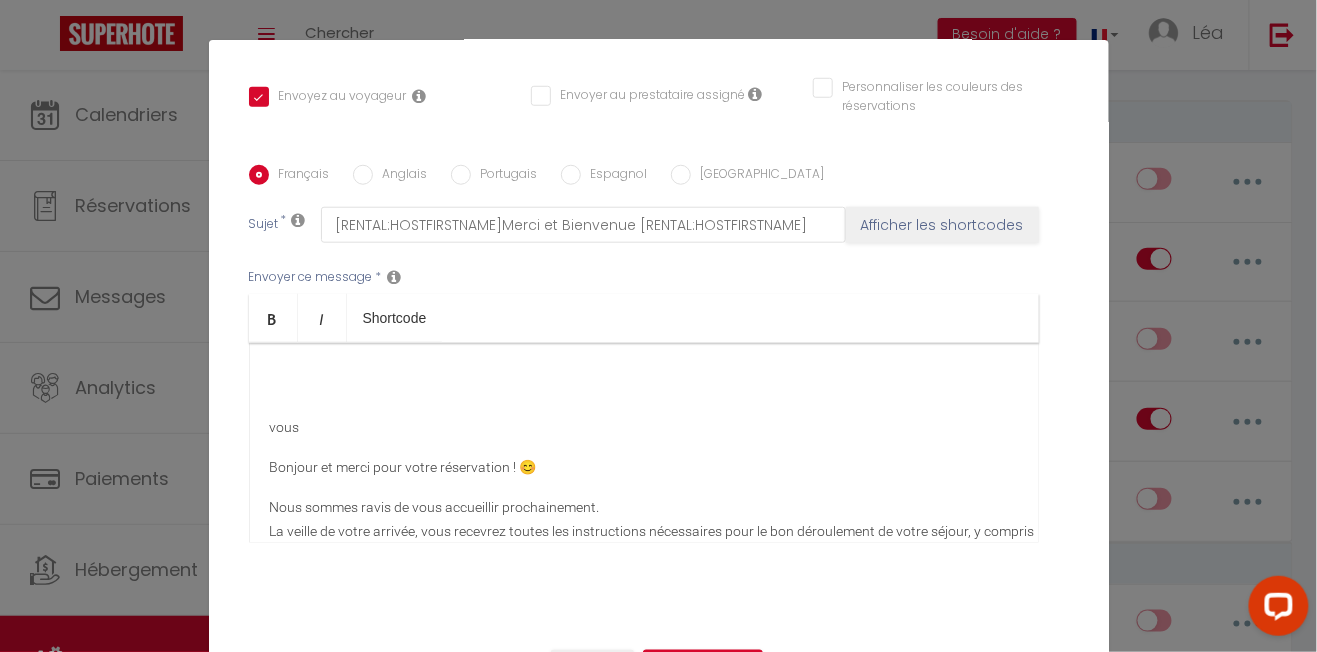 click on "Bonjour et merci pour votre réservation ! 😊" at bounding box center (644, 467) 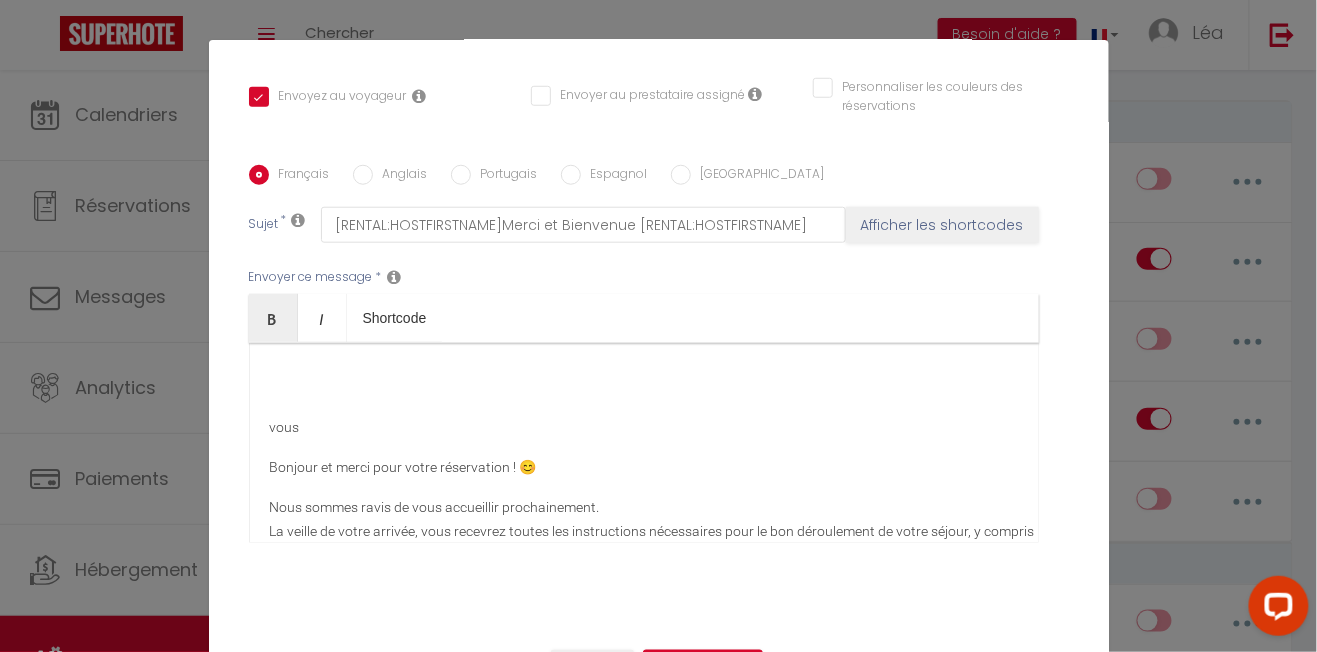 click on "Bonjour  [GUEST:FIRST_NAME]​ ,  ​ (Aucun objet)
allan ti<allan_07@live.fr>
​ vous ​
Bonjour et merci pour votre réservation ! 😊
Nous sommes ravis de vous accueillir prochainement. La veille de votre arrivée, vous recevrez toutes les instructions nécessaires pour le bon déroulement de votre séjour, y compris les informations pour accéder à l'appartement.
👉 L’entrée se fait en toute autonomie grâce à une boîte à clés sécurisée. Le code vous sera communiqué la veille de votre arrivée.
⚠️ Merci de prévoir vos propres draps et linge de toilette (non fournis sur place), notamment :
Pour le lit double (160x190) :
Drap-housse 160x190
Housse de couette 220x240
2 taies d’oreillers 65x35
2 taies d’oreillers 70x40
Pour le petit lit (70x190) :
Drap-housse 70x190
Housse de couette 140x200
1 taie d’oreiller 65x65
Pensez également à apporter :
Serviettes de bain
Tapis de bain" at bounding box center (644, 443) 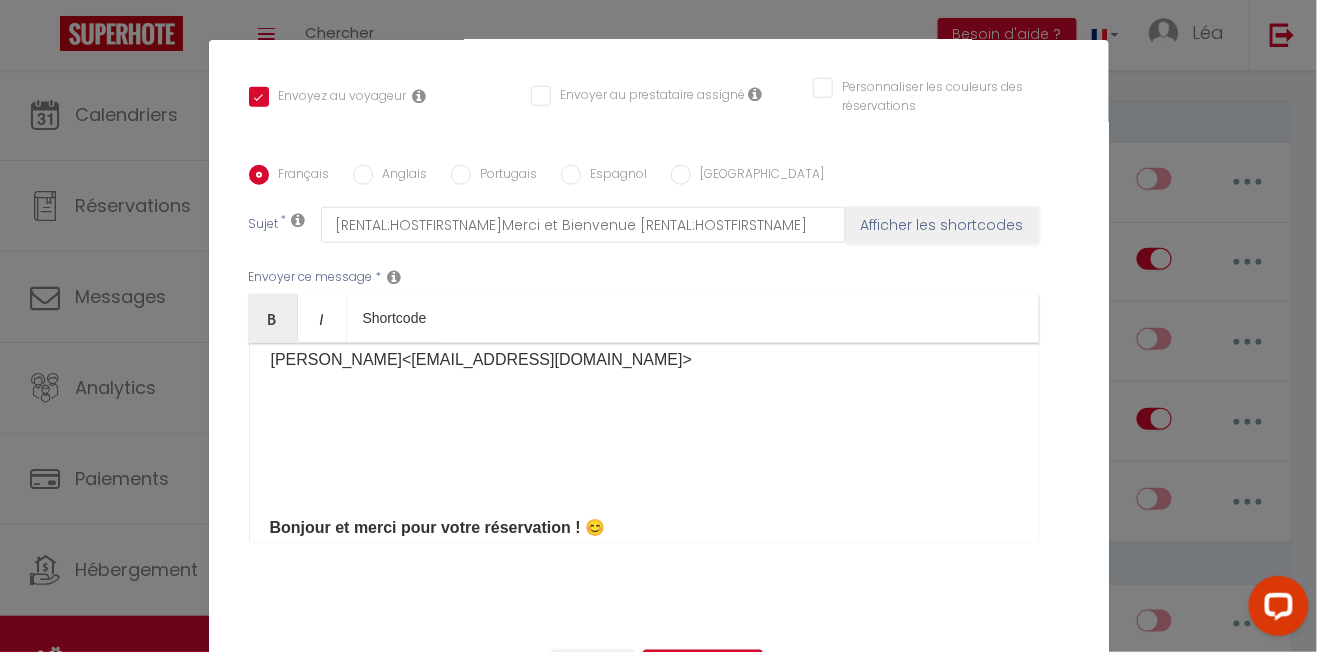 scroll, scrollTop: 234, scrollLeft: 0, axis: vertical 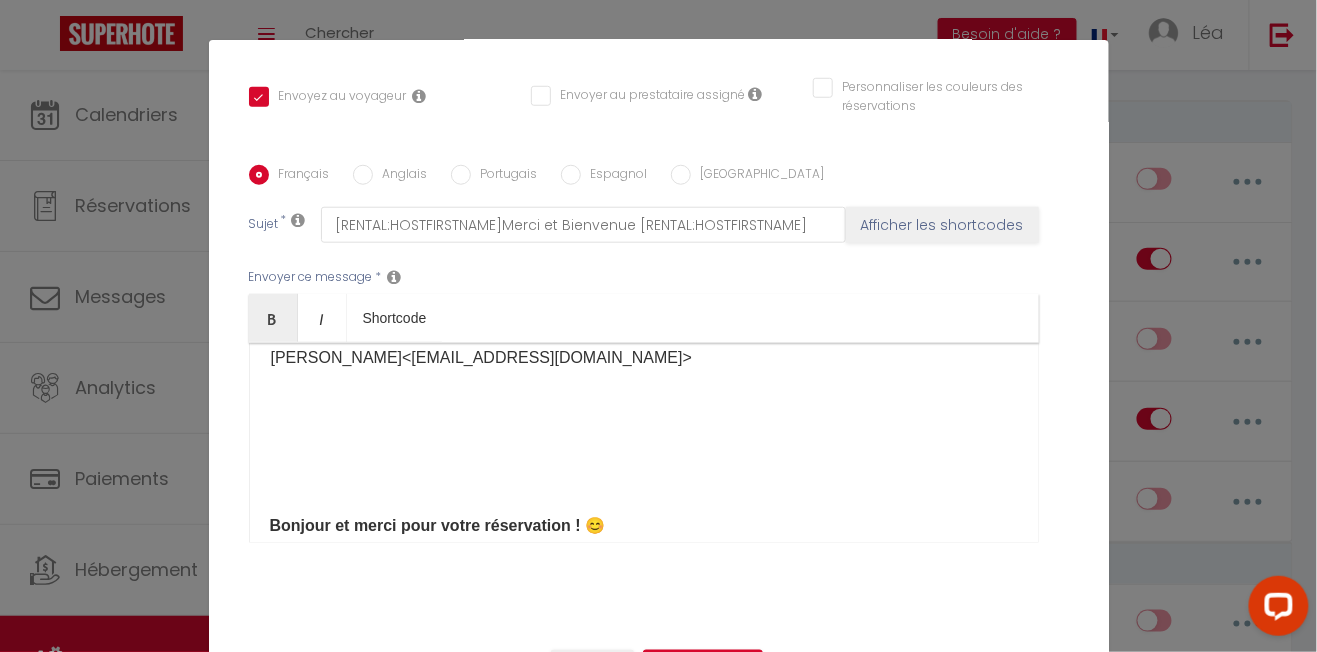click at bounding box center (644, 486) 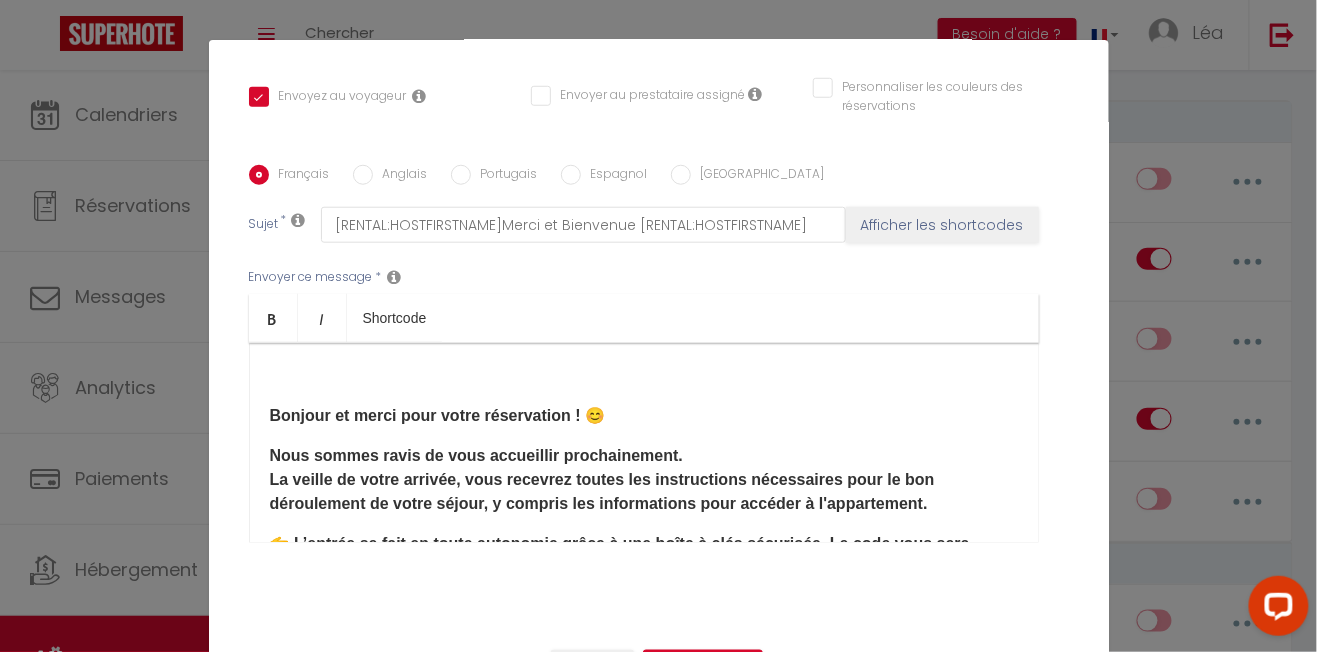 scroll, scrollTop: 0, scrollLeft: 0, axis: both 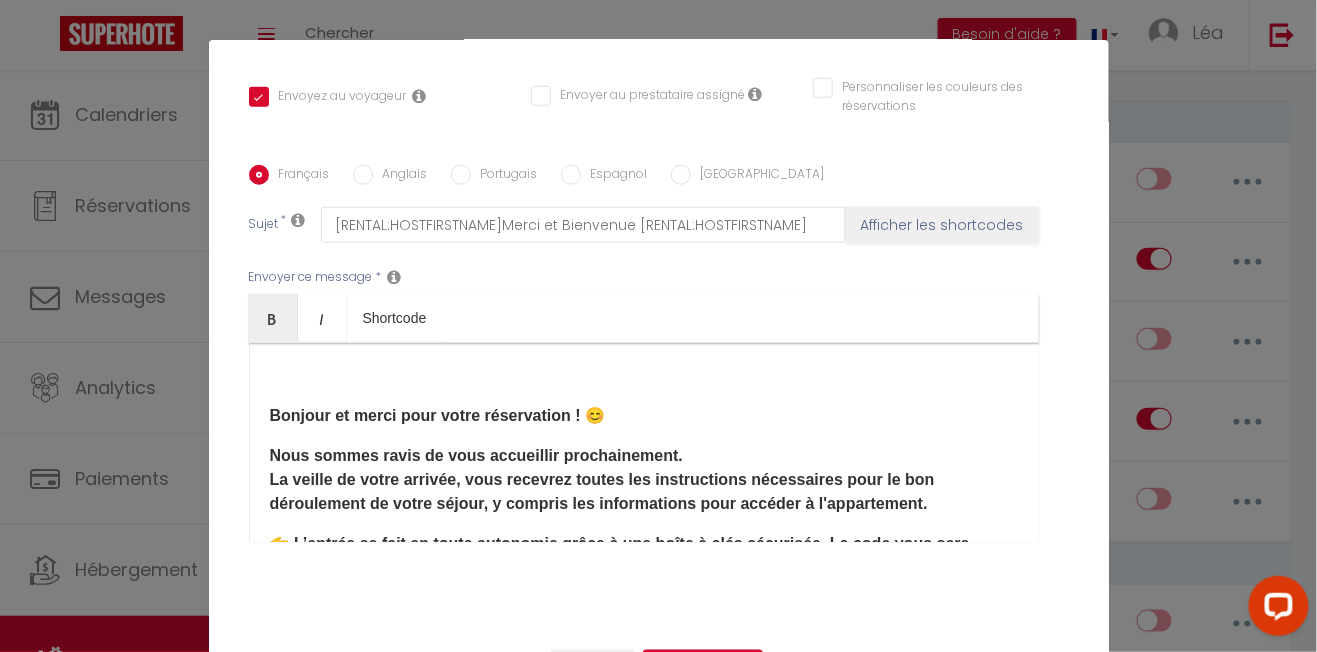 click on "Bonjour et merci pour votre réservation ! 😊" at bounding box center (644, 416) 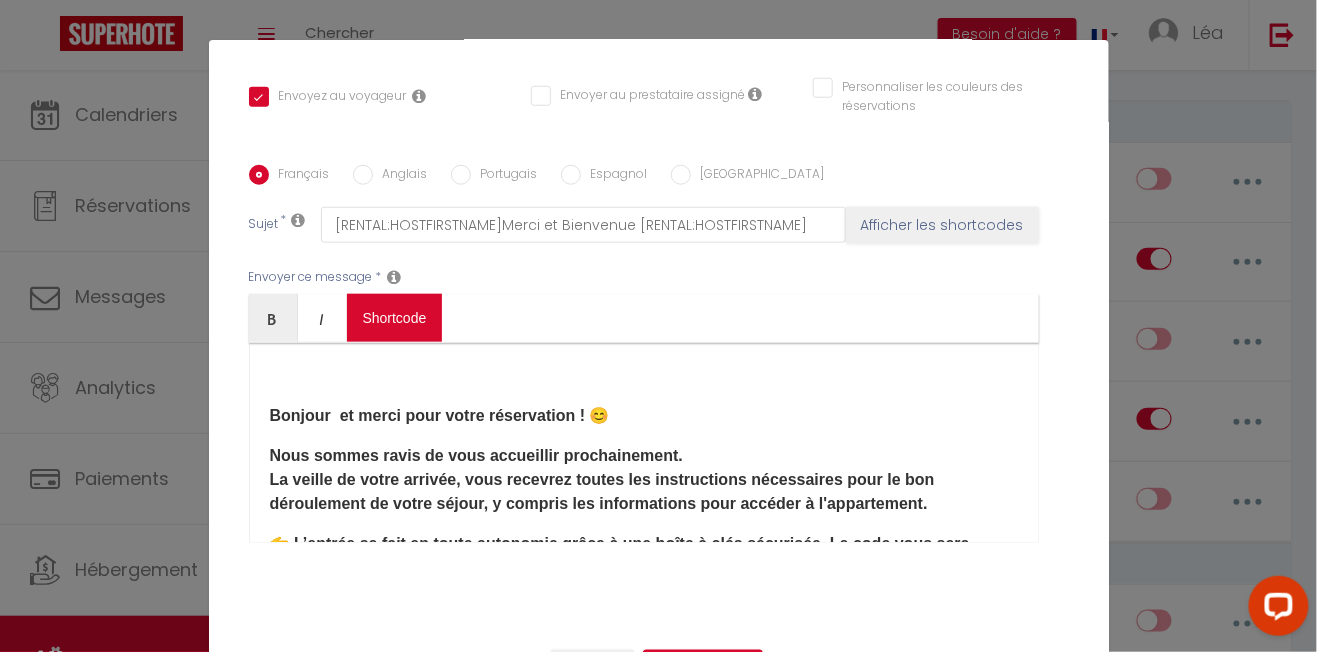 click on "Coaching SuperHote ce soir à 18h00, pour participer:  https://us02web.zoom.us/j/4667554618?pwd=QUhUTnBqenhNTG1HazhBOFJXWjRYUT09   ×     Toggle navigation       Toggle Search     Toggle menubar     Chercher   BUTTON
Besoin d'aide ?
Léa   Paramètres        Équipe     Résultat de la recherche   Aucun résultat     Calendriers     Réservations     Messages     Analytics      Paiements     Hébergement     Notifications                 Résultat de la recherche   Id   Appart   Voyageur    Checkin   Checkout   Nuits   Pers.   Plateforme   Statut     Résultat de la recherche   Aucun résultat          Notifications
Actions
Nouvelle Notification    Exporter    Importer    Tous les apparts    Studio 2 personnes / Vue Mer / Climatisé Studio 25m2/Le Chambeyron/Vars/Ski au pied/Confort
Actions
Nouveau shortcode personnalisé    Notifications" at bounding box center (658, 2074) 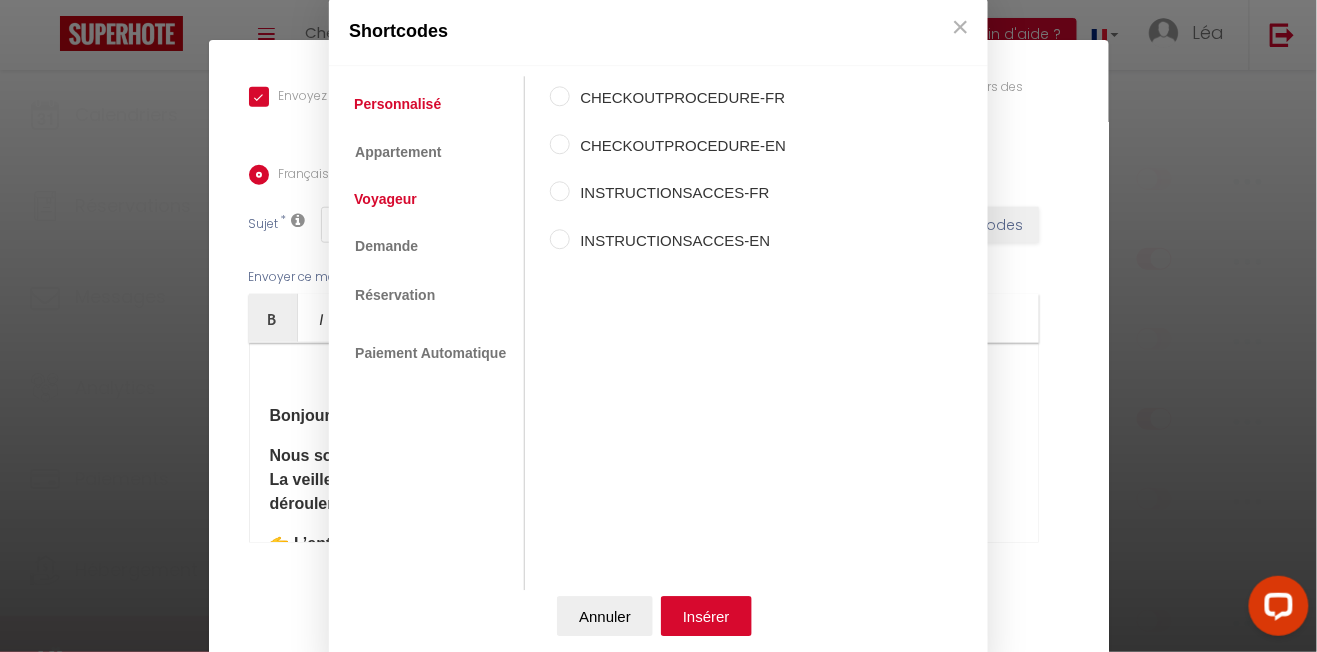 click on "Voyageur" at bounding box center (385, 199) 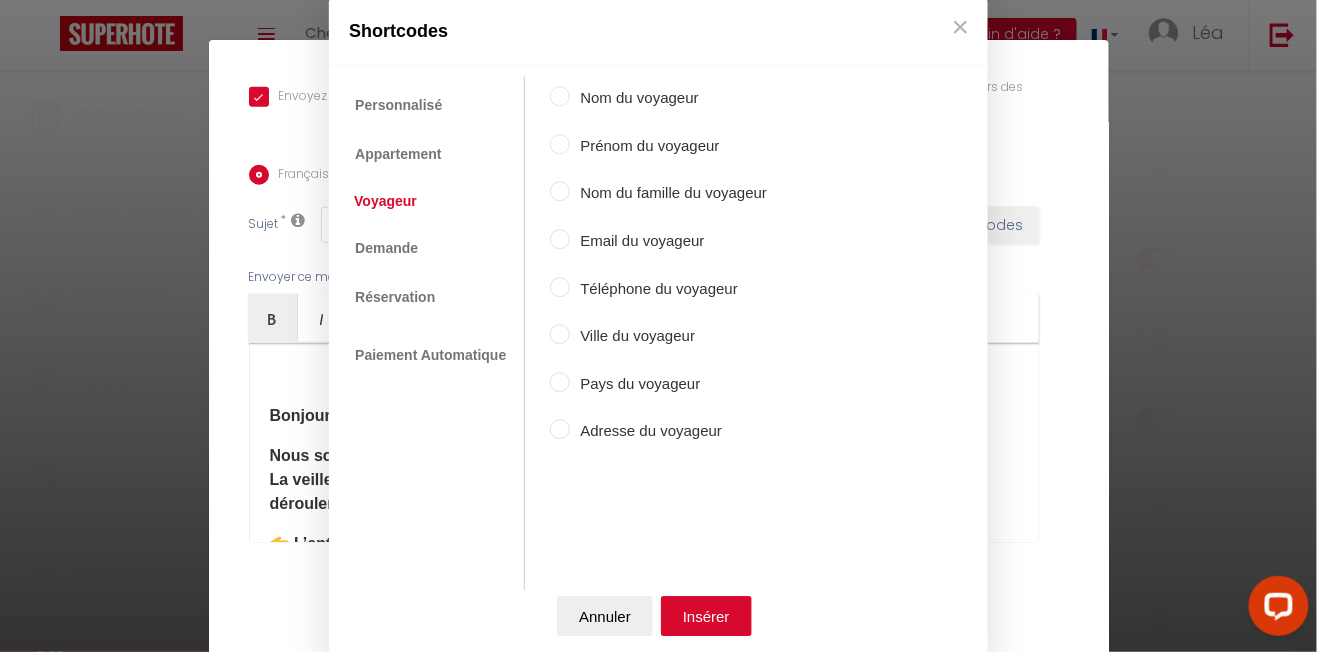 click on "Prénom du voyageur" at bounding box center [668, 146] 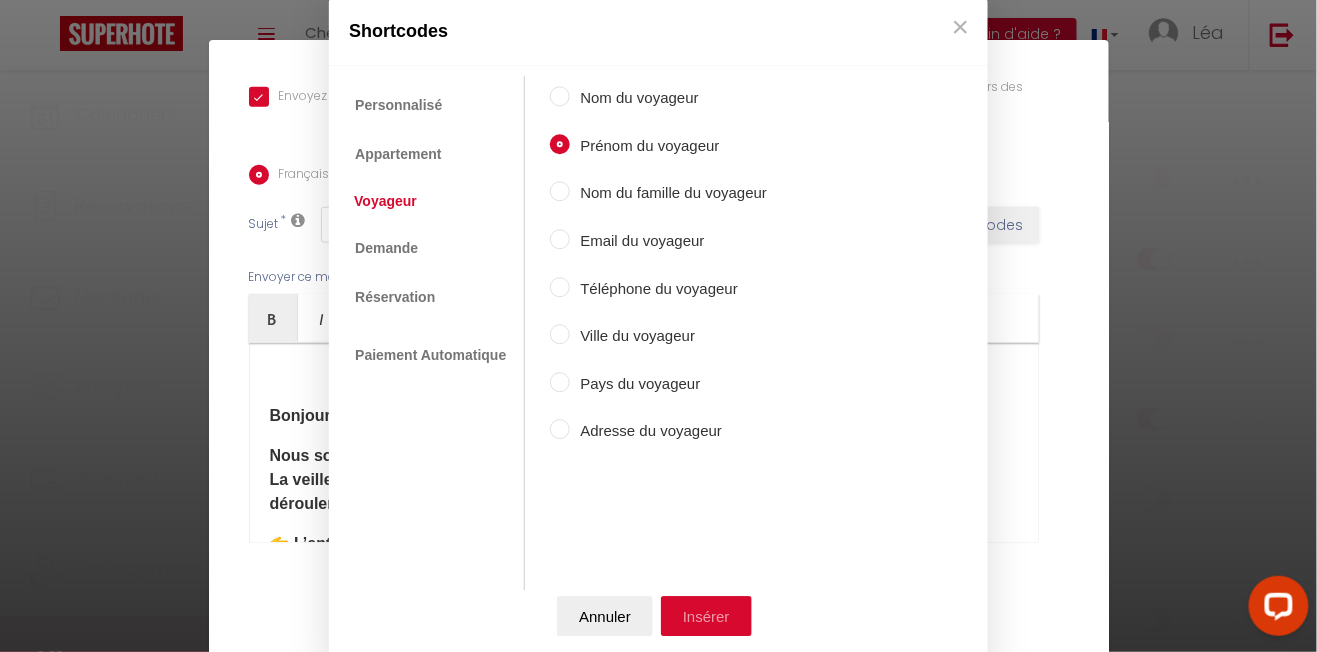 click on "Insérer" at bounding box center (706, 617) 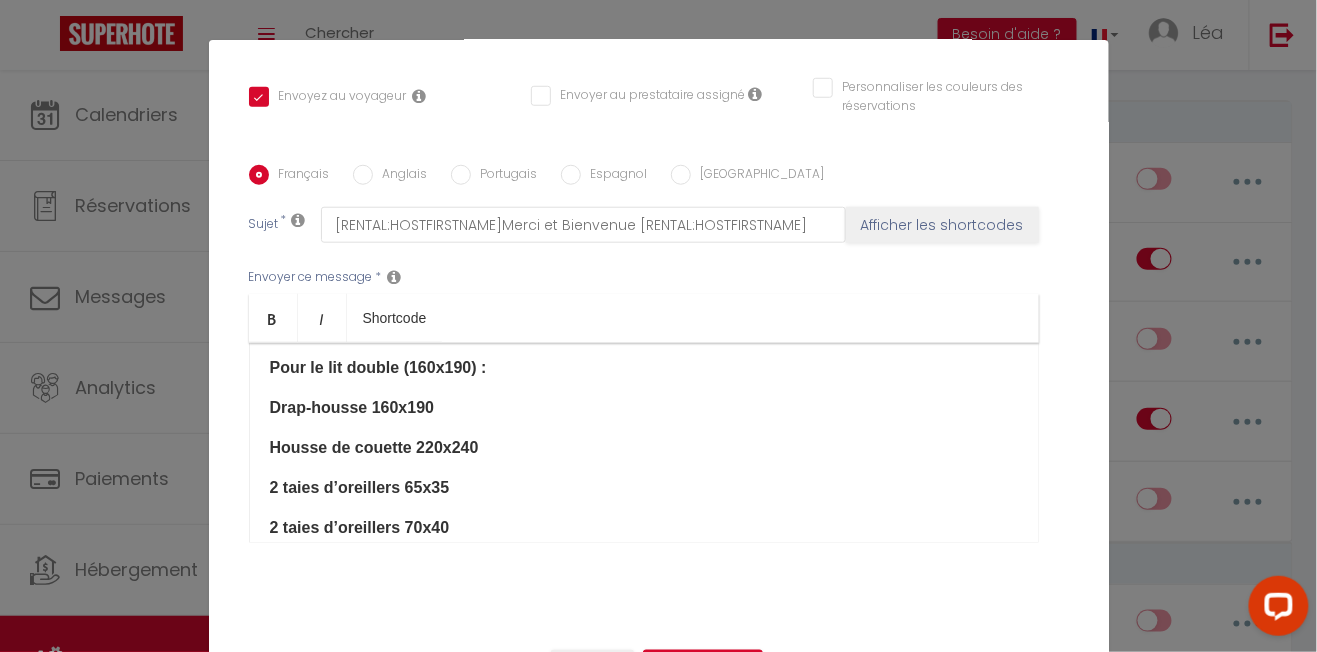 scroll, scrollTop: 296, scrollLeft: 0, axis: vertical 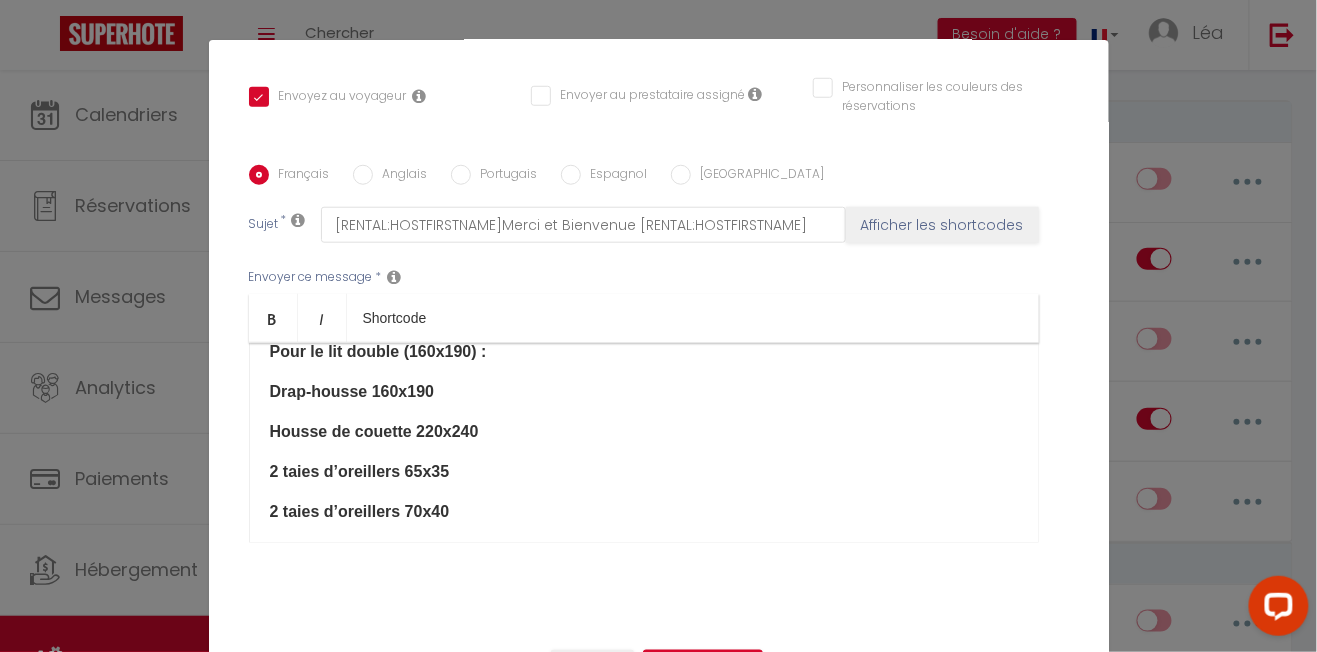 click on "Housse de couette 220x240" at bounding box center [644, 432] 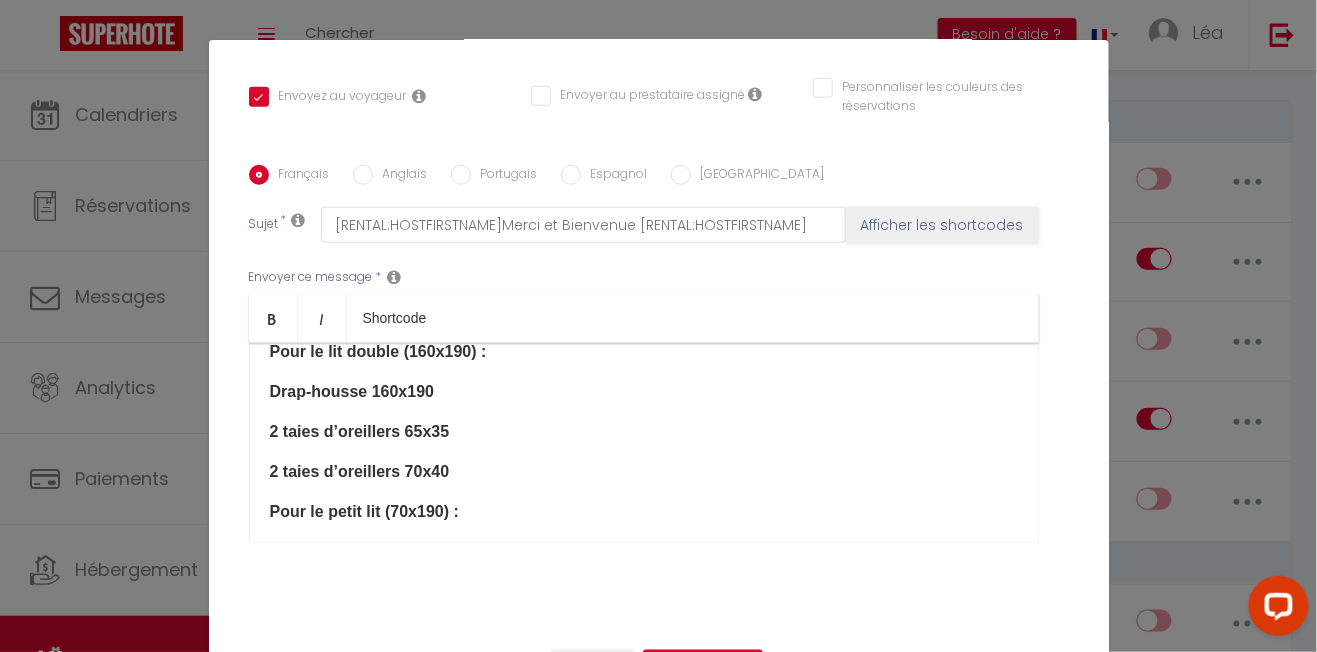 scroll, scrollTop: 619, scrollLeft: 0, axis: vertical 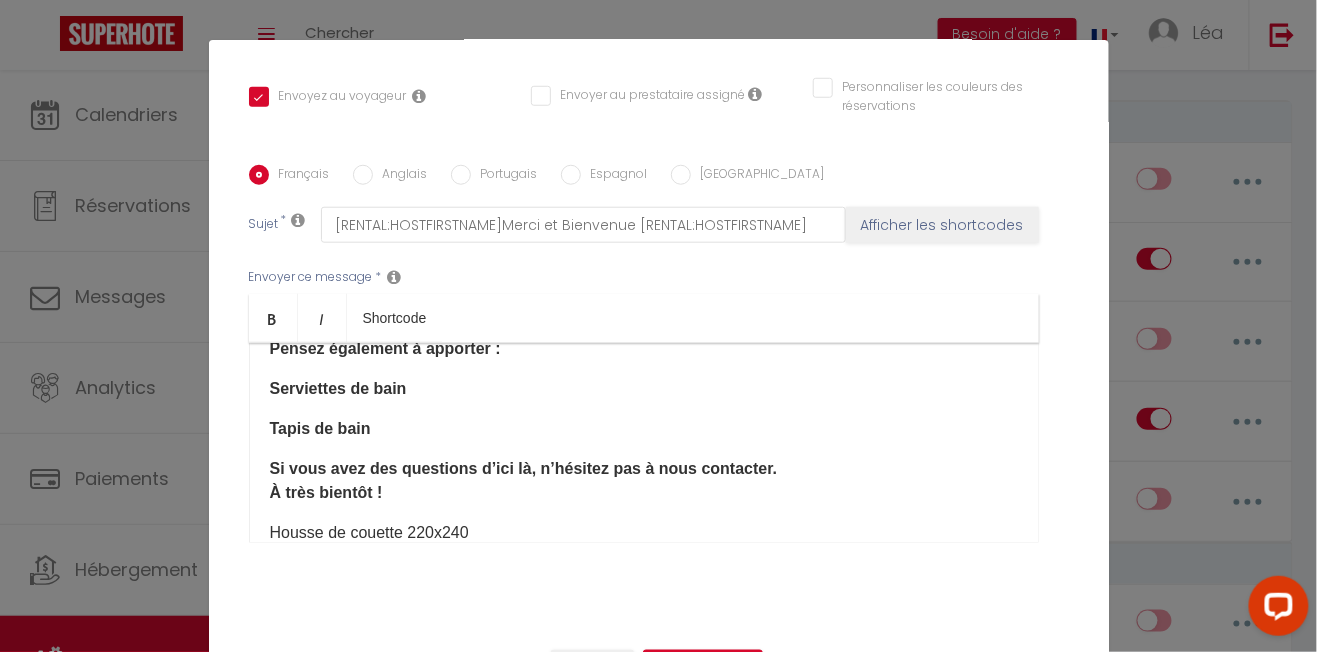 click on "Housse de couette 220x240" at bounding box center (644, 533) 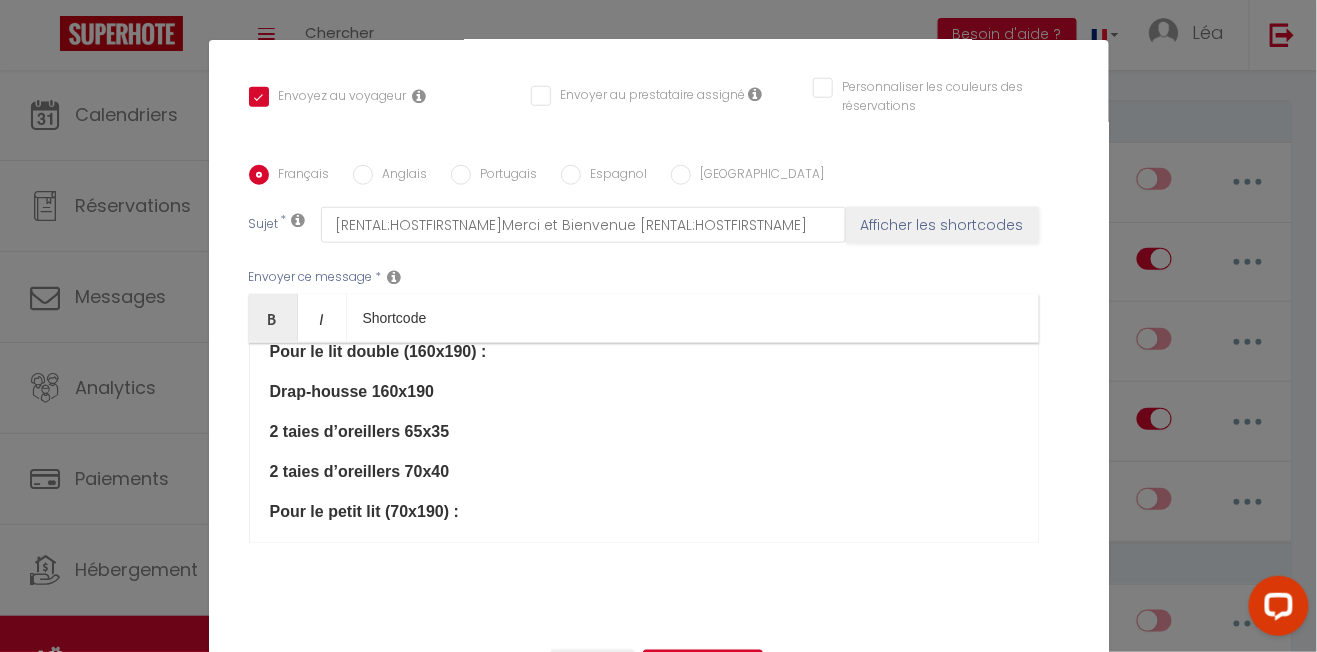 scroll, scrollTop: 297, scrollLeft: 0, axis: vertical 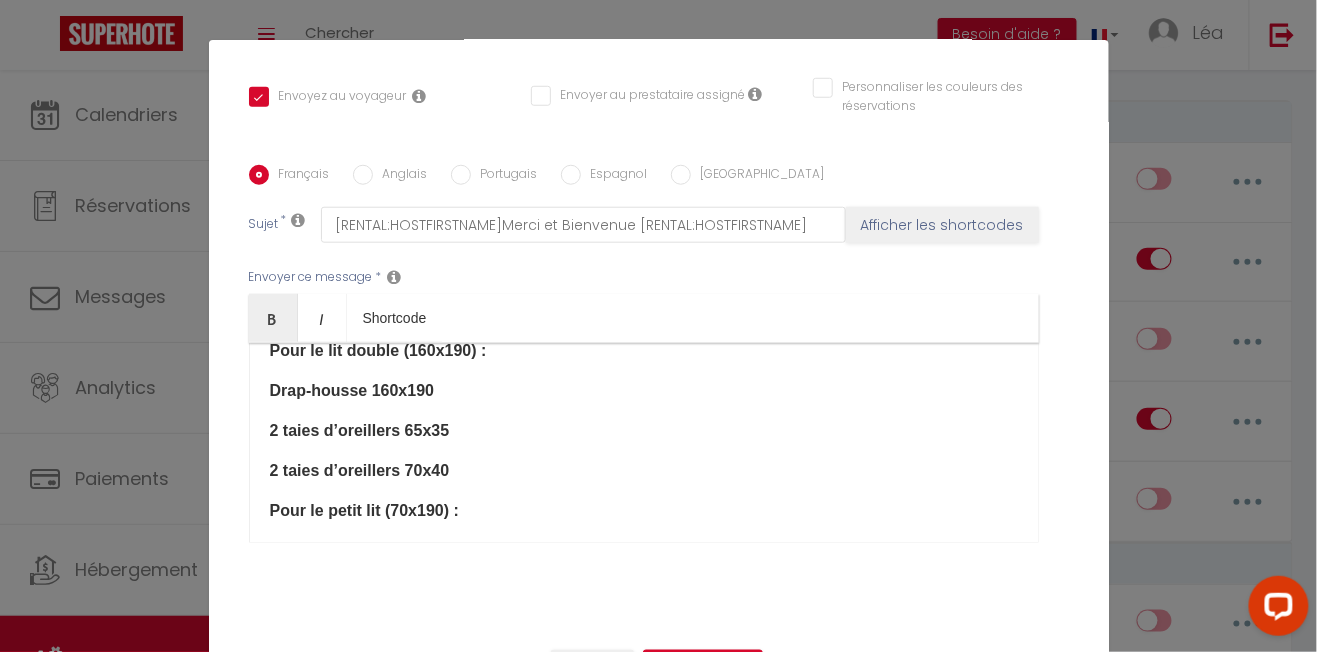 click on "Drap-housse 160x190" at bounding box center [644, 391] 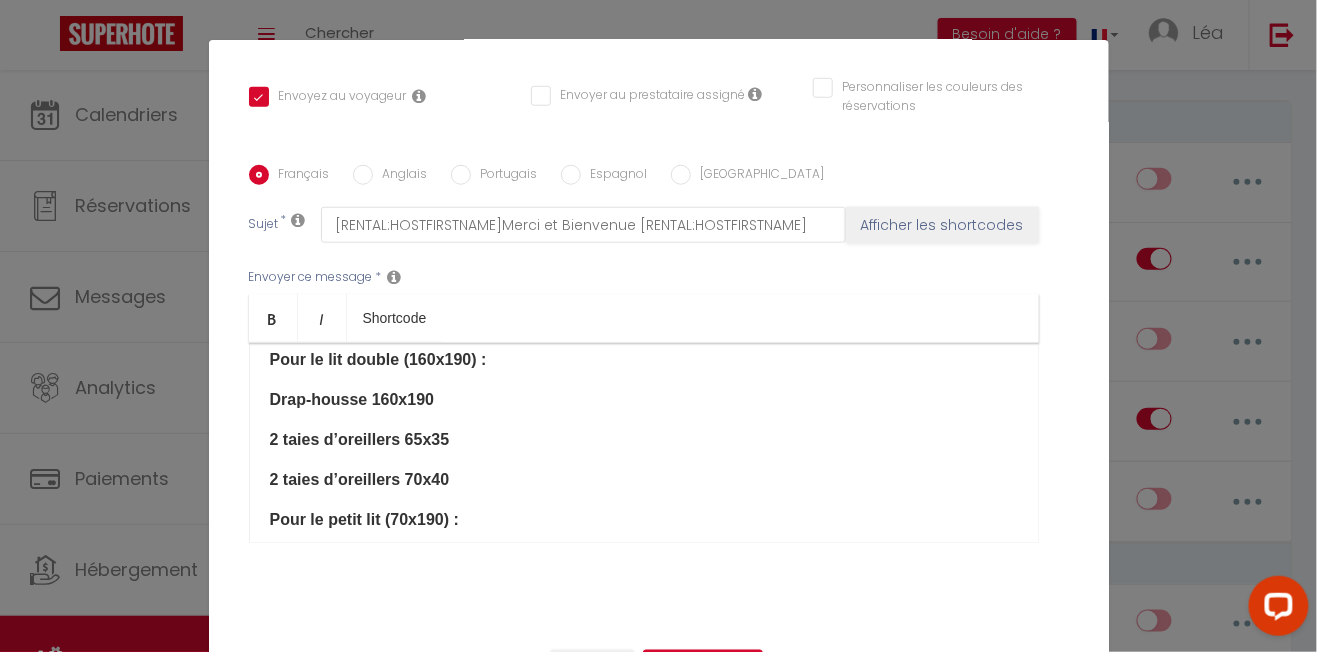 scroll, scrollTop: 0, scrollLeft: 0, axis: both 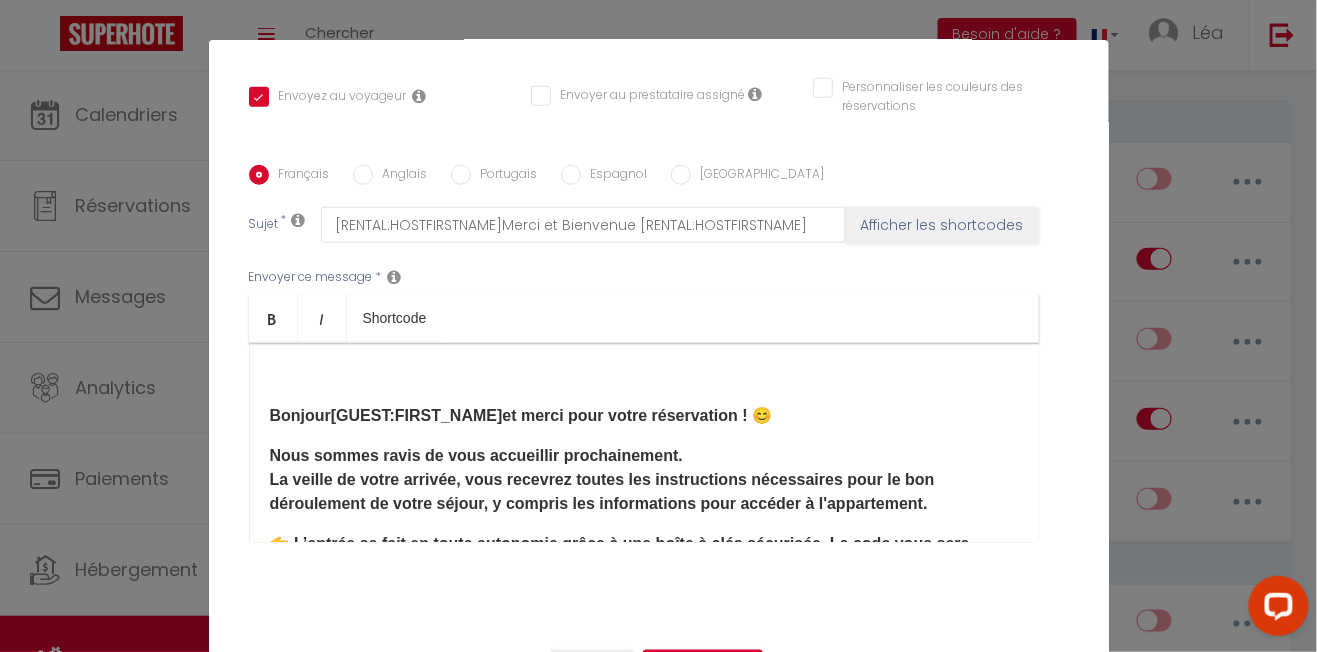 click on "Bonjour  [GUEST:FIRST_NAME] ​  et merci pour votre réservation ! 😊
Nous sommes ravis de vous accueillir prochainement. La veille de votre arrivée, vous recevrez toutes les instructions nécessaires pour le bon déroulement de votre séjour, y compris les informations pour accéder à l'appartement.
👉 L’entrée se fait en toute autonomie grâce à une boîte à clés sécurisée. Le code vous sera communiqué la veille de votre arrivée.
⚠️ Merci de prévoir vos propres draps et linge de toilette (non fournis sur place), notamment :
Pour le lit double (160x190) :
Drap-housse 160x190
2 taies d’oreillers 65x35
2 taies d’oreillers 70x40
Pour le petit lit (70x190) :
Drap-housse 70x190
Housse de couette 140x200
1 taie d’oreiller 65x65
Pensez également à apporter :
Serviettes de bain
Tapis de bain
Si vous avez des questions d’ici là, n’hésitez pas à nous contacter. À très bientôt ! ​" at bounding box center (644, 443) 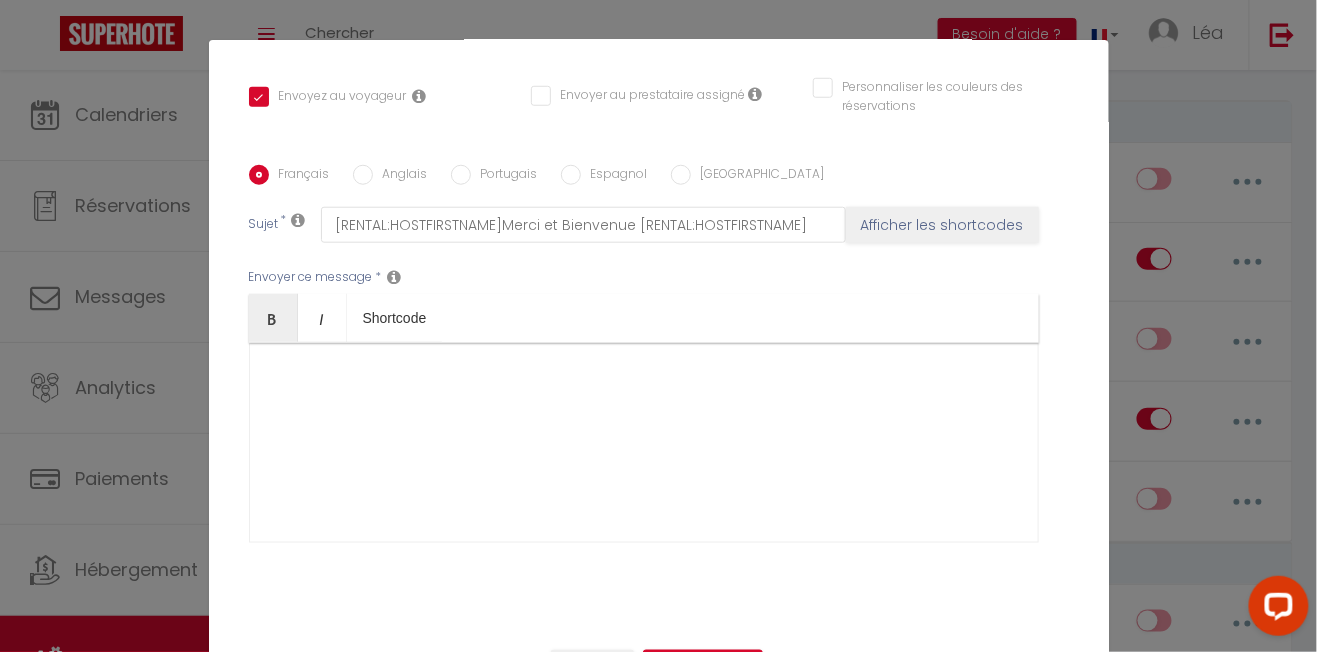 scroll, scrollTop: 0, scrollLeft: 0, axis: both 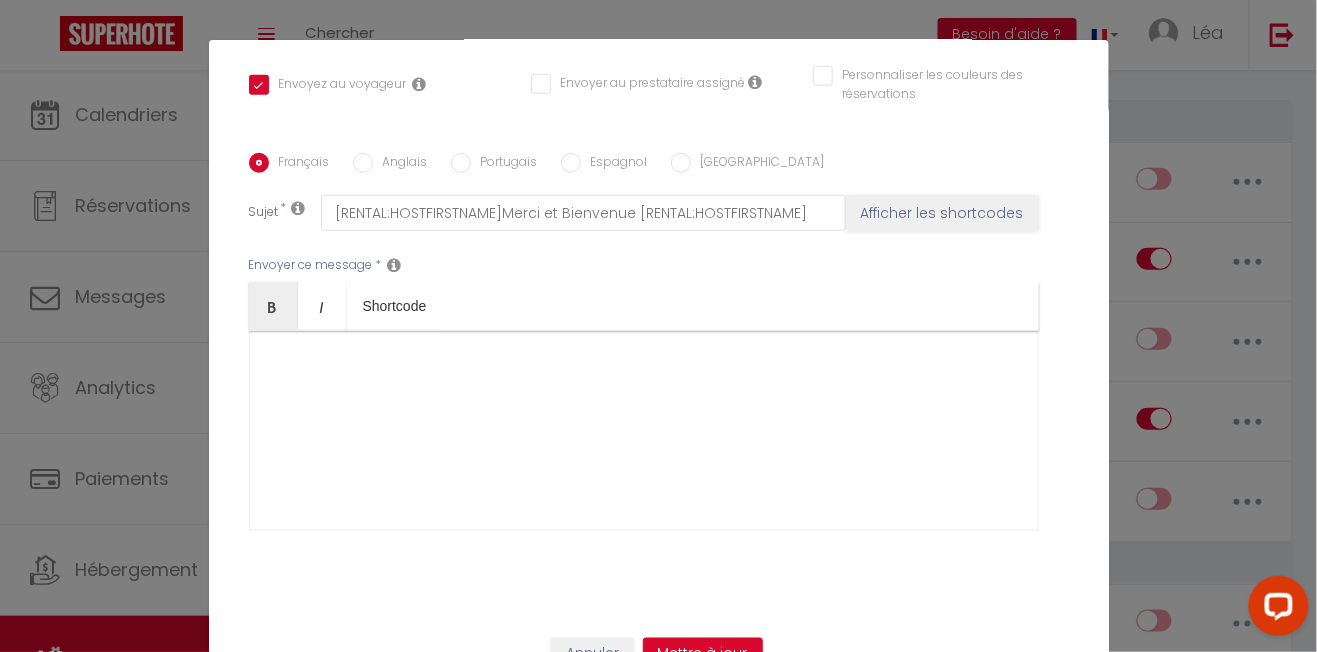 click at bounding box center (644, 431) 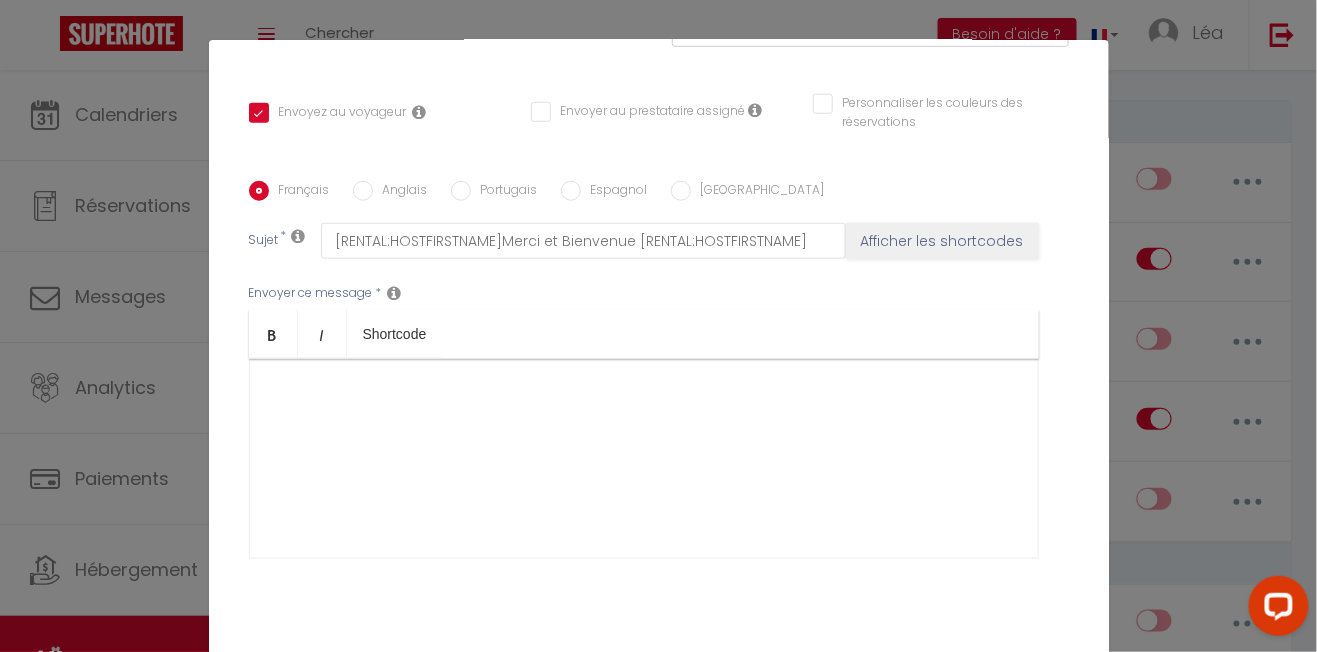 scroll, scrollTop: 419, scrollLeft: 0, axis: vertical 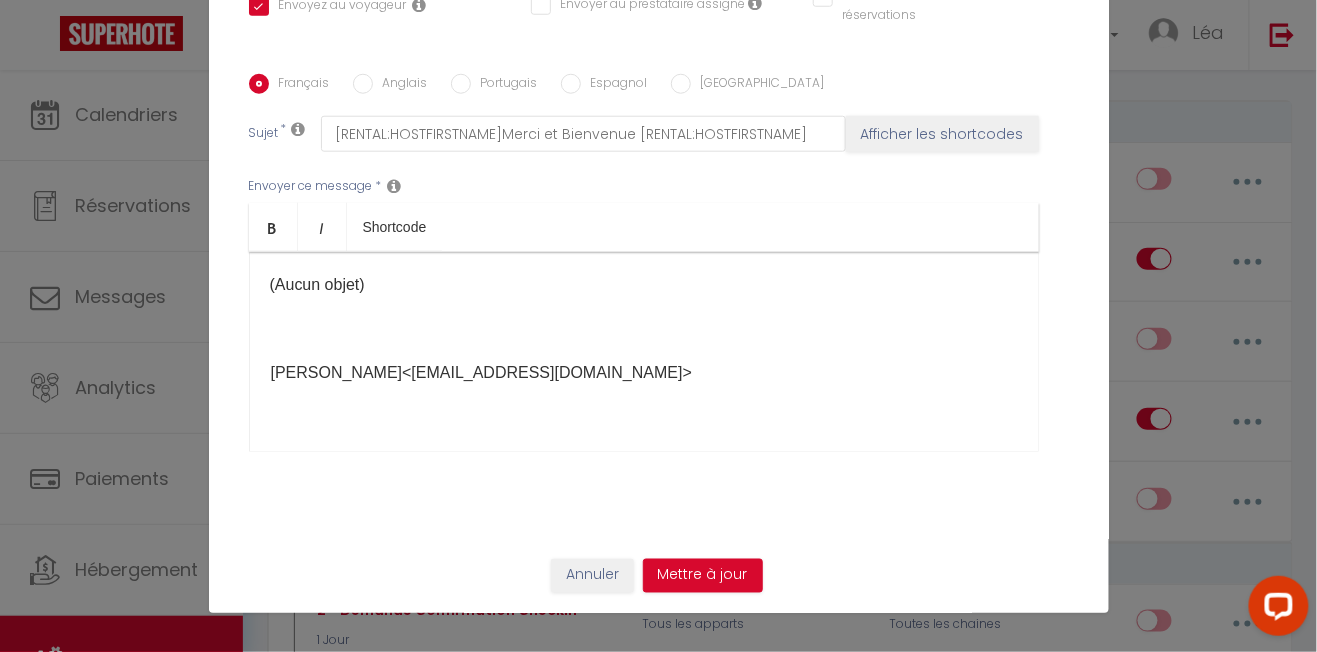 click on "allan ti<allan_07@live.fr>" at bounding box center [644, 385] 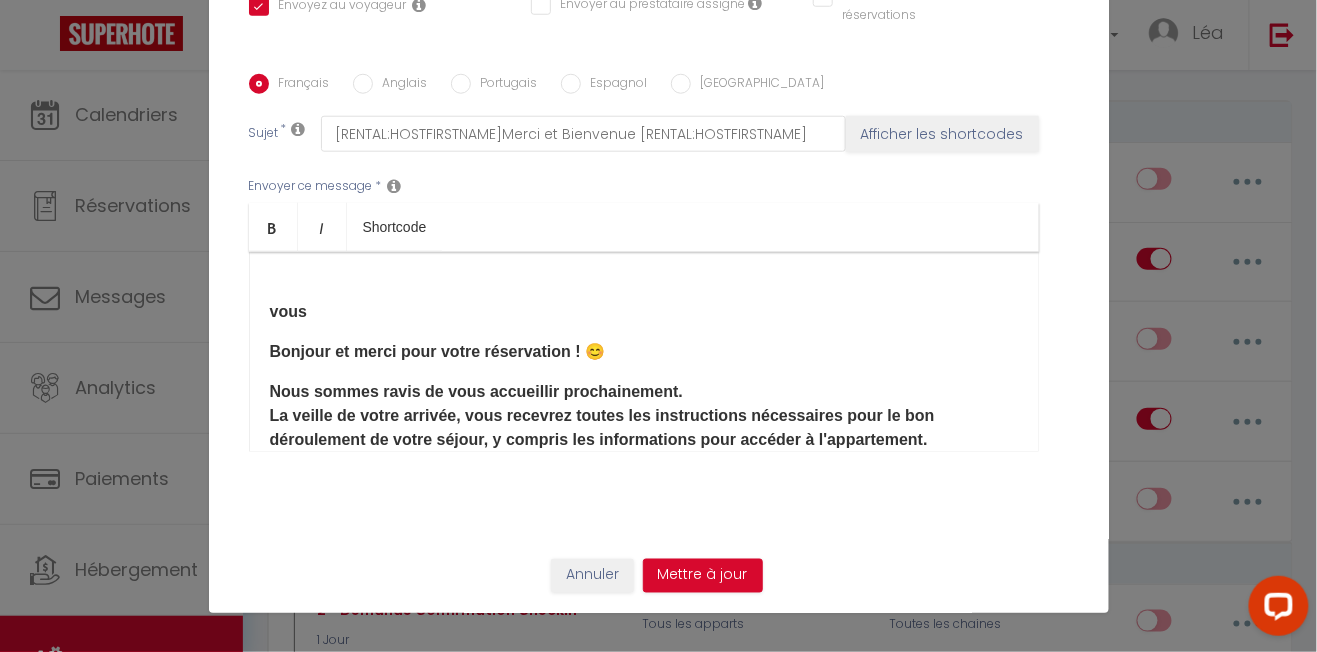 scroll, scrollTop: 134, scrollLeft: 0, axis: vertical 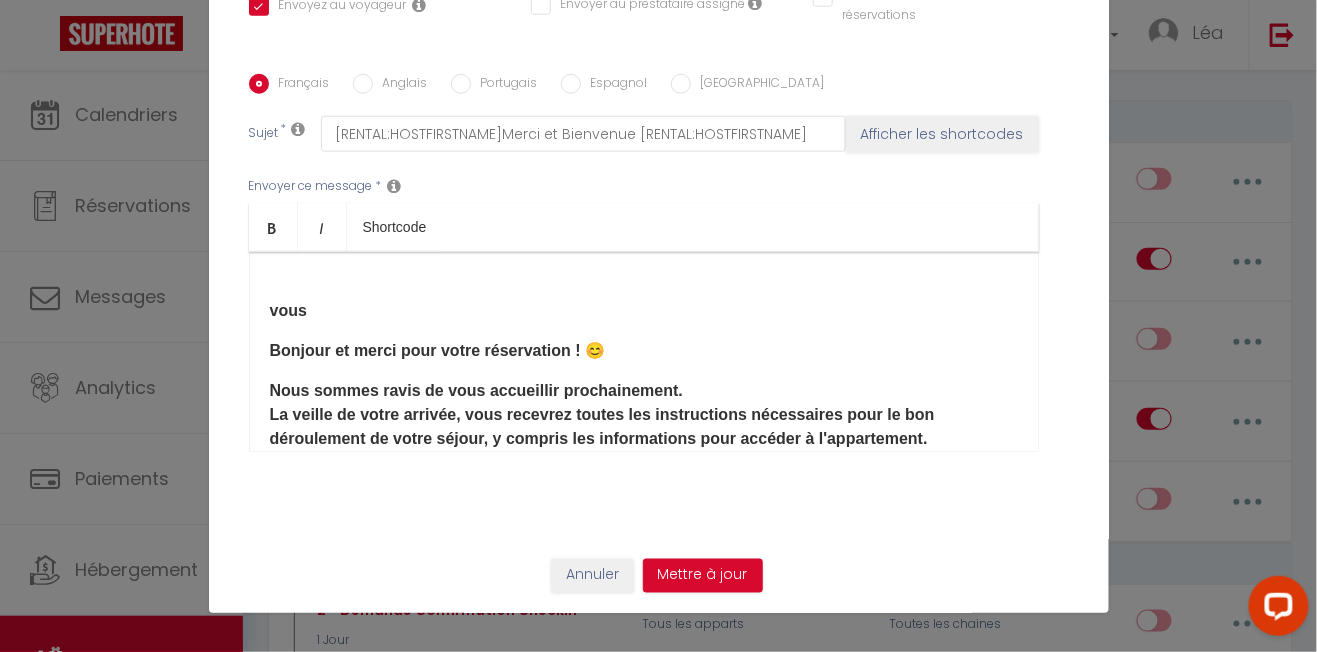 click on "​ vous ​
Bonjour et merci pour votre réservation ! 😊
Nous sommes ravis de vous accueillir prochainement. La veille de votre arrivée, vous recevrez toutes les instructions nécessaires pour le bon déroulement de votre séjour, y compris les informations pour accéder à l'appartement.
👉 L’entrée se fait en toute autonomie grâce à une boîte à clés sécurisée. Le code vous sera communiqué la veille de votre arrivée.
⚠️ Merci de prévoir vos propres draps et linge de toilette (non fournis sur place), notamment :
Pour le lit double (160x190) :
Drap-housse 160x190
Housse de couette 220x240
2 taies d’oreillers 65x35
2 taies d’oreillers 70x40
Pour le petit lit (70x190) :
Drap-housse 70x190
Housse de couette 140x200
1 taie d’oreiller 65x65
Pensez également à apporter :
Serviettes de bain
Tapis de bain
Si vous avez des questions d’ici là, n’hésitez pas à nous contacter." at bounding box center (644, 352) 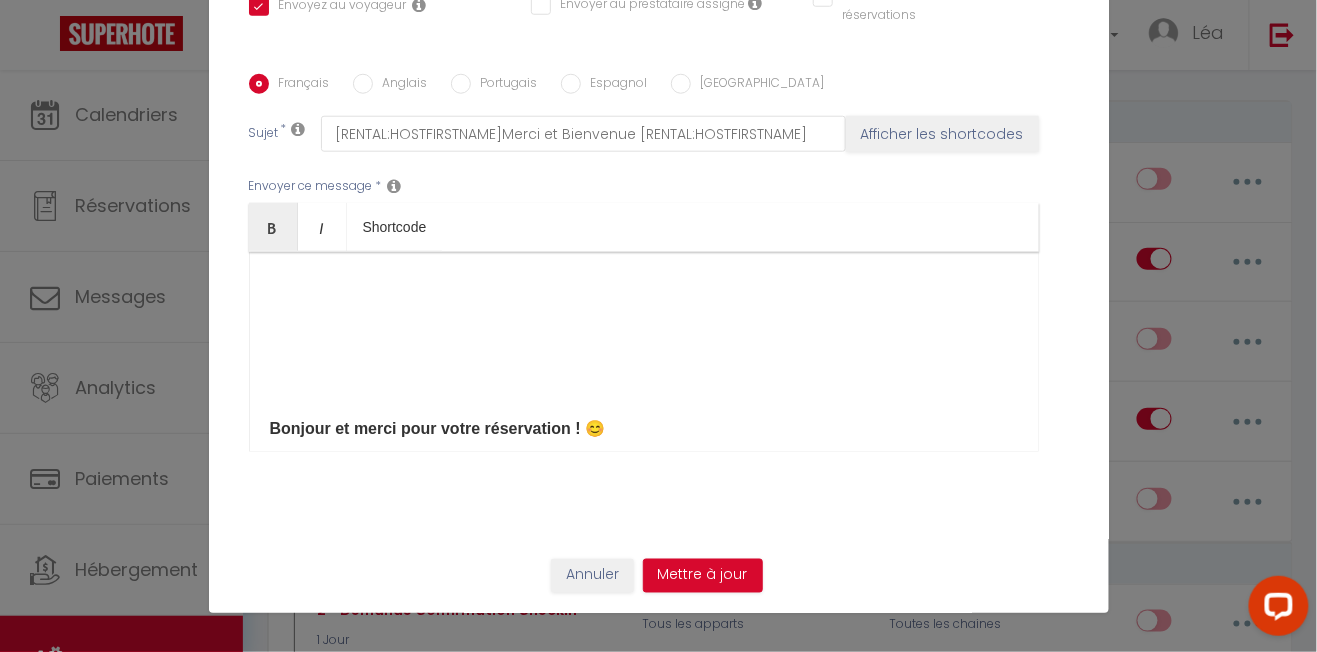scroll, scrollTop: 0, scrollLeft: 0, axis: both 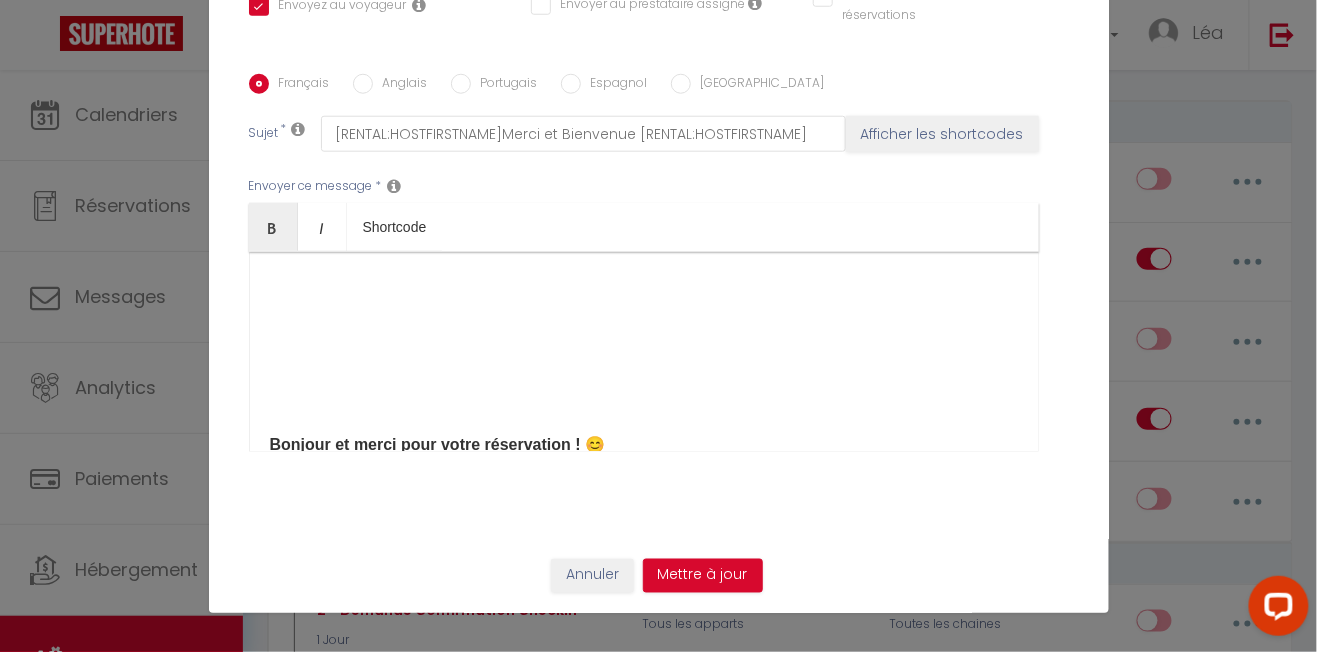 click at bounding box center [644, 405] 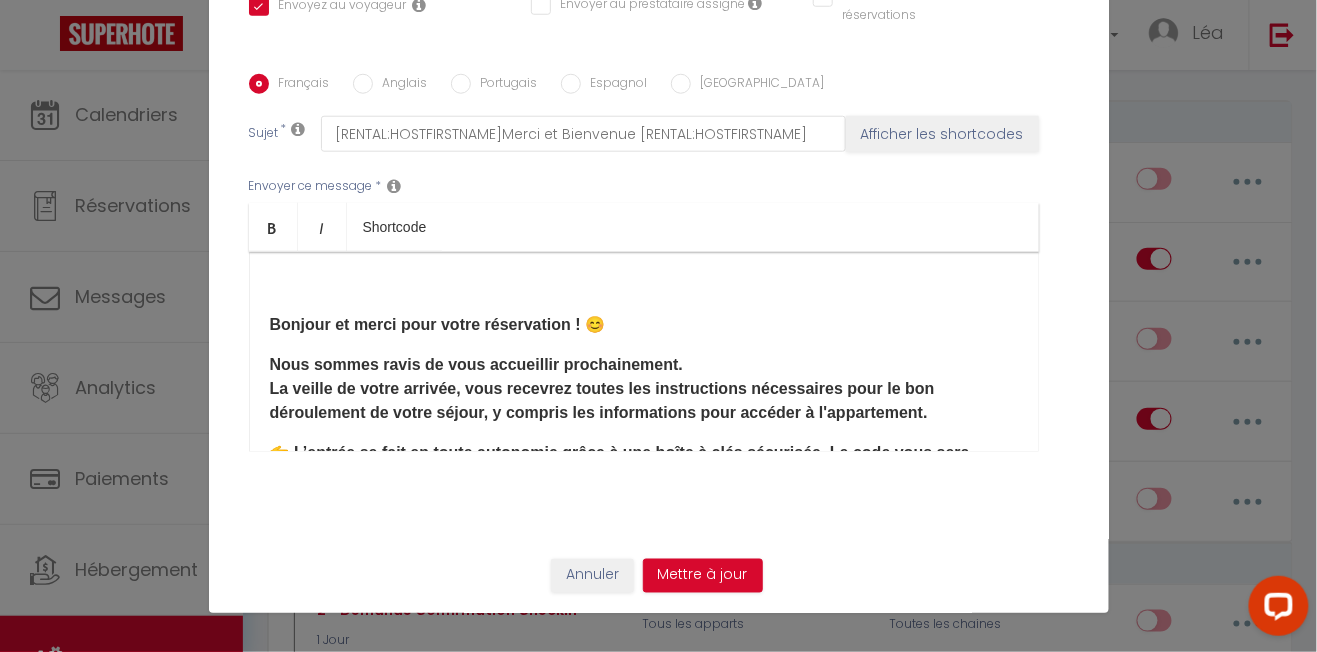 click on "Bonjour et merci pour votre réservation ! 😊
Nous sommes ravis de vous accueillir prochainement. La veille de votre arrivée, vous recevrez toutes les instructions nécessaires pour le bon déroulement de votre séjour, y compris les informations pour accéder à l'appartement.
👉 L’entrée se fait en toute autonomie grâce à une boîte à clés sécurisée. Le code vous sera communiqué la veille de votre arrivée.
⚠️ Merci de prévoir vos propres draps et linge de toilette (non fournis sur place), notamment :
Pour le lit double (160x190) :
Drap-housse 160x190
Housse de couette 220x240
2 taies d’oreillers 65x35
2 taies d’oreillers 70x40
Pour le petit lit (70x190) :
Drap-housse 70x190
Housse de couette 140x200
1 taie d’oreiller 65x65
Pensez également à apporter :
Serviettes de bain
Tapis de bain
Si vous avez des questions d’ici là, n’hésitez pas à nous contacter. À très bientôt !" at bounding box center (644, 352) 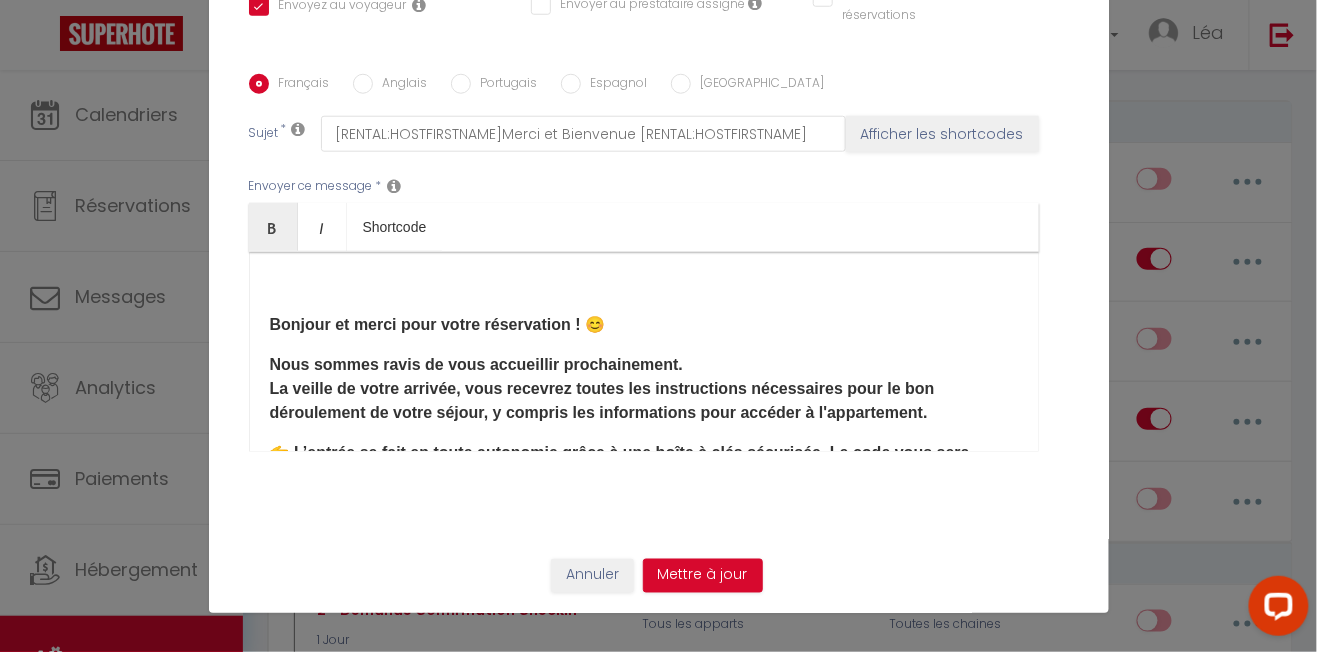 click on "Bonjour et merci pour votre réservation ! 😊
Nous sommes ravis de vous accueillir prochainement. La veille de votre arrivée, vous recevrez toutes les instructions nécessaires pour le bon déroulement de votre séjour, y compris les informations pour accéder à l'appartement.
👉 L’entrée se fait en toute autonomie grâce à une boîte à clés sécurisée. Le code vous sera communiqué la veille de votre arrivée.
⚠️ Merci de prévoir vos propres draps et linge de toilette (non fournis sur place), notamment :
Pour le lit double (160x190) :
Drap-housse 160x190
Housse de couette 220x240
2 taies d’oreillers 65x35
2 taies d’oreillers 70x40
Pour le petit lit (70x190) :
Drap-housse 70x190
Housse de couette 140x200
1 taie d’oreiller 65x65
Pensez également à apporter :
Serviettes de bain
Tapis de bain
Si vous avez des questions d’ici là, n’hésitez pas à nous contacter. À très bientôt !" at bounding box center (644, 352) 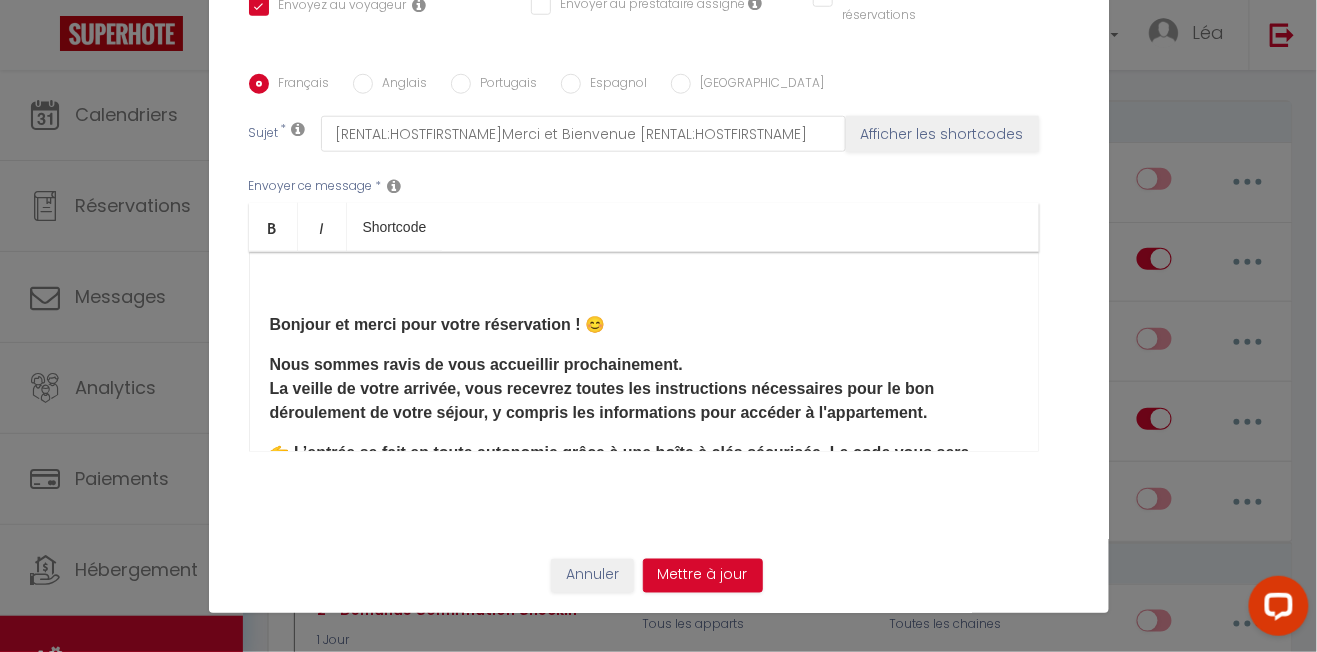 click on "Bonjour et merci pour votre réservation ! 😊
Nous sommes ravis de vous accueillir prochainement. La veille de votre arrivée, vous recevrez toutes les instructions nécessaires pour le bon déroulement de votre séjour, y compris les informations pour accéder à l'appartement.
👉 L’entrée se fait en toute autonomie grâce à une boîte à clés sécurisée. Le code vous sera communiqué la veille de votre arrivée.
⚠️ Merci de prévoir vos propres draps et linge de toilette (non fournis sur place), notamment :
Pour le lit double (160x190) :
Drap-housse 160x190
Housse de couette 220x240
2 taies d’oreillers 65x35
2 taies d’oreillers 70x40
Pour le petit lit (70x190) :
Drap-housse 70x190
Housse de couette 140x200
1 taie d’oreiller 65x65
Pensez également à apporter :
Serviettes de bain
Tapis de bain
Si vous avez des questions d’ici là, n’hésitez pas à nous contacter. À très bientôt !" at bounding box center [644, 352] 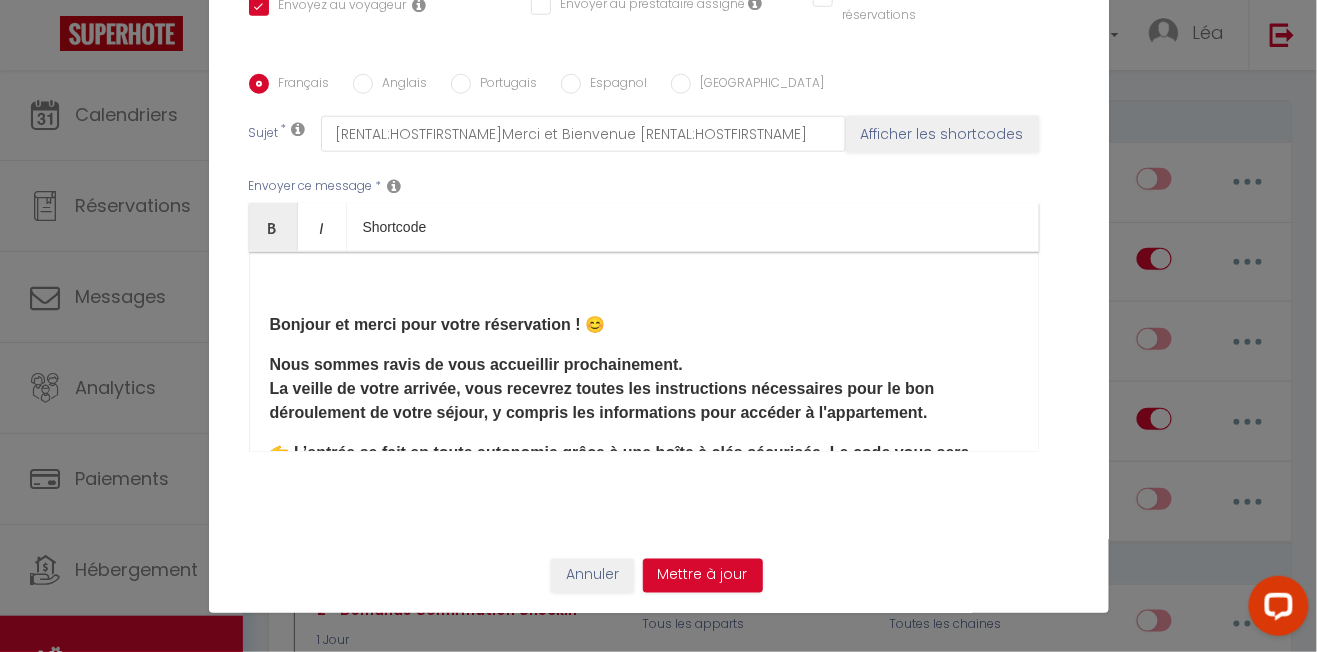 click on "Bonjour et merci pour votre réservation ! 😊" at bounding box center [644, 325] 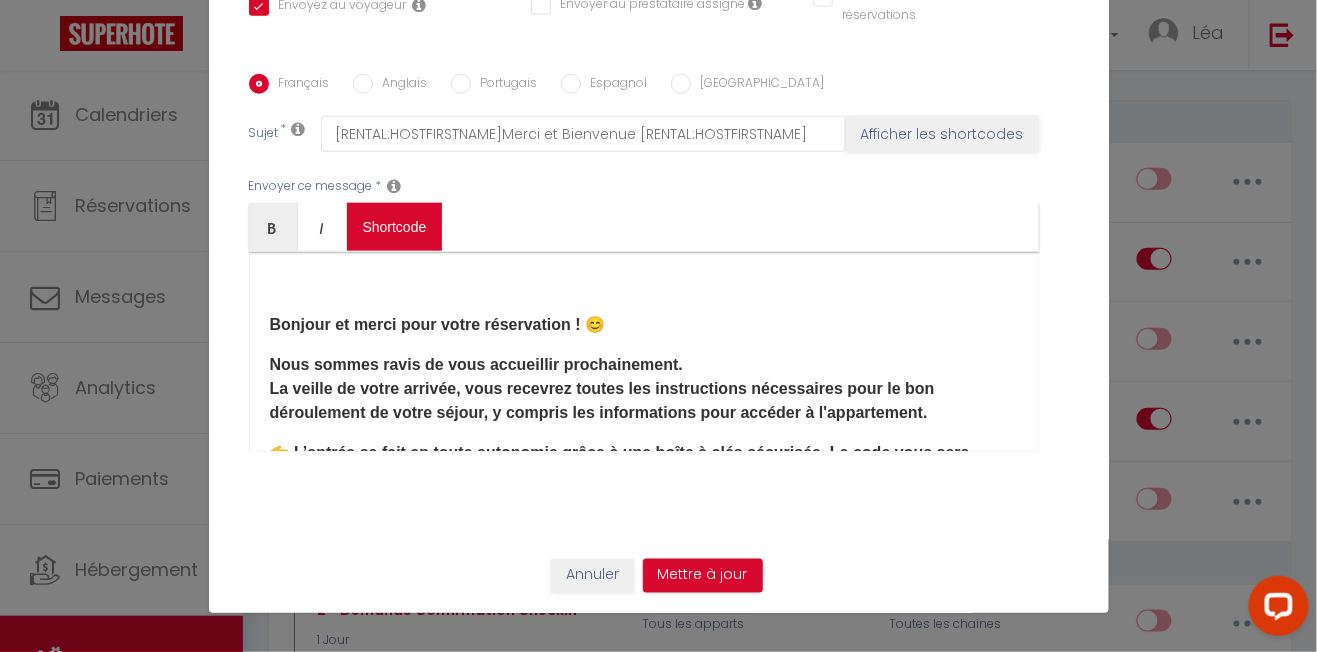 click on "Coaching SuperHote ce soir à 18h00, pour participer:  https://us02web.zoom.us/j/4667554618?pwd=QUhUTnBqenhNTG1HazhBOFJXWjRYUT09   ×     Toggle navigation       Toggle Search     Toggle menubar     Chercher   BUTTON
Besoin d'aide ?
Léa   Paramètres        Équipe     Résultat de la recherche   Aucun résultat     Calendriers     Réservations     Messages     Analytics      Paiements     Hébergement     Notifications                 Résultat de la recherche   Id   Appart   Voyageur    Checkin   Checkout   Nuits   Pers.   Plateforme   Statut     Résultat de la recherche   Aucun résultat          Notifications
Actions
Nouvelle Notification    Exporter    Importer    Tous les apparts    Studio 2 personnes / Vue Mer / Climatisé Studio 25m2/Le Chambeyron/Vars/Ski au pied/Confort
Actions
Nouveau shortcode personnalisé    Notifications" at bounding box center (658, 2074) 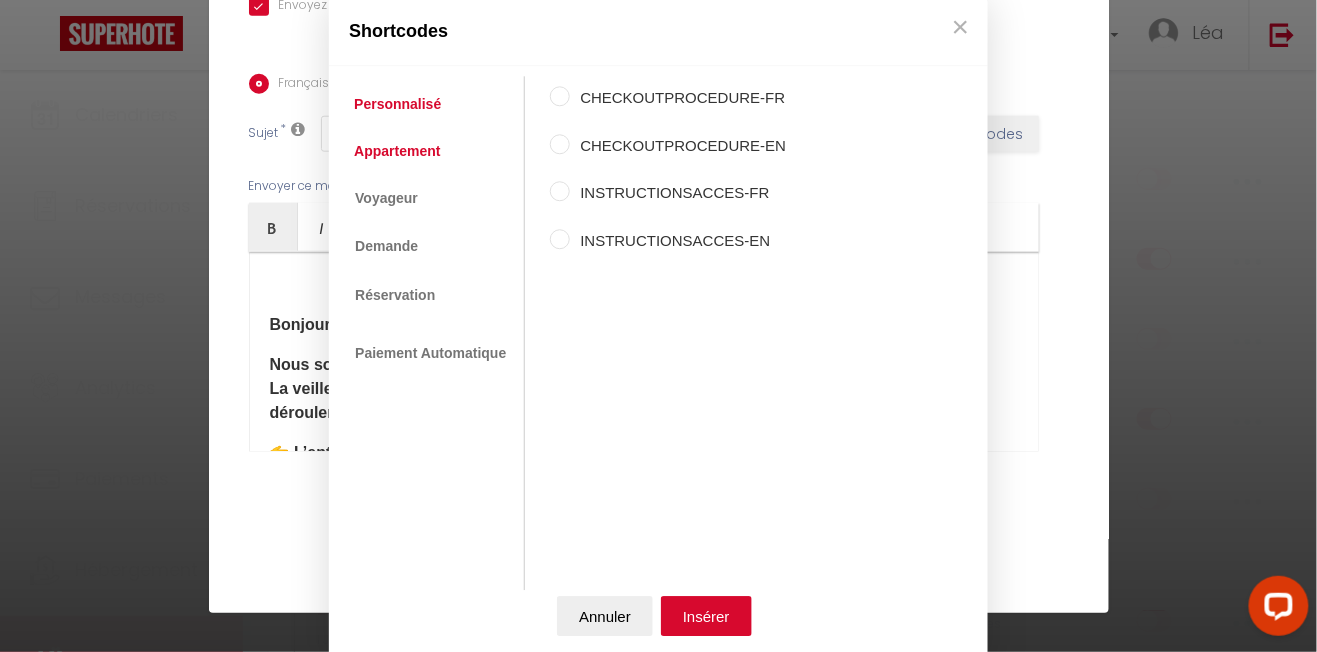 click on "Appartement" at bounding box center (397, 151) 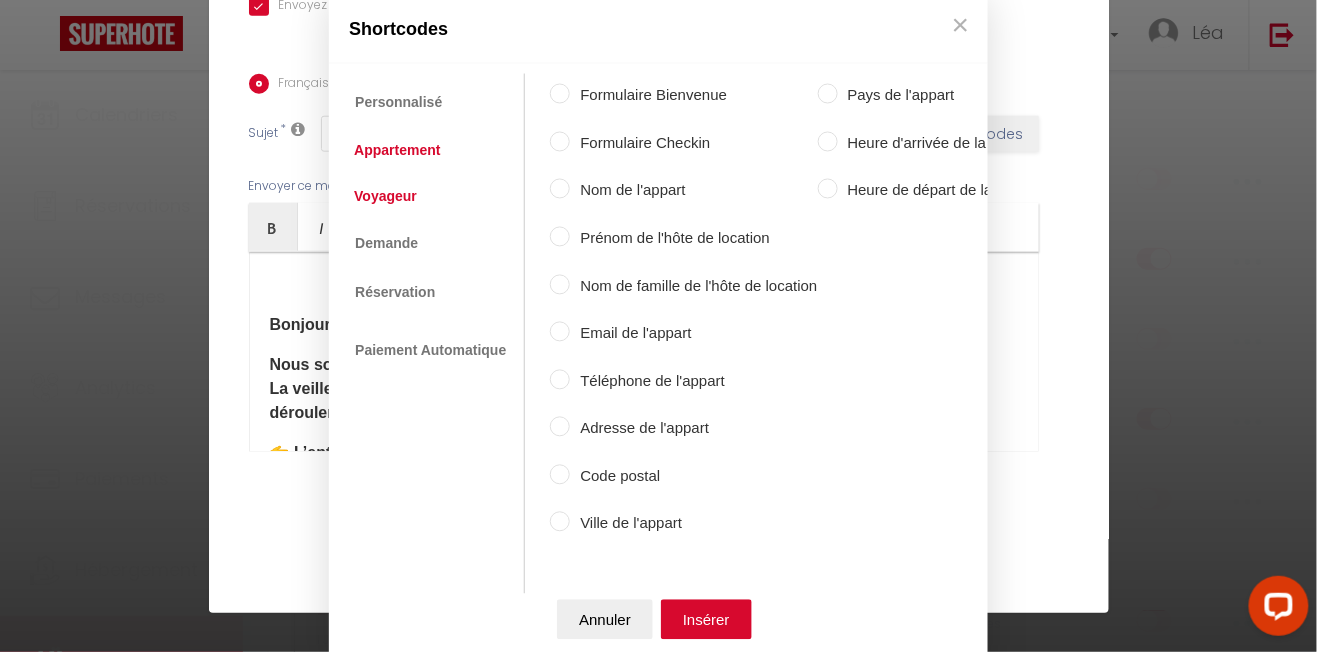 click on "Voyageur" at bounding box center (385, 196) 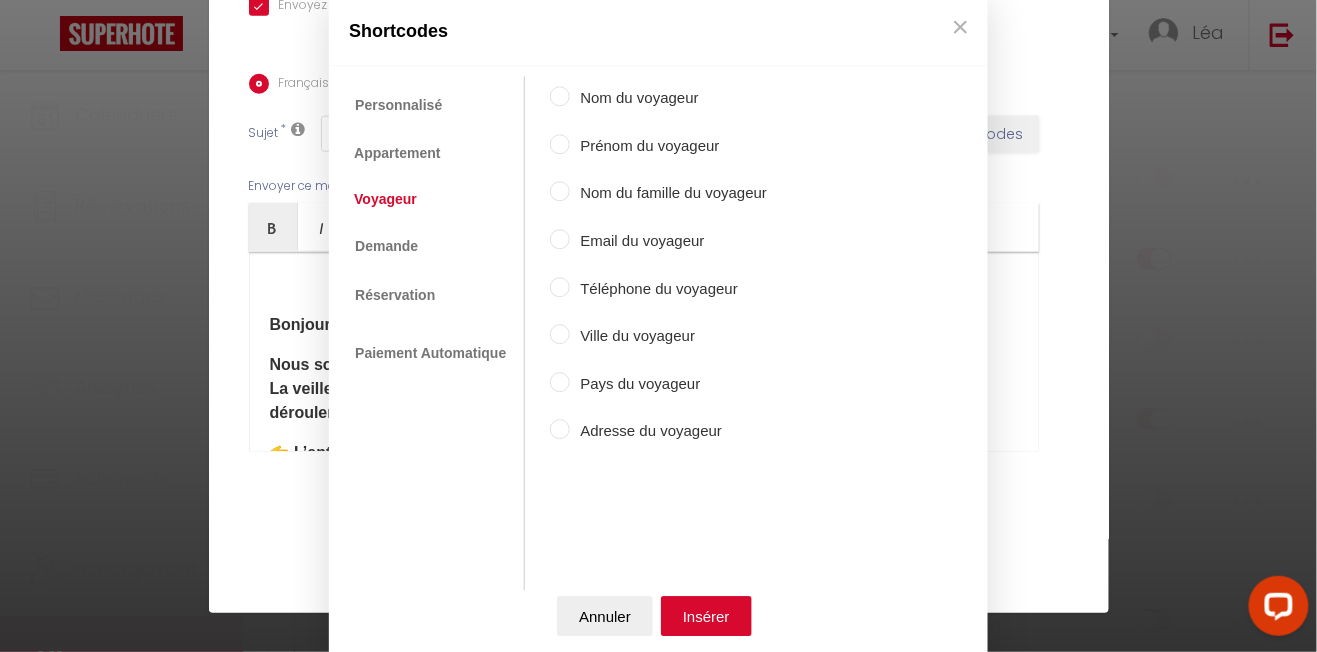 click on "Prénom du voyageur" at bounding box center [668, 146] 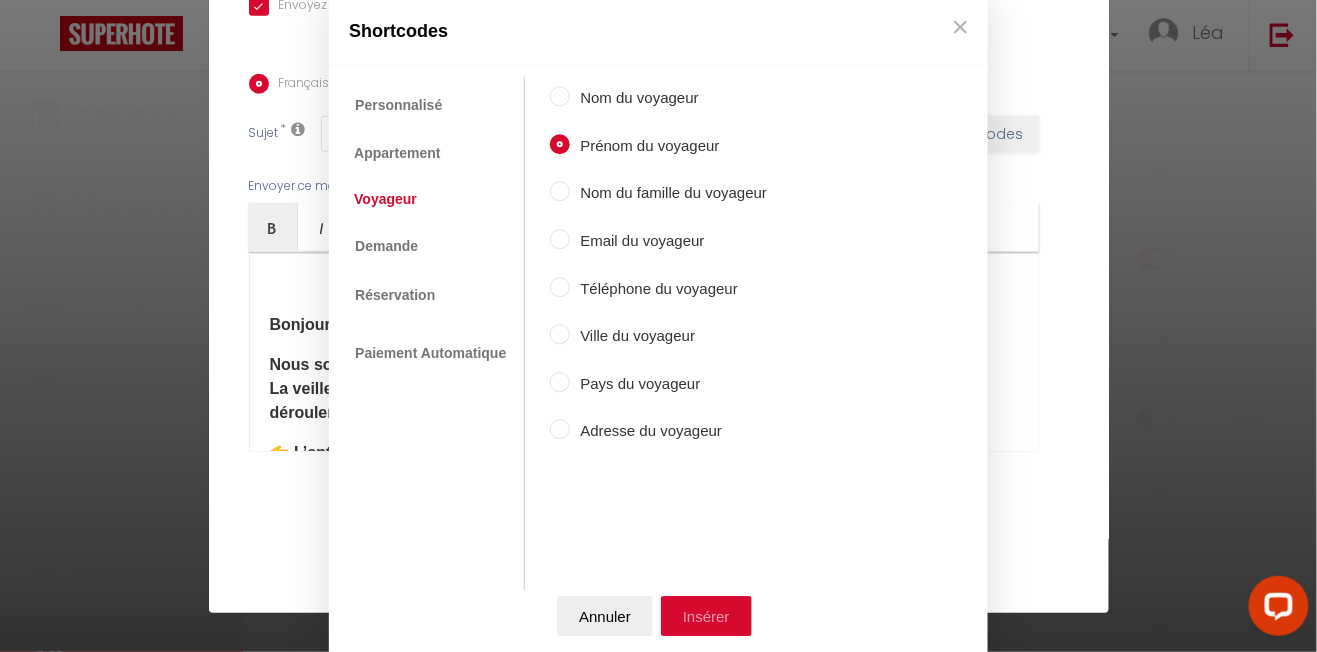 click on "Insérer" at bounding box center [706, 617] 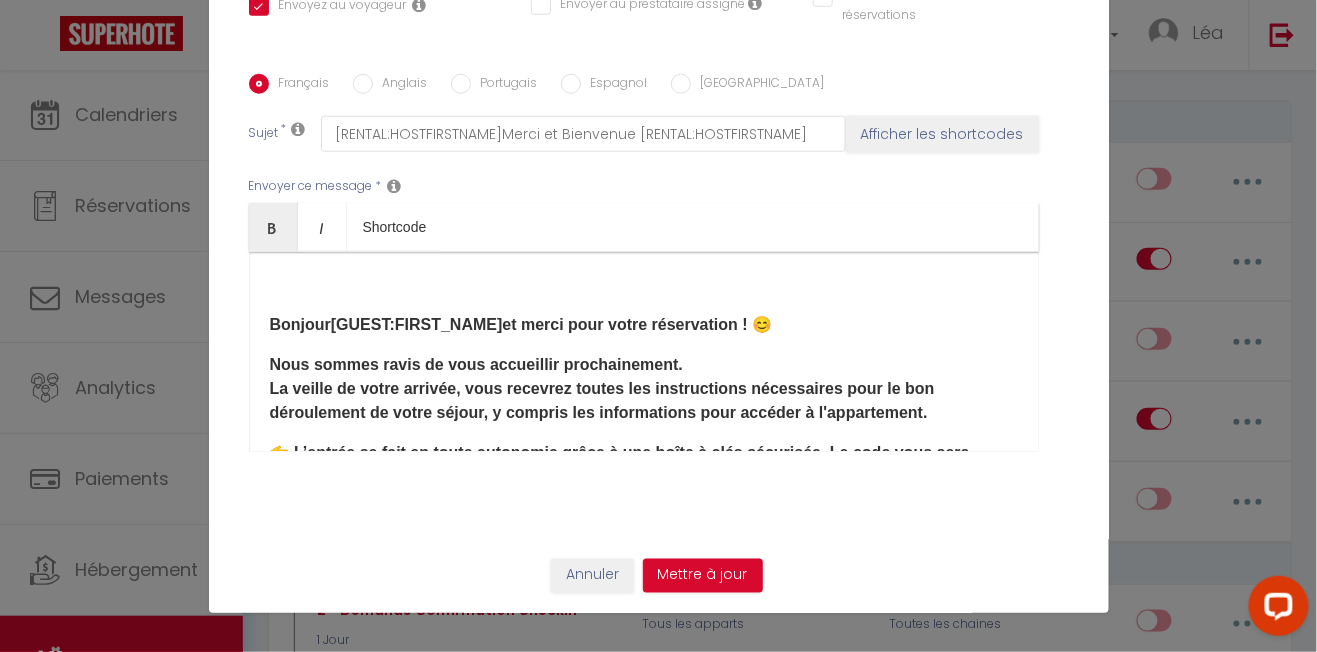 click on "Bonjour  [GUEST:FIRST_NAME] ​ et merci pour votre réservation ! 😊" at bounding box center (644, 325) 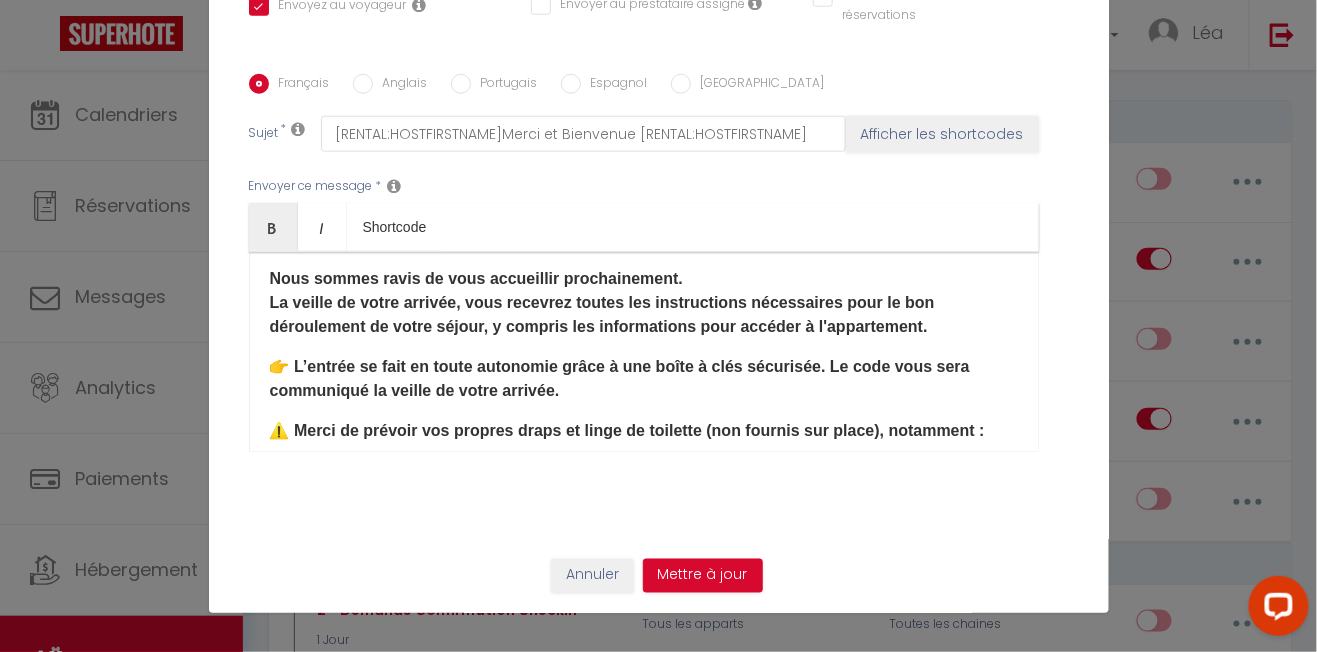 scroll, scrollTop: 87, scrollLeft: 0, axis: vertical 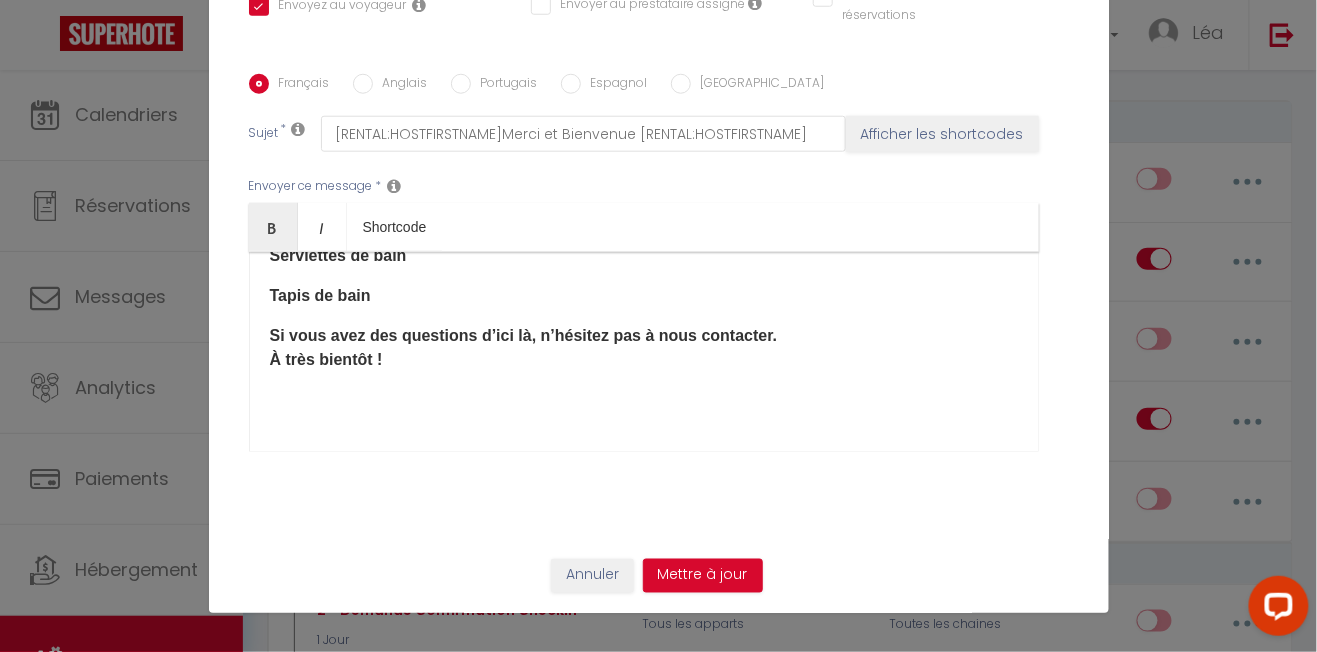 click on "Si vous avez des questions d’ici là, n’hésitez pas à nous contacter. À très bientôt !" at bounding box center [644, 348] 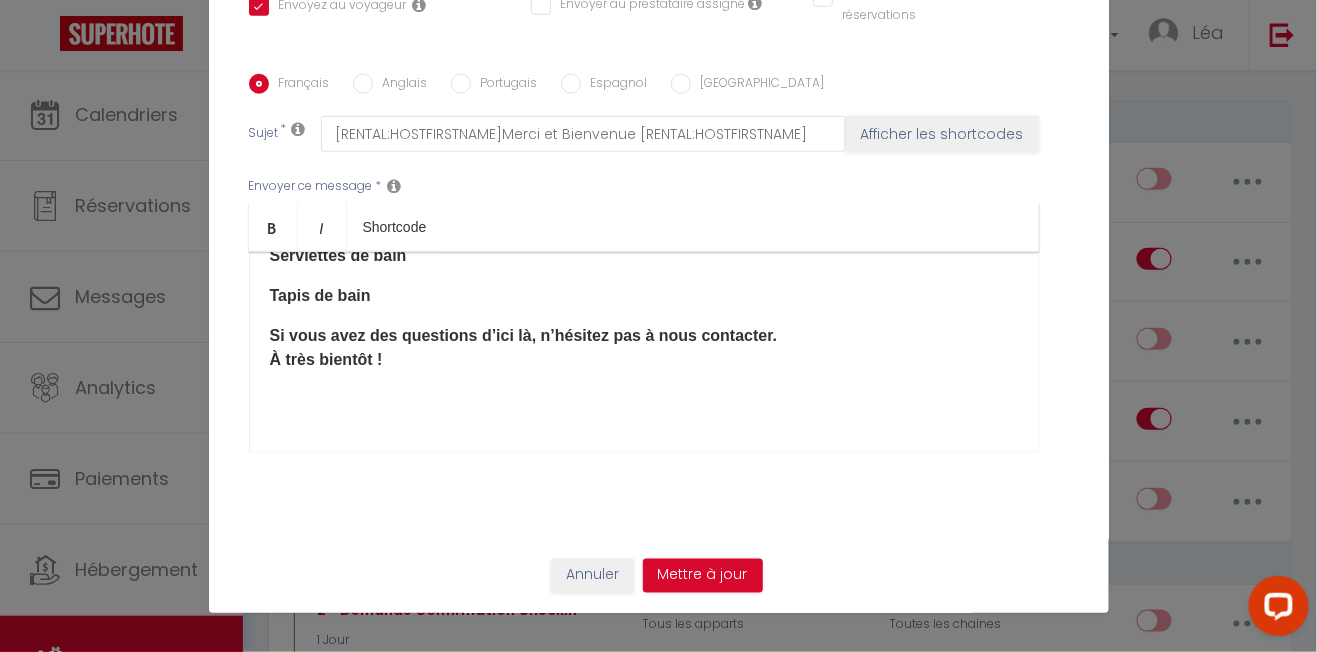 click on "​" at bounding box center [644, 400] 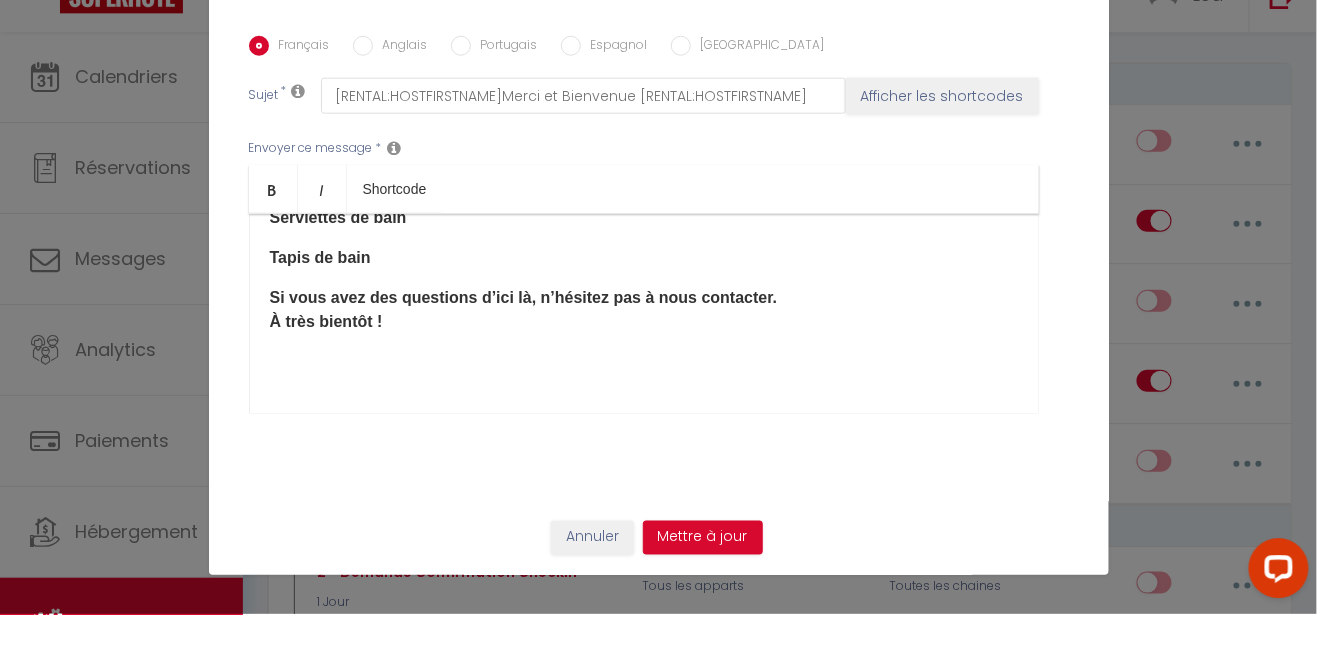 scroll, scrollTop: 1102, scrollLeft: 0, axis: vertical 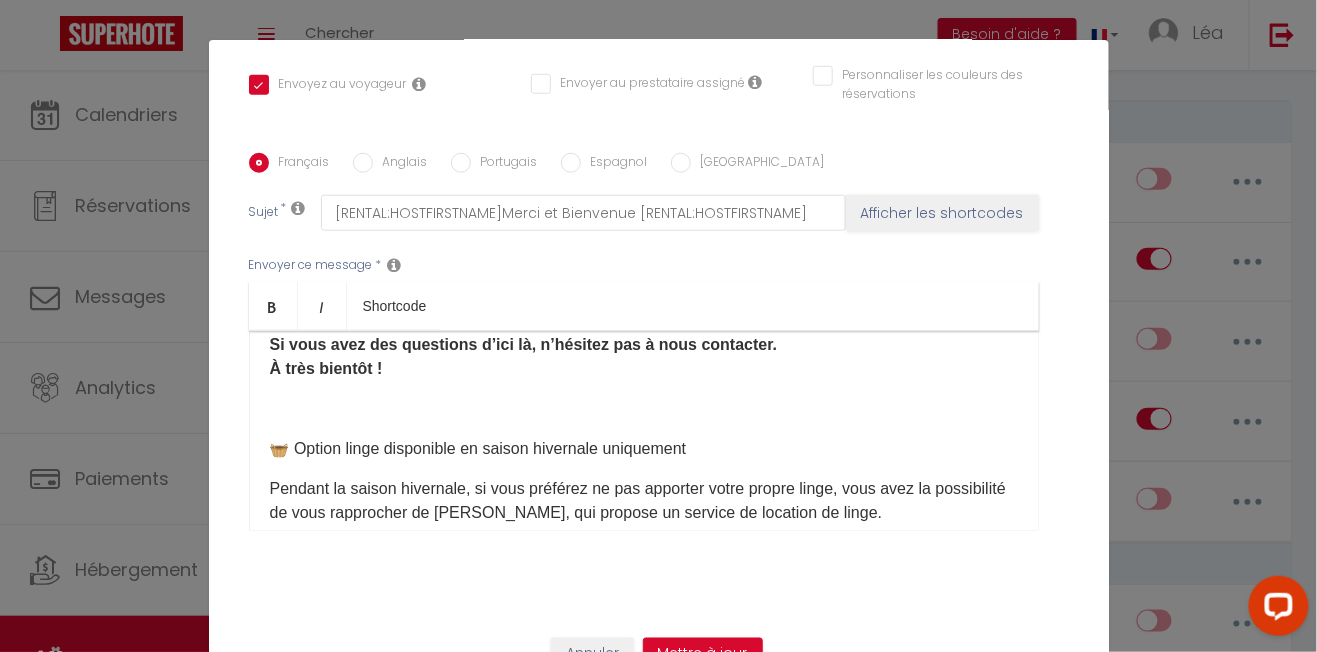 click on "Bonjour  [GUEST:FIRST_NAME] ​  et merci pour votre réservation ! 😊
Nous sommes ravis de vous accueillir prochainement. La veille de votre arrivée, vous recevrez toutes les instructions nécessaires pour le bon déroulement de votre séjour, y compris les informations pour accéder à l'appartement.
👉 L’entrée se fait en toute autonomie grâce à une boîte à clés sécurisée. Le code vous sera communiqué la veille de votre arrivée.
⚠️ Merci de prévoir vos propres draps et linge de toilette (non fournis sur place), notamment :
Pour le lit double (160x190) :
Drap-housse 160x190
Housse de couette 220x240
2 taies d’oreillers 65x35
2 taies d’oreillers 70x40
Pour le petit lit (70x190) :
Drap-housse 70x190
Housse de couette 140x200
1 taie d’oreiller 65x65
Pensez également à apporter :
Serviettes de bain
Tapis de bain
Si vous avez des questions d’ici là, n’hésitez pas à nous contacter. À très bientôt ! ​" at bounding box center [644, 431] 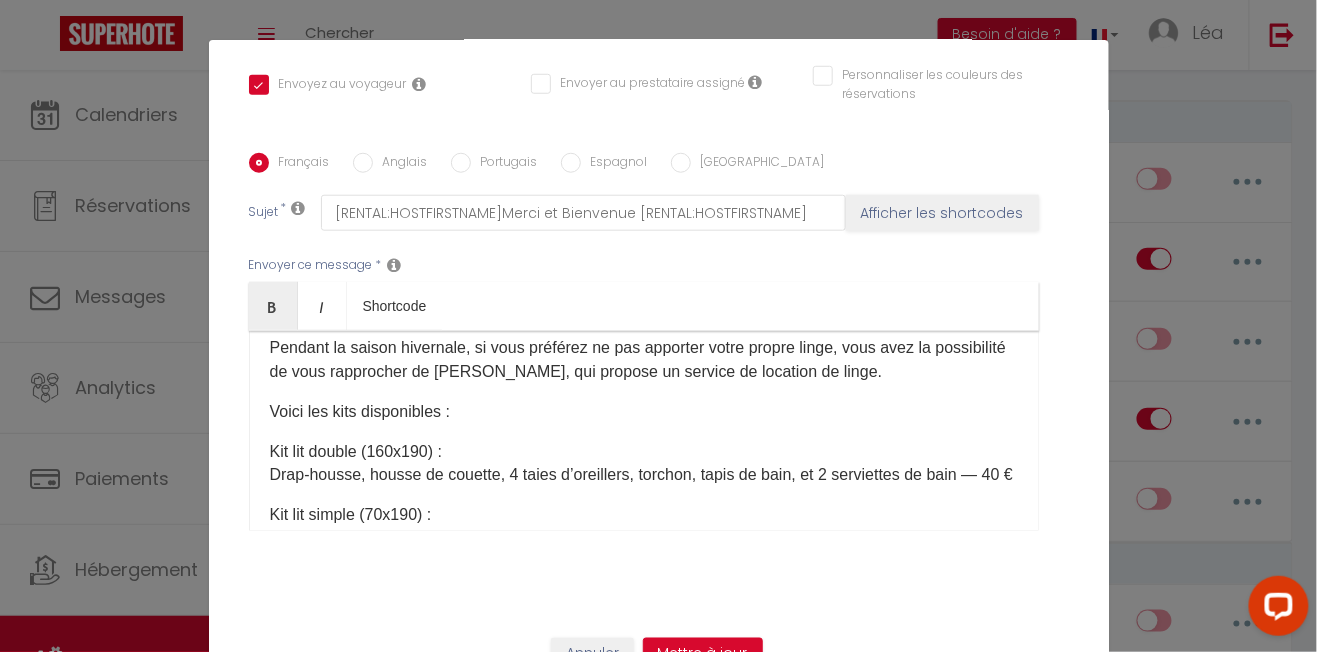 scroll, scrollTop: 858, scrollLeft: 0, axis: vertical 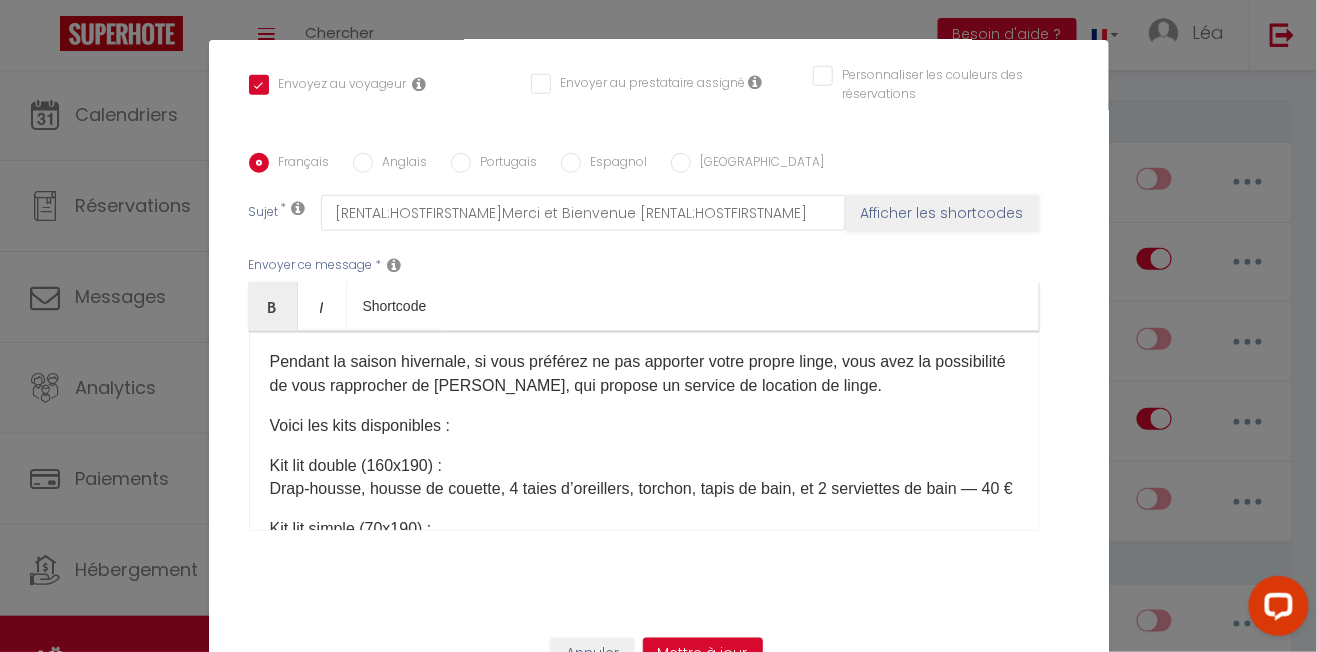 click on "Pendant la saison hivernale, si vous préférez ne pas apporter votre propre linge, vous avez la possibilité de vous rapprocher de Sylvie, qui propose un service de location de linge." at bounding box center (644, 374) 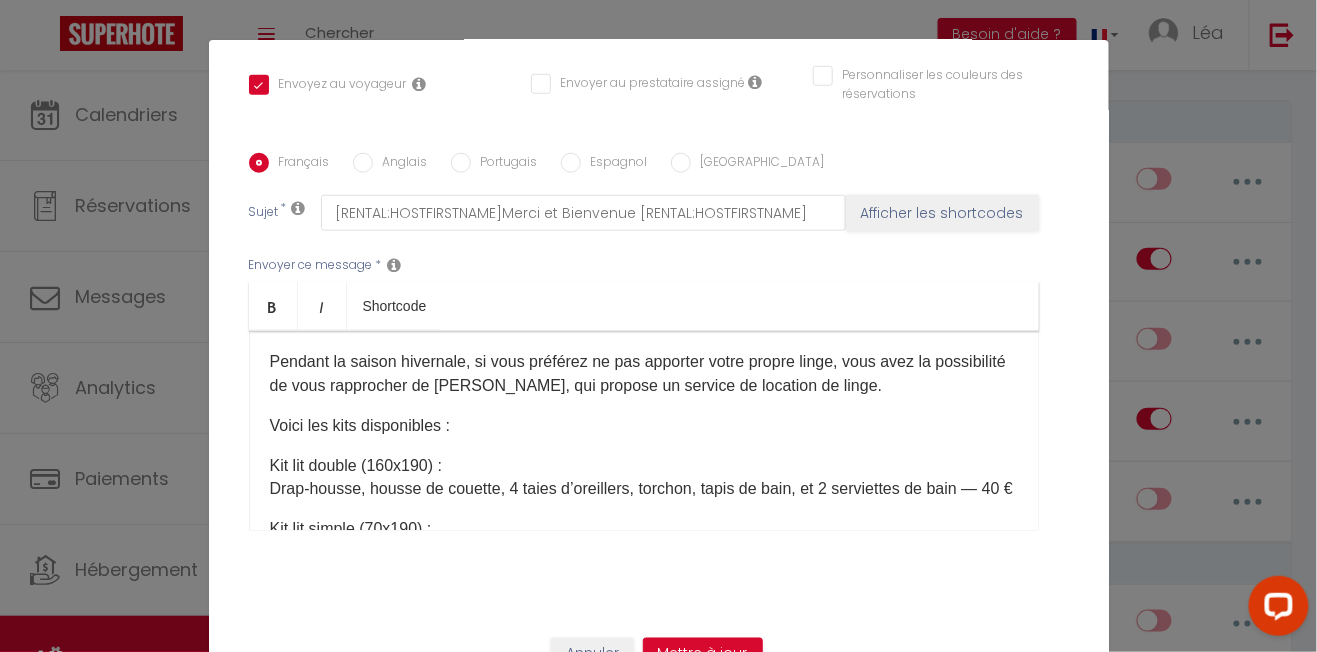 click on "Pendant la saison hivernale, si vous préférez ne pas apporter votre propre linge, vous avez la possibilité de vous rapprocher de Sylvie, qui propose un service de location de linge." at bounding box center [644, 374] 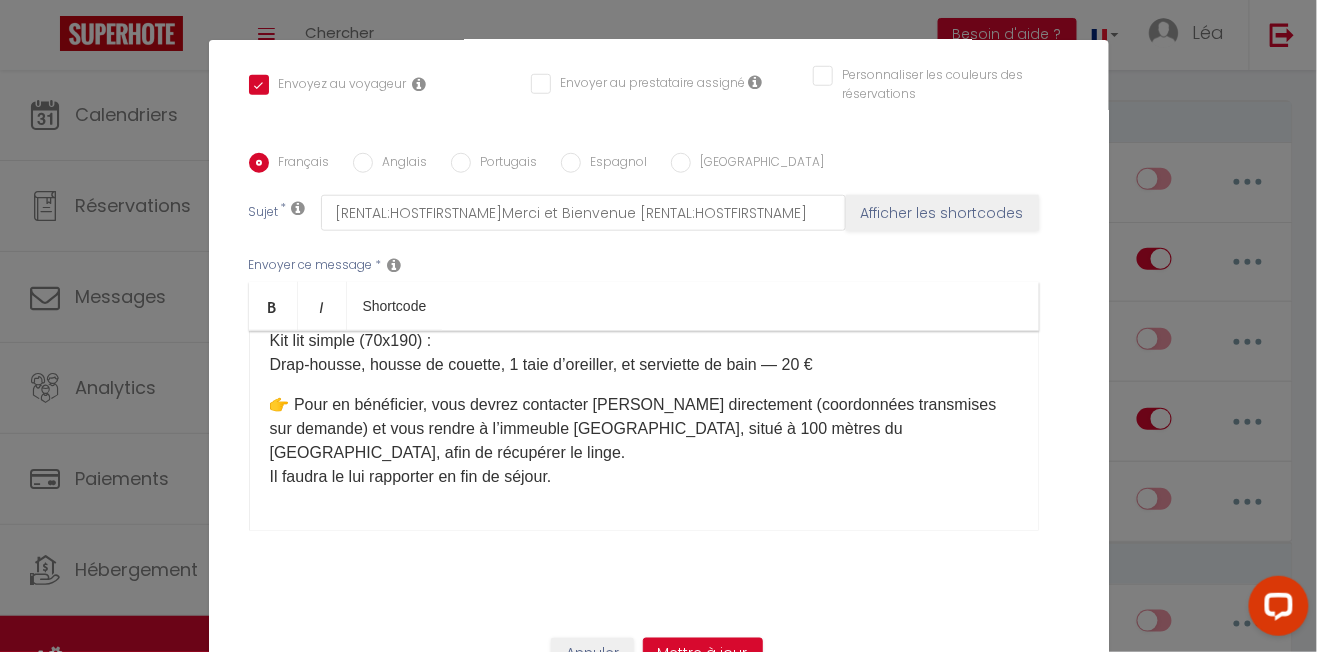 scroll, scrollTop: 1054, scrollLeft: 0, axis: vertical 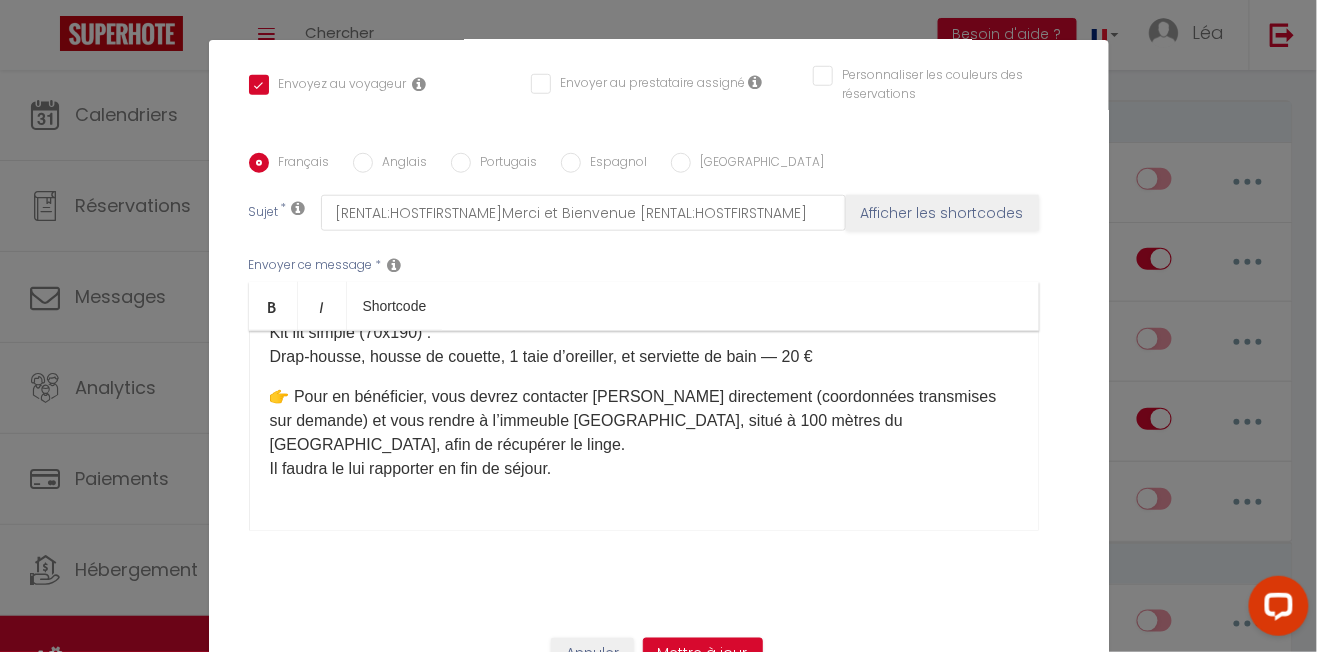 click on "👉 Pour en bénéficier, vous devrez contacter Sylvie directement (coordonnées transmises sur demande) et vous rendre à l’immeuble Lessina, situé à 100 mètres du Champ-Béron, afin de récupérer le linge. Il faudra le lui rapporter en fin de séjour." at bounding box center (644, 434) 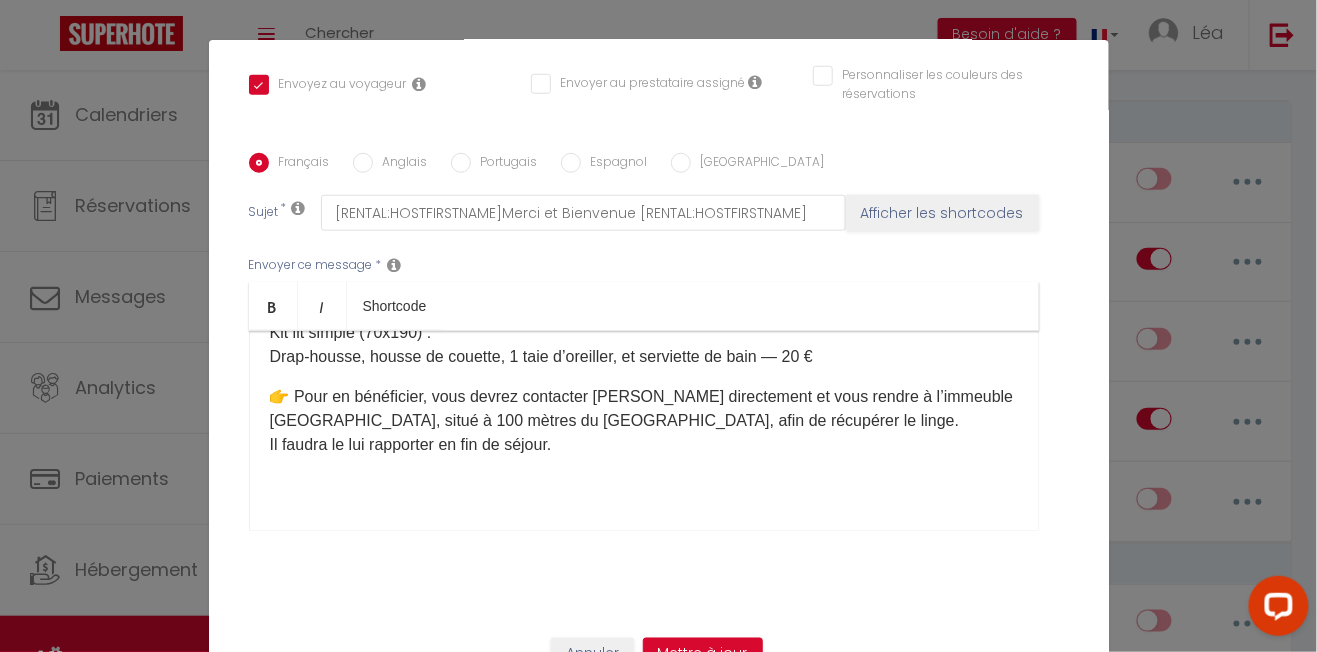 click on "👉 Pour en bénéficier, vous devrez contacter Sylvie directement et vous rendre à l’immeuble Lessina, situé à 100 mètres du Champ-Béron, afin de récupérer le linge. Il faudra le lui rapporter en fin de séjour." at bounding box center (644, 422) 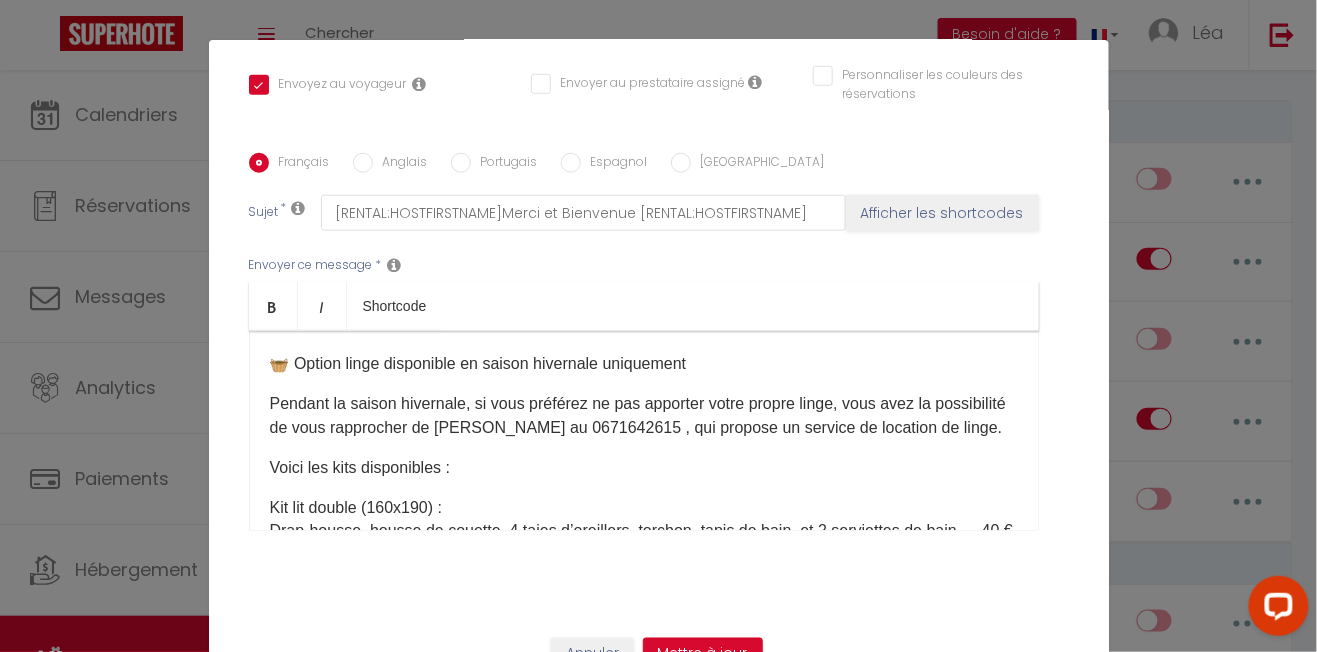 scroll, scrollTop: 814, scrollLeft: 0, axis: vertical 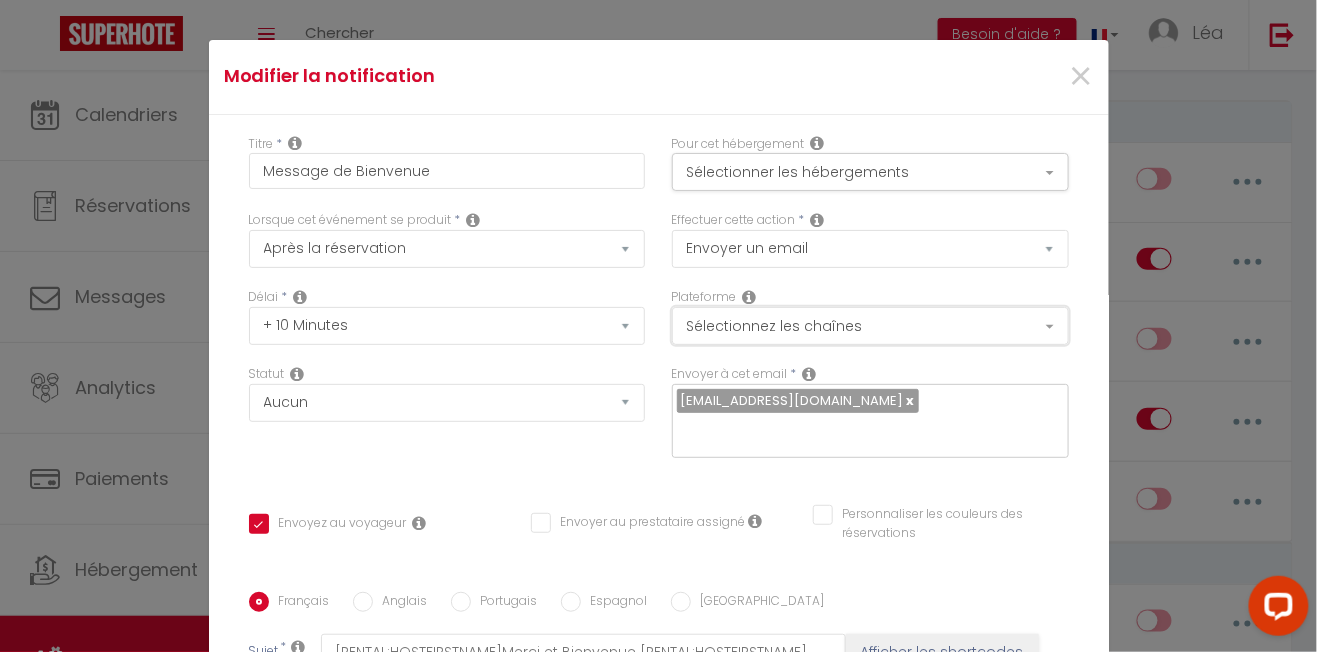 click on "Sélectionnez les chaînes" at bounding box center [870, 326] 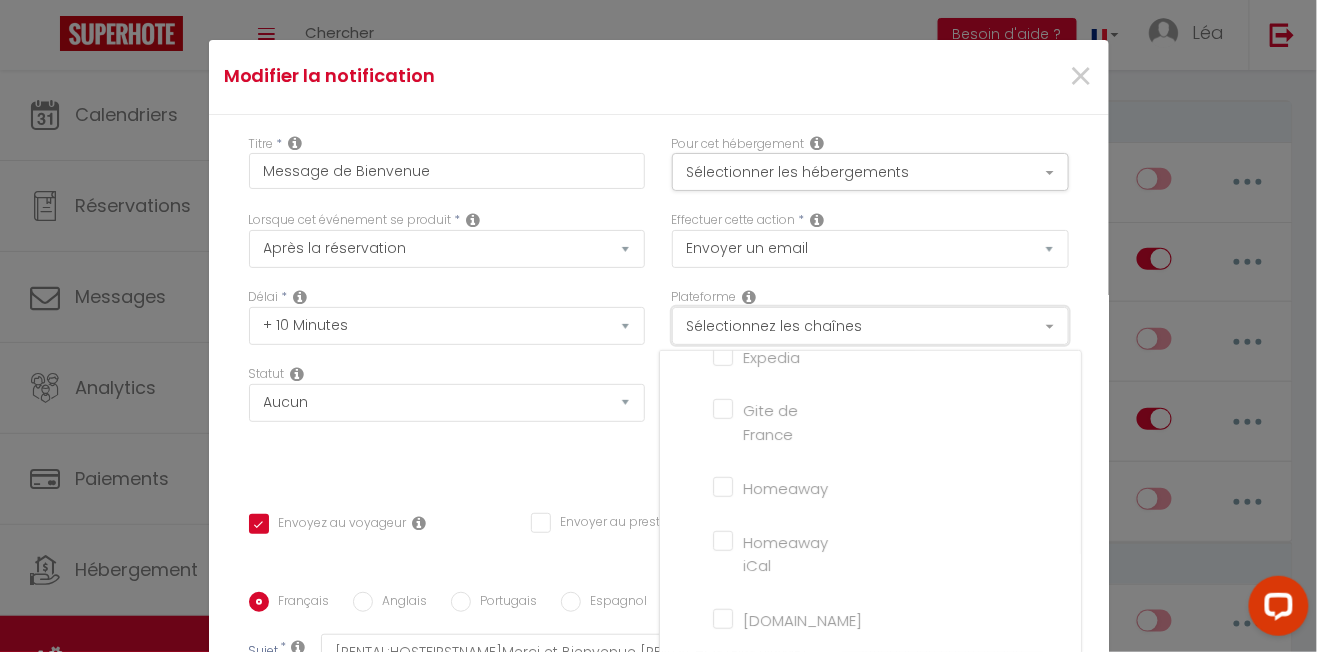 scroll, scrollTop: 0, scrollLeft: 0, axis: both 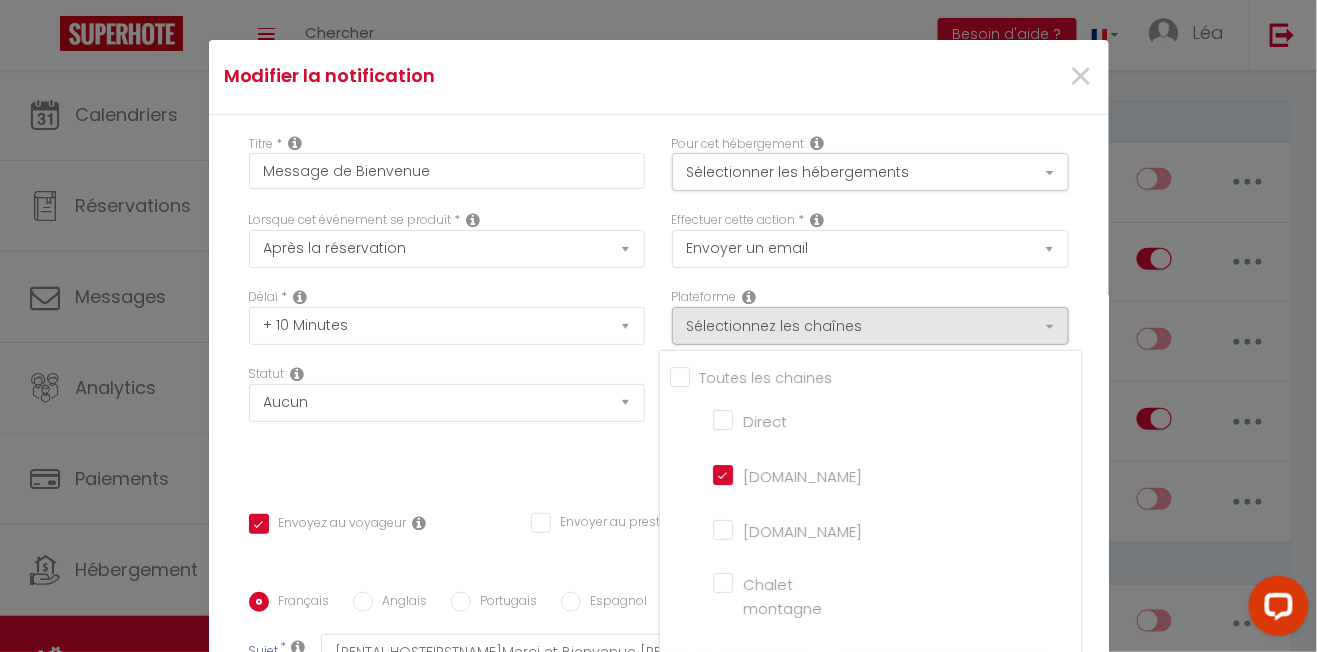 click at bounding box center [658, 326] 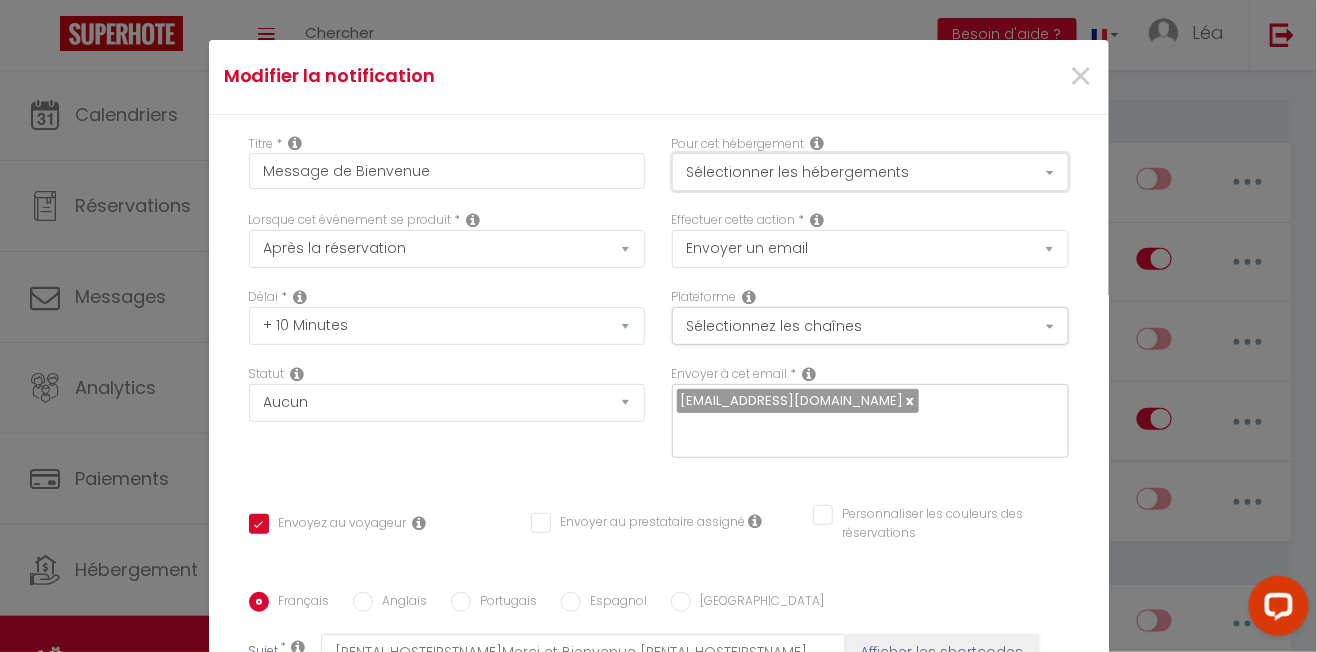 click on "Sélectionner les hébergements" at bounding box center [870, 172] 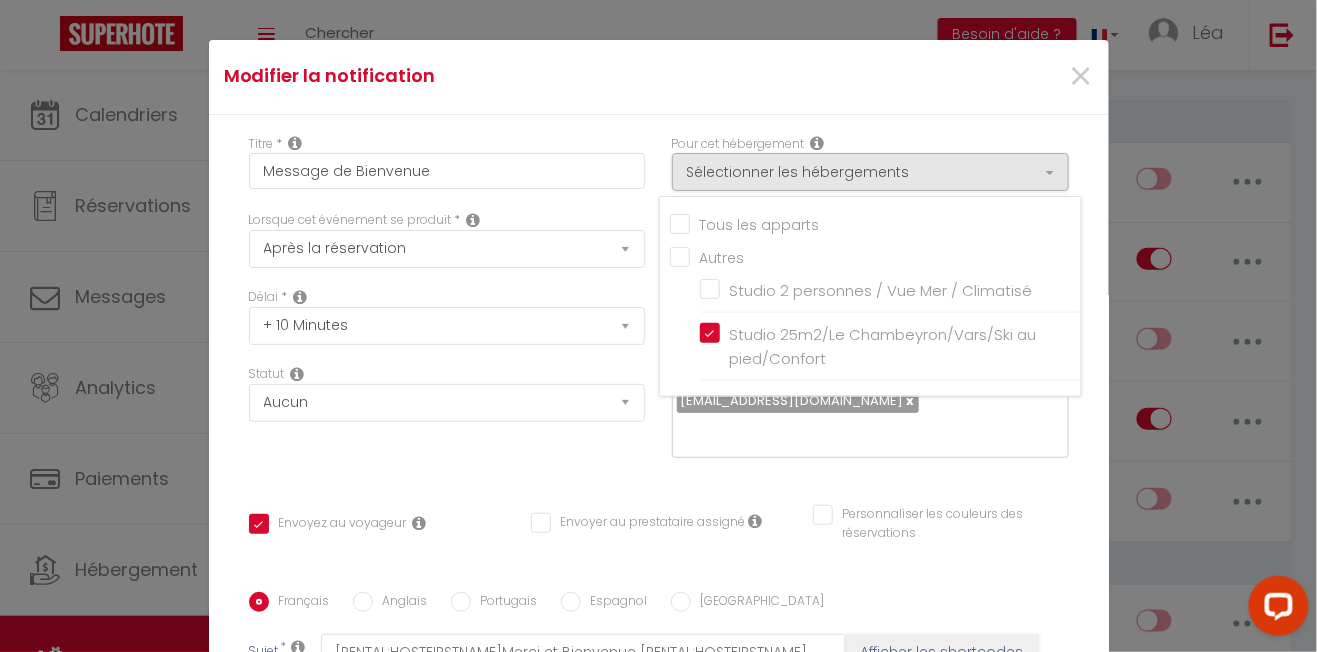 click at bounding box center (658, 326) 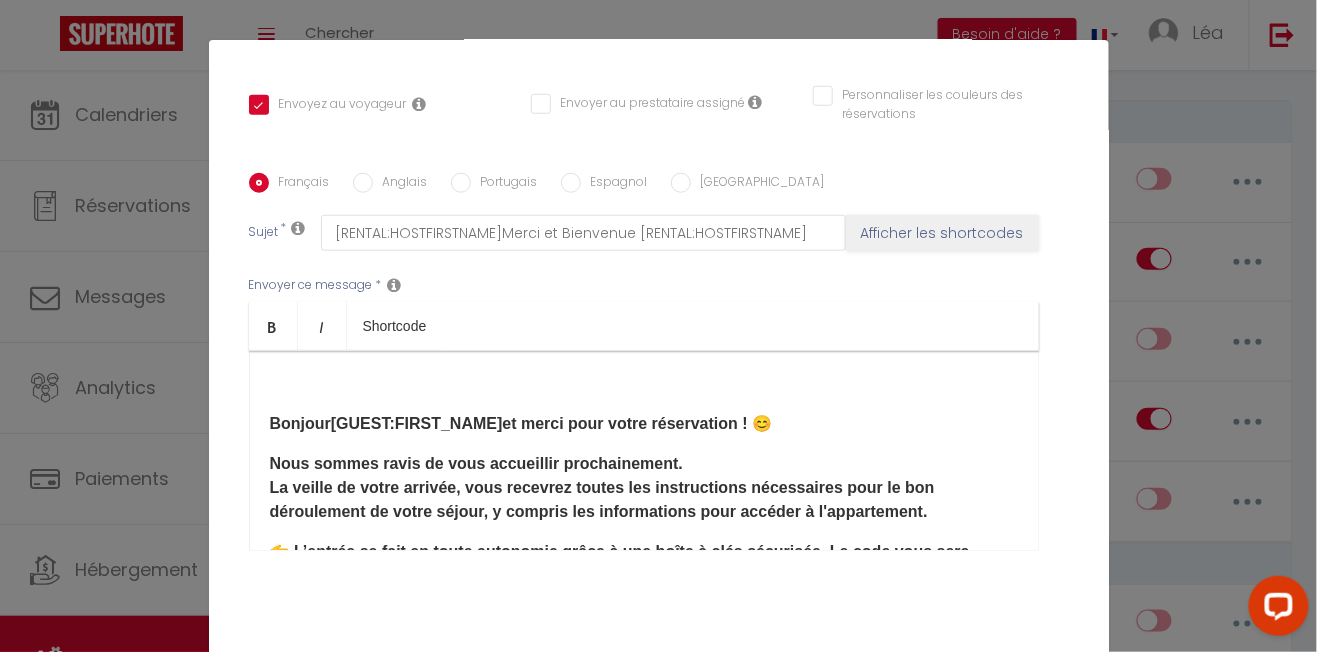 scroll, scrollTop: 440, scrollLeft: 0, axis: vertical 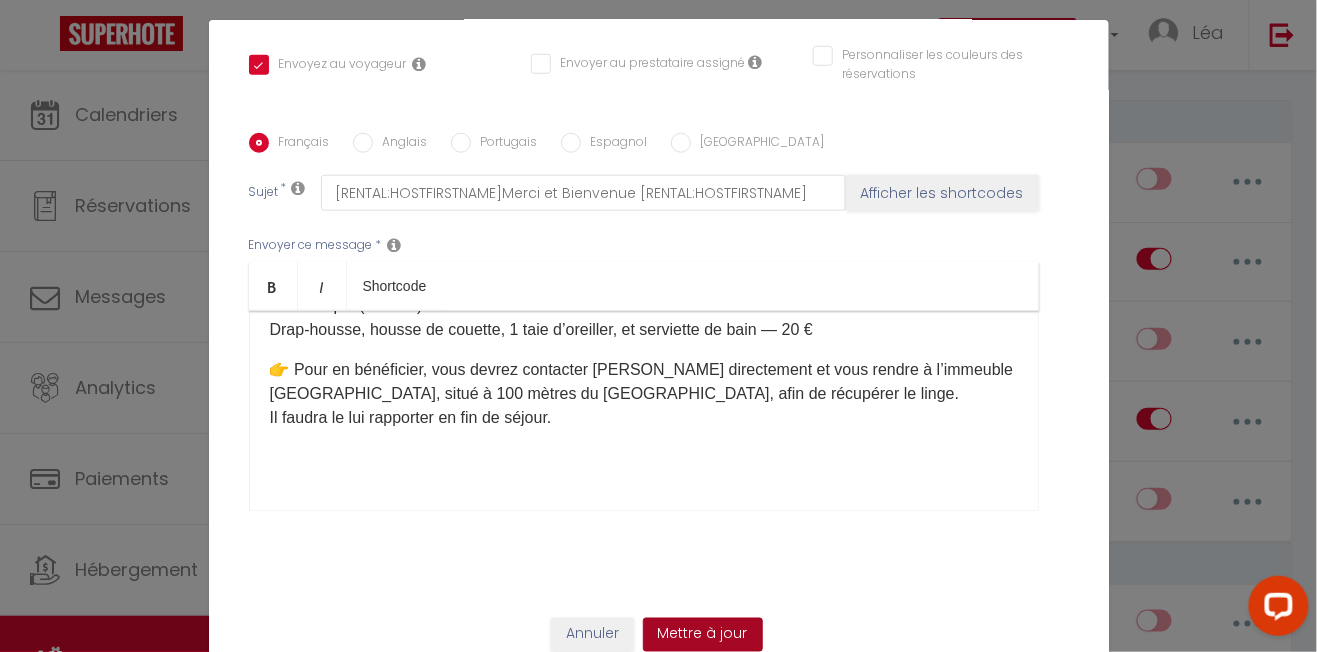 click on "Mettre à jour" at bounding box center (703, 635) 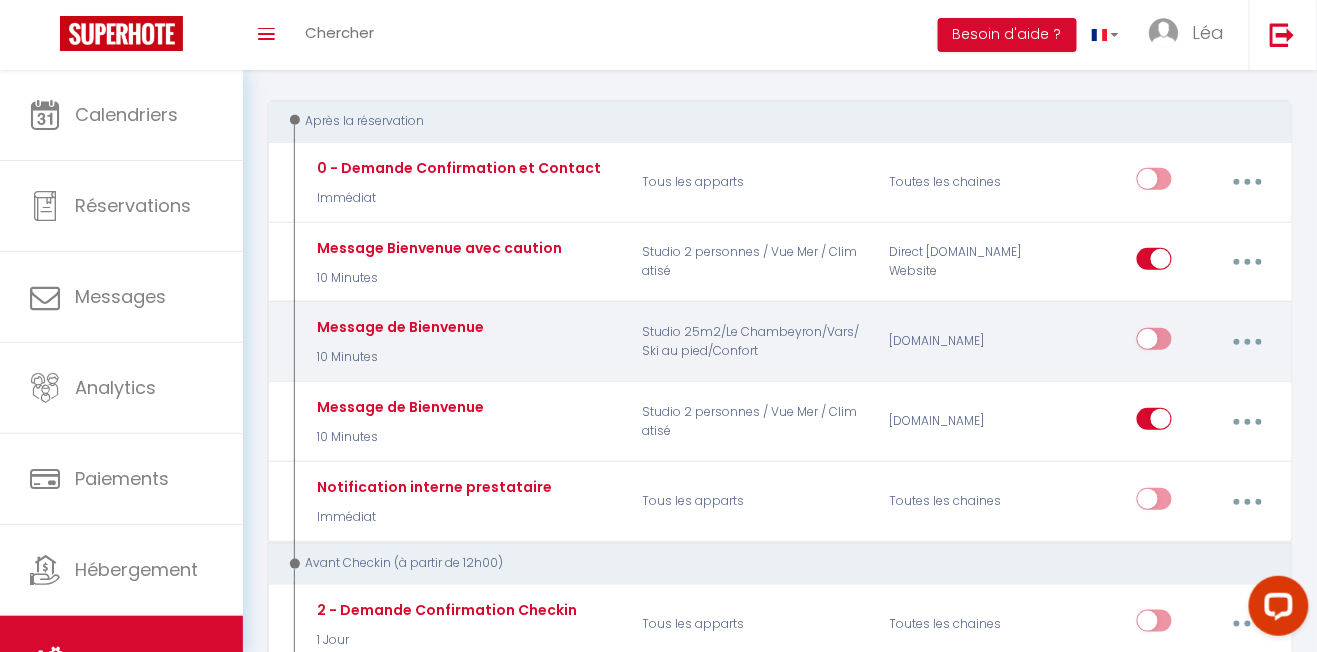 click at bounding box center (1248, 342) 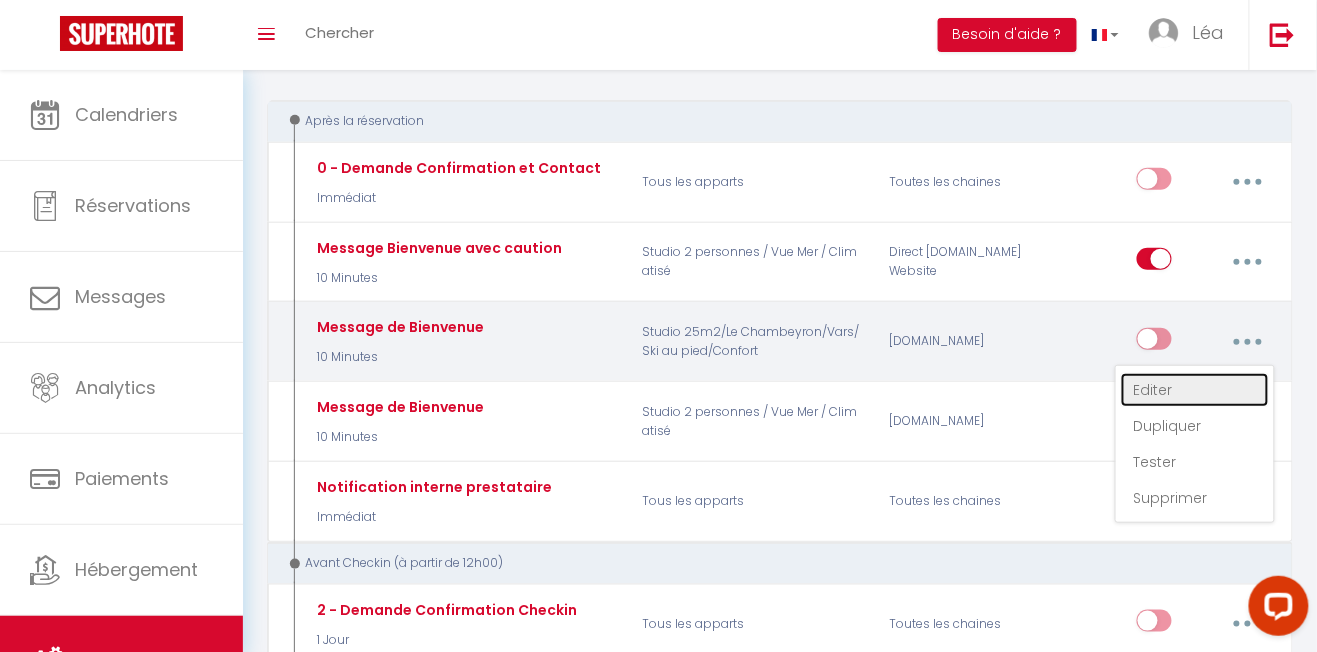 click on "Editer" at bounding box center (1195, 390) 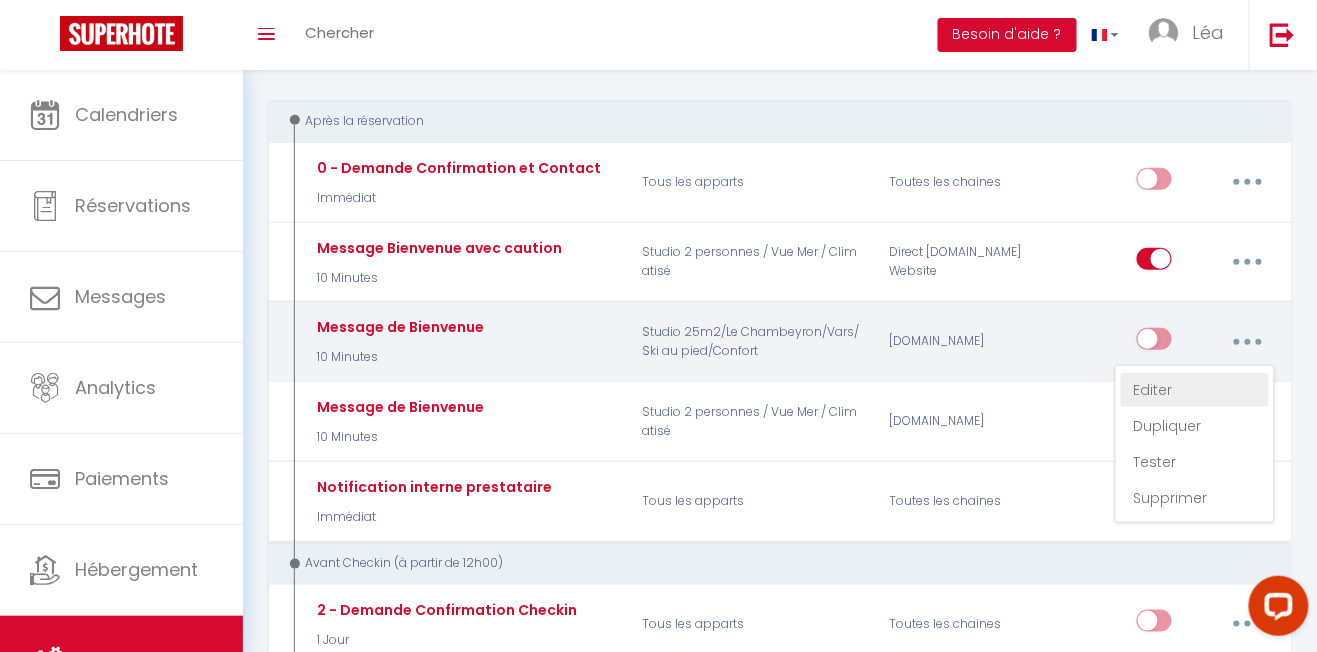 type on "Message de Bienvenue" 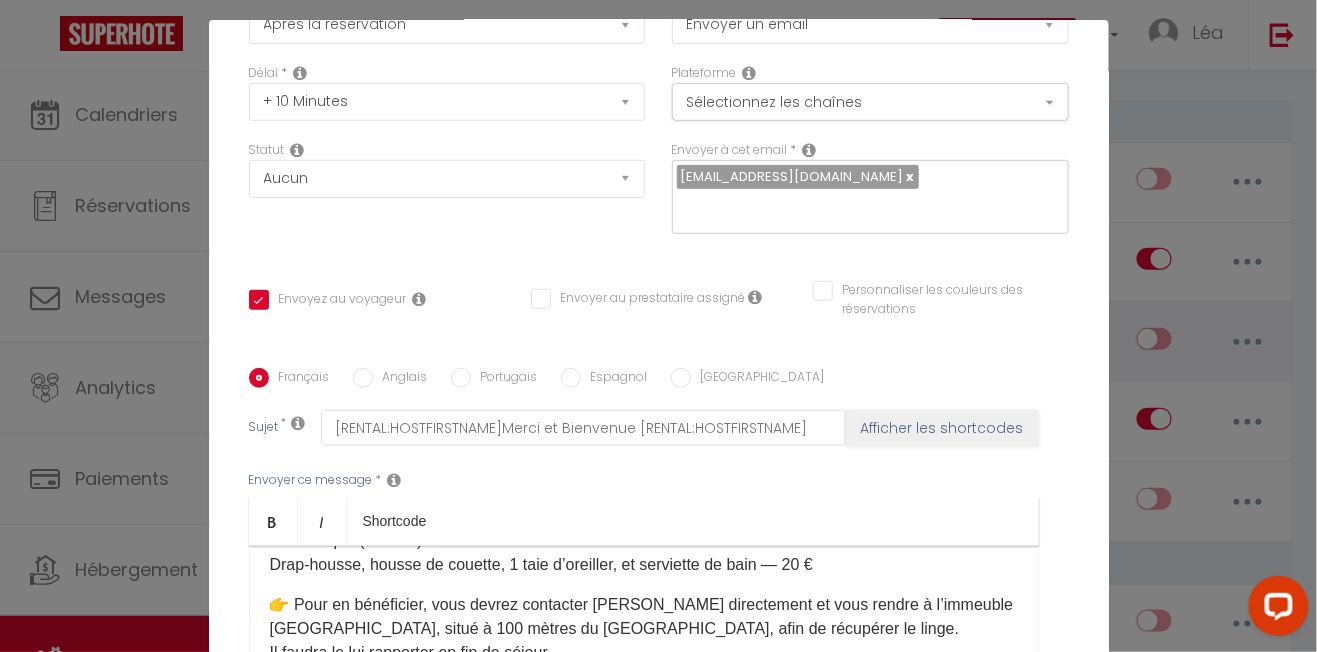 scroll, scrollTop: 0, scrollLeft: 0, axis: both 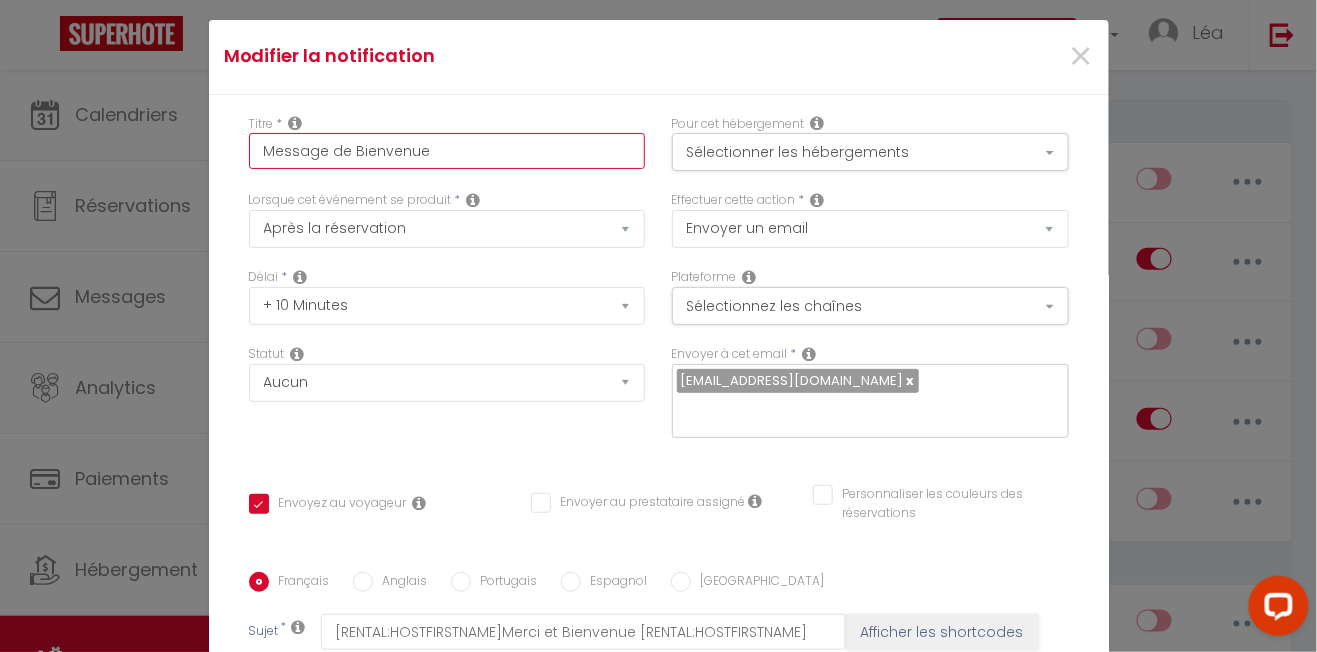 click on "Message de Bienvenue" at bounding box center (447, 151) 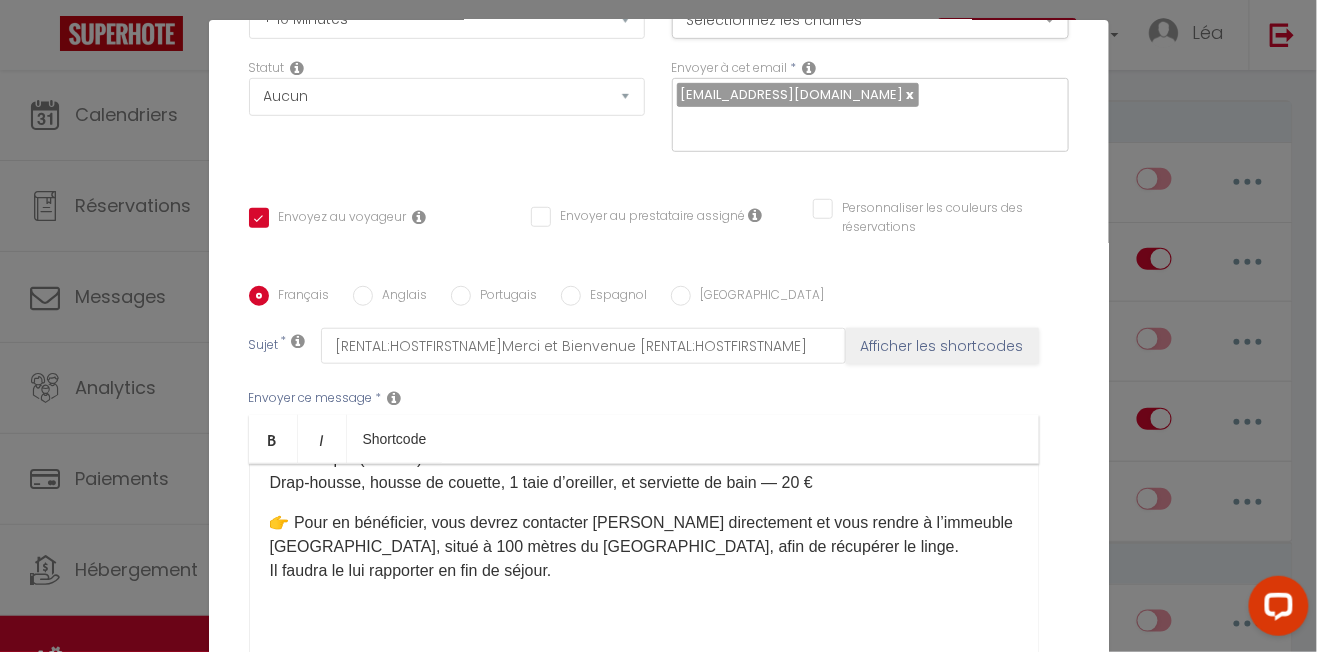 scroll, scrollTop: 440, scrollLeft: 0, axis: vertical 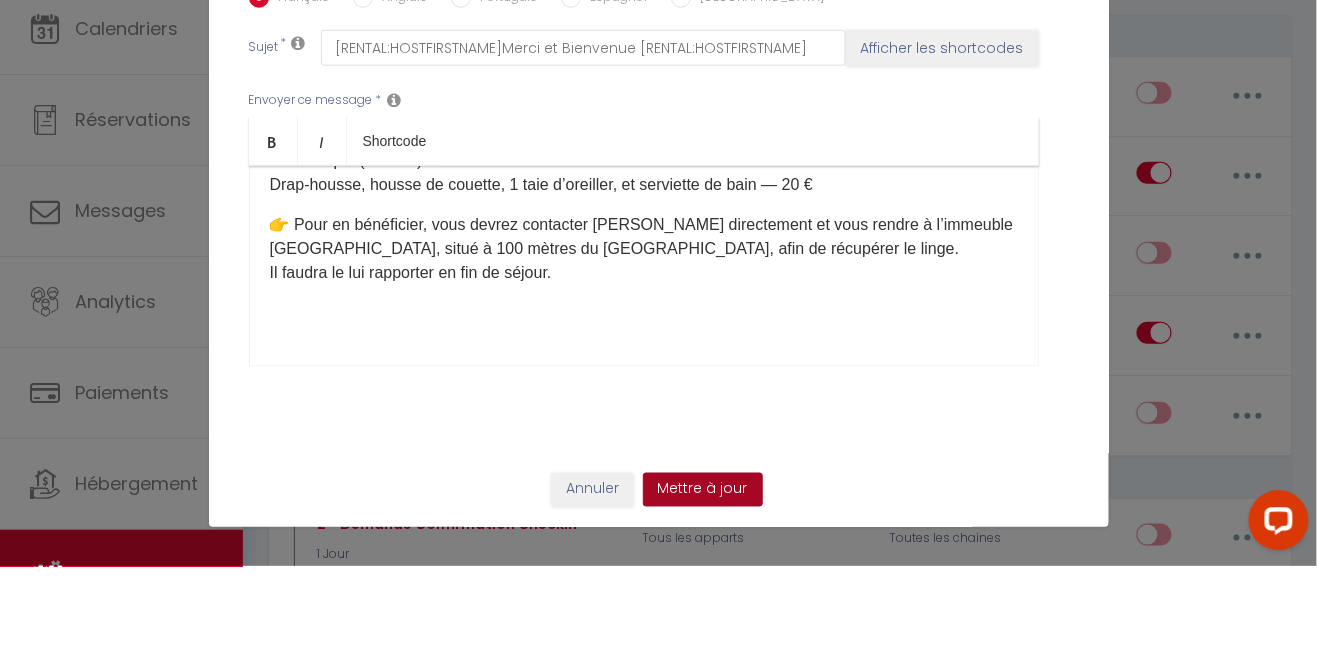 type on "Message de Bienvenue Vars" 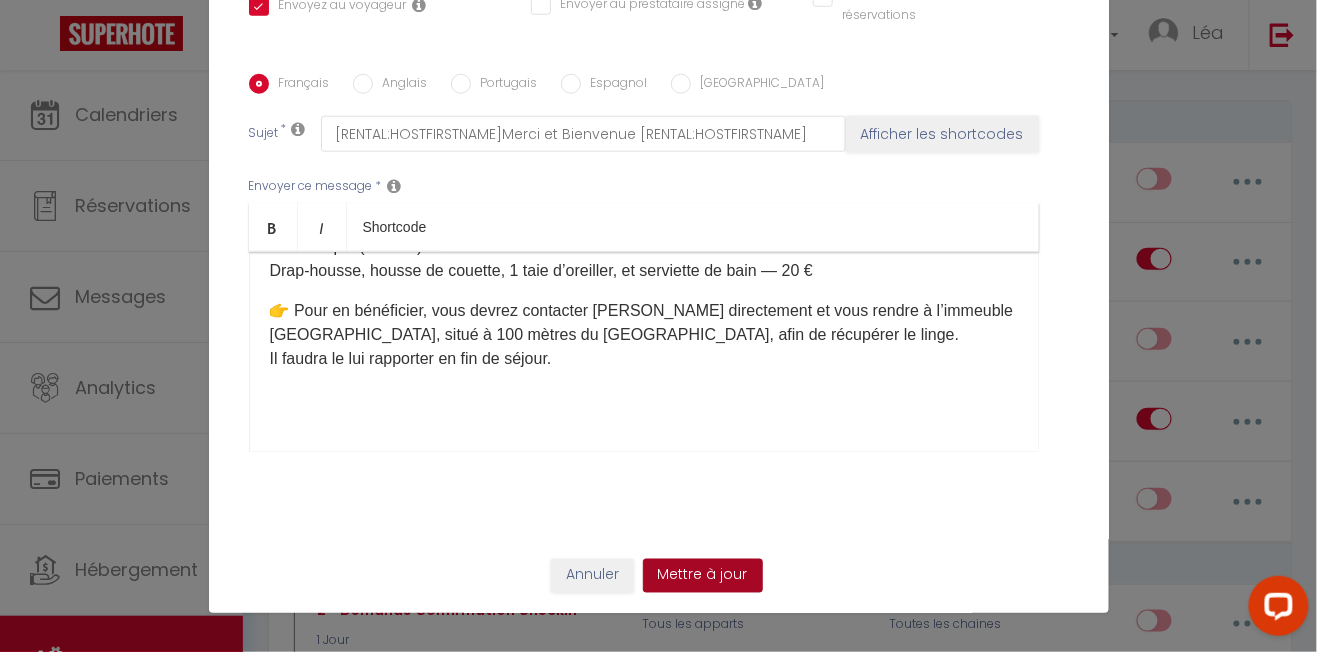 scroll, scrollTop: 122, scrollLeft: 0, axis: vertical 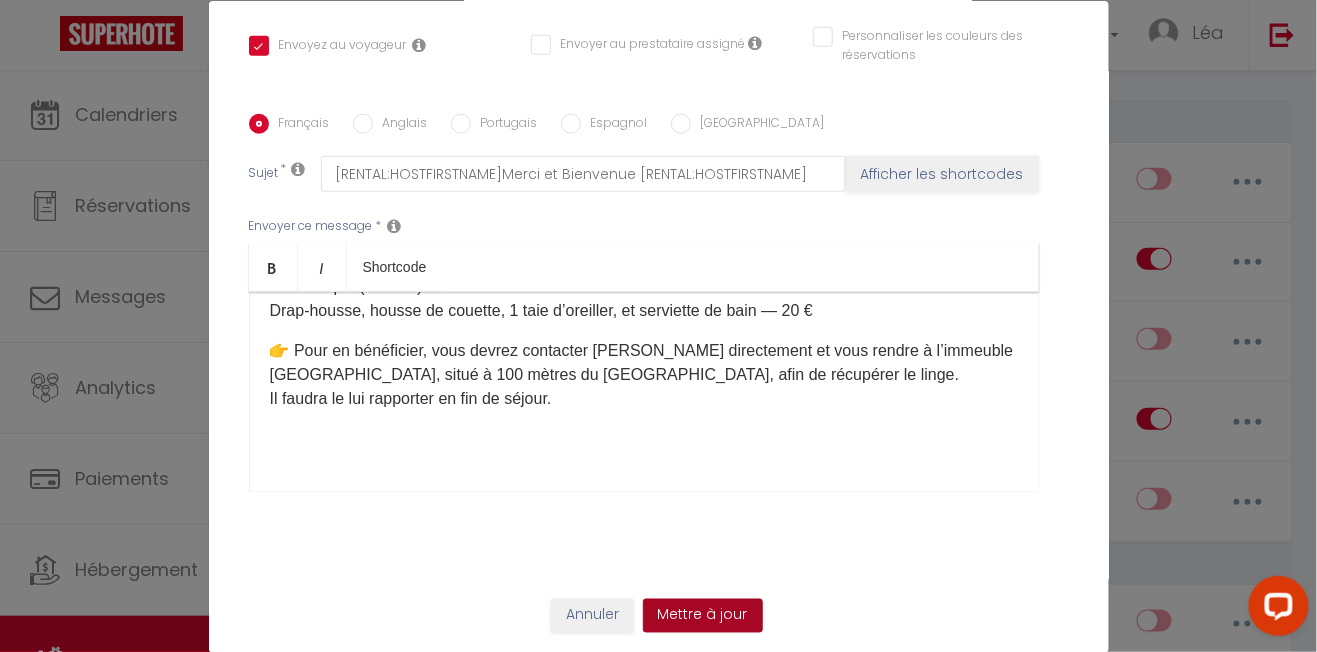 click on "Mettre à jour" at bounding box center [703, 616] 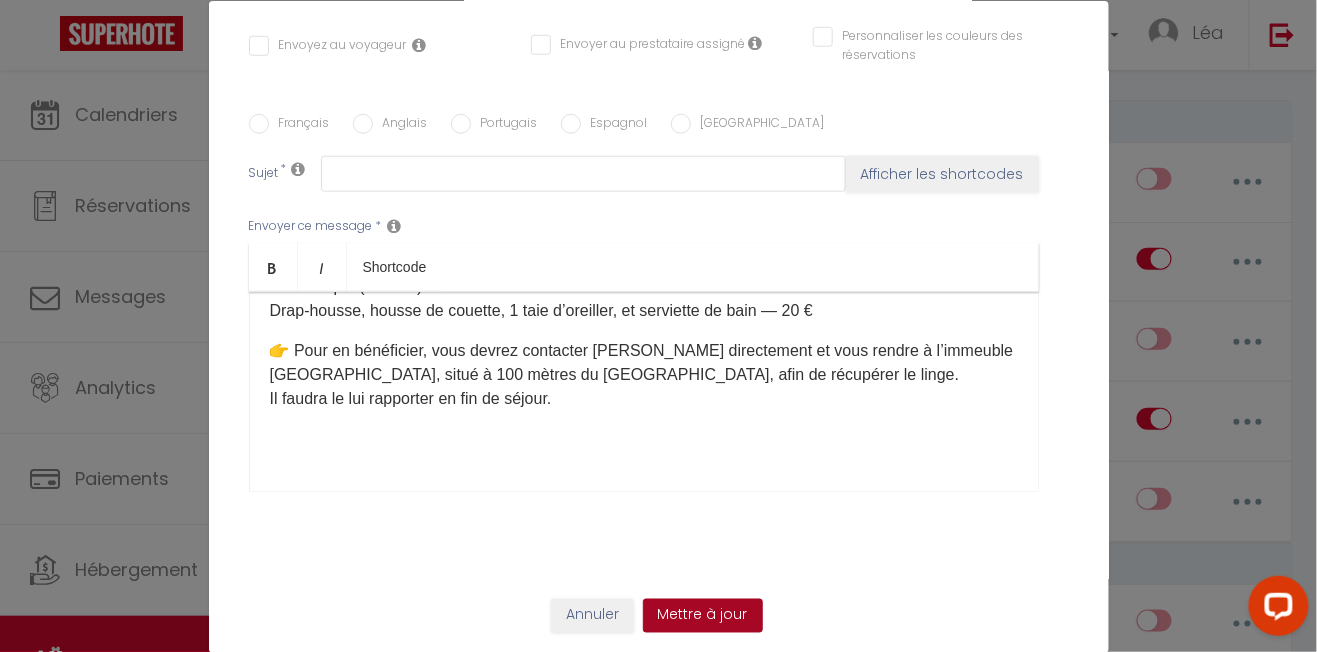 checkbox on "true" 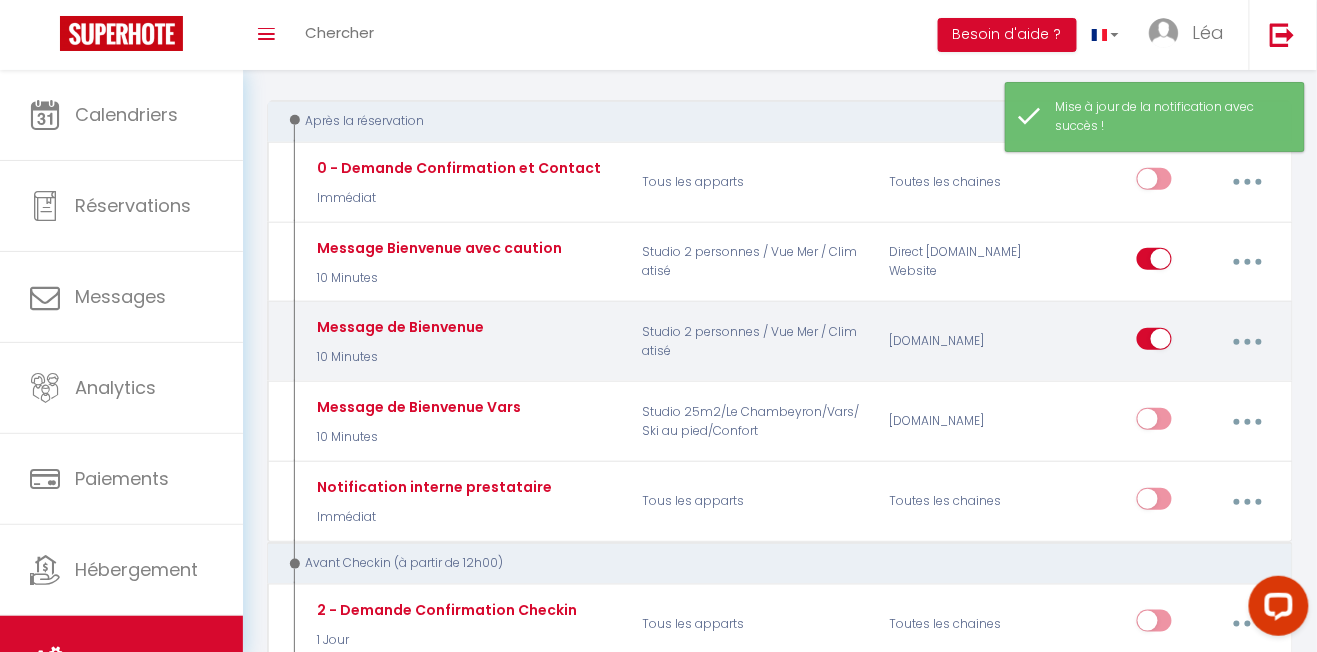 click at bounding box center [1248, 342] 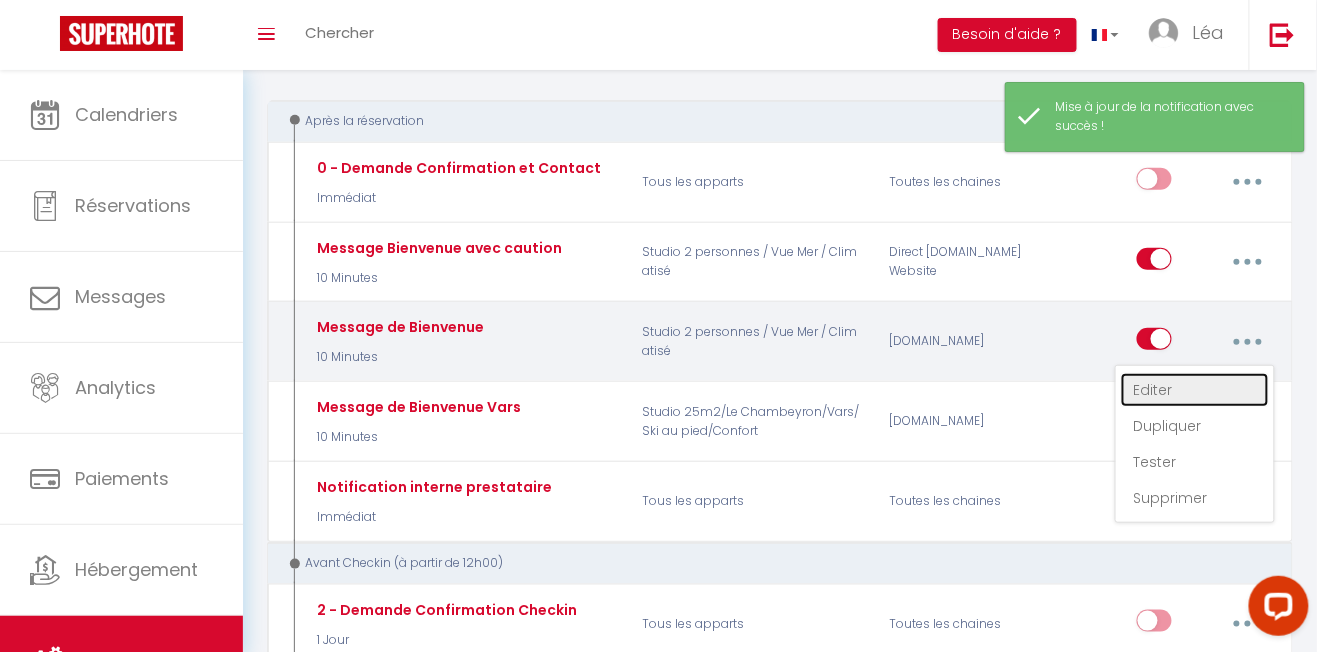 click on "Editer" at bounding box center (1195, 390) 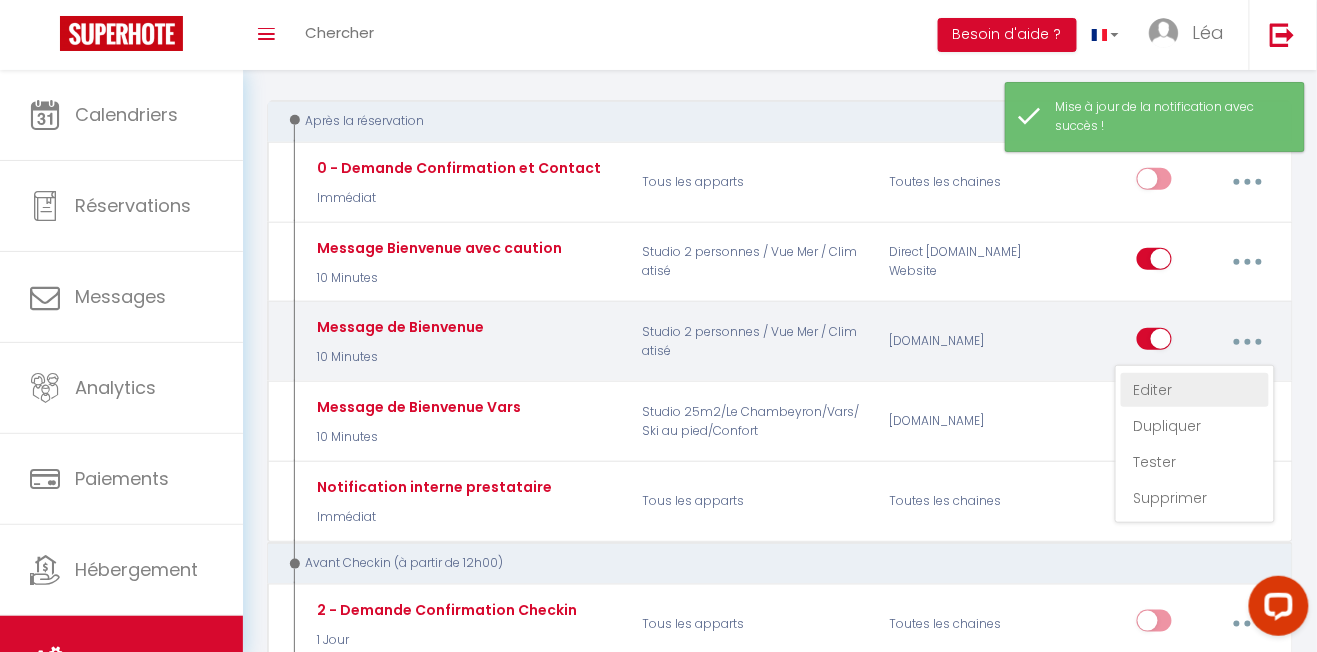 type on "Message de Bienvenue" 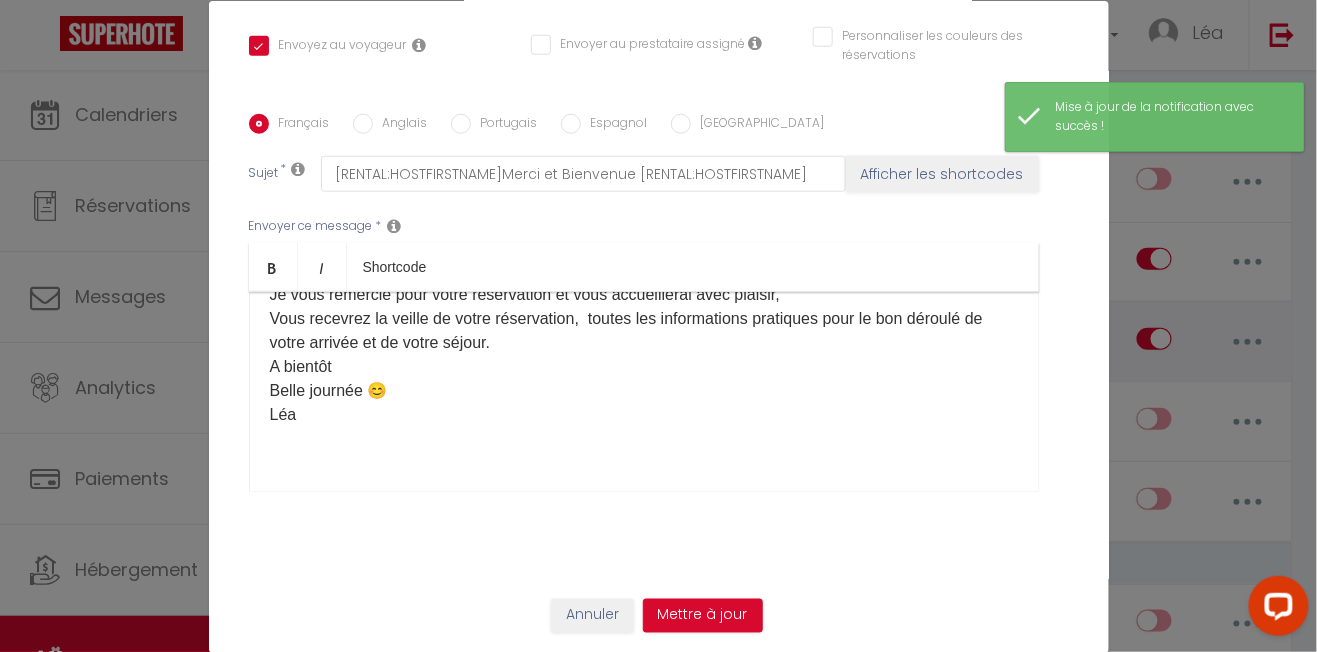 scroll, scrollTop: 54, scrollLeft: 0, axis: vertical 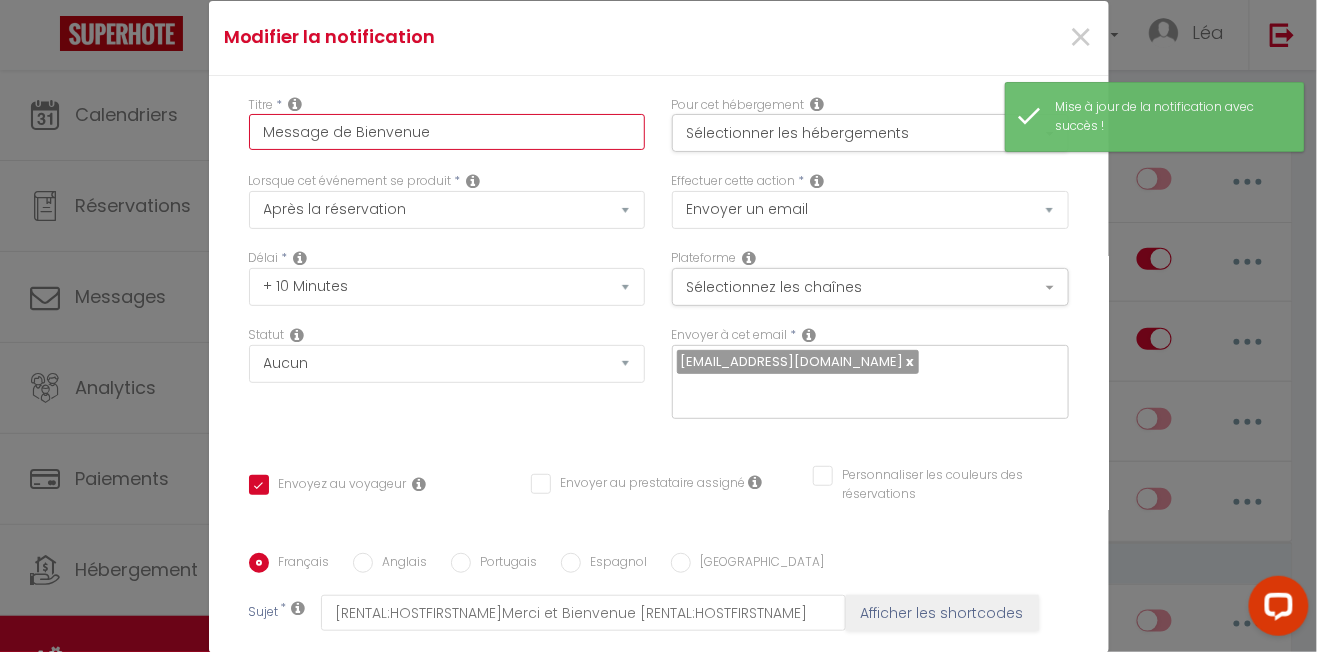 click on "Message de Bienvenue" at bounding box center [447, 132] 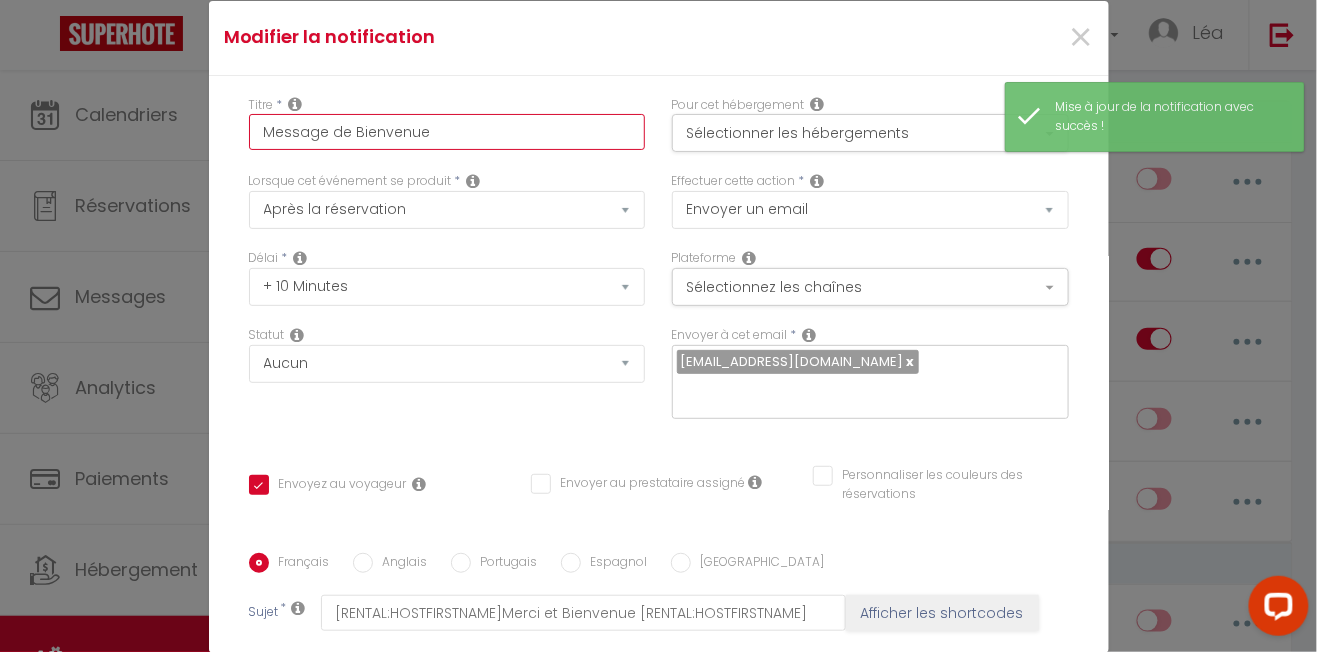 type on "Message de Bienvenue" 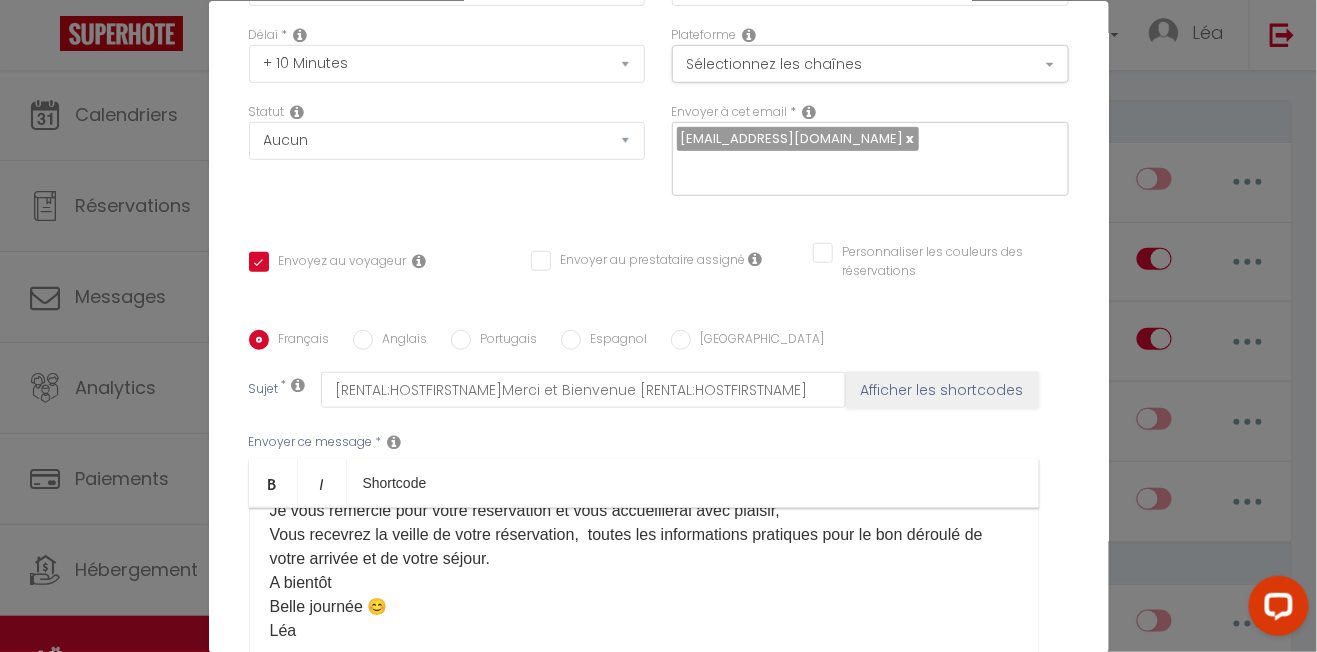 scroll, scrollTop: 440, scrollLeft: 0, axis: vertical 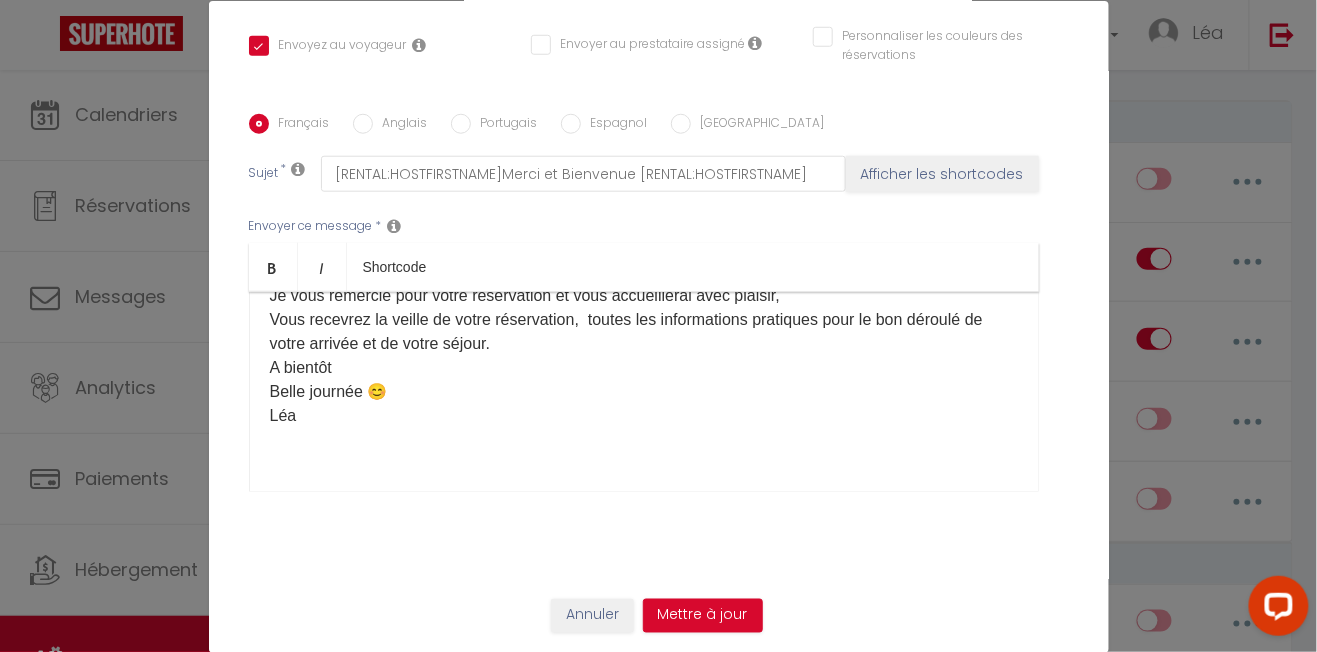 type on "Message de Bienvenue Lavandou" 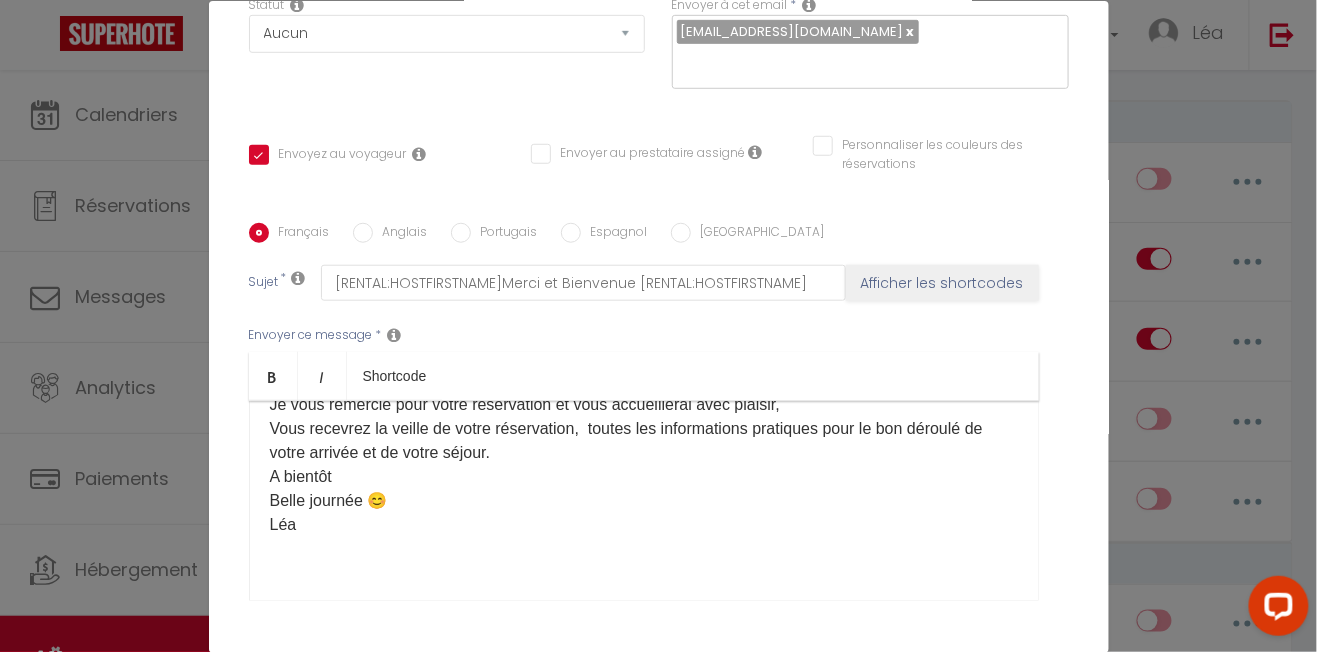 scroll, scrollTop: 440, scrollLeft: 0, axis: vertical 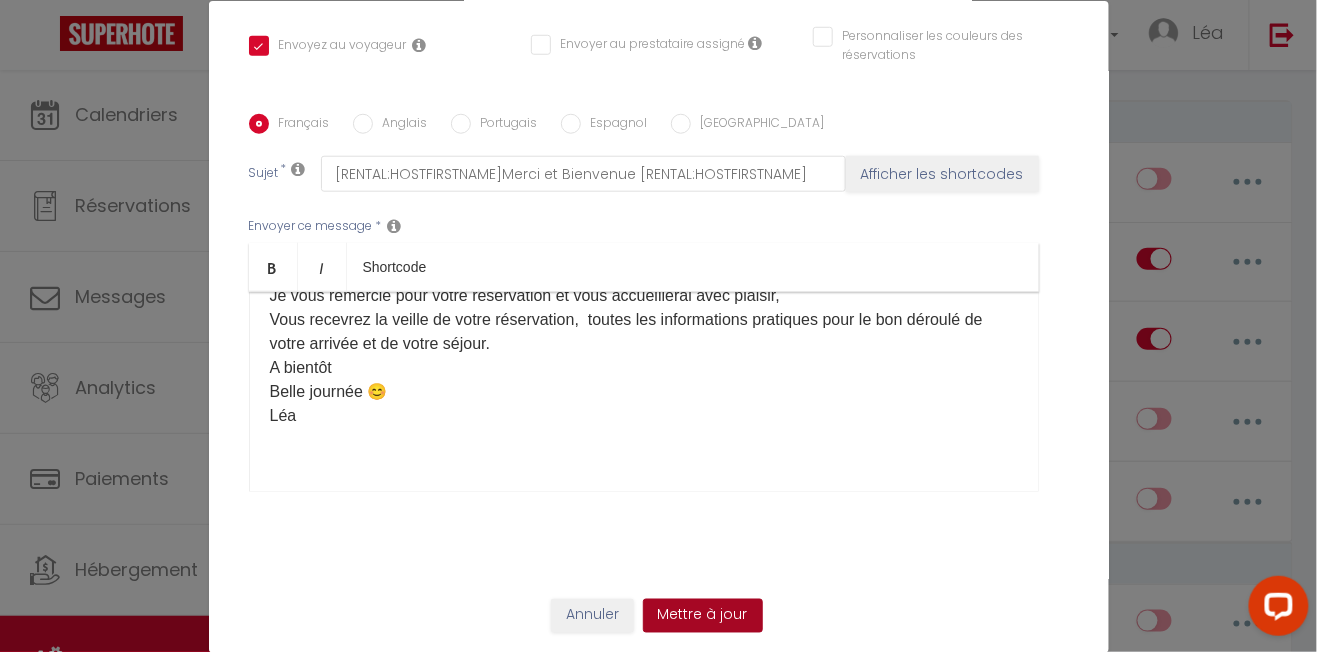 click on "Mettre à jour" at bounding box center (703, 616) 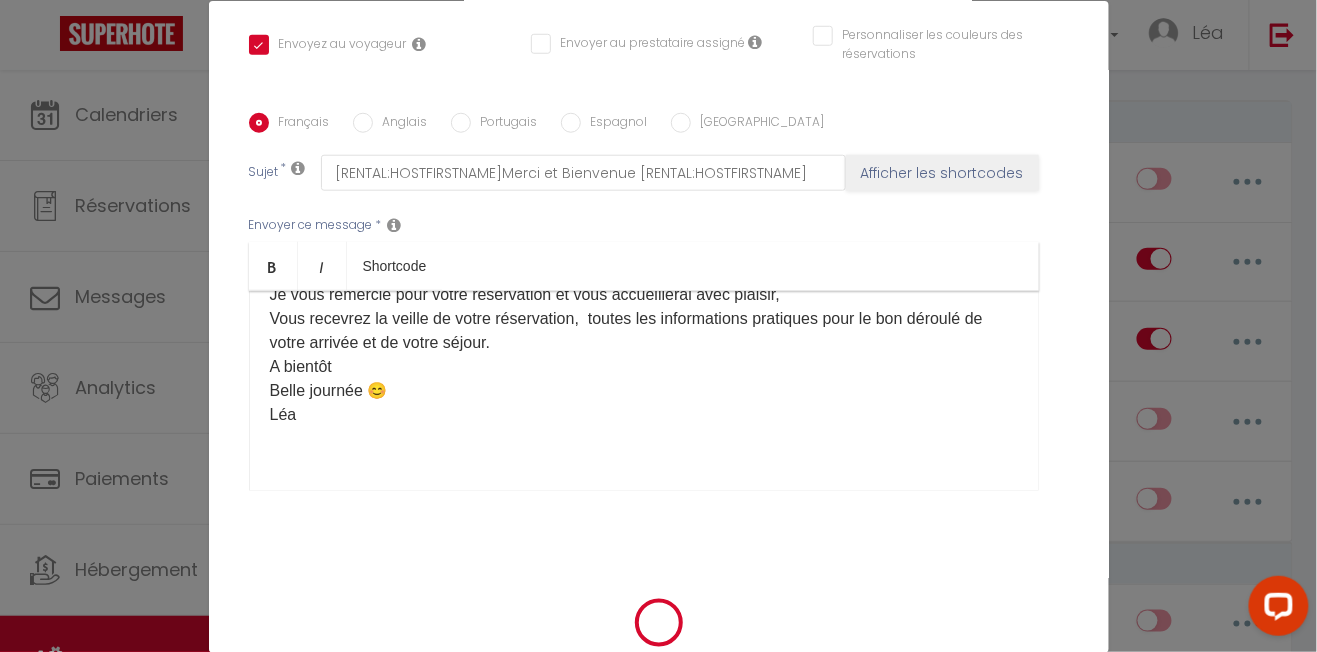 checkbox on "true" 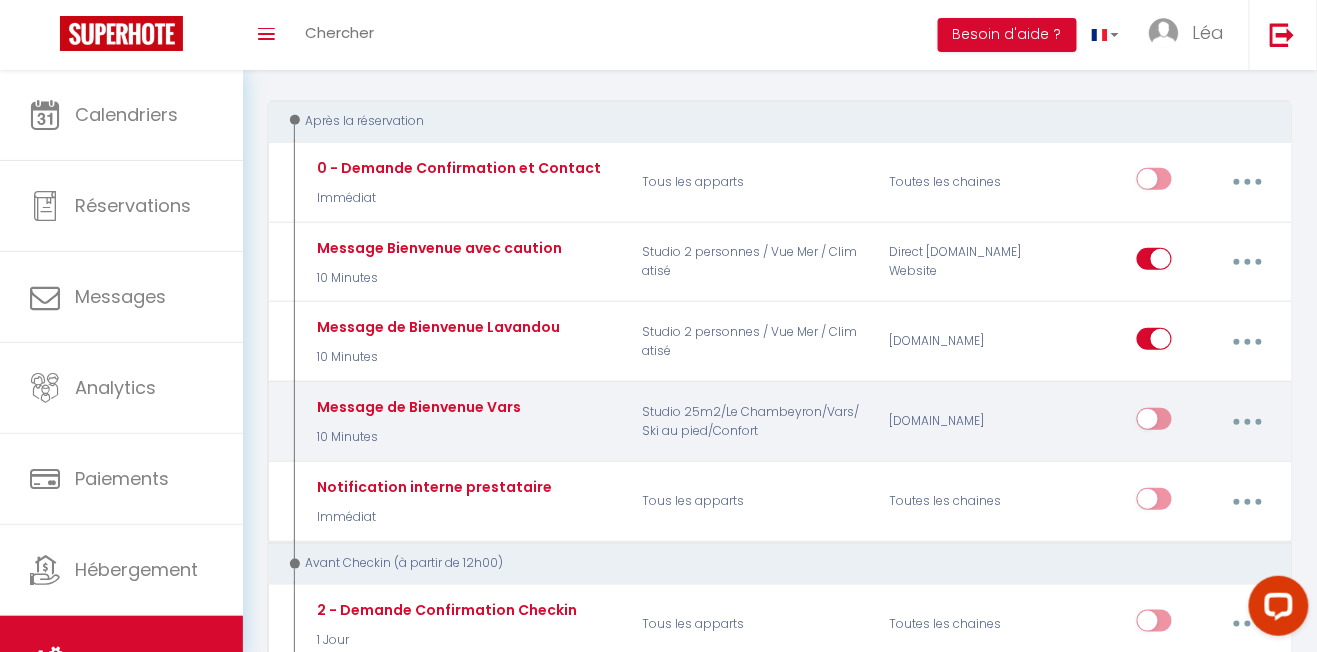 click at bounding box center [1154, 423] 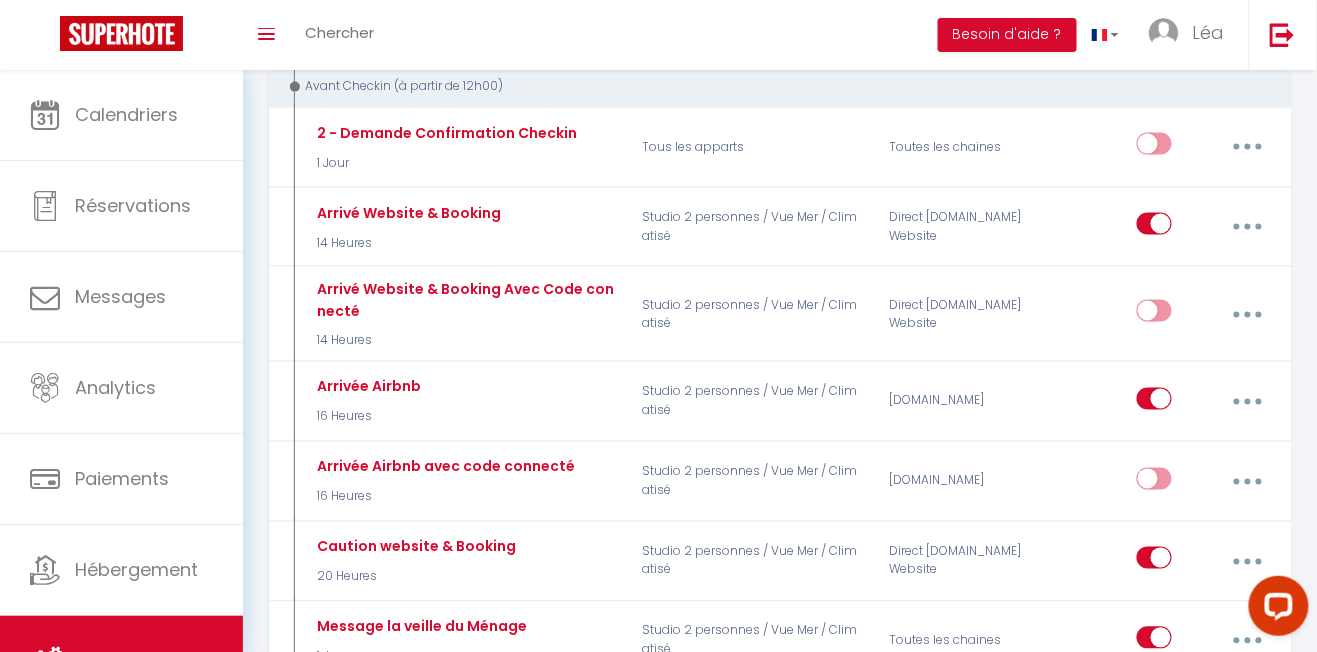 scroll, scrollTop: 692, scrollLeft: 0, axis: vertical 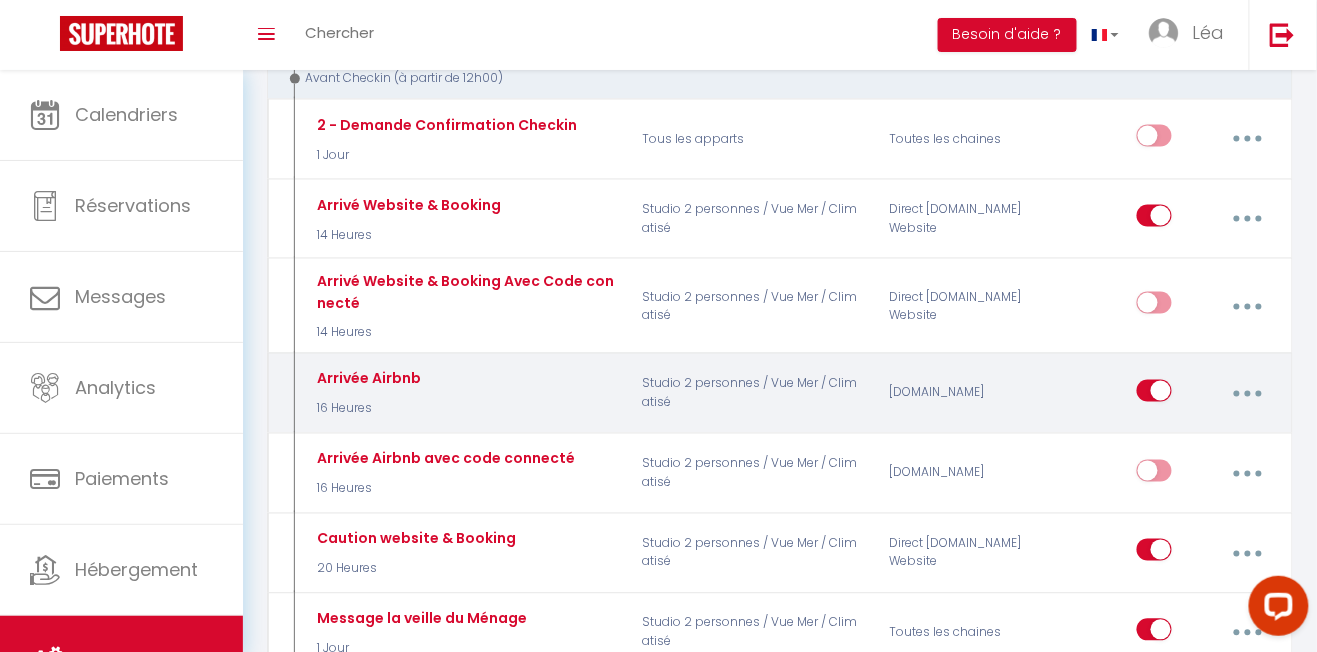 click on "Arrivée Airbnb    16 Heures" at bounding box center (464, 394) 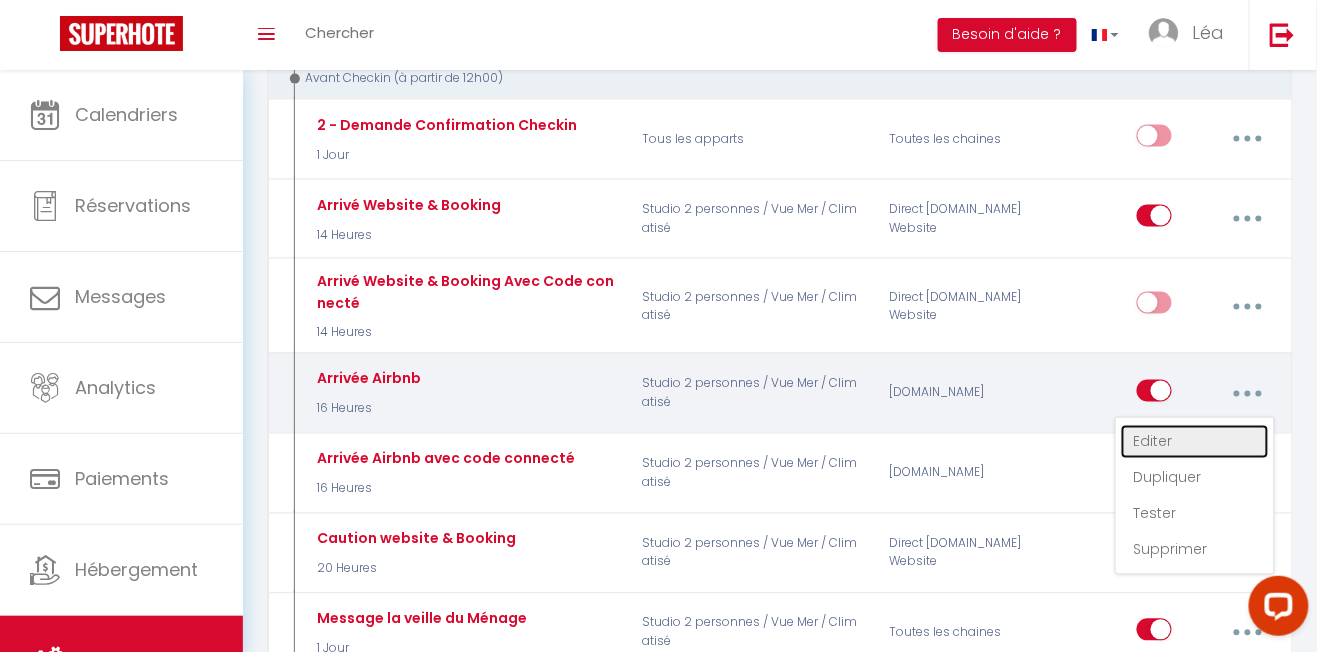 click on "Editer" at bounding box center [1195, 442] 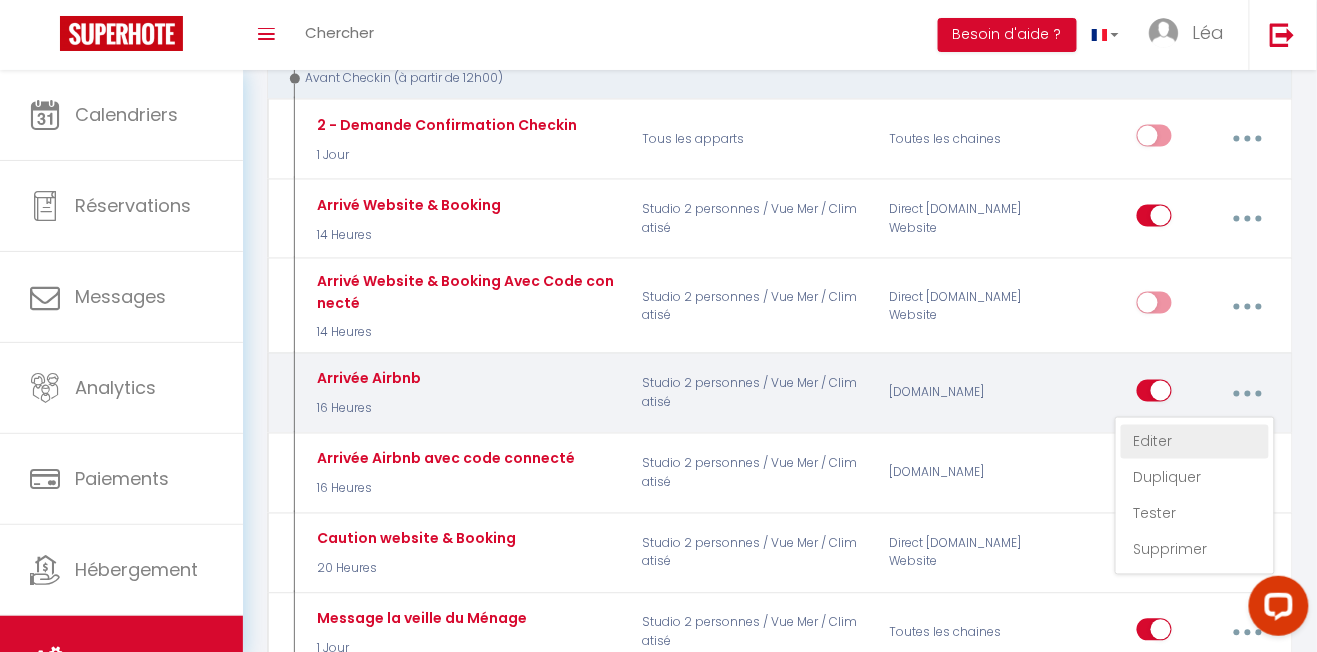 type on "Arrivée Airbnb" 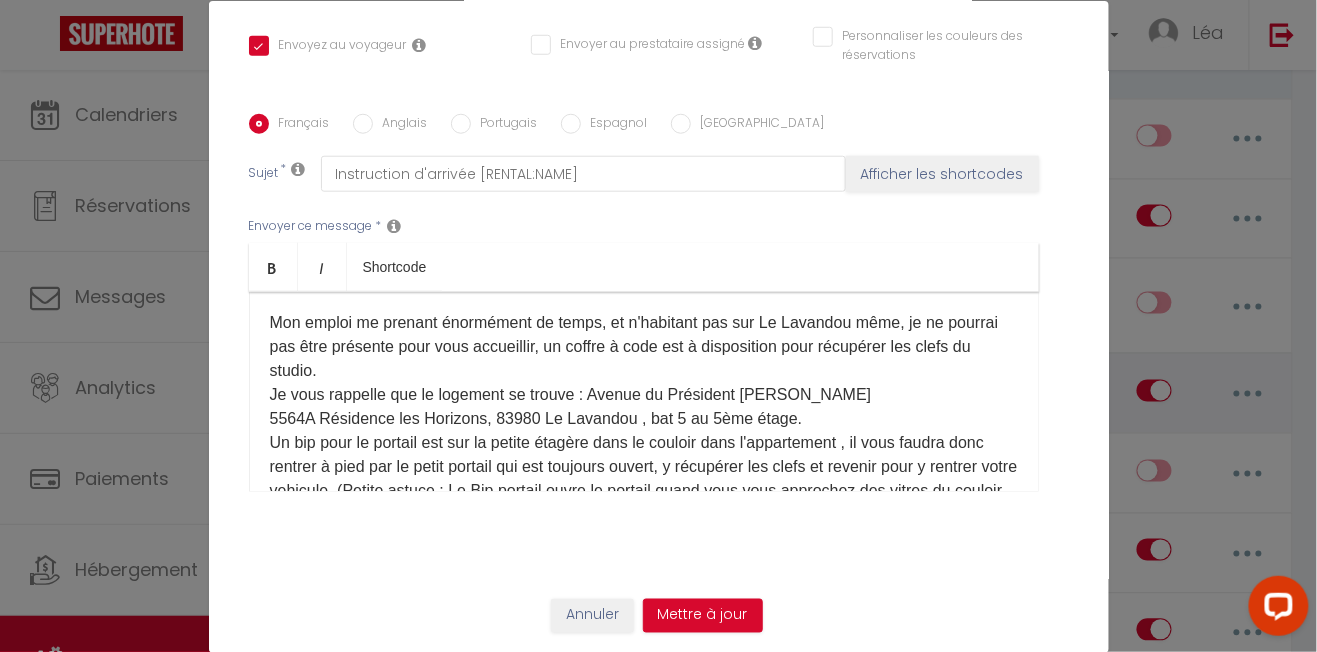 scroll, scrollTop: 0, scrollLeft: 0, axis: both 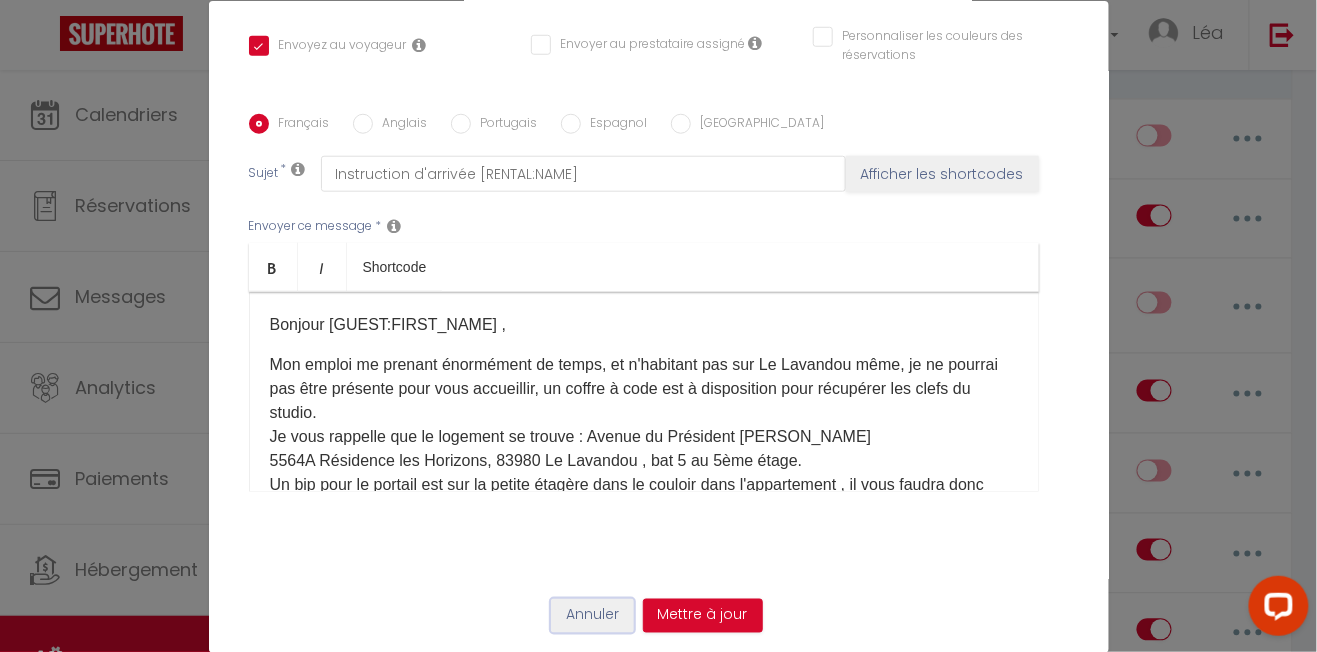 click on "Annuler" at bounding box center (592, 616) 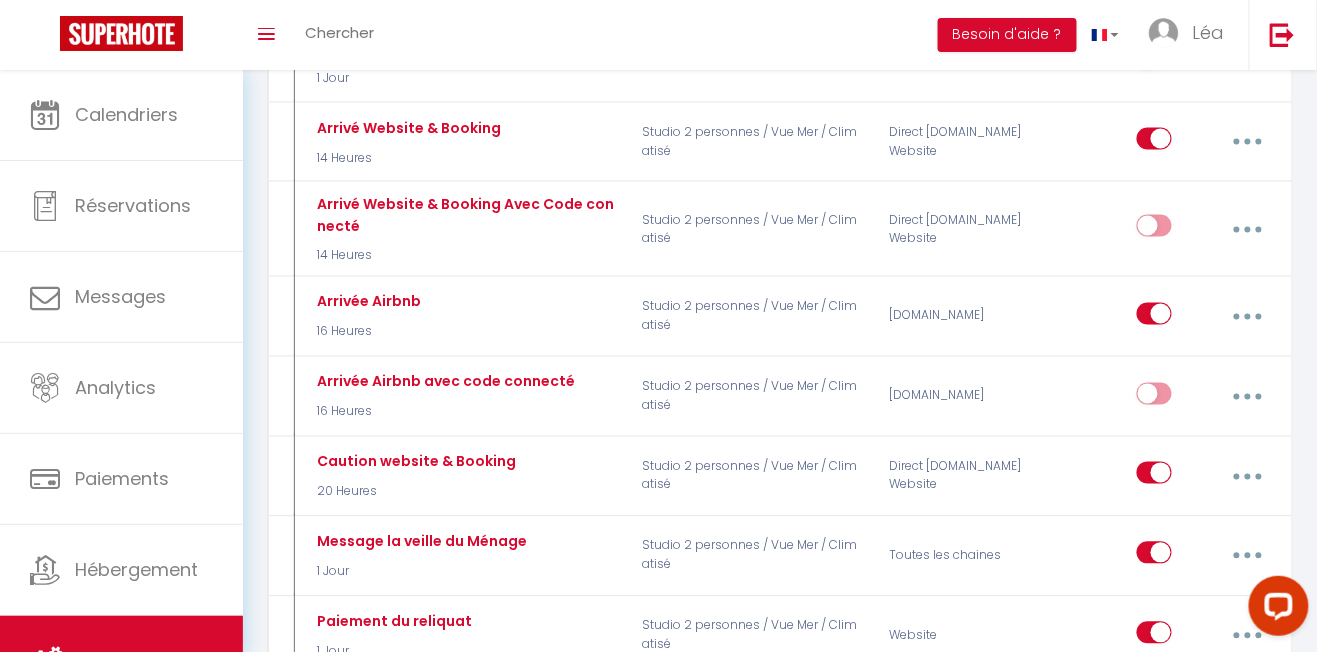 scroll, scrollTop: 761, scrollLeft: 0, axis: vertical 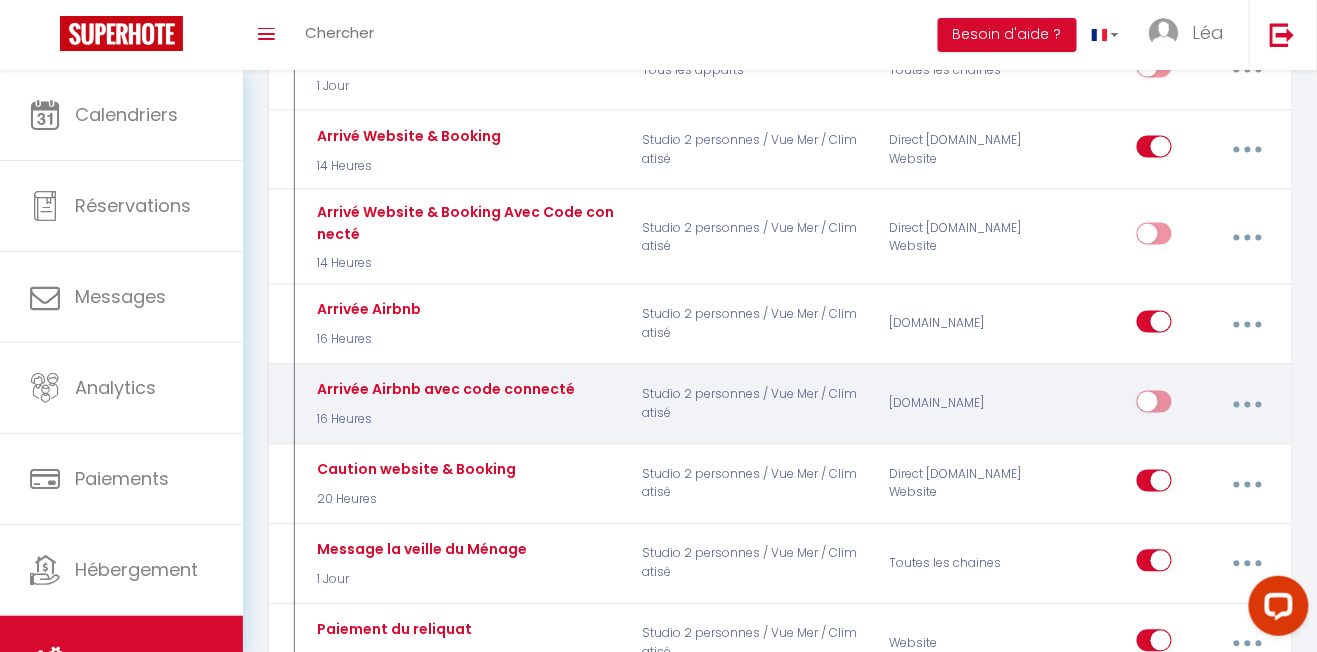 click at bounding box center [1248, 405] 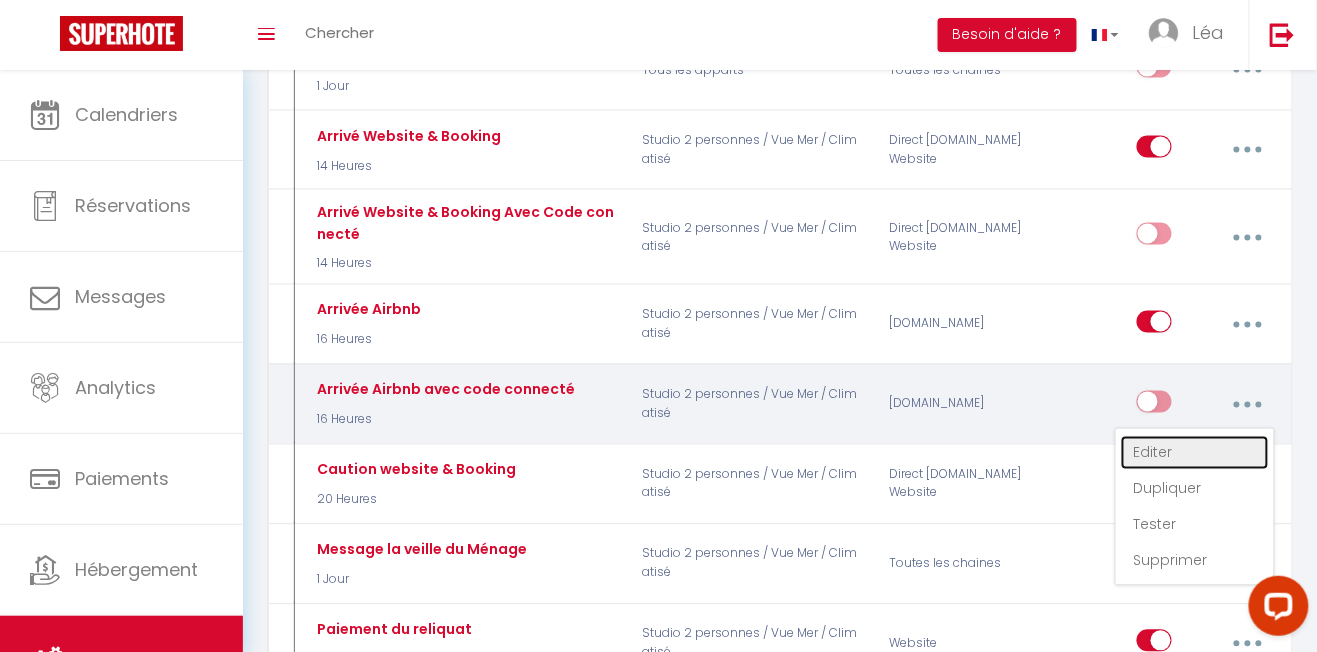 click on "Editer" at bounding box center (1195, 453) 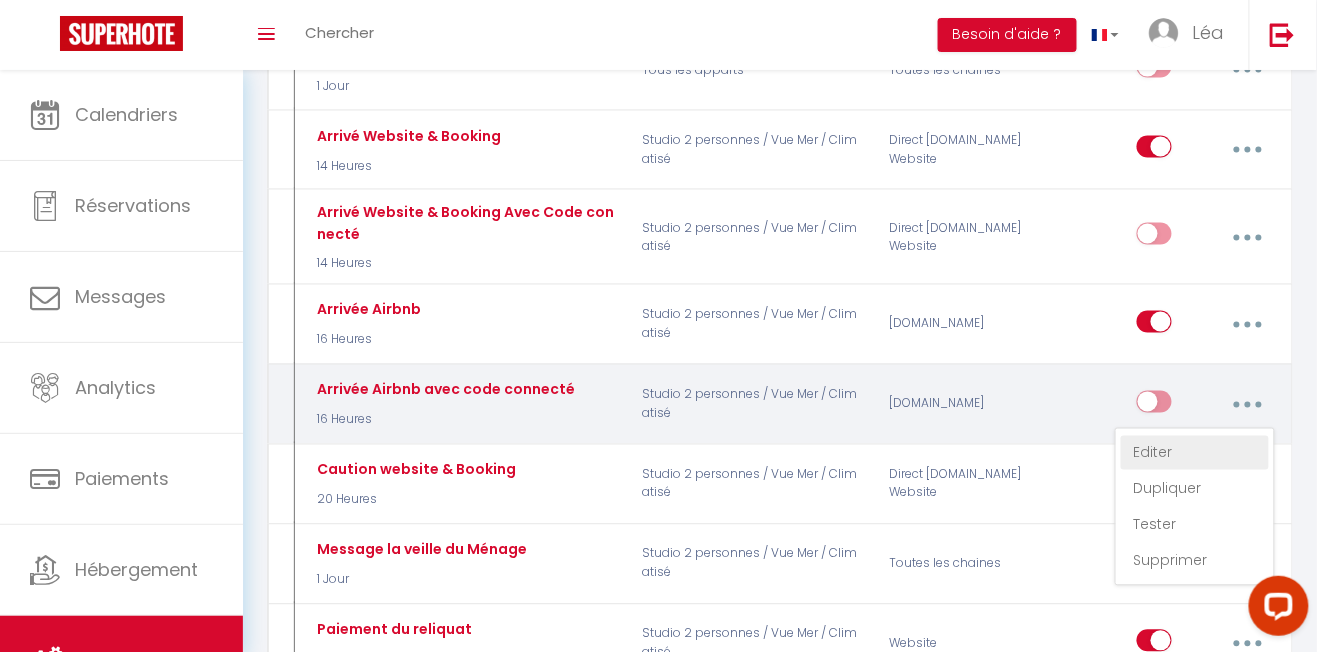 type on "Arrivée Airbnb avec code connecté" 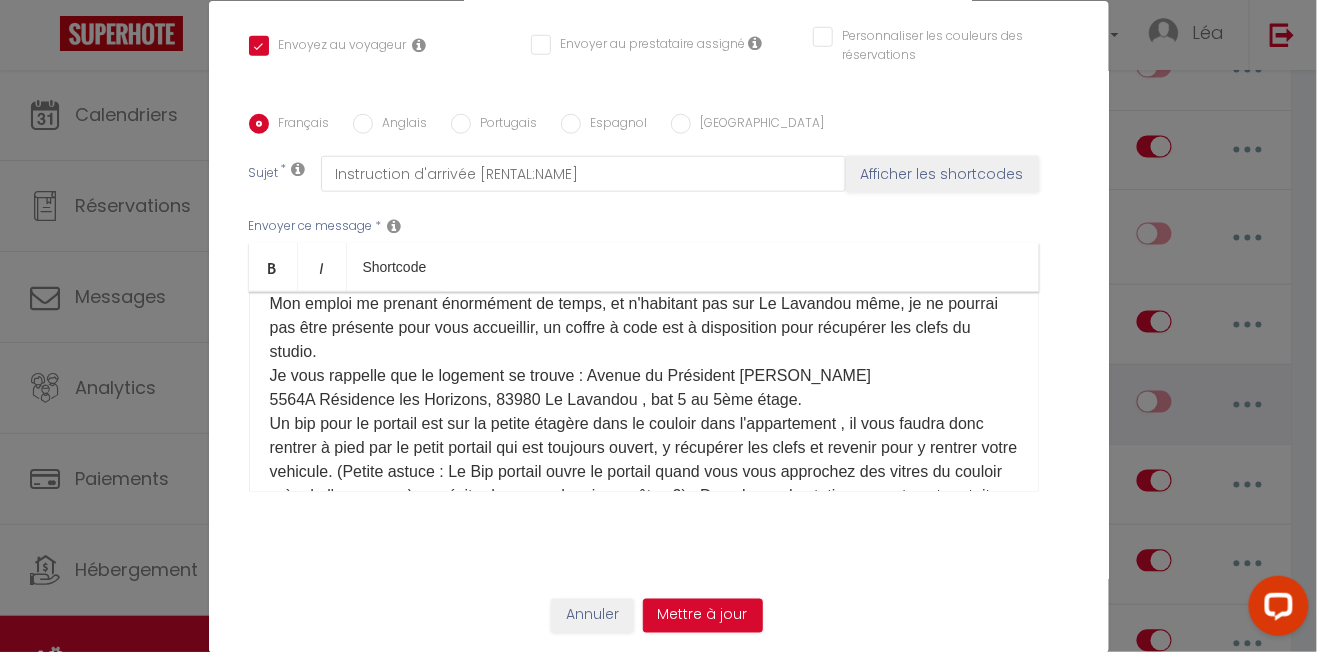 scroll, scrollTop: 0, scrollLeft: 0, axis: both 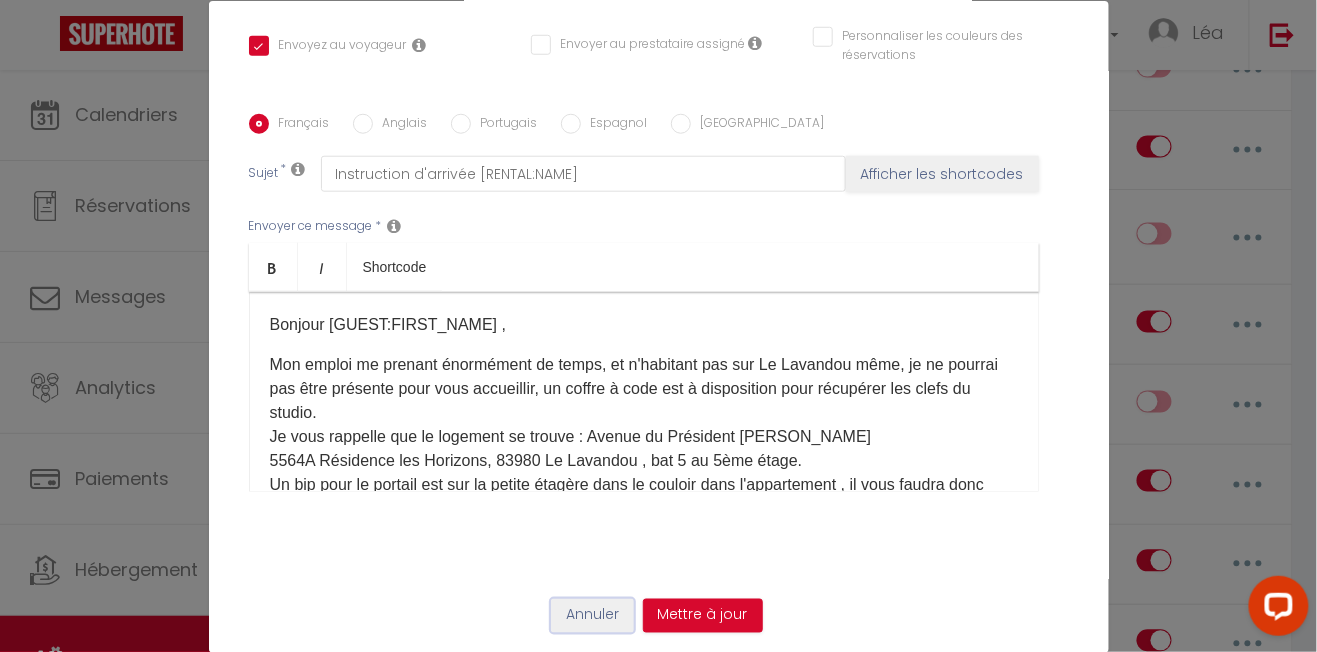 click on "Annuler" at bounding box center (592, 616) 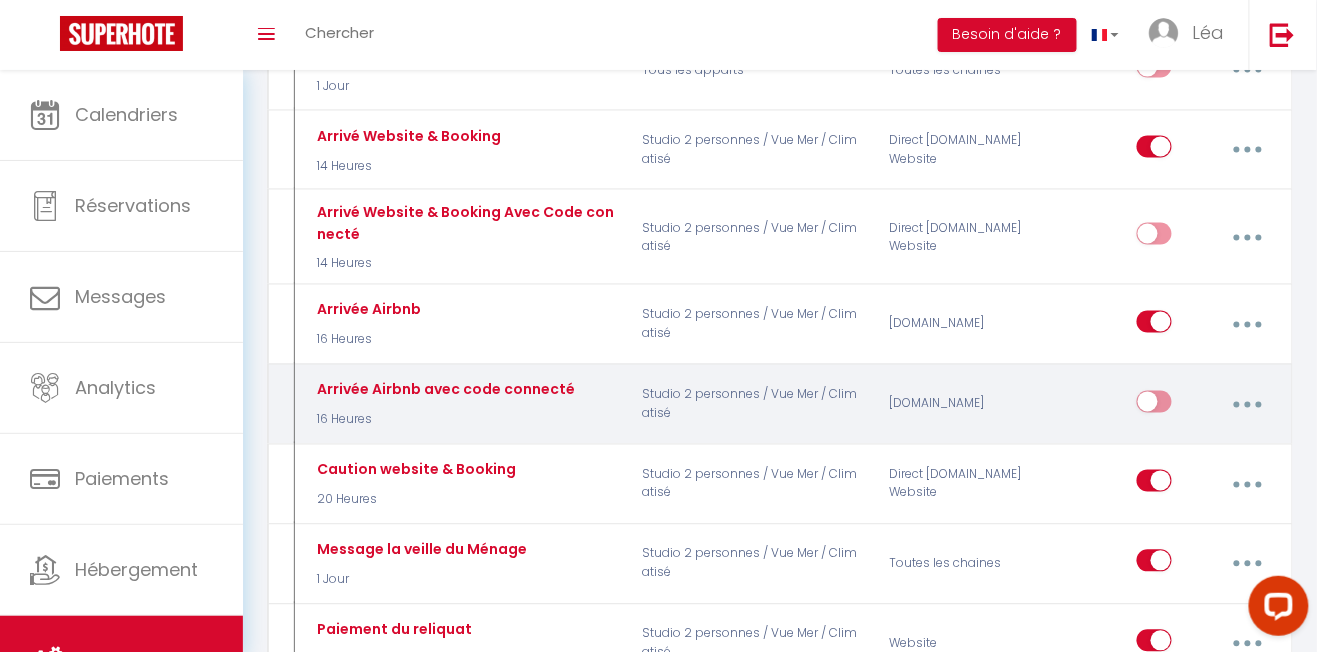 click at bounding box center [1248, 405] 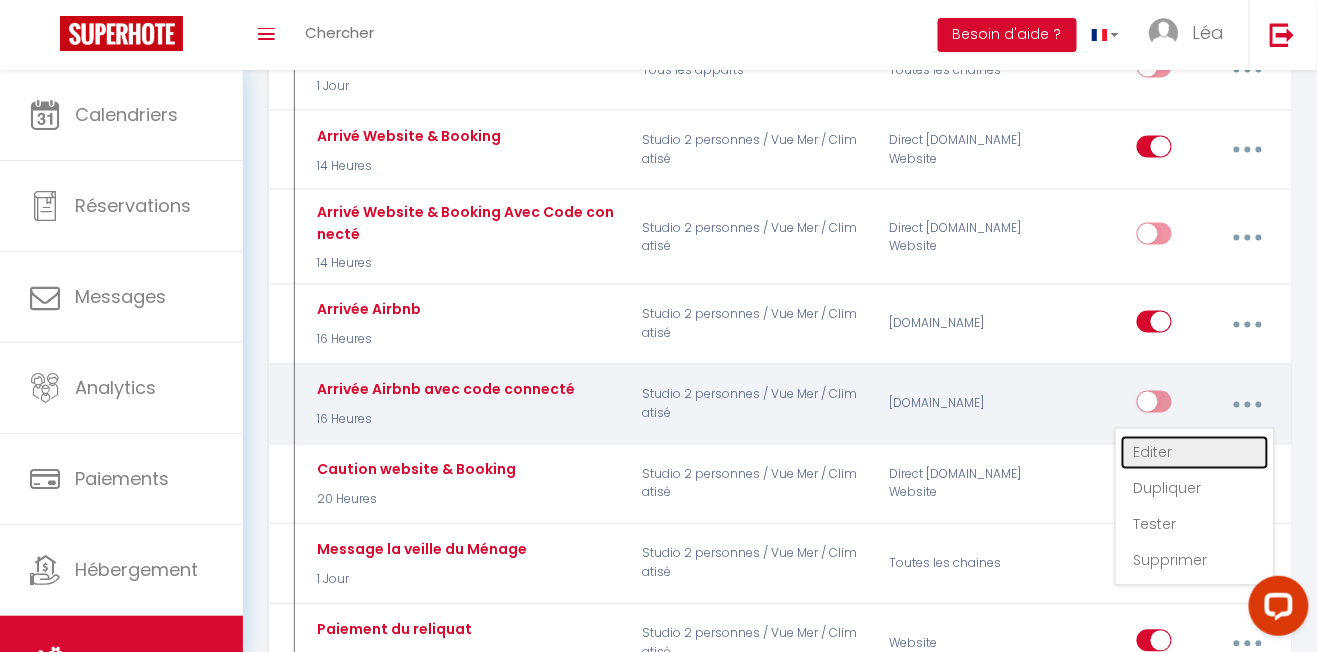 click on "Editer" at bounding box center [1195, 453] 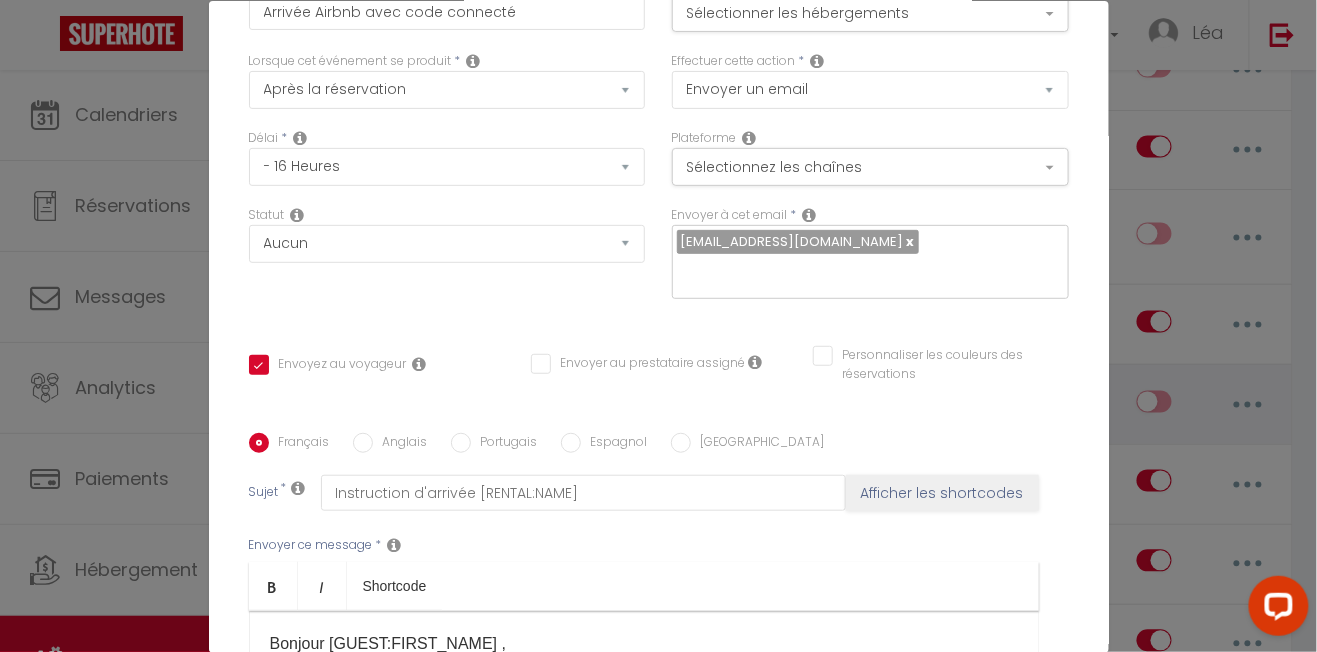 scroll, scrollTop: 0, scrollLeft: 0, axis: both 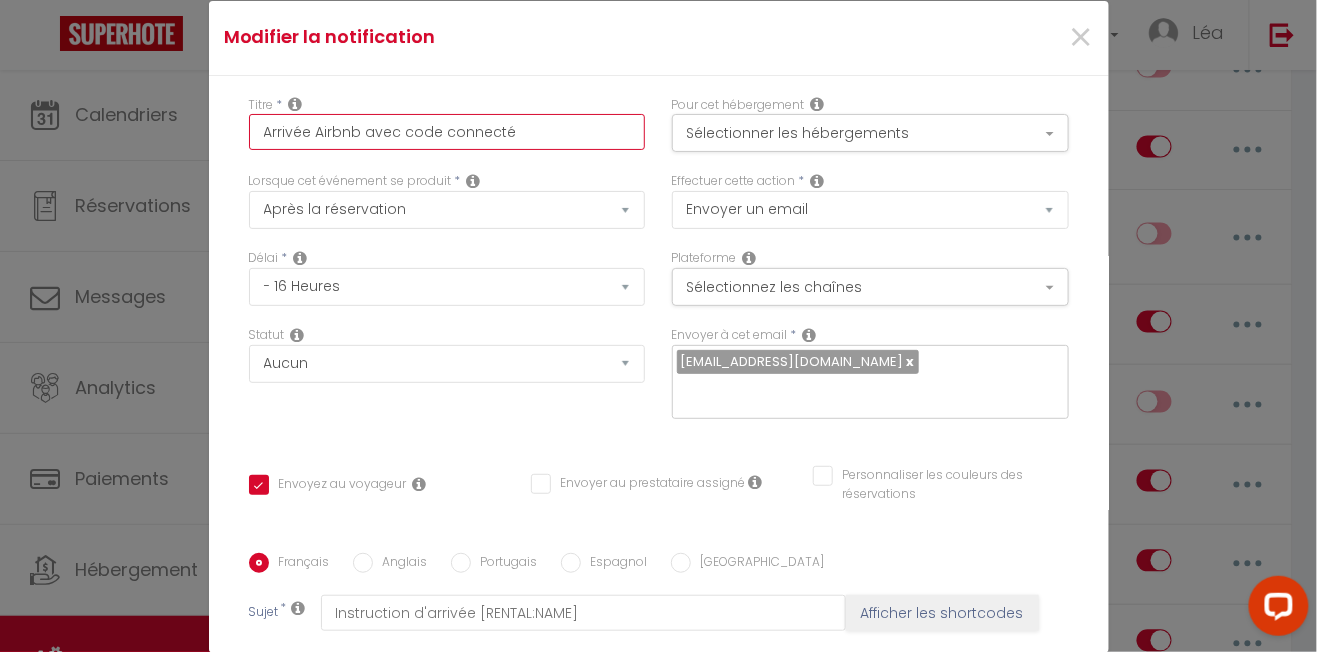 click on "Arrivée Airbnb avec code connecté" at bounding box center [447, 132] 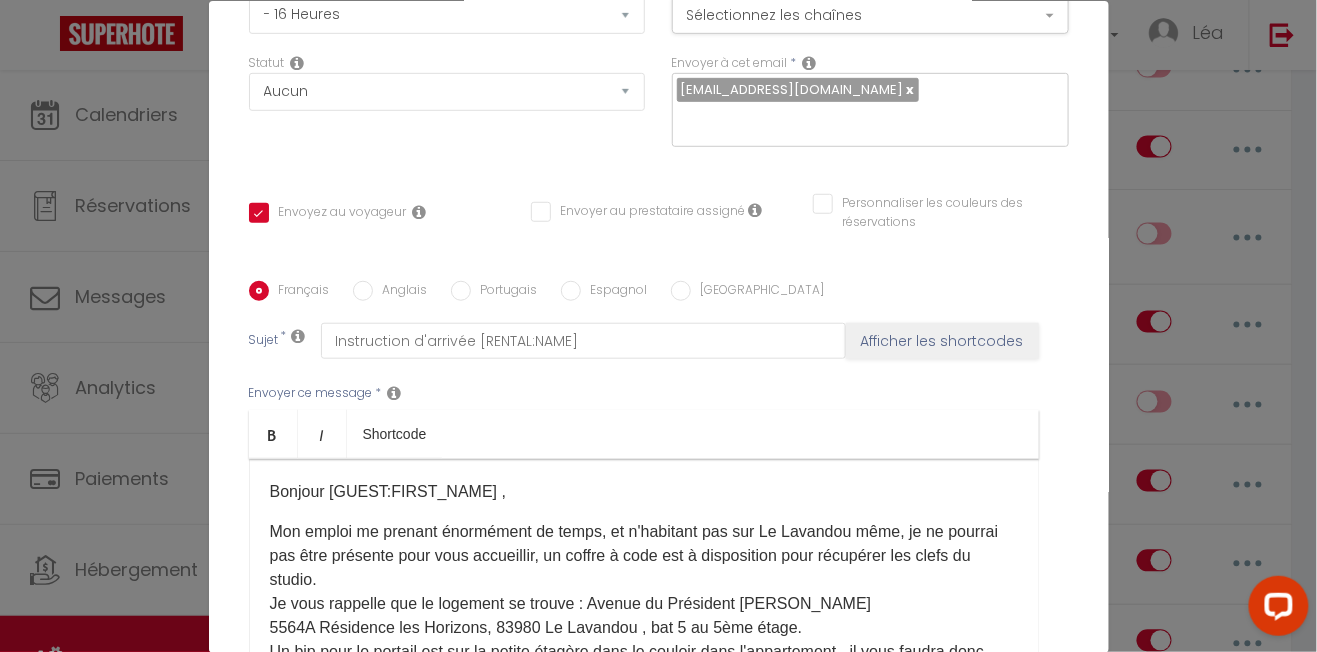 scroll, scrollTop: 440, scrollLeft: 0, axis: vertical 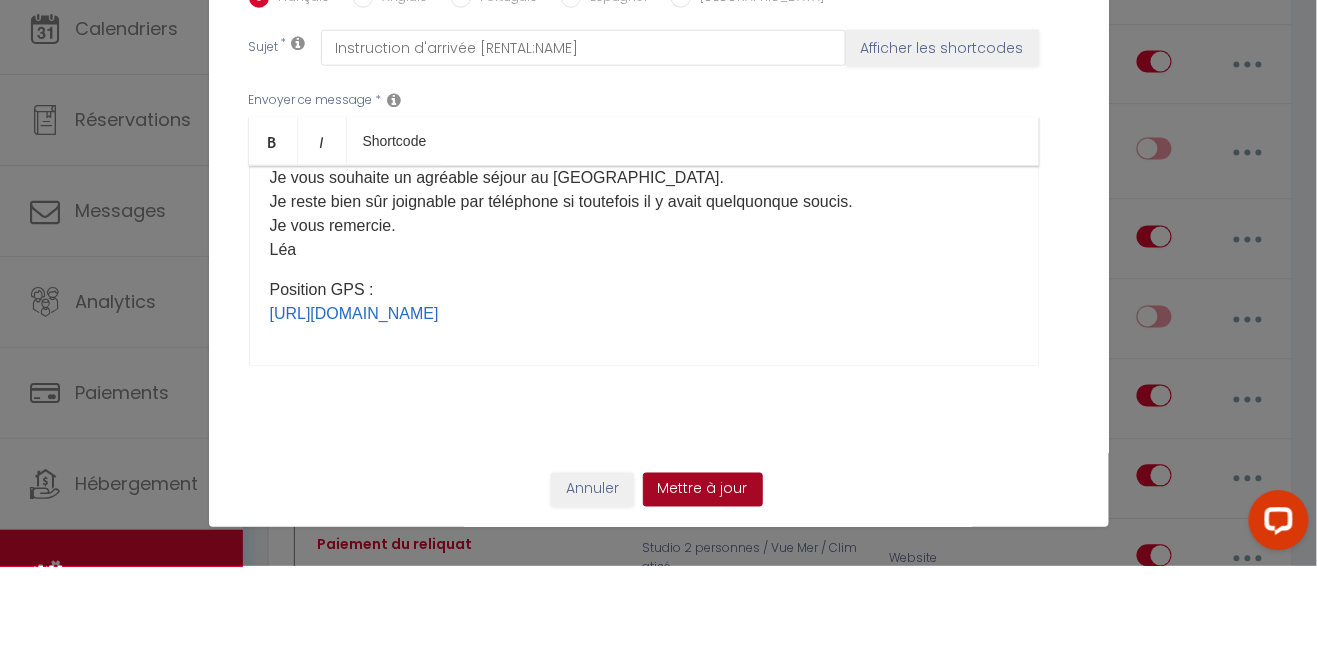 click on "Mettre à jour" at bounding box center [703, 576] 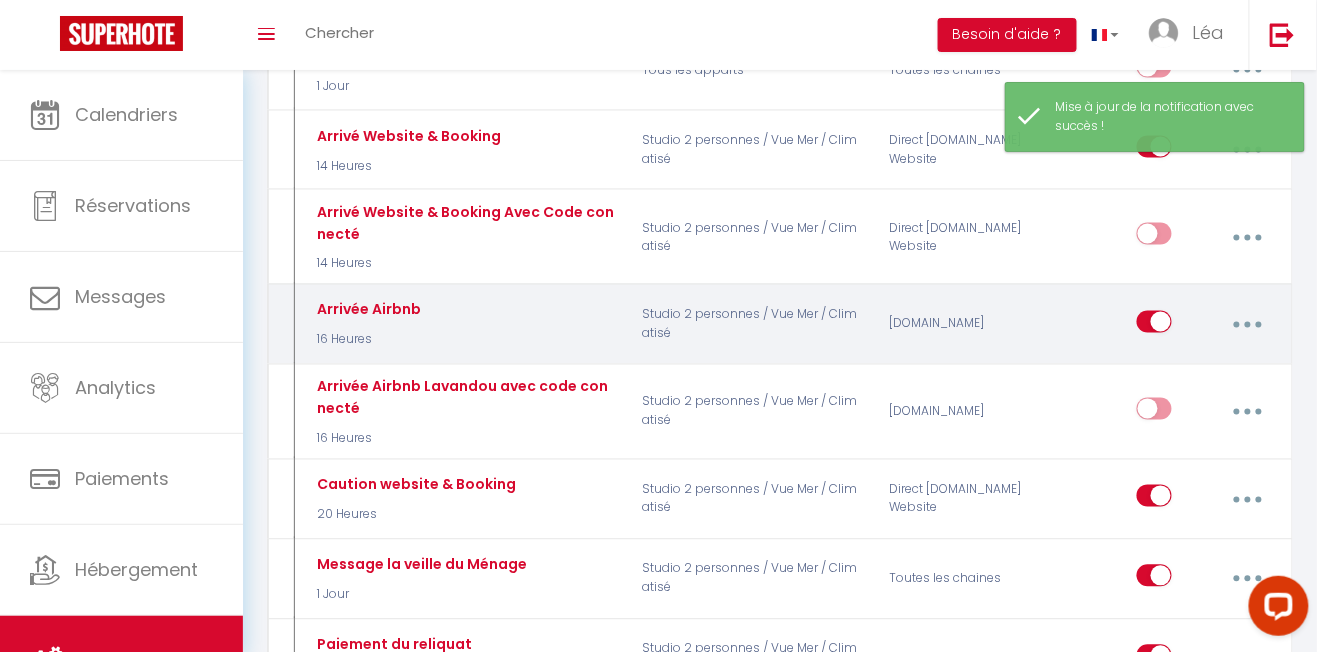 click at bounding box center (1248, 325) 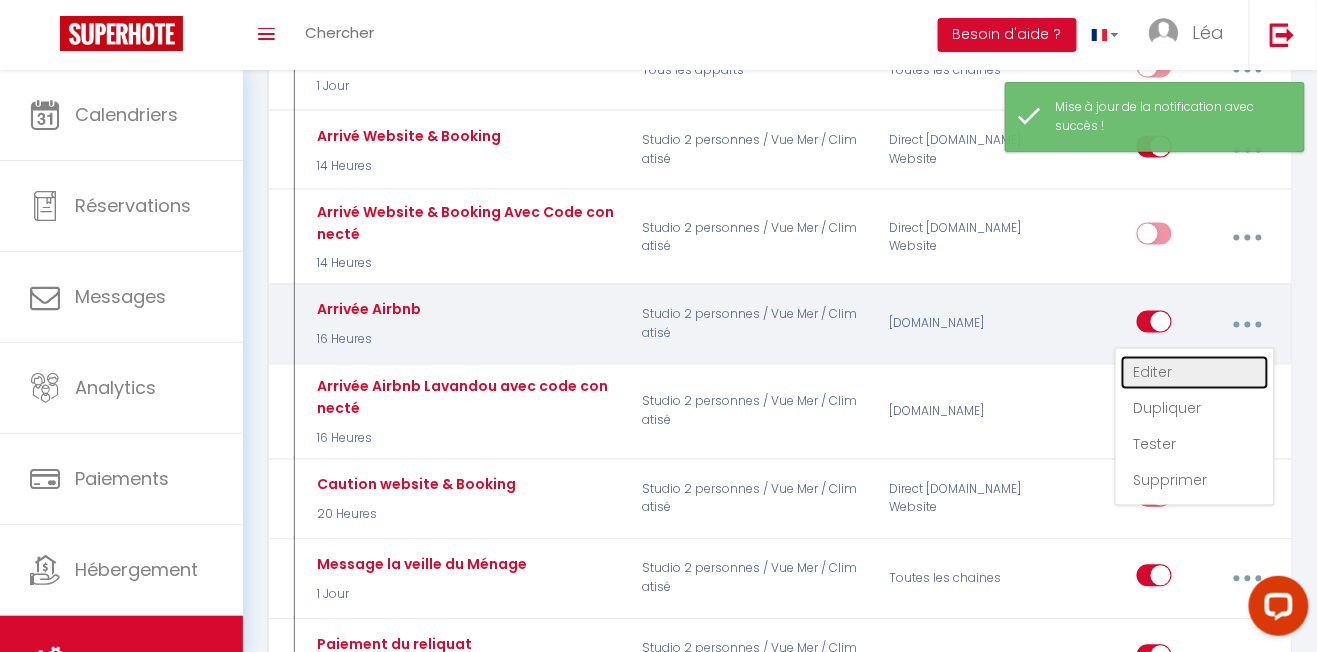 click on "Editer" at bounding box center [1195, 373] 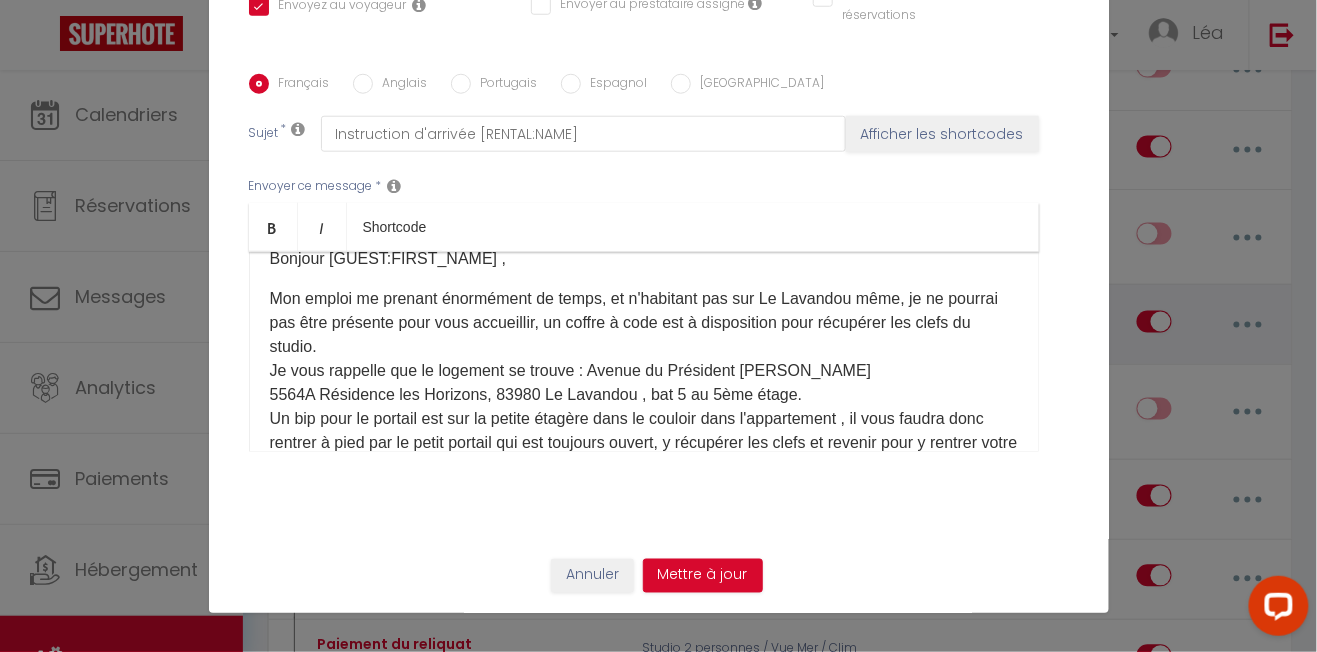 scroll, scrollTop: 0, scrollLeft: 0, axis: both 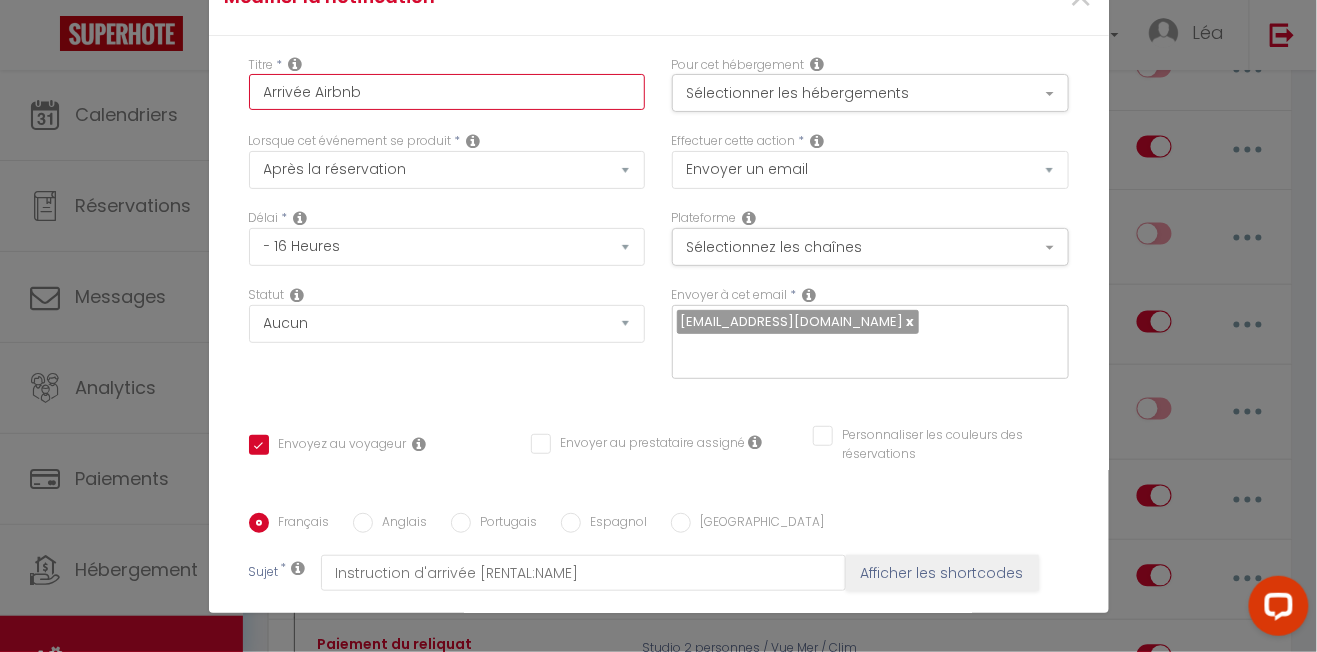 click on "Arrivée Airbnb" at bounding box center [447, 92] 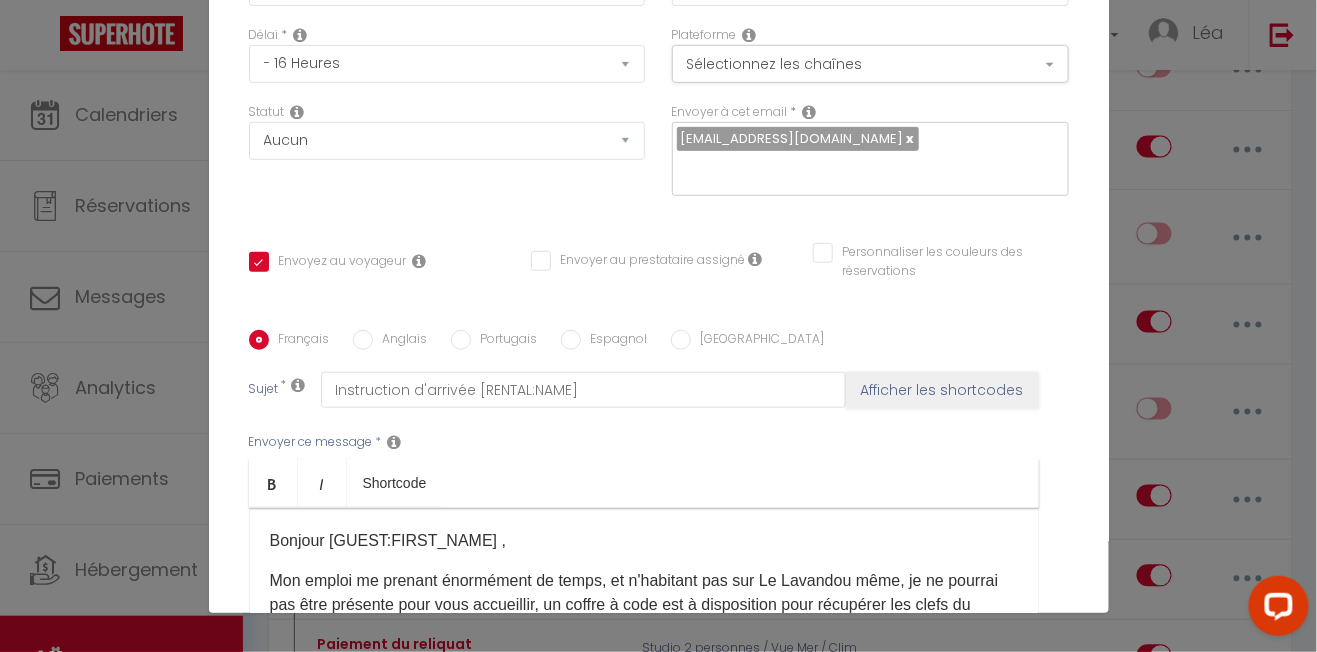scroll, scrollTop: 440, scrollLeft: 0, axis: vertical 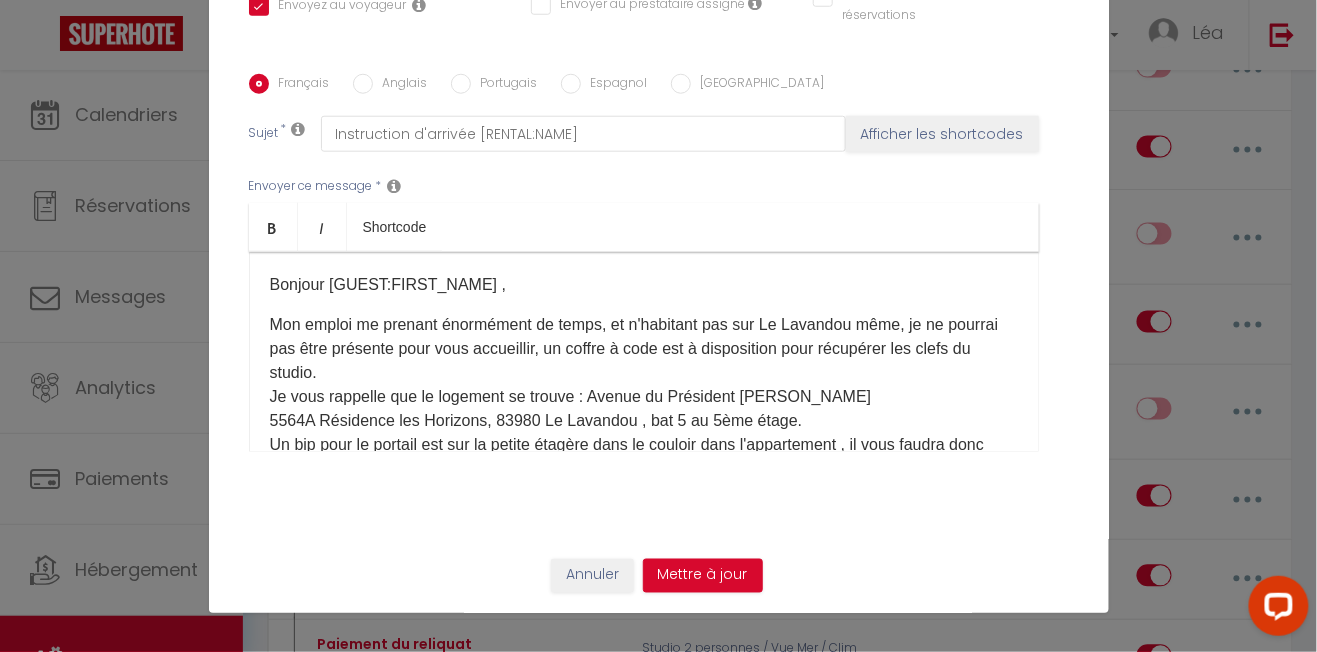 click on "Titre   *     Arrivée Airbnb Lavandou   Pour cet hébergement
Sélectionner les hébergements
Tous les apparts
Autres
Studio 2 personnes / Vue Mer / Climatisé
Studio 25m2/Le Chambeyron/Vars/Ski au pied/Confort
Lorsque cet événement se produit   *      Après la réservation   Avant Checkin (à partir de 12h00)   Après Checkin (à partir de 12h00)   Avant Checkout (à partir de 12h00)   Après Checkout (à partir de 12h00)   Température   Co2   Bruit sonore   Après visualisation lien paiement   Après Paiement Lien KO   Après Caution Lien KO   Après Paiement Automatique KO   Après Caution Automatique KO   Après Visualisation du Contrat   Après Signature du Contrat   Paiement OK      *" at bounding box center [659, 75] 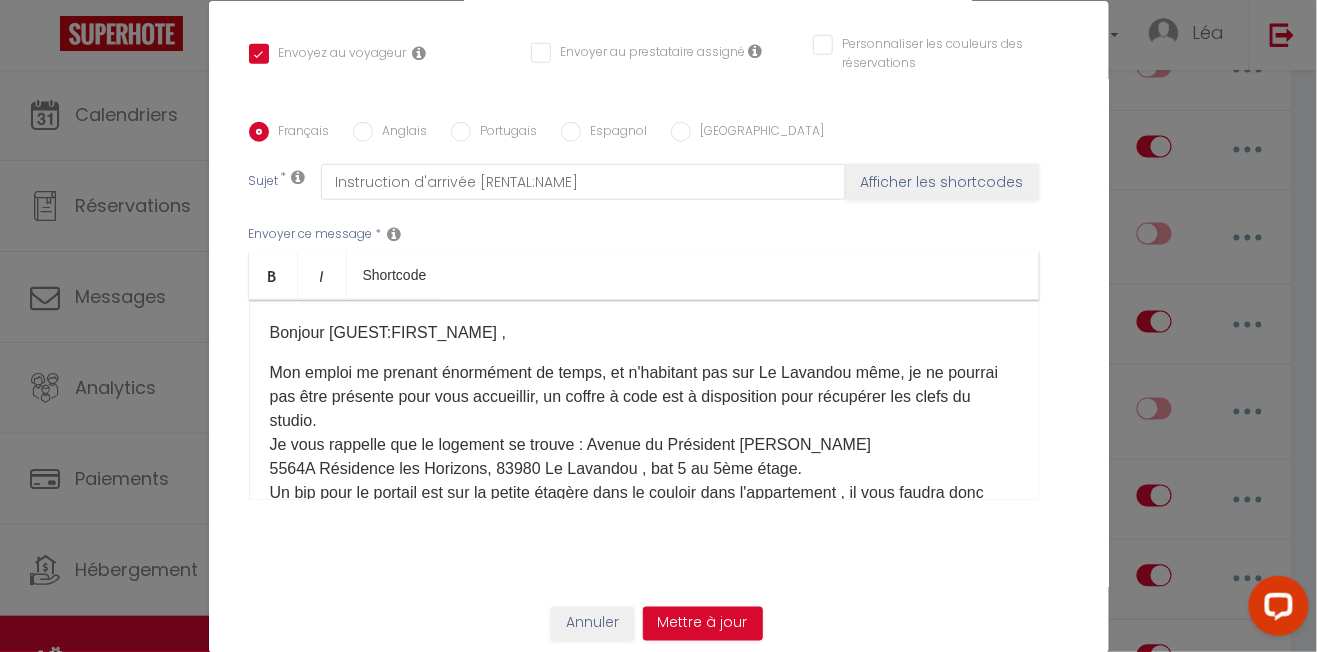 scroll, scrollTop: 440, scrollLeft: 0, axis: vertical 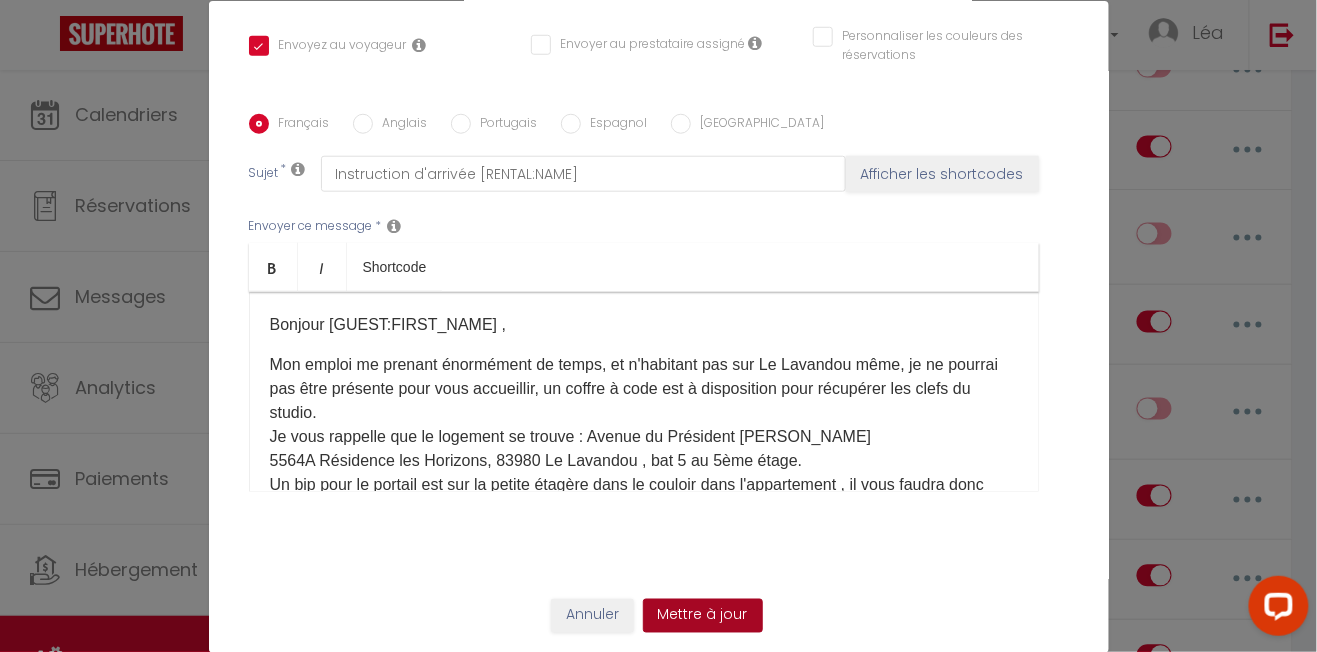 click on "Mettre à jour" at bounding box center (703, 616) 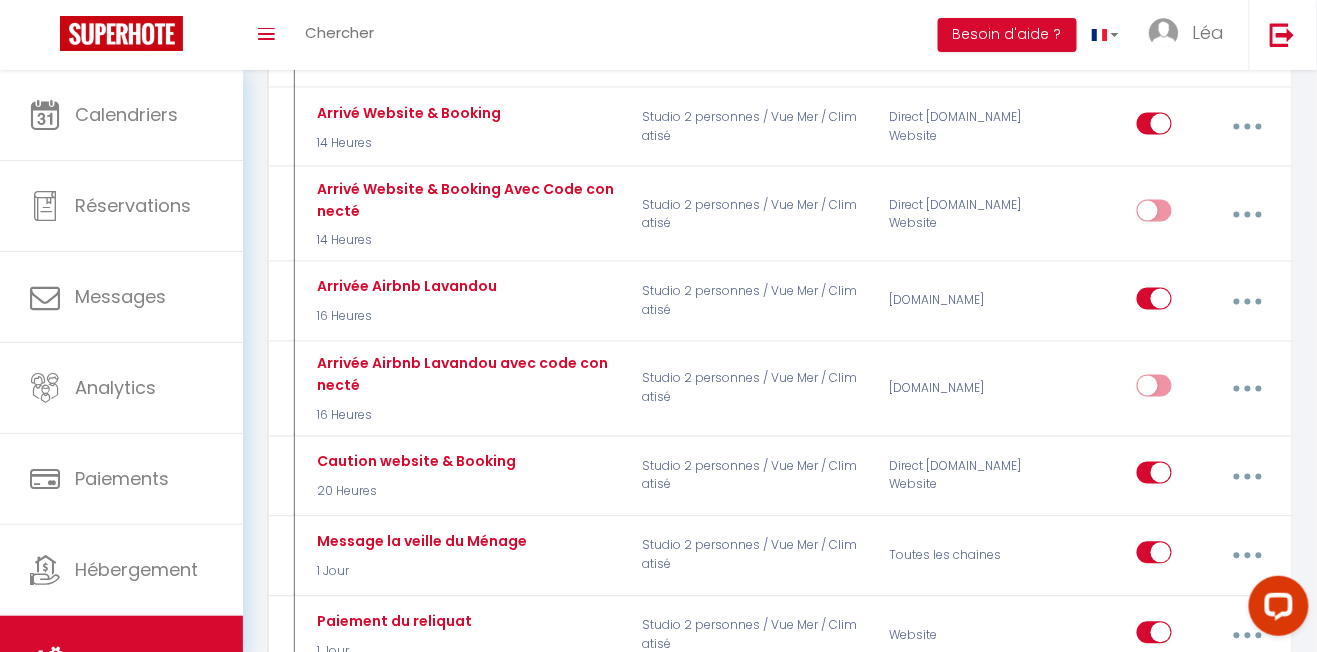 scroll, scrollTop: 791, scrollLeft: 0, axis: vertical 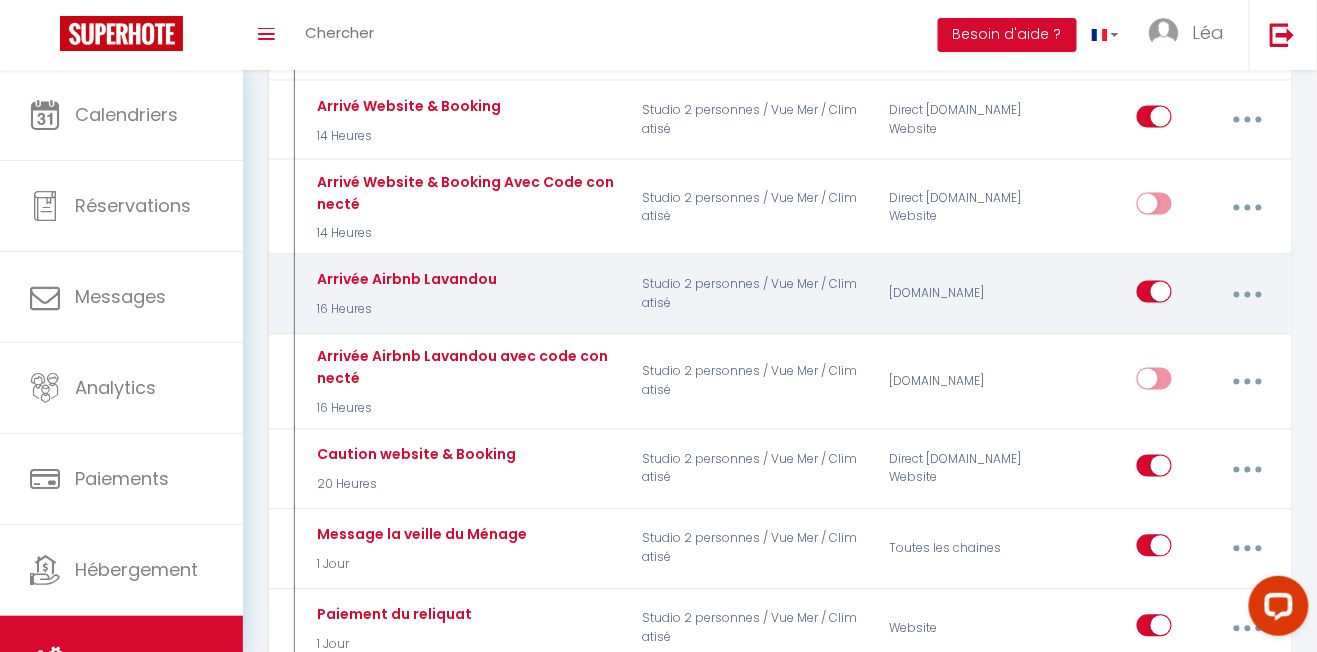 click at bounding box center (1248, 295) 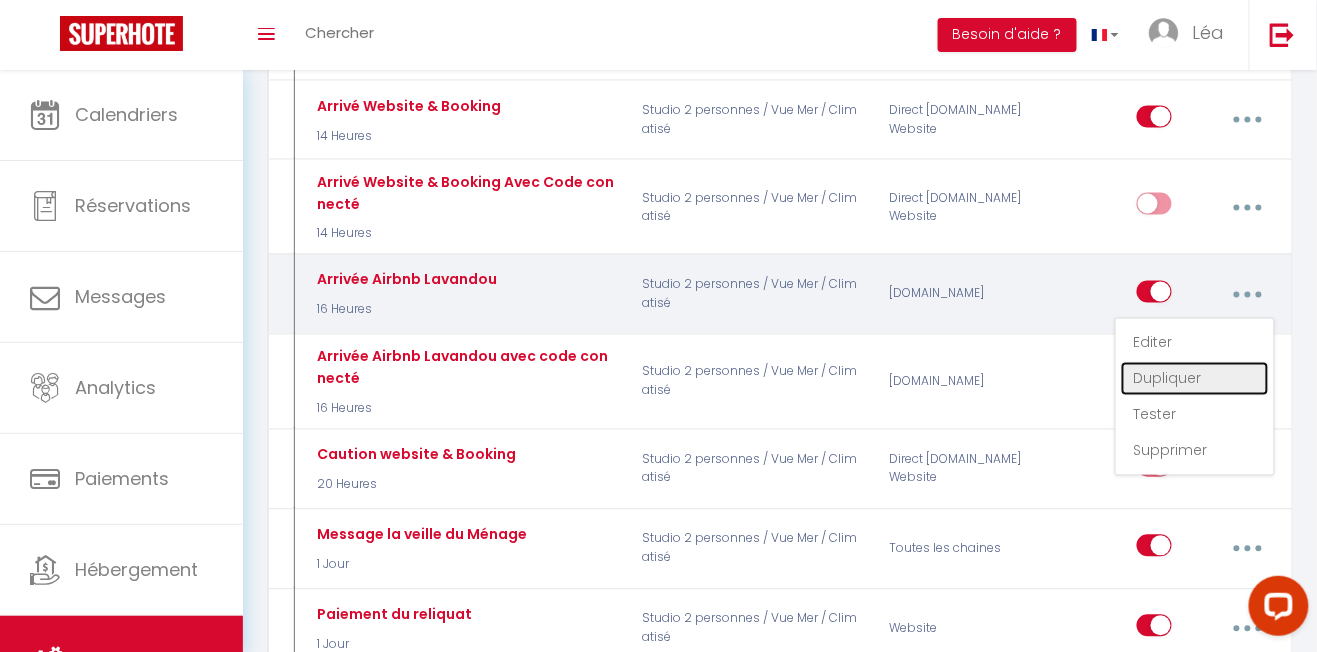 click on "Dupliquer" at bounding box center [1195, 379] 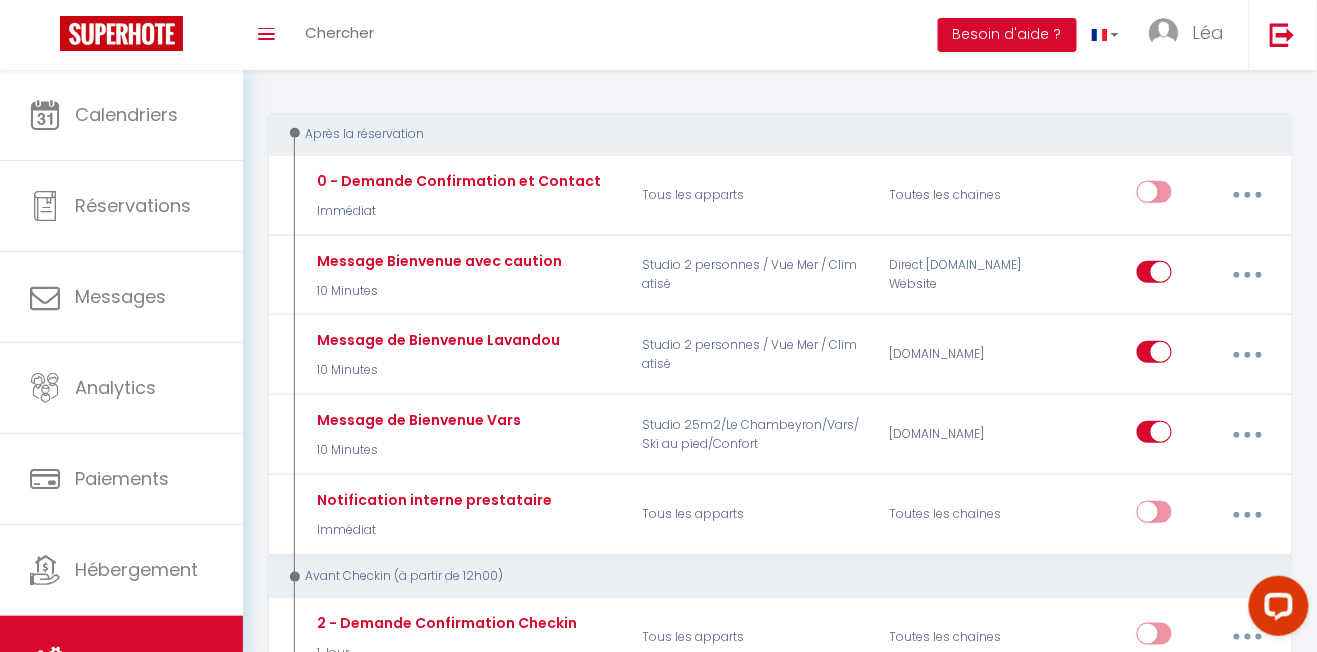scroll, scrollTop: 791, scrollLeft: 0, axis: vertical 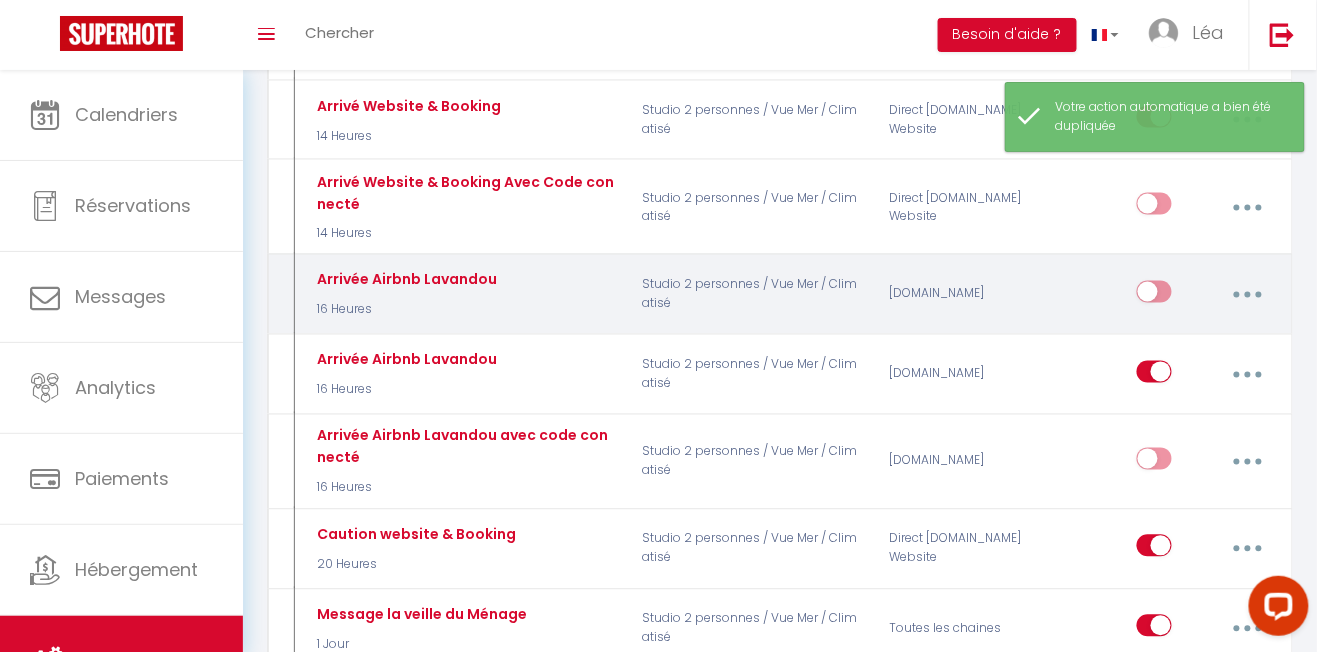click at bounding box center [1248, 295] 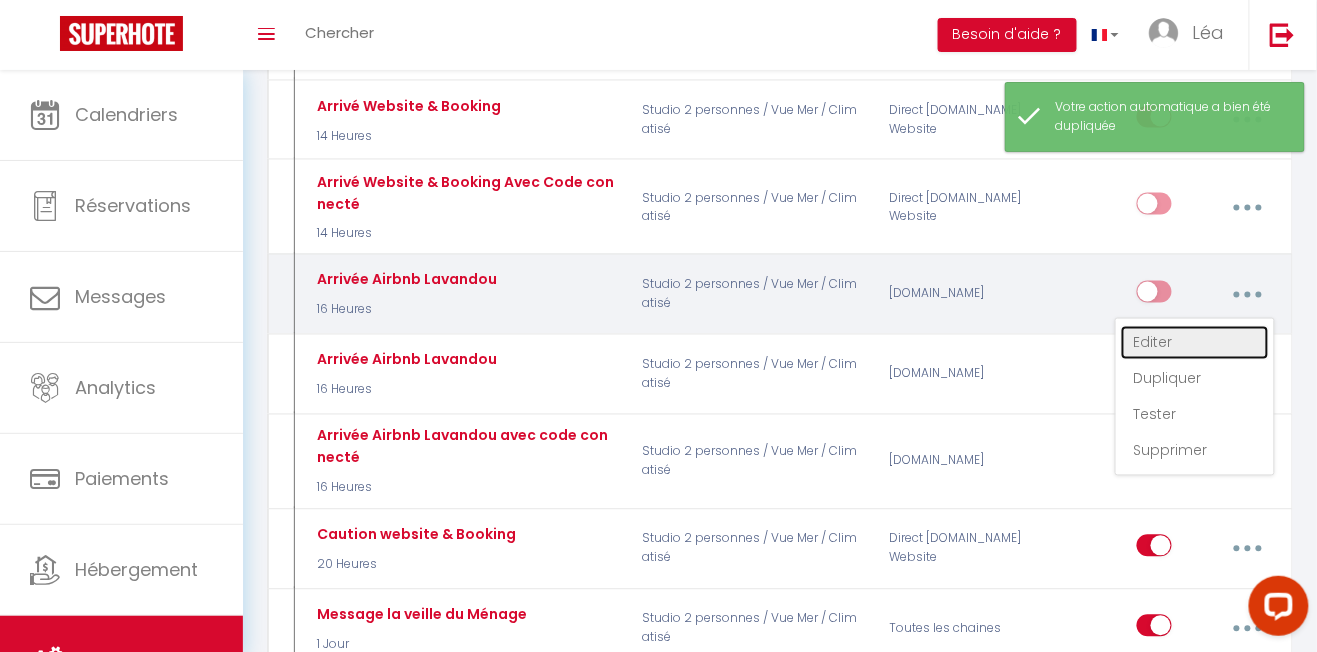 click on "Editer" at bounding box center (1195, 343) 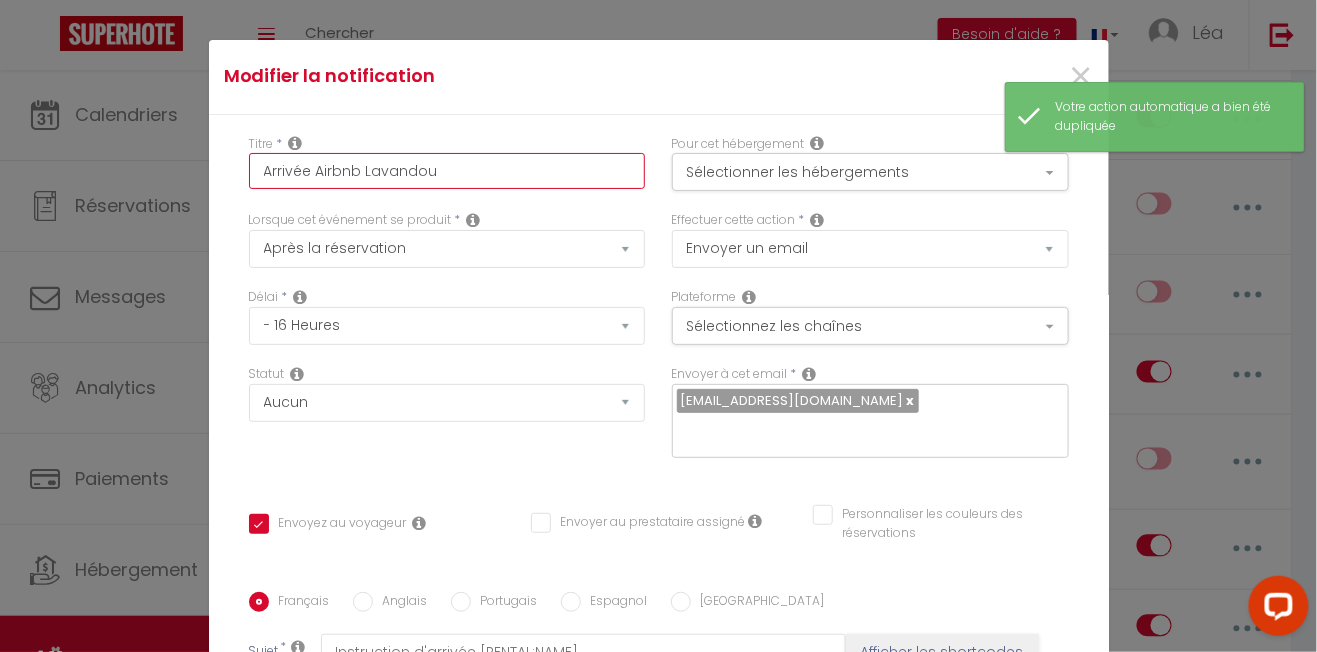 click on "Arrivée Airbnb Lavandou" at bounding box center (447, 171) 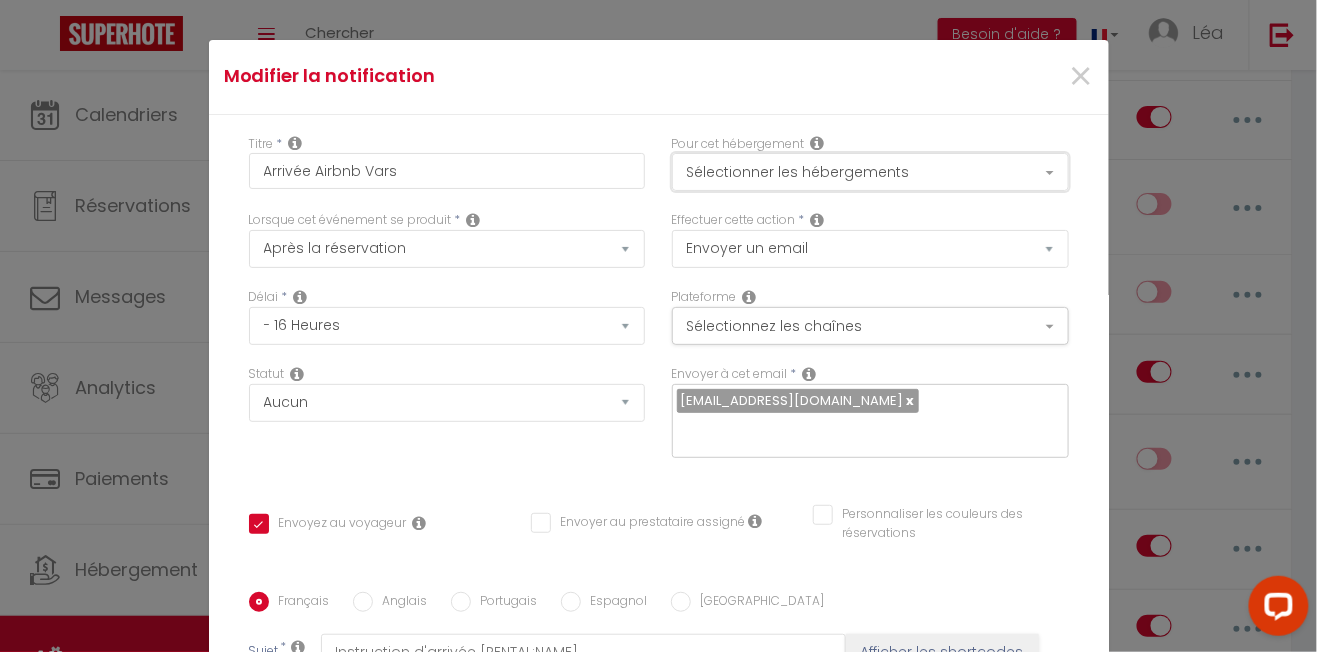 click on "Sélectionner les hébergements" at bounding box center [870, 172] 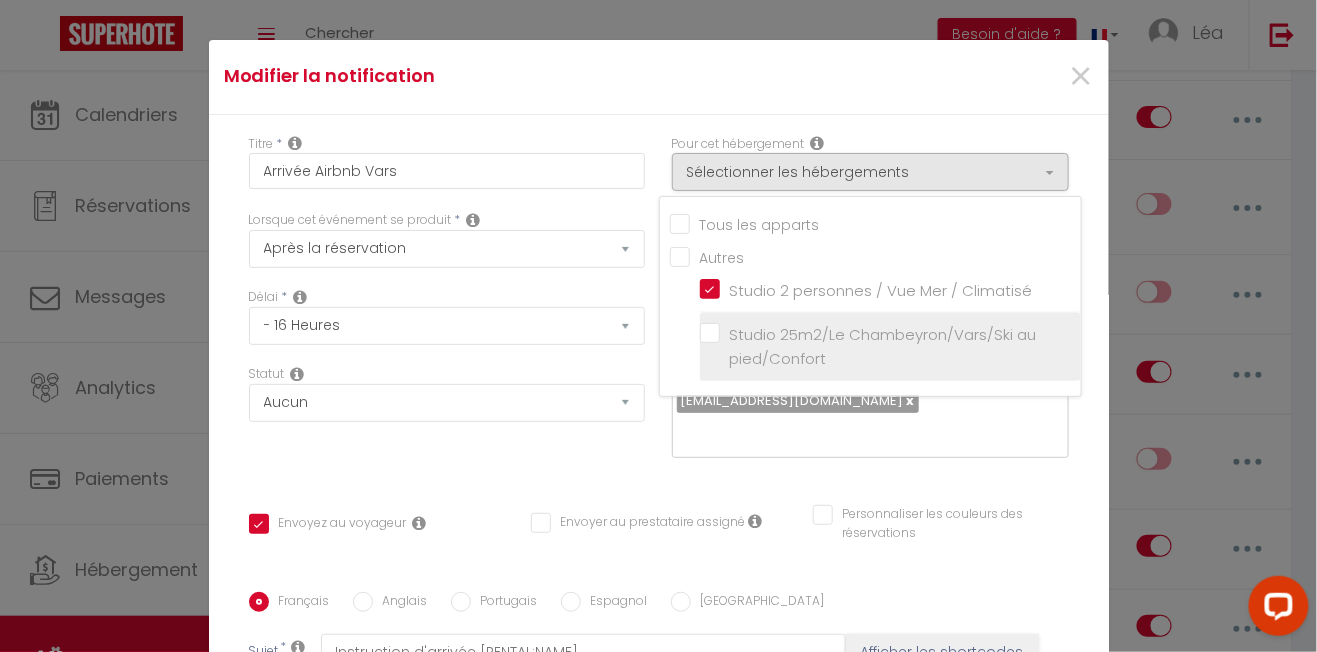 click on "Studio 25m2/Le Chambeyron/Vars/Ski au pied/Confort" at bounding box center [894, 346] 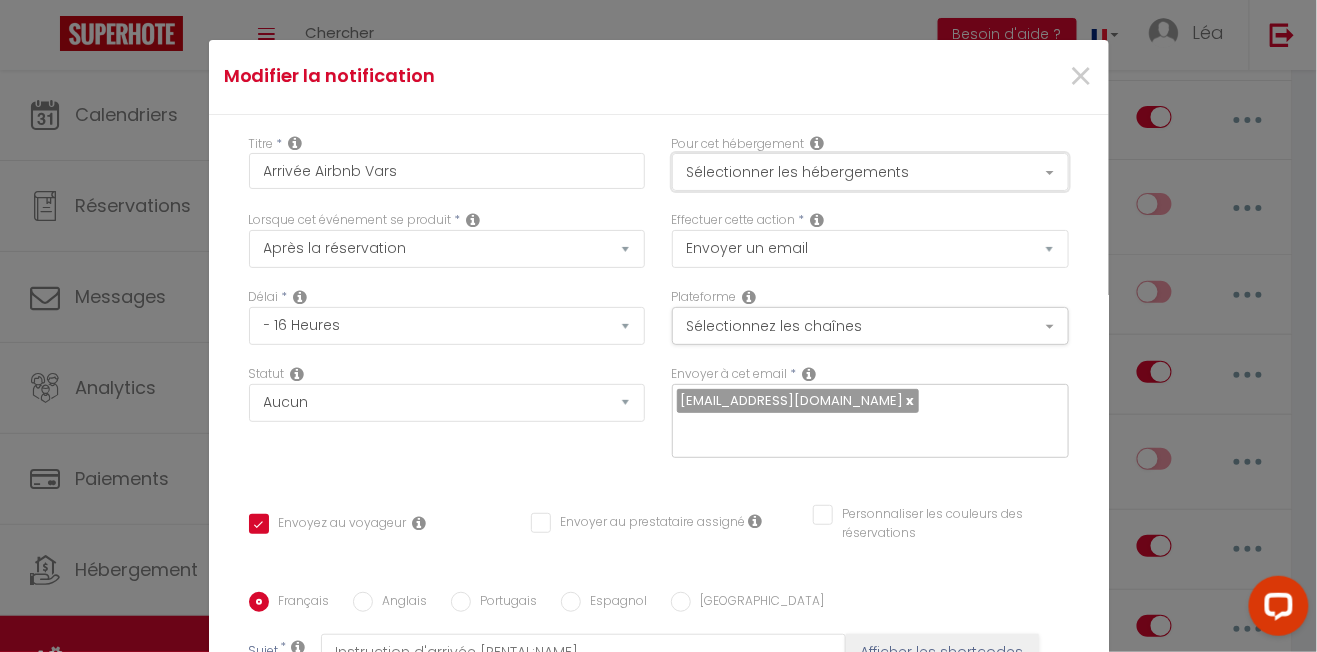 click on "Sélectionner les hébergements" at bounding box center [870, 172] 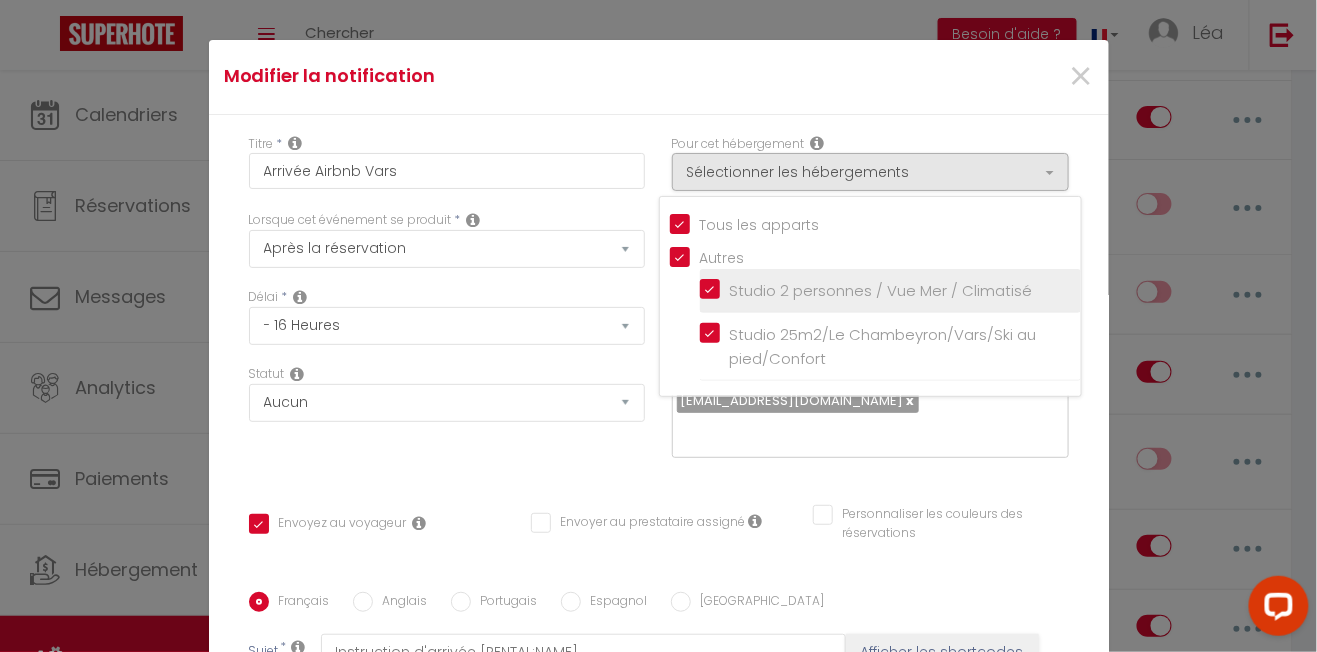 click on "Studio 2 personnes / Vue Mer / Climatisé" at bounding box center (890, 290) 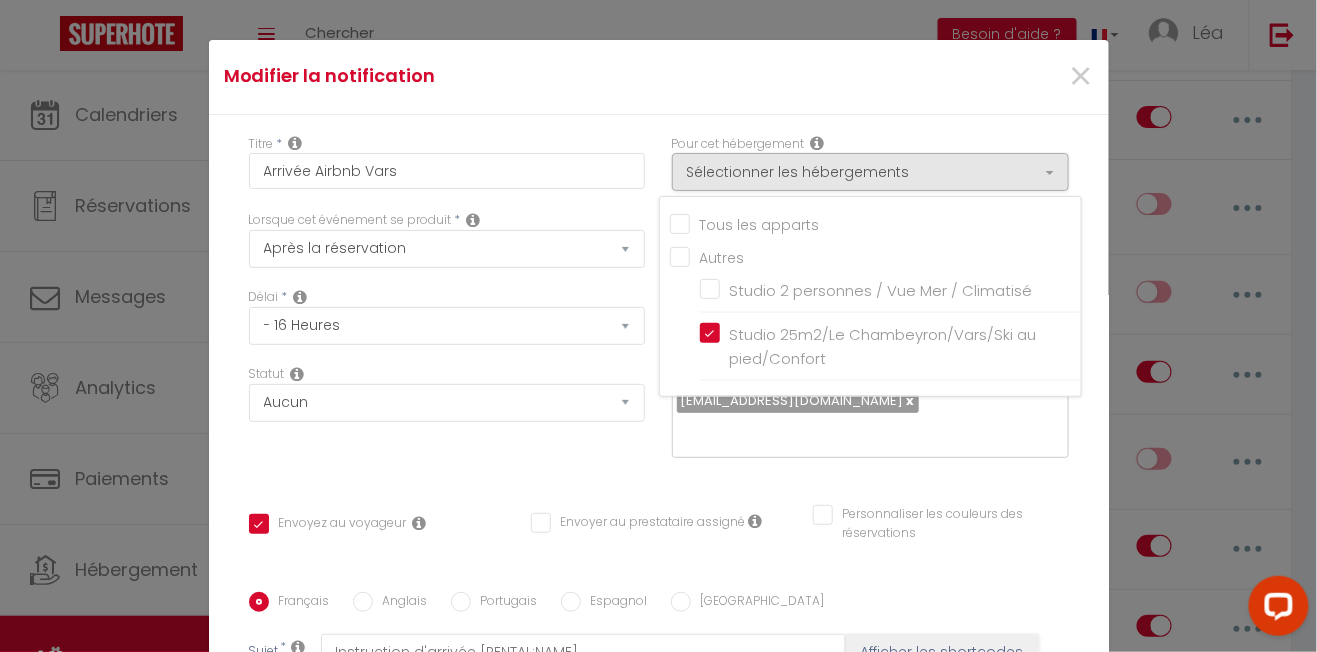 click at bounding box center (658, 326) 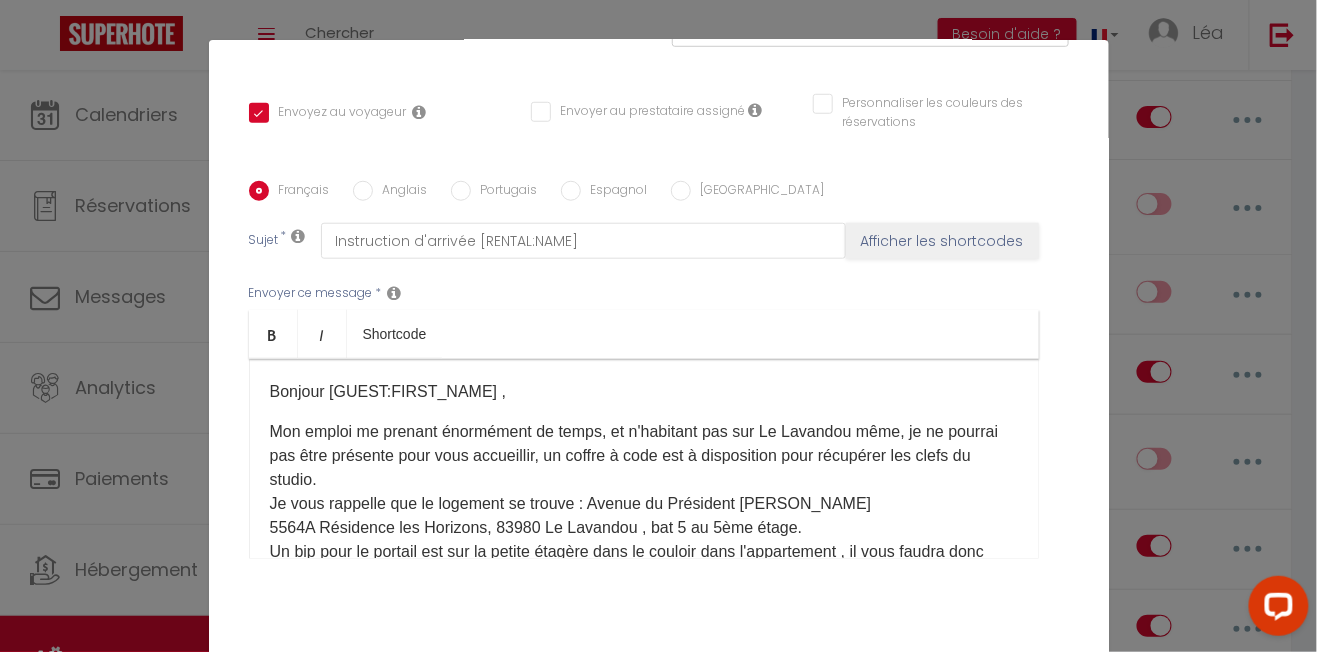 scroll, scrollTop: 412, scrollLeft: 0, axis: vertical 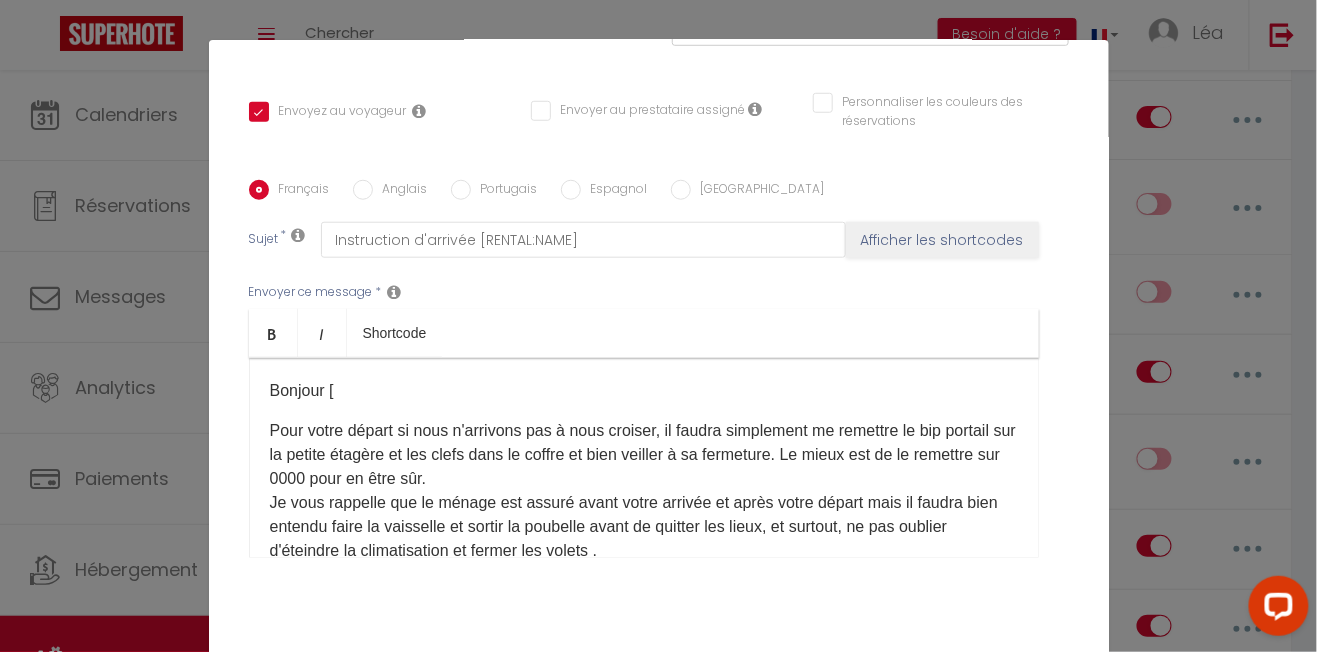 click on "Bonjour [ Pour votre départ si nous n'arrivons pas à nous croiser, il faudra simplement me remettre le bip portail sur la petite étagère et les clefs dans le coffre et bien veiller à sa fermeture. Le mieux est de le remettre sur 0000 pour en être sûr.  Je vous rappelle que le ménage est assuré avant votre arrivée et après votre départ mais il faudra bien entendu faire la vaisselle et sortir la poubelle avant de quitter les lieux, et surtout, ne pas oublier d'éteindre la climatisation et fermer les volets . Les draps et serviettes de bain vous sont fournis.  Aussi à votre départ je vous demanderai de les mettre dans le panier à linge  qui se trouve dans la salle de bain.  Pour votre jour d'arrivée l'appartement sera disponible à 13h et il faudra quitter les lieux à 10h le jour de votre départ. La société de ménage en charge intervient dans cette tranche horaire entre 2 réservations. Je vous remercie.  Je vous souhaite un agréable séjour au Lavandou. Je vous remercie. Léa
​" at bounding box center [644, 458] 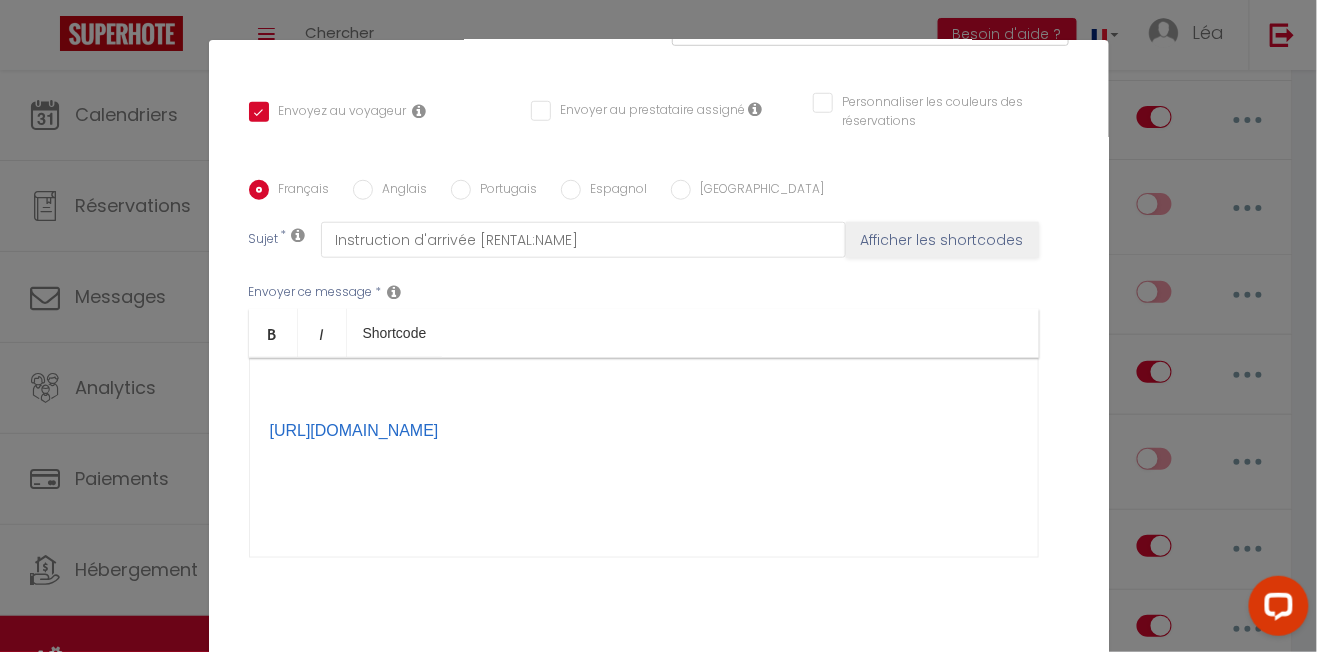 scroll, scrollTop: 0, scrollLeft: 0, axis: both 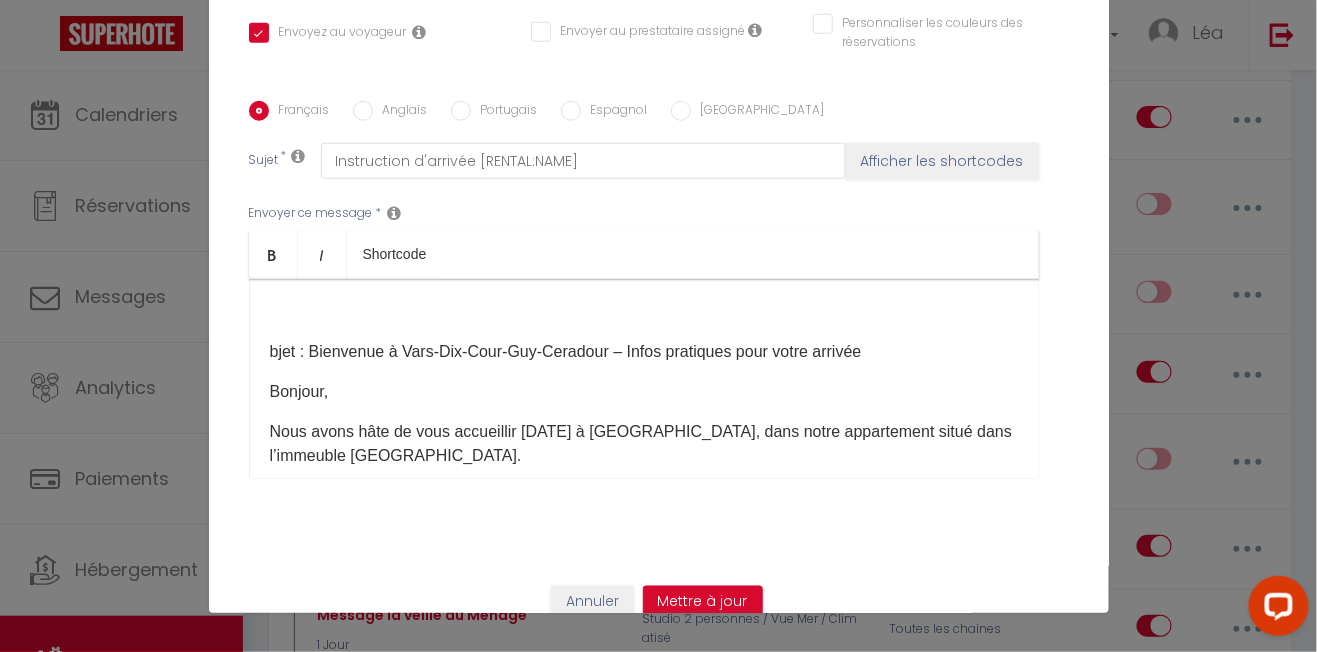 click on "bjet : Bienvenue à Vars-Dix-Cour-Guy-Ceradour – Infos pratiques pour votre arrivée" at bounding box center [644, 352] 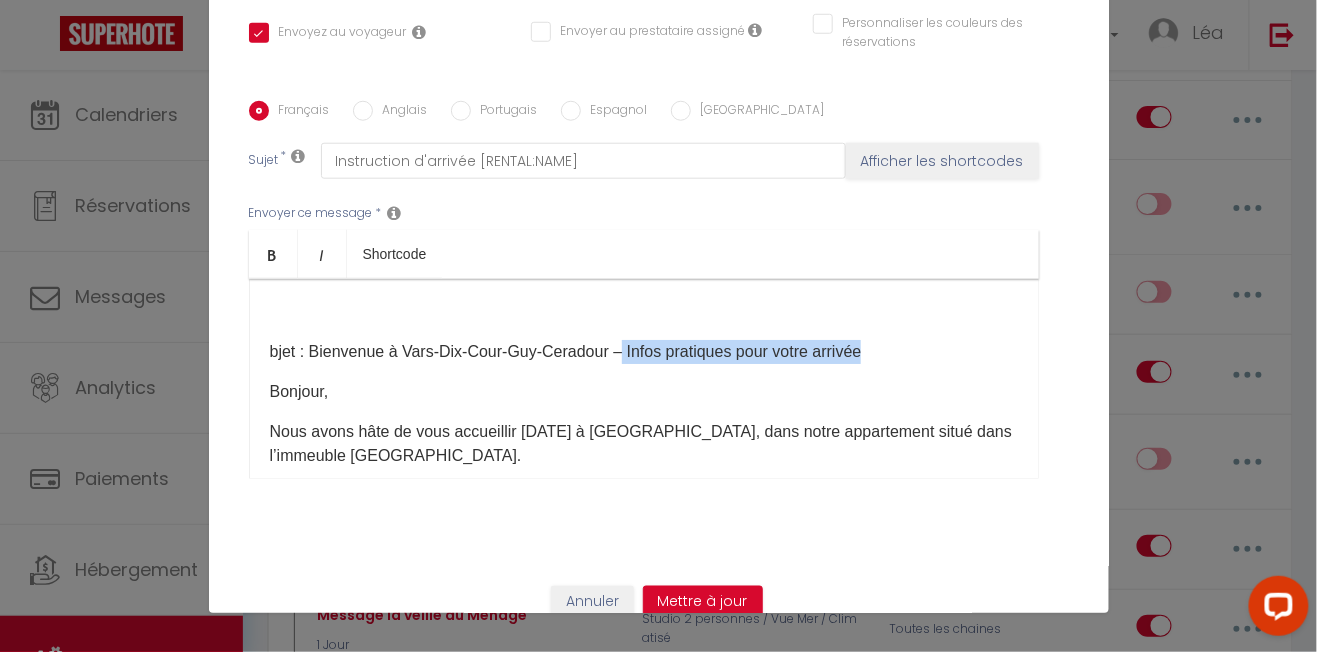 copy on "Infos pratiques pour votre arrivée" 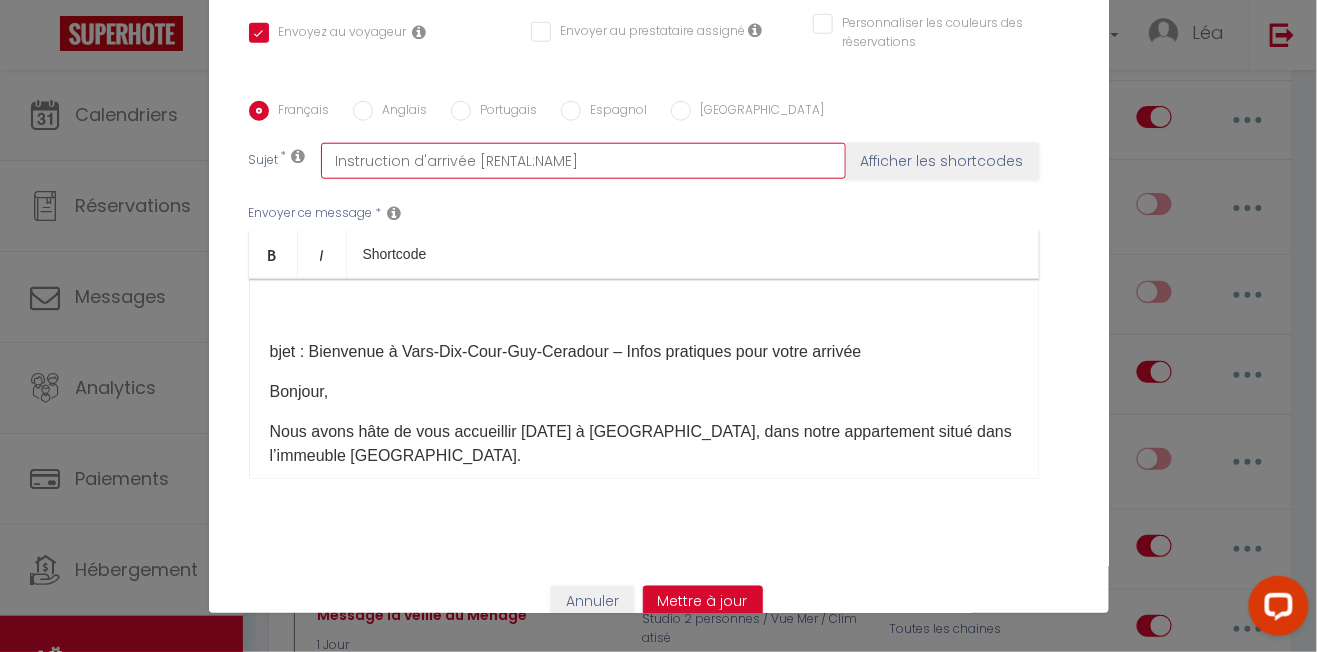 click on "Instruction d'arrivée [RENTAL:NAME]" at bounding box center [583, 161] 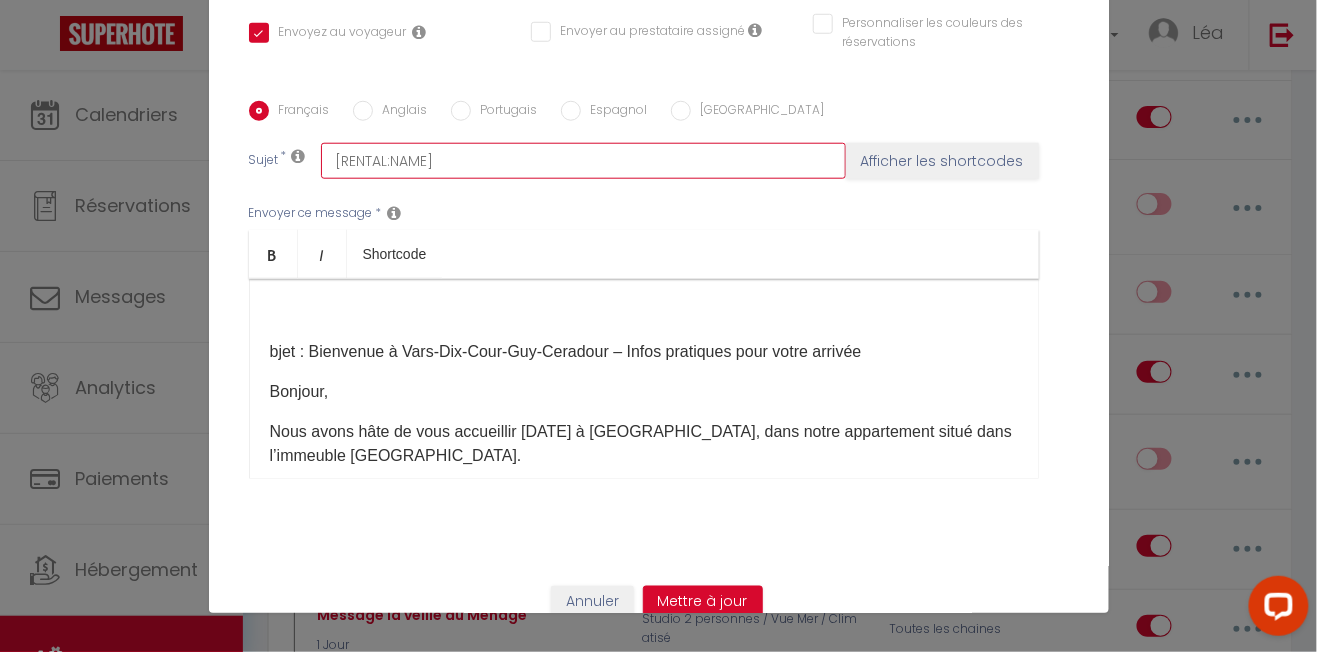 paste on "Infos pratiques pour votre arrivée" 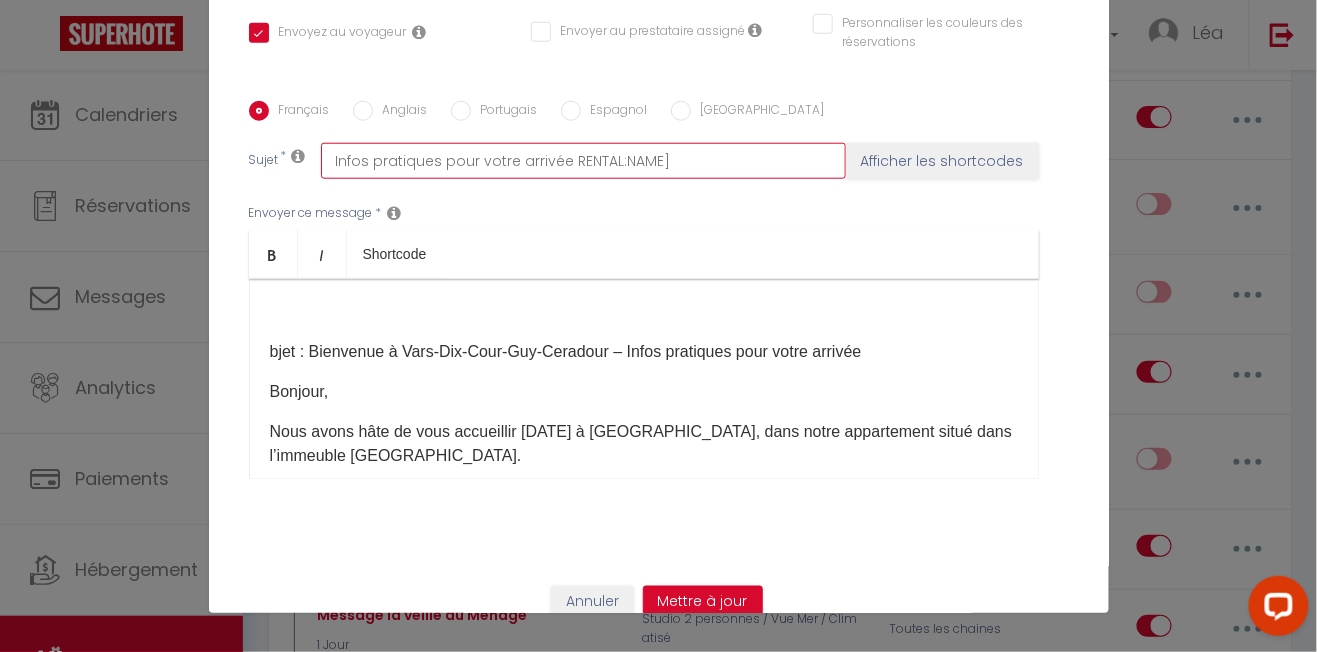 click on "Infos pratiques pour votre arrivée RENTAL:NAME]" at bounding box center (583, 161) 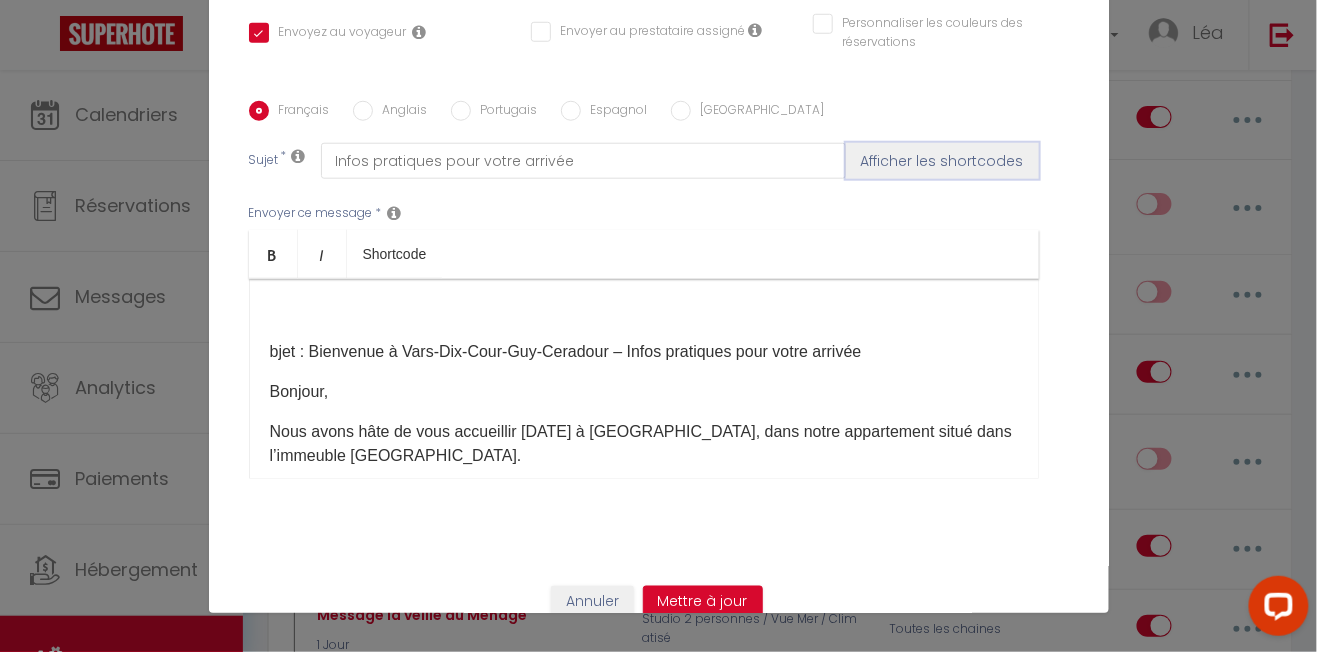 click on "Afficher les shortcodes" at bounding box center (942, 161) 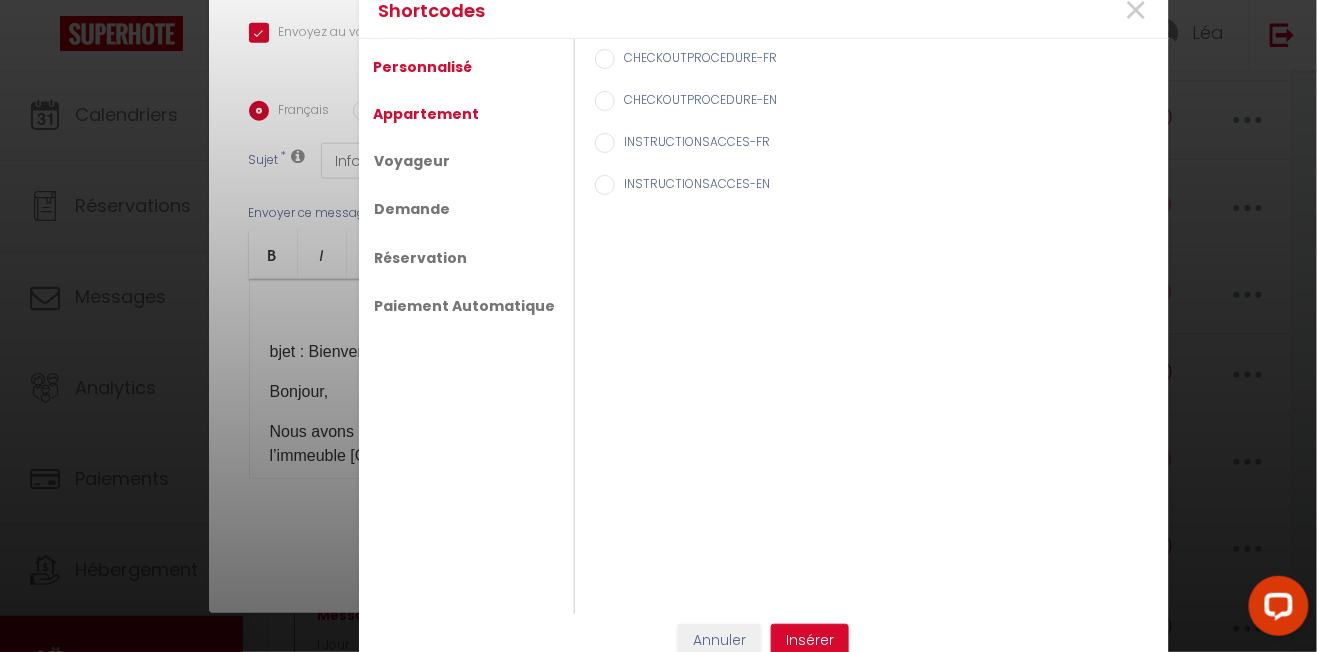 click on "Appartement" at bounding box center (427, 114) 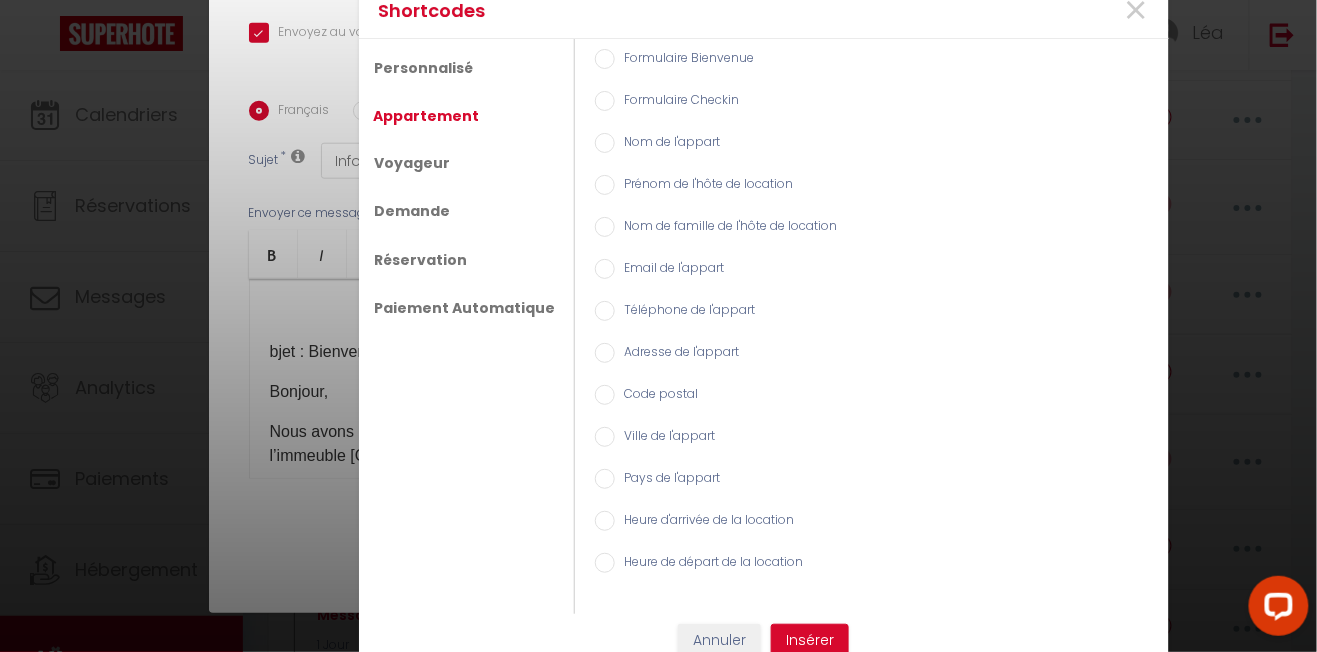 click on "Nom de l'appart" at bounding box center [668, 144] 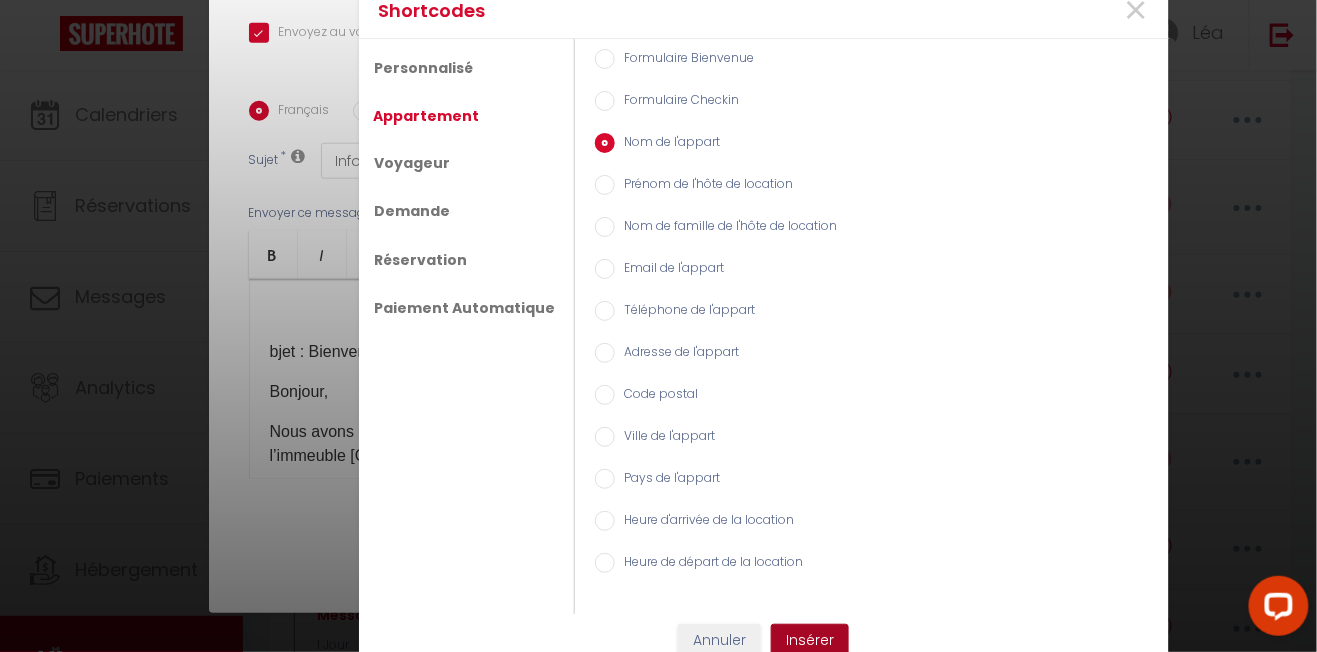click on "Insérer" at bounding box center [810, 641] 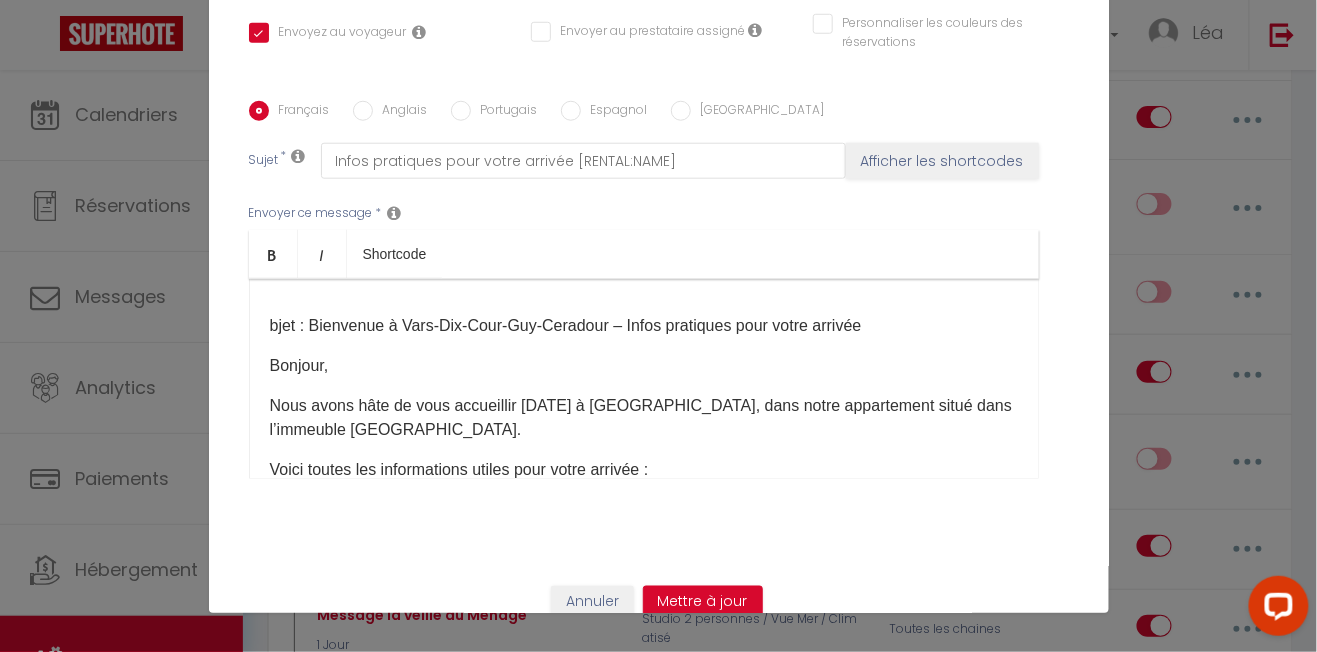 scroll, scrollTop: 0, scrollLeft: 0, axis: both 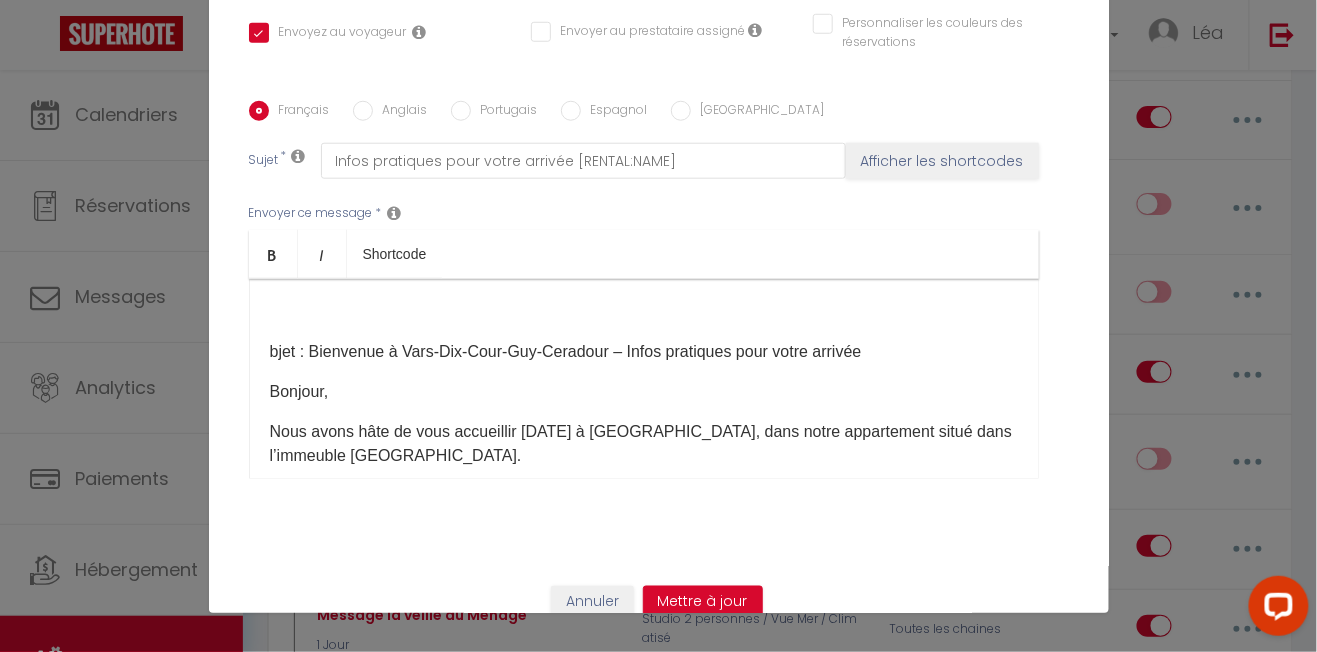 click on "​ bjet : Bienvenue à Vars-Dix-Cour-Guy-Ceradour – Infos pratiques pour votre arrivée
Bonjour,
Nous avons hâte de vous accueillir demain à Vars-Dix-Cour-Guy-Ceradour, dans notre appartement situé dans l’immeuble Le Chambéron.
Voici toutes les informations utiles pour votre arrivée :
🚗 Parking gratuit Un parking gratuit est à votre disposition au pied de l’immeuble. Vous pouvez vous y garer librement à votre arrivée.
🔐 Entrée autonome – Boîte à clés sécurisée L’entrée dans l’immeuble se fait avec le code 3412 (à taper sur le digicode de l'entrée principale). L’appartement se trouve au 5ᵉ étage, numéro 513.
Une fois dans l’ascenseur, montez au 5ᵉ, puis prenez à gauche en sortant. Passez la porte battante : l’appartement 513 est le premier à gauche après cette porte.
📦 La boîte à clés est directement accrochée à la poignée de la porte de l’appartement. Pour l’ouvrir :
1. Touchez l’écran pour l’activer." at bounding box center (644, 379) 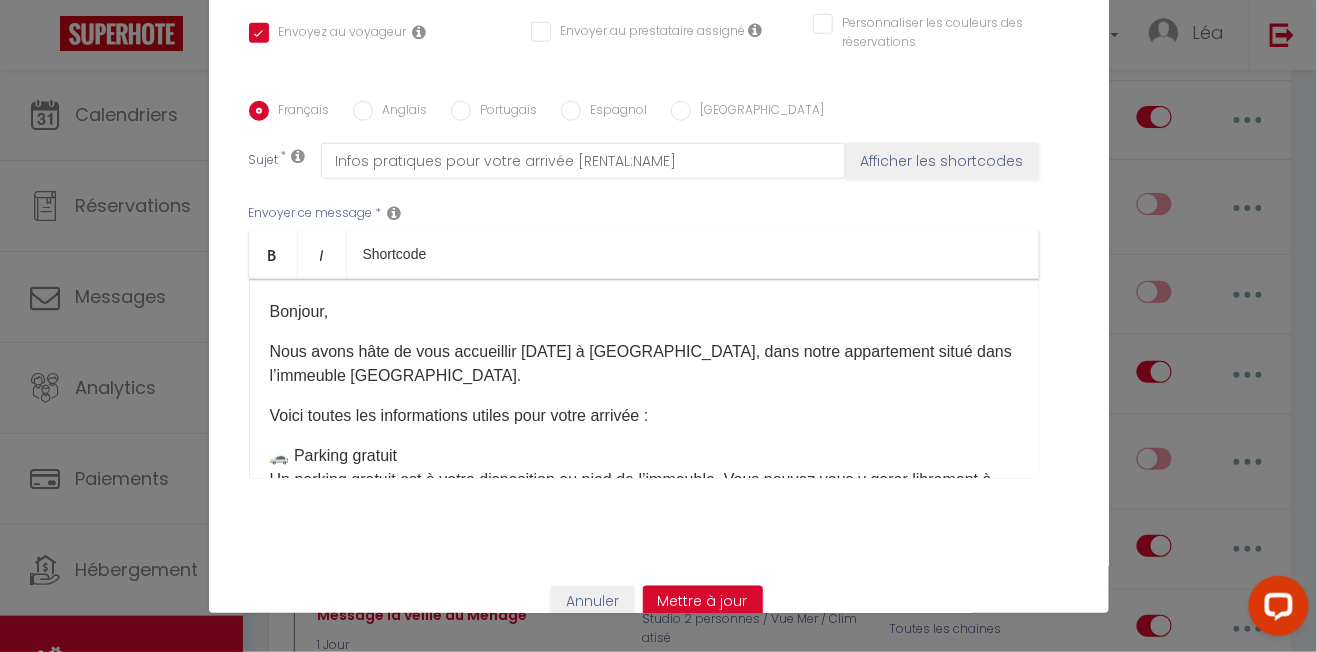 scroll, scrollTop: 74, scrollLeft: 0, axis: vertical 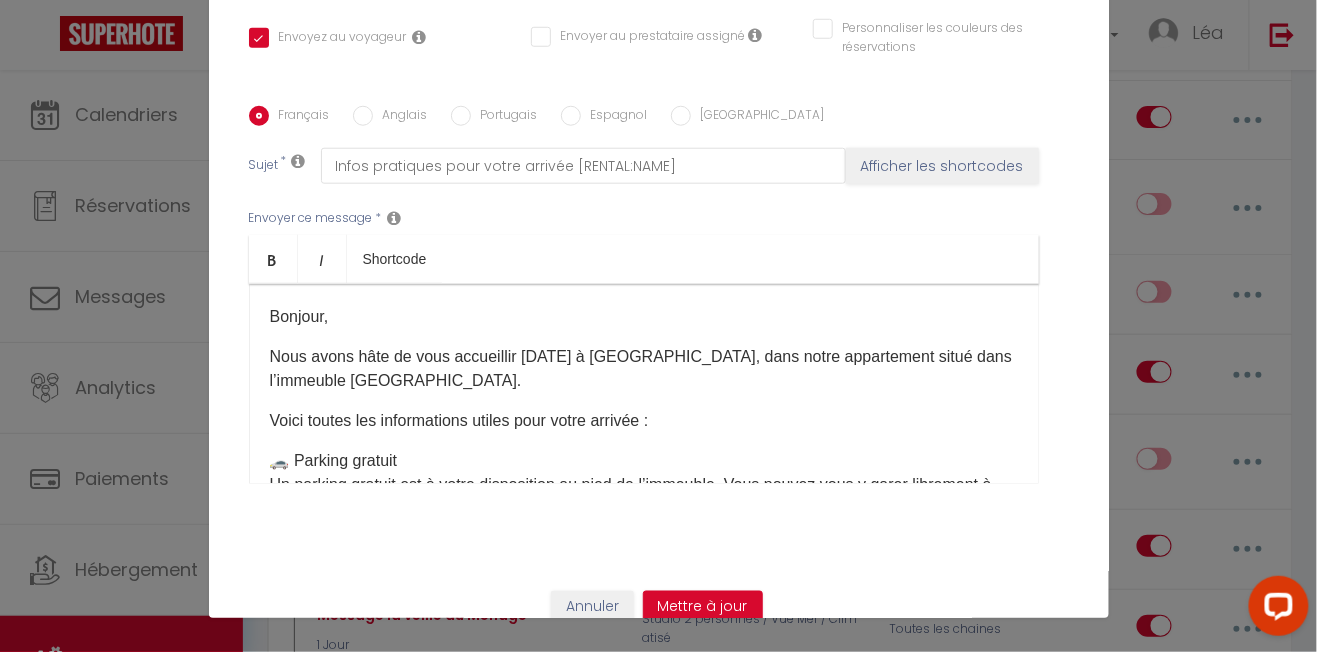 click on "Nous avons hâte de vous accueillir demain à Vars-Dix-Cour-Guy-Ceradour, dans notre appartement situé dans l’immeuble Le Chambéron." at bounding box center [644, 369] 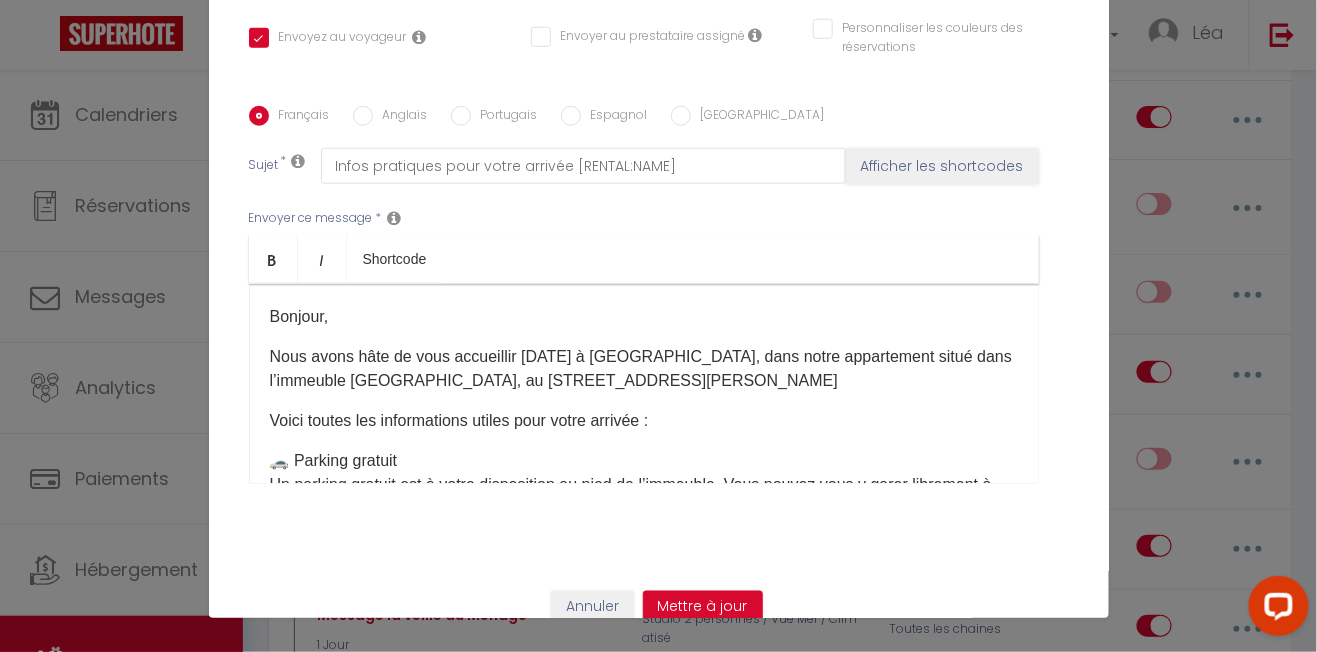 click on "Nous avons hâte de vous accueillir demain à Vars, dans notre appartement situé dans l’immeuble Le Chambéron, au 10 Cours Guy Seradour 05560 Vars les Claux" at bounding box center [644, 369] 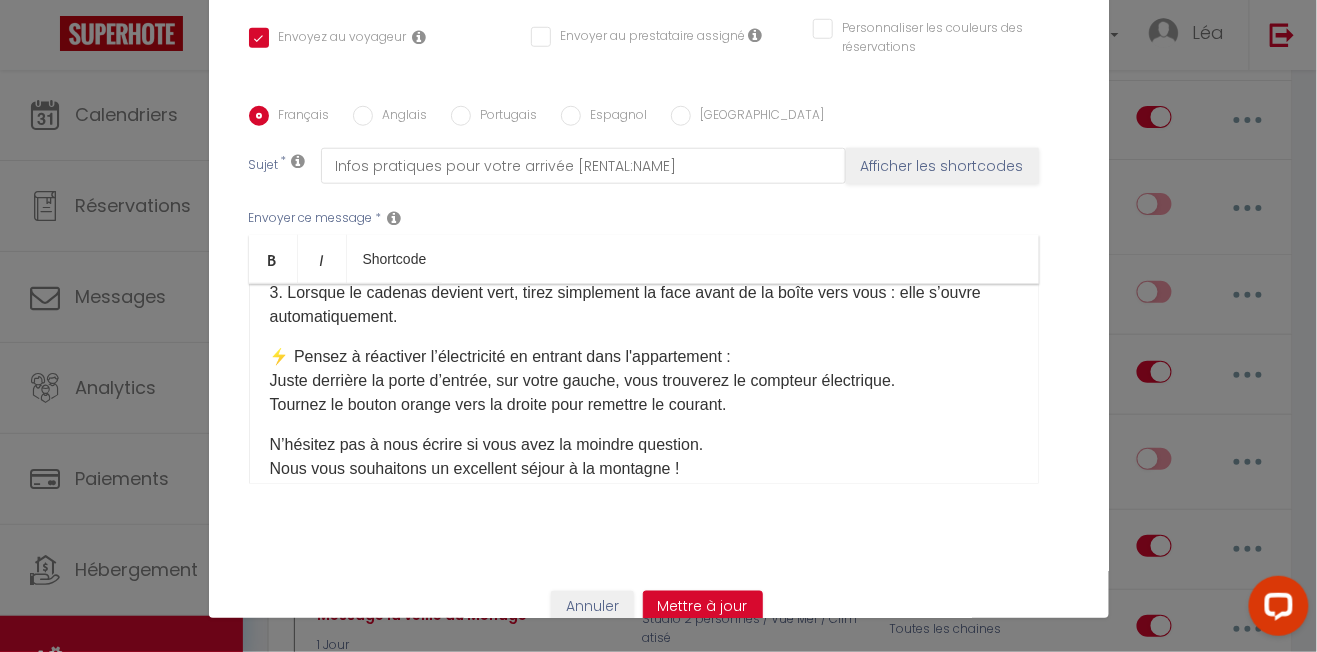scroll, scrollTop: 554, scrollLeft: 0, axis: vertical 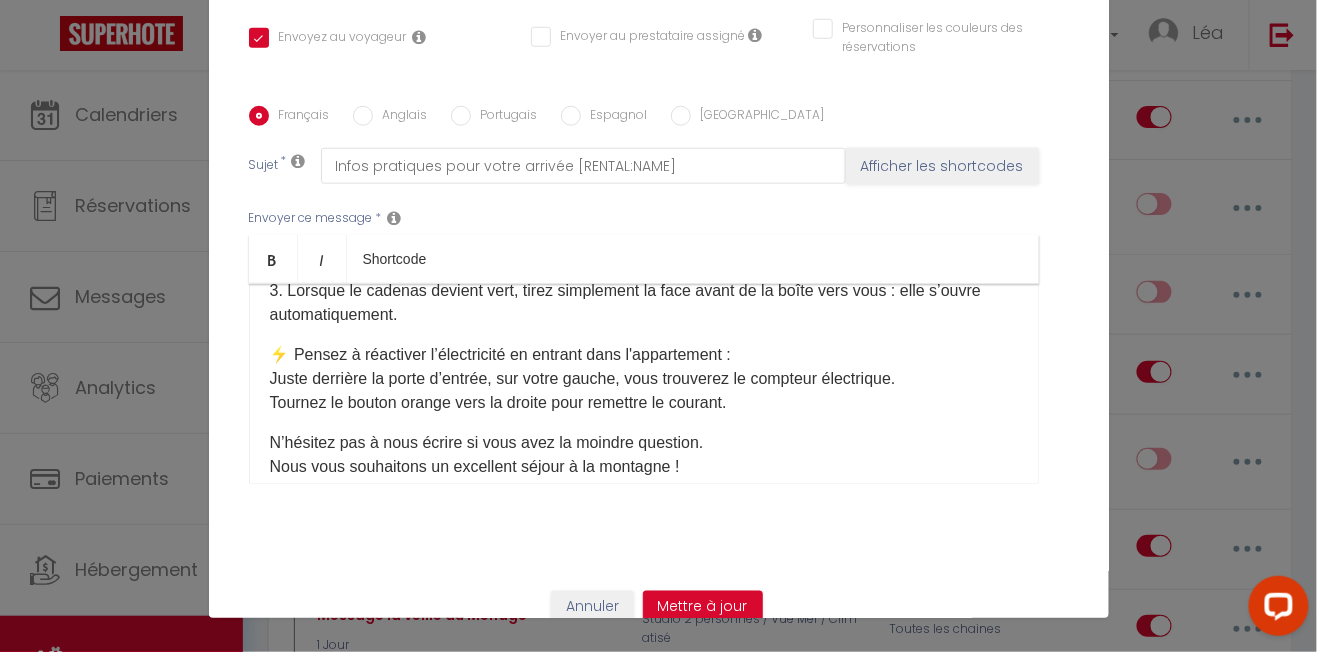 click on "⚡ Pensez à réactiver l’électricité en entrant dans l'appartement : Juste derrière la porte d’entrée, sur votre gauche, vous trouverez le compteur électrique. Tournez le bouton orange vers la droite pour remettre le courant." at bounding box center [644, 379] 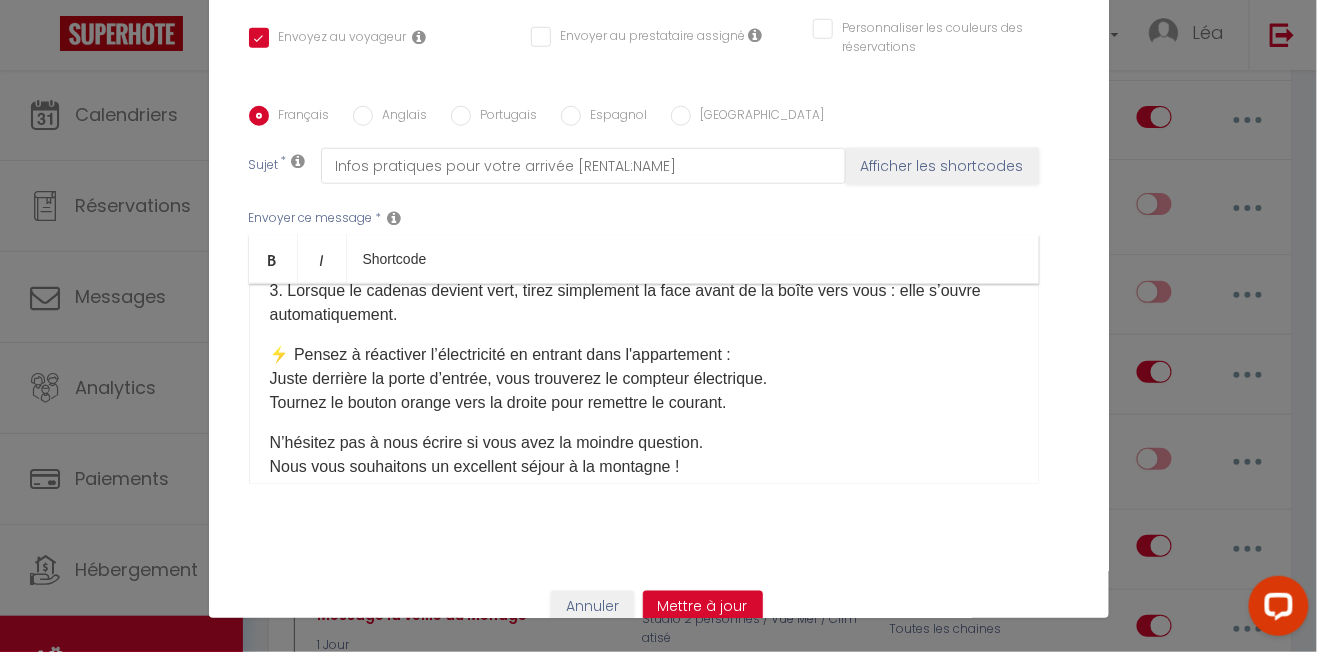 click on "​Bonjour,
Nous avons hâte de vous accueillir demain à Vars, dans notre appartement situé dans l’immeuble Le Chambéron, au 10 Cours Guy Seradour 05560 Vars Les Claux .
Voici toutes les informations utiles pour votre arrivée :
🚗 Parking gratuit Un parking gratuit est à votre disposition au pied de l’immeuble. Vous pouvez vous y garer librement à votre arrivée.
🔐 Entrée autonome – Boîte à clés sécurisée L’entrée dans l’immeuble se fait avec le code 3412 (à taper sur le digicode de l'entrée principale). L’appartement se trouve au 5ᵉ étage, numéro 513.
Une fois dans l’ascenseur, montez au 5ᵉ, puis prenez à gauche en sortant. Passez la porte battante : l’appartement 513 est le premier à gauche après cette porte.
📦 La boîte à clés est directement accrochée à la poignée de la porte de l’appartement. Pour l’ouvrir :
1. Touchez l’écran pour l’activer.
2. Entrez le code suivant : [À compléter]" at bounding box center (644, 384) 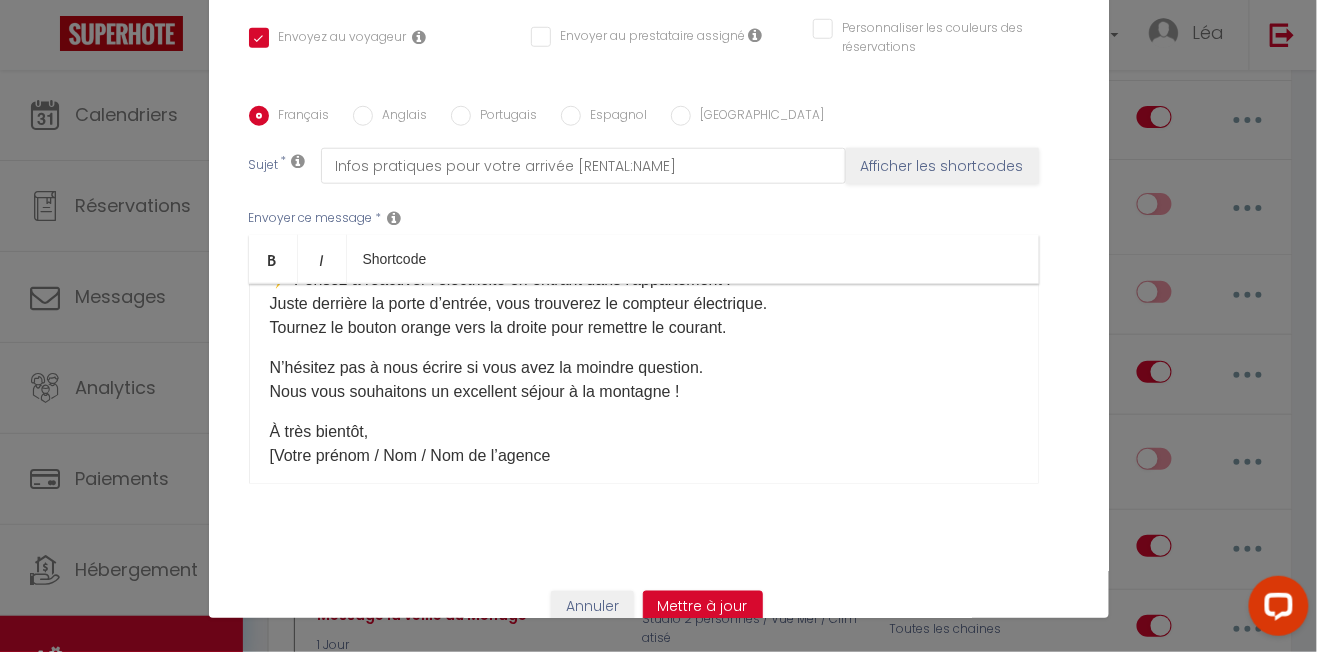 scroll, scrollTop: 653, scrollLeft: 0, axis: vertical 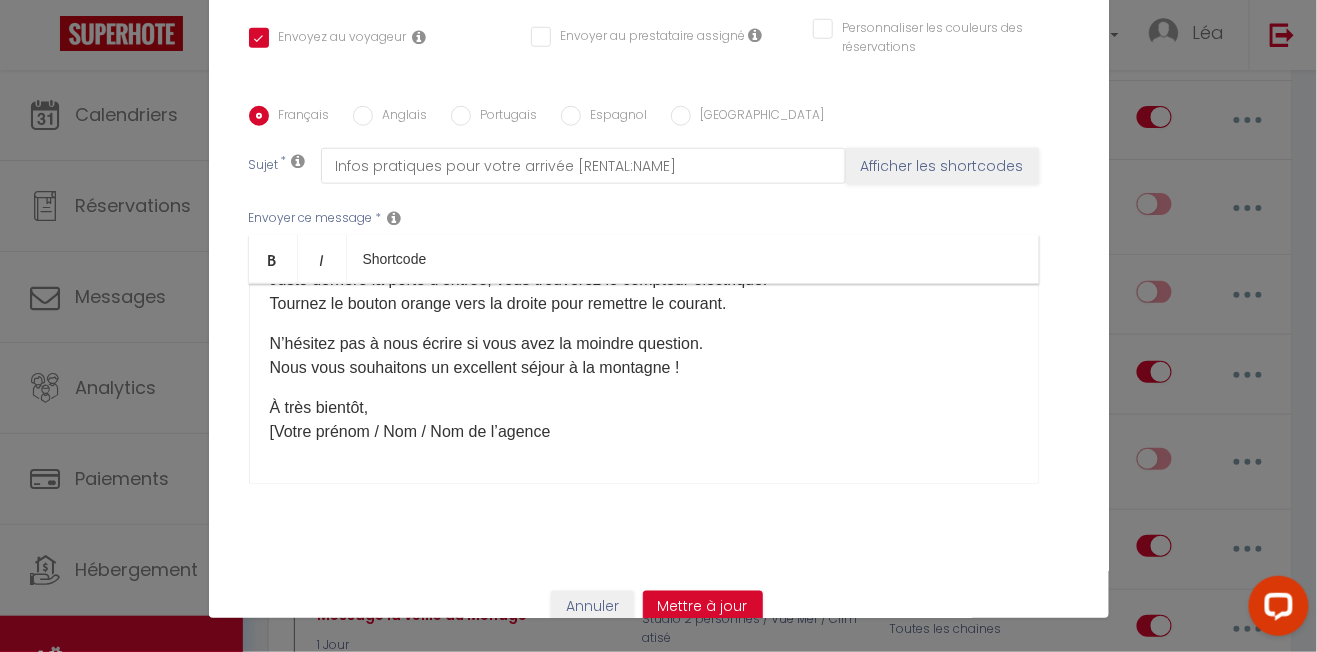 click on "À très bientôt, [Votre prénom / Nom / Nom de l’agence" at bounding box center [644, 420] 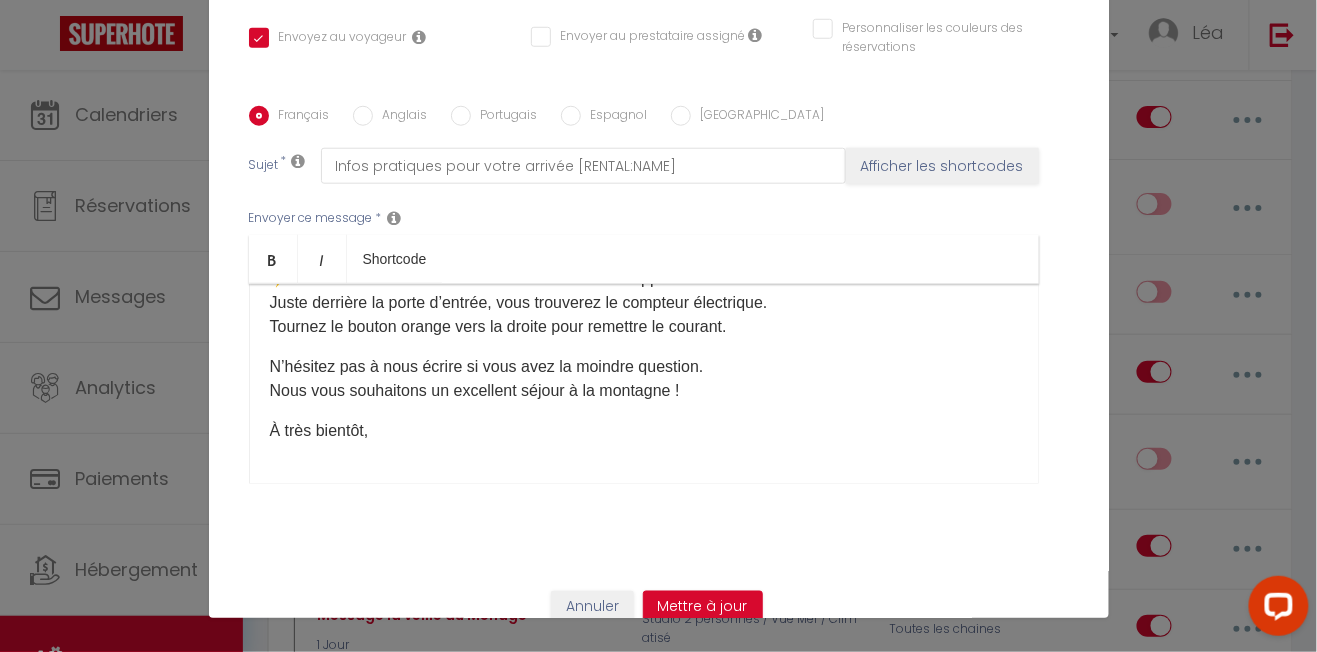 scroll, scrollTop: 630, scrollLeft: 0, axis: vertical 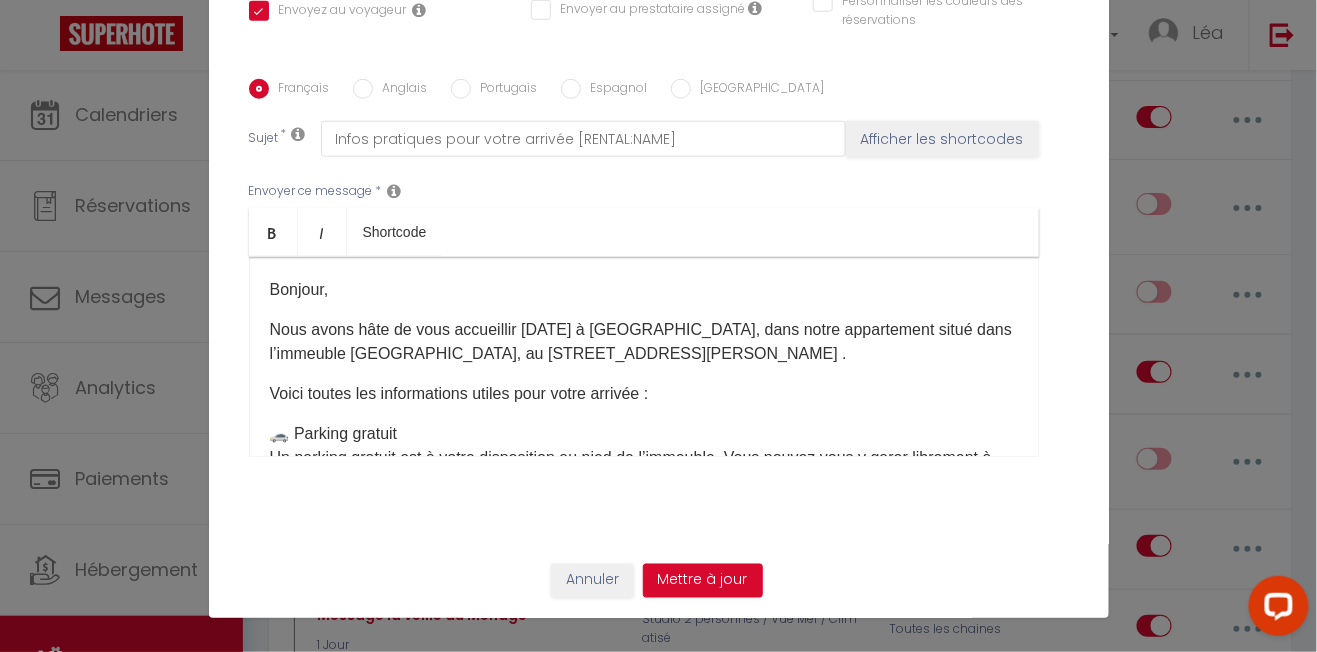 click on "​Bonjour," at bounding box center (644, 290) 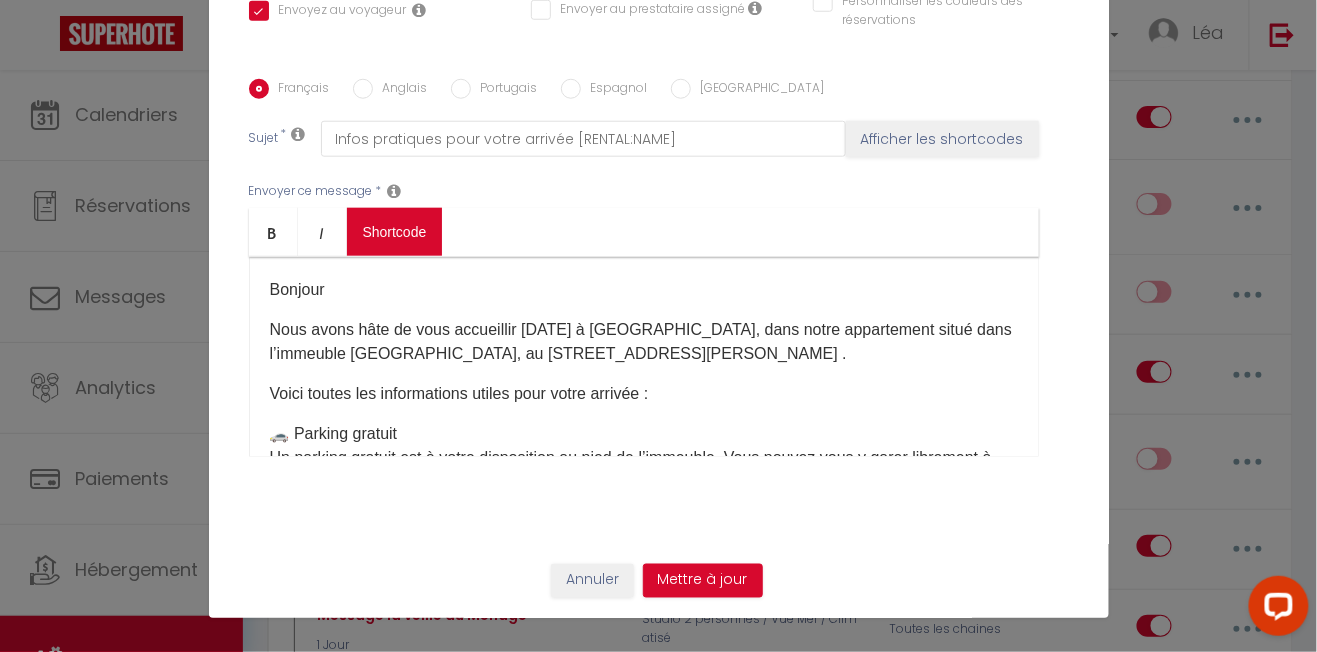 click on "Coaching SuperHote ce soir à 18h00, pour participer:  https://us02web.zoom.us/j/4667554618?pwd=QUhUTnBqenhNTG1HazhBOFJXWjRYUT09   ×     Toggle navigation       Toggle Search     Toggle menubar     Chercher   BUTTON
Besoin d'aide ?
Léa   Paramètres        Équipe     Résultat de la recherche   Aucun résultat     Calendriers     Réservations     Messages     Analytics      Paiements     Hébergement     Notifications                 Résultat de la recherche   Id   Appart   Voyageur    Checkin   Checkout   Nuits   Pers.   Plateforme   Statut     Résultat de la recherche   Aucun résultat          Notifications
Actions
Nouvelle Notification    Exporter    Importer    Tous les apparts    Studio 2 personnes / Vue Mer / Climatisé Studio 25m2/Le Chambeyron/Vars/Ski au pied/Confort
Actions
Nouveau shortcode personnalisé    Notifications" at bounding box center (658, 1537) 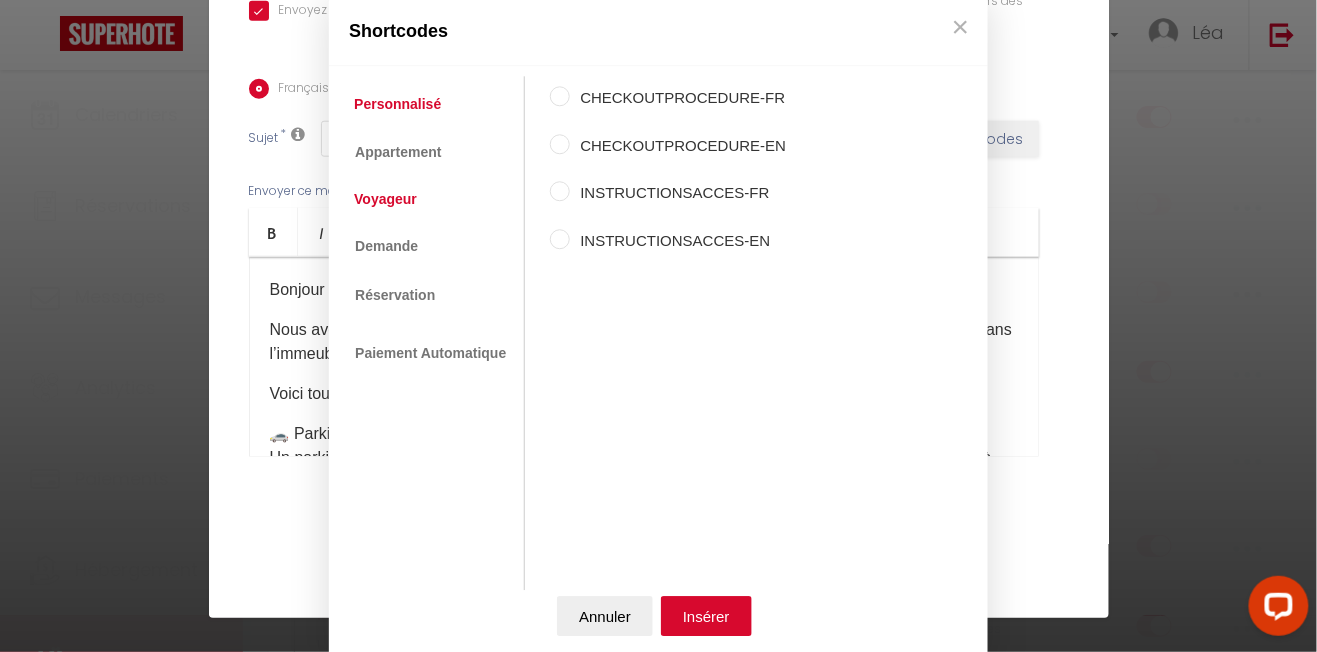 click on "Voyageur" at bounding box center (385, 199) 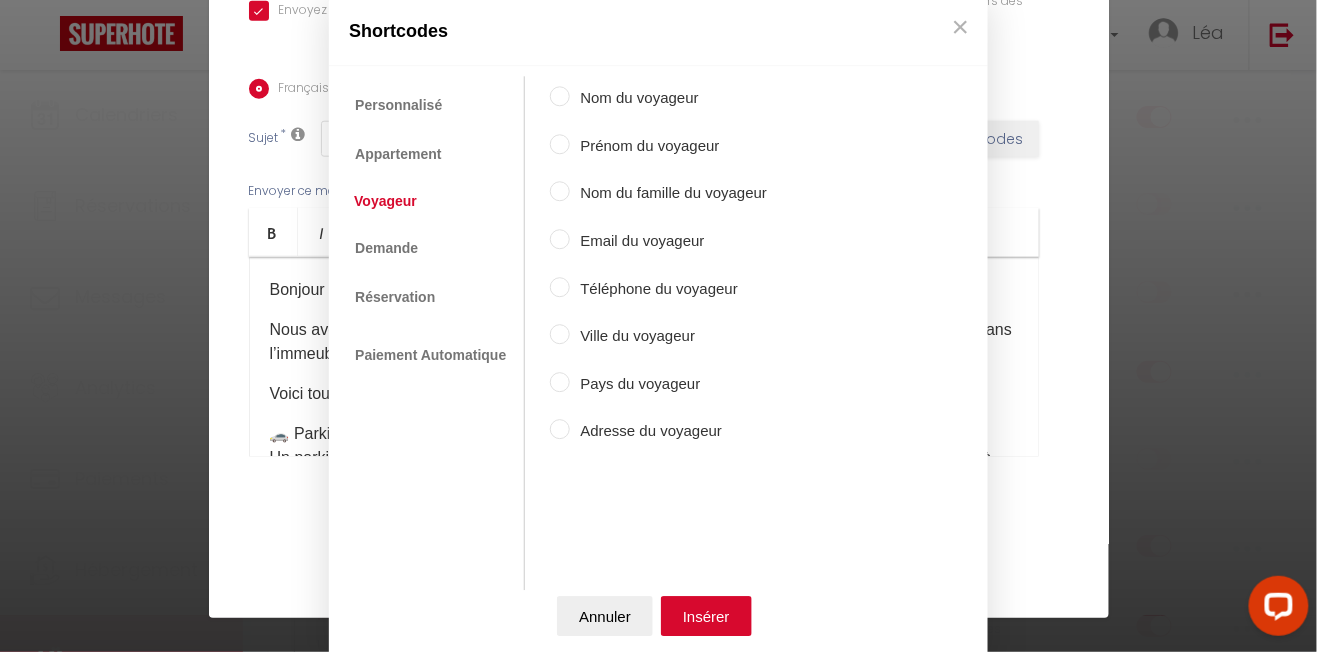 click on "Prénom du voyageur" at bounding box center (668, 146) 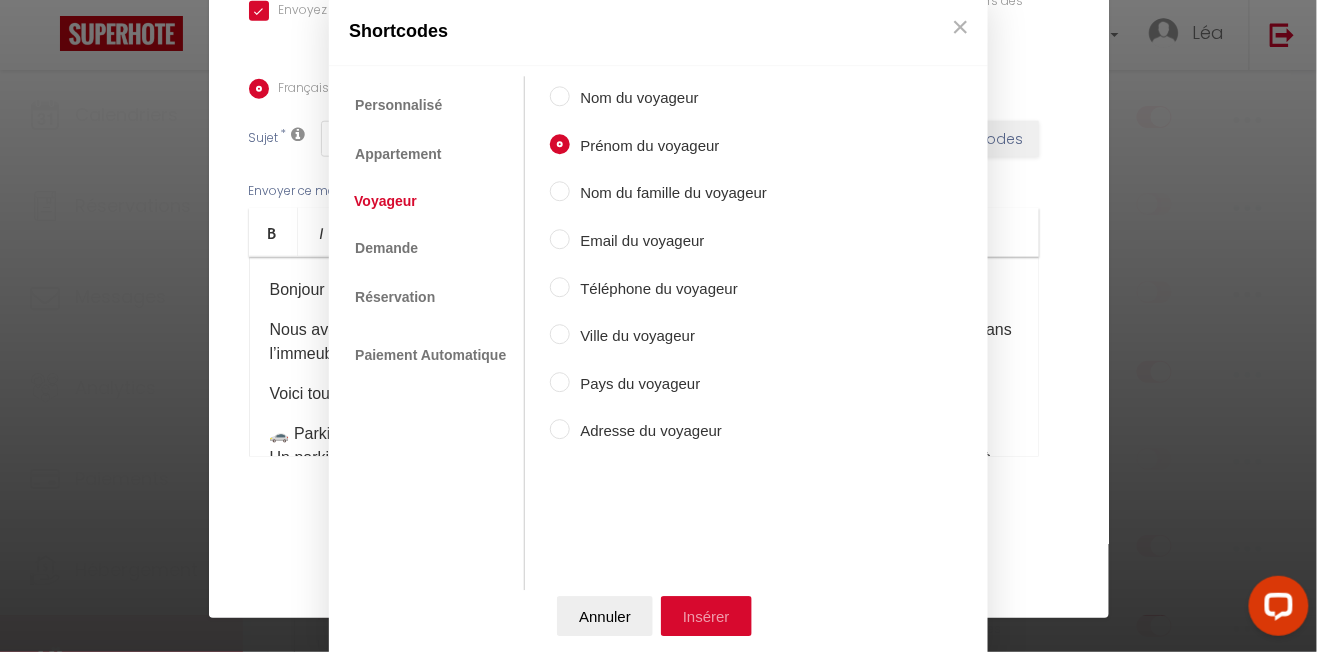 click on "Insérer" at bounding box center (706, 617) 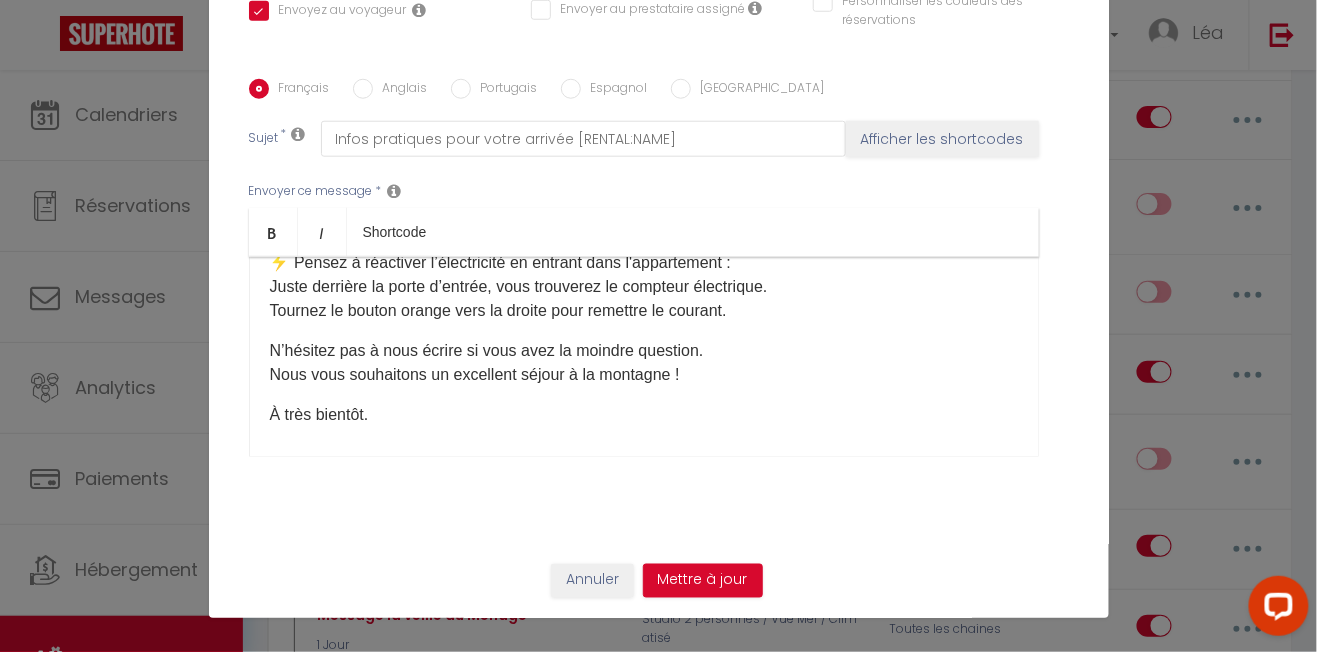 scroll, scrollTop: 629, scrollLeft: 0, axis: vertical 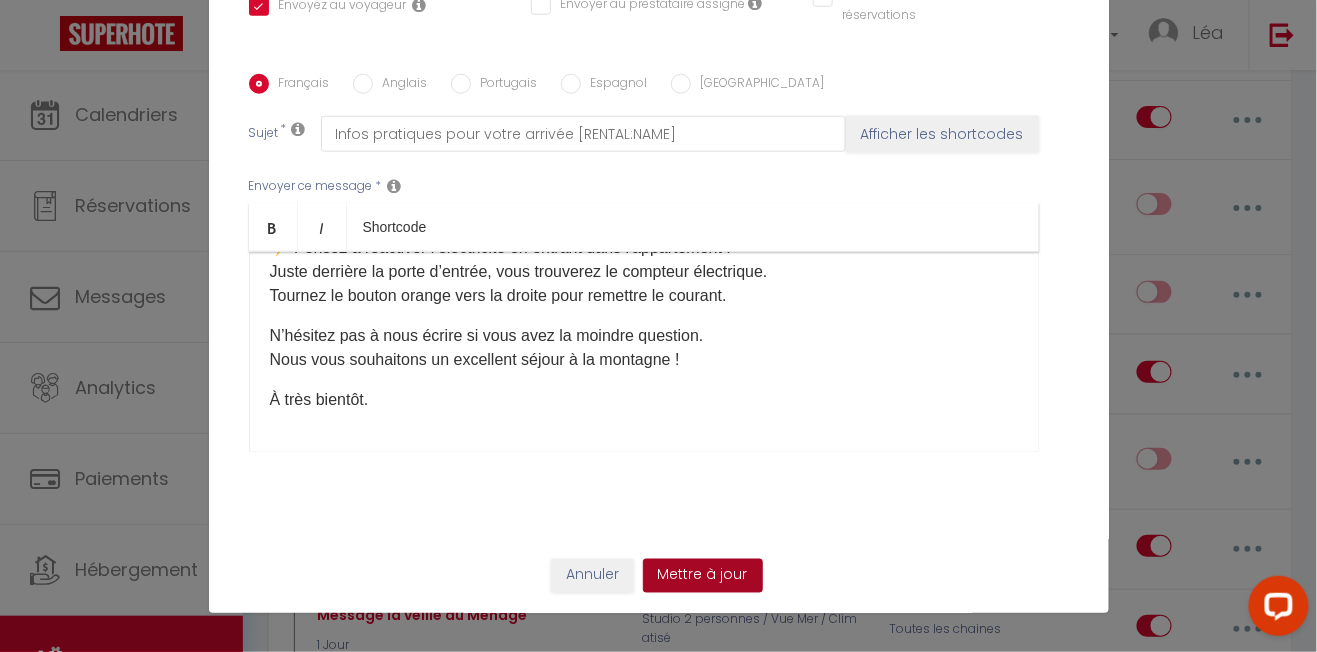 click on "Mettre à jour" at bounding box center [703, 576] 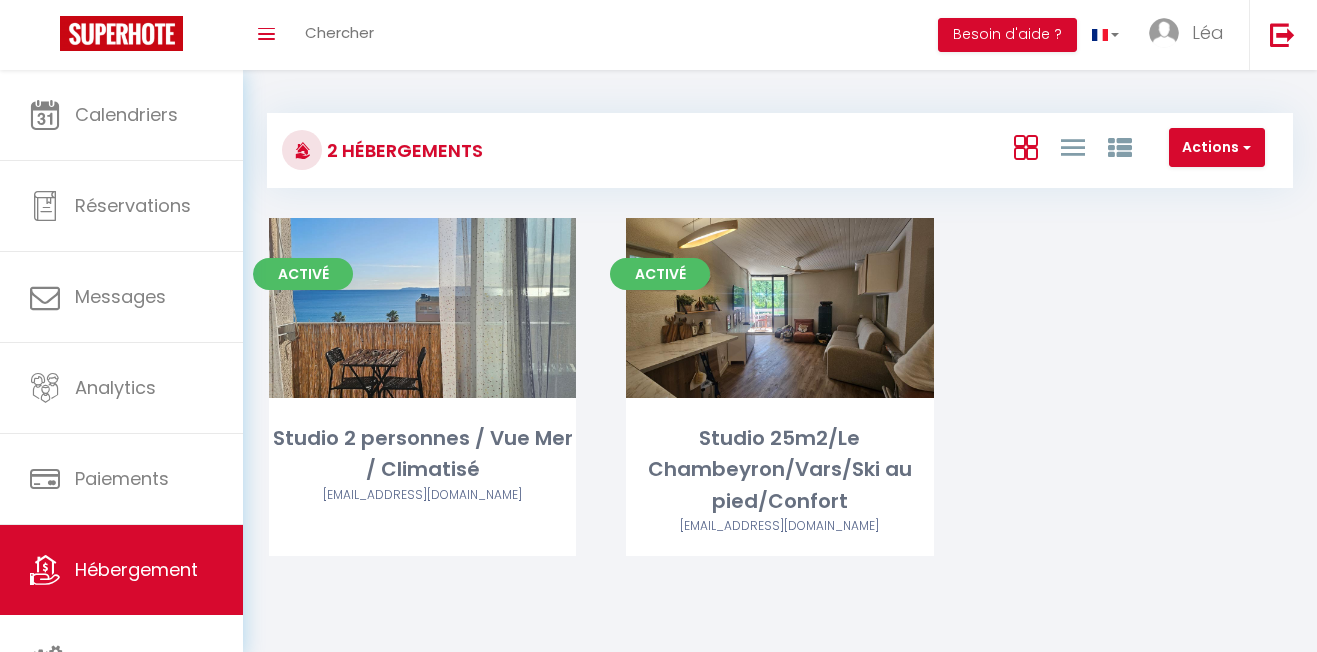 scroll, scrollTop: 80, scrollLeft: 0, axis: vertical 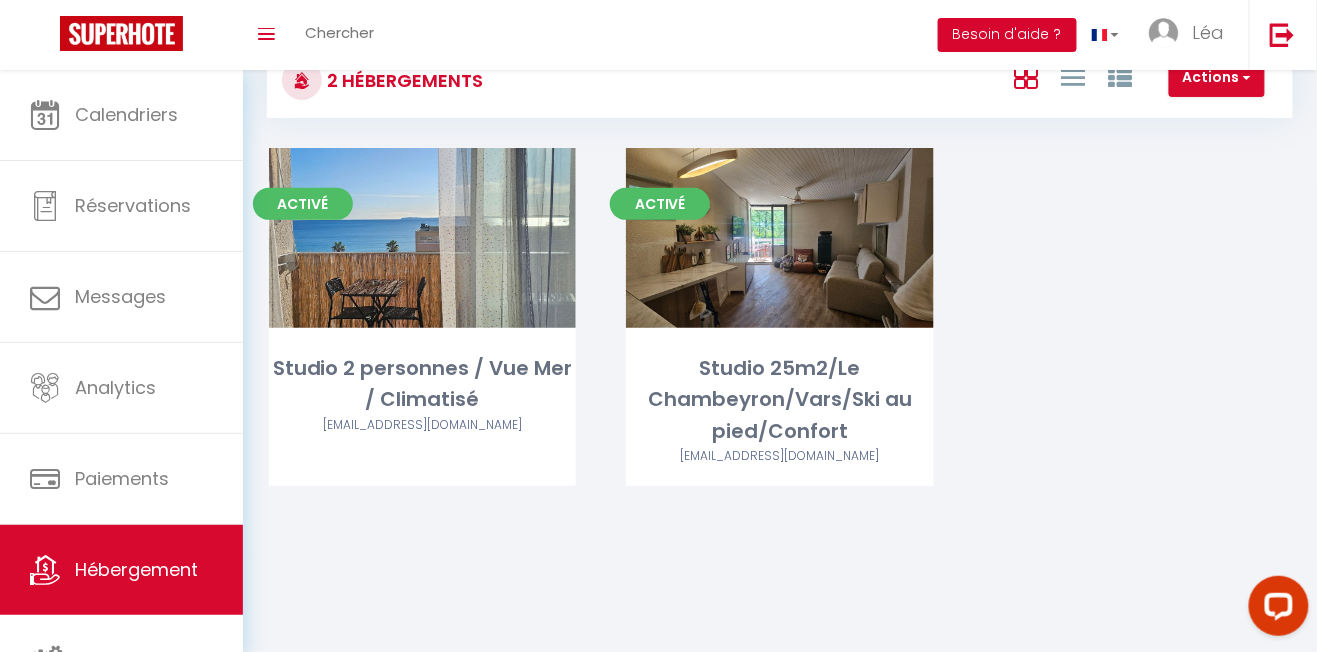 click on "Besoin d'aide ?" at bounding box center (1007, 35) 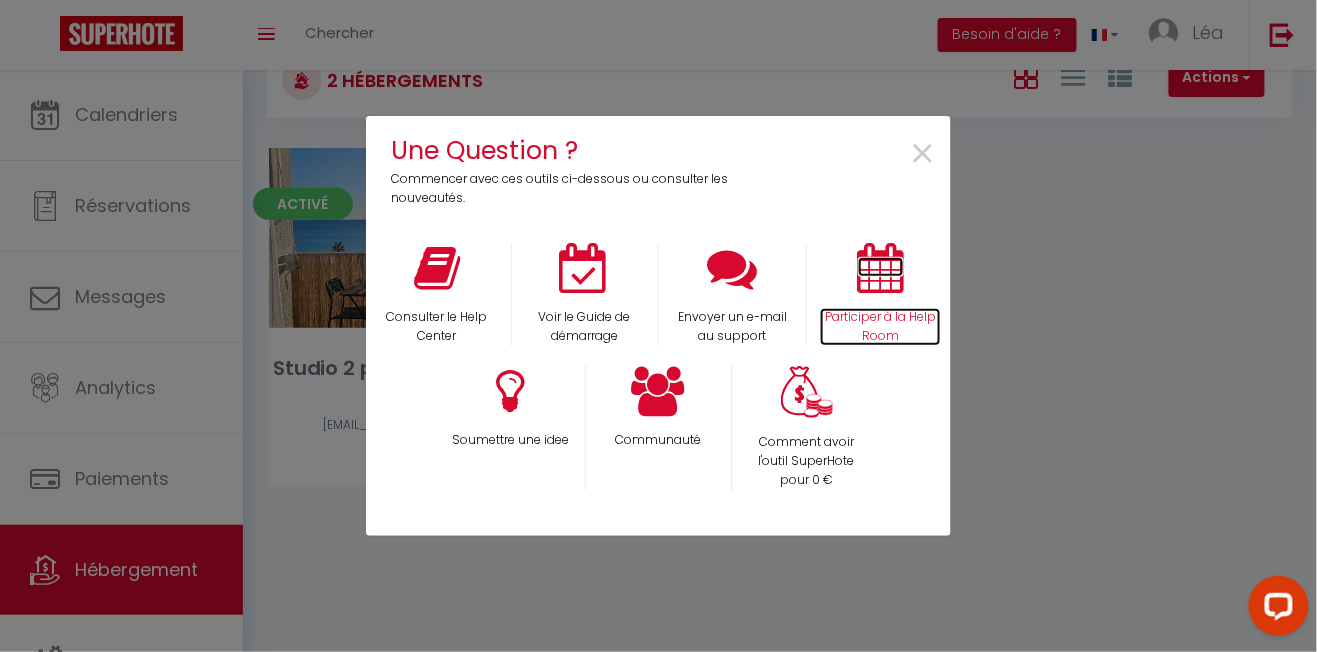 click at bounding box center [881, 268] 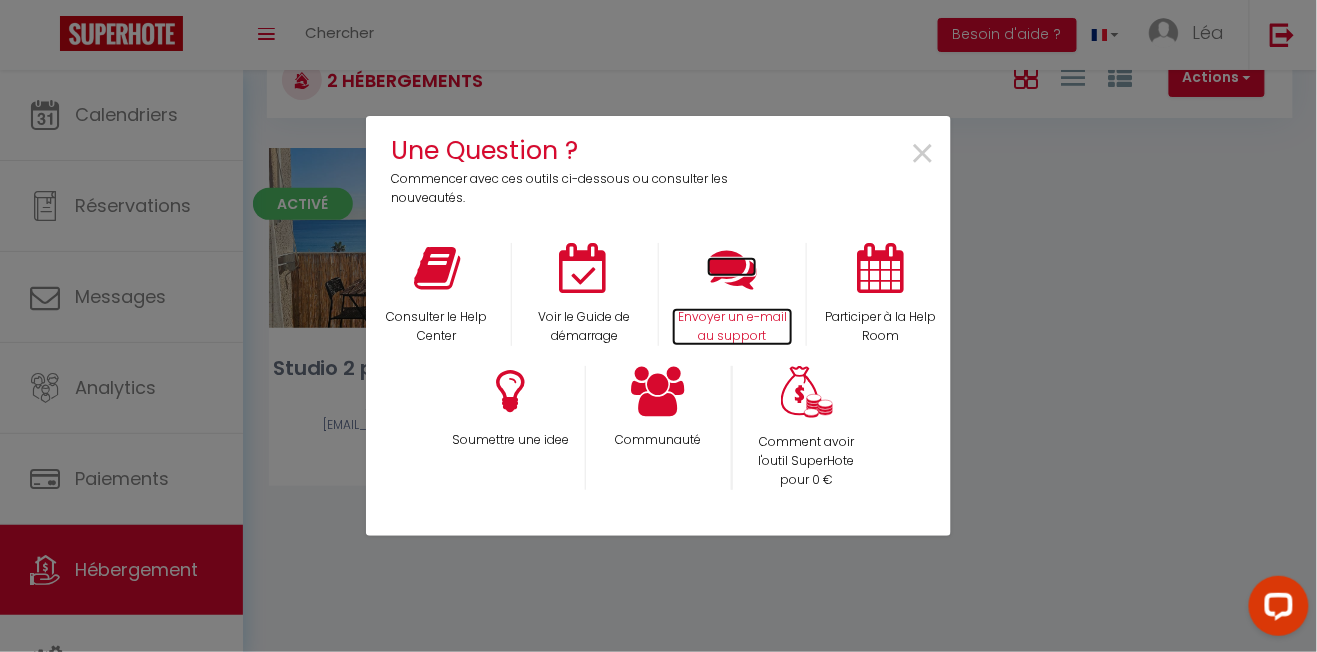 click at bounding box center (732, 268) 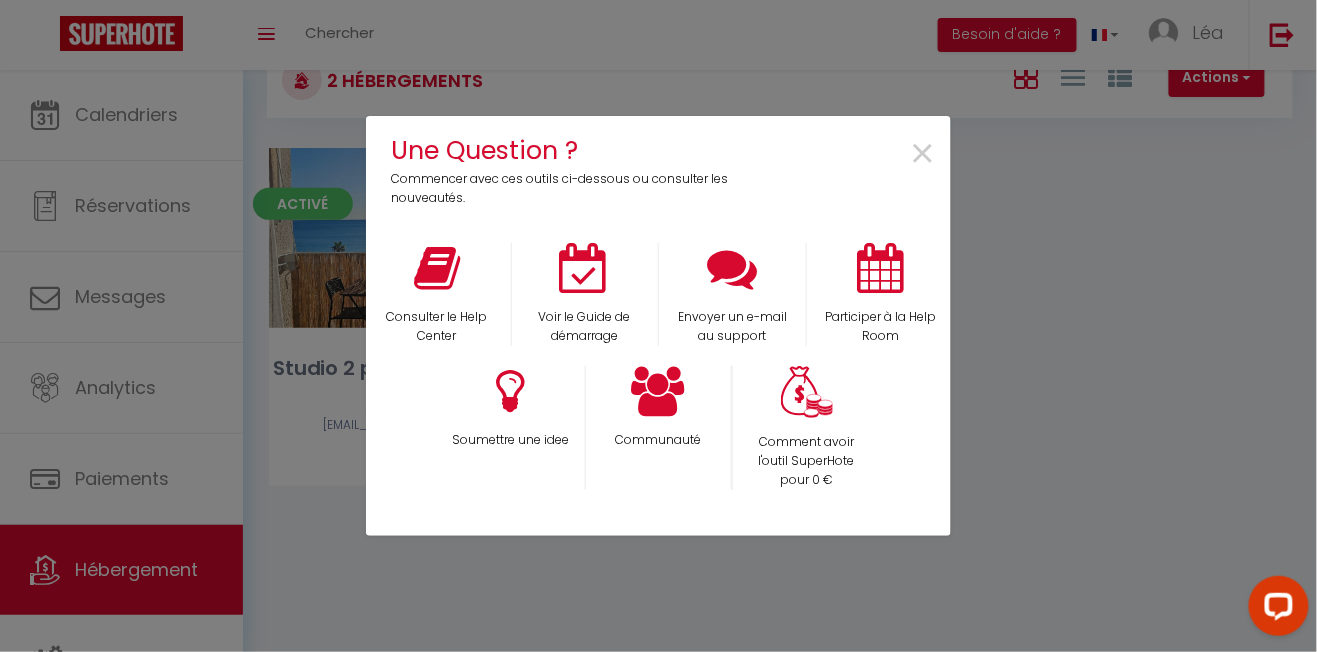 click at bounding box center [1278, 604] 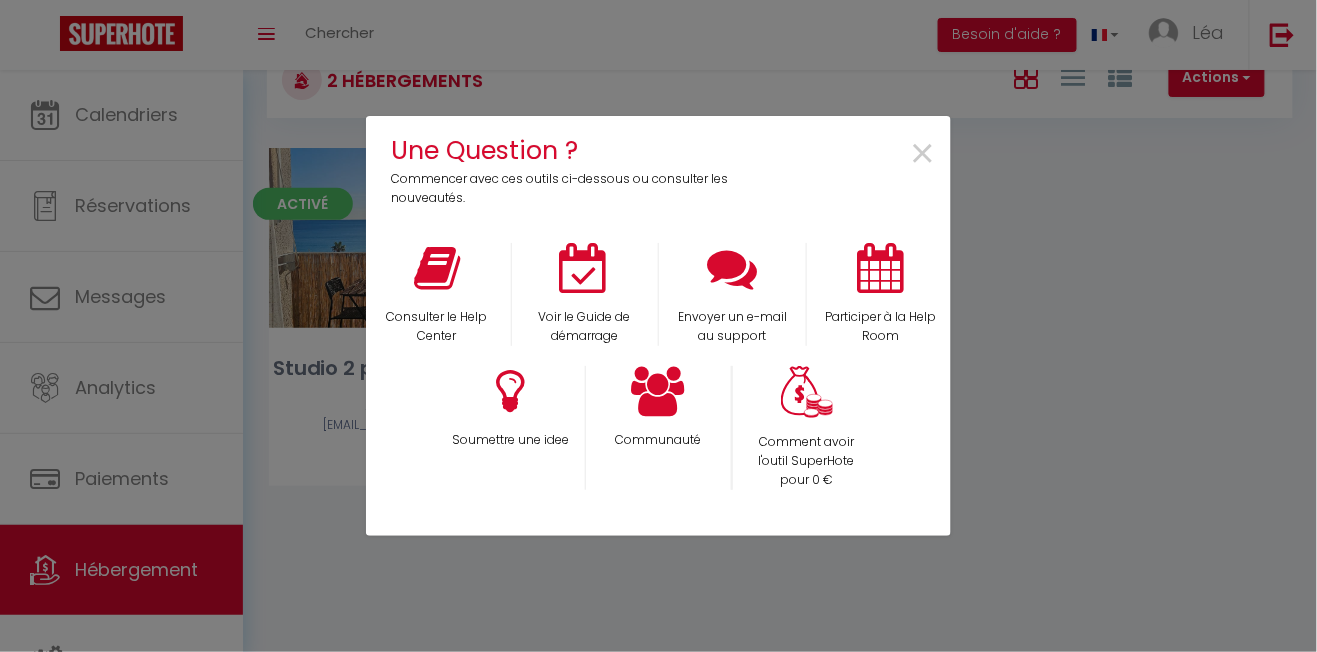 click on "Une Question ?   Commencer avec ces outils ci-dessous ou consulter les nouveautés.   ×     Consulter le Help Center     Voir le Guide de démarrage     Envoyer un e-mail au support     Participer à la Help Room     Soumettre une idee     Communauté     Comment avoir l'outil SuperHote pour 0 €" at bounding box center [658, 326] 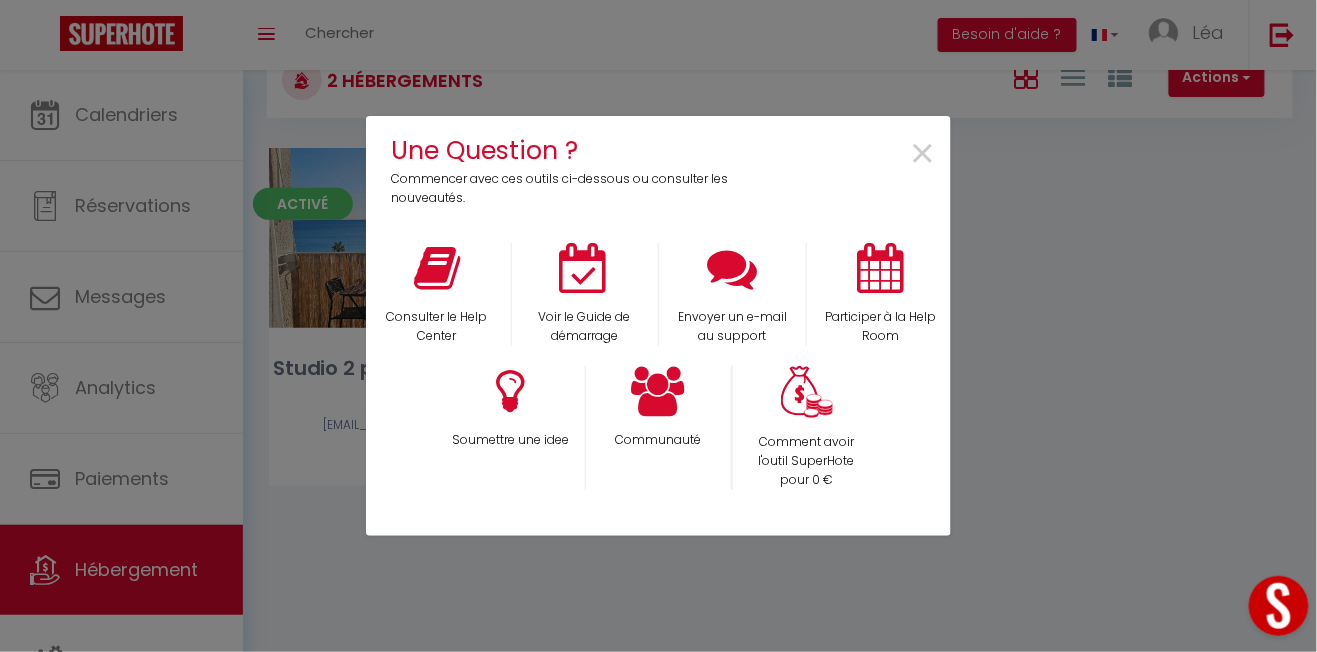 click at bounding box center [1278, 605] 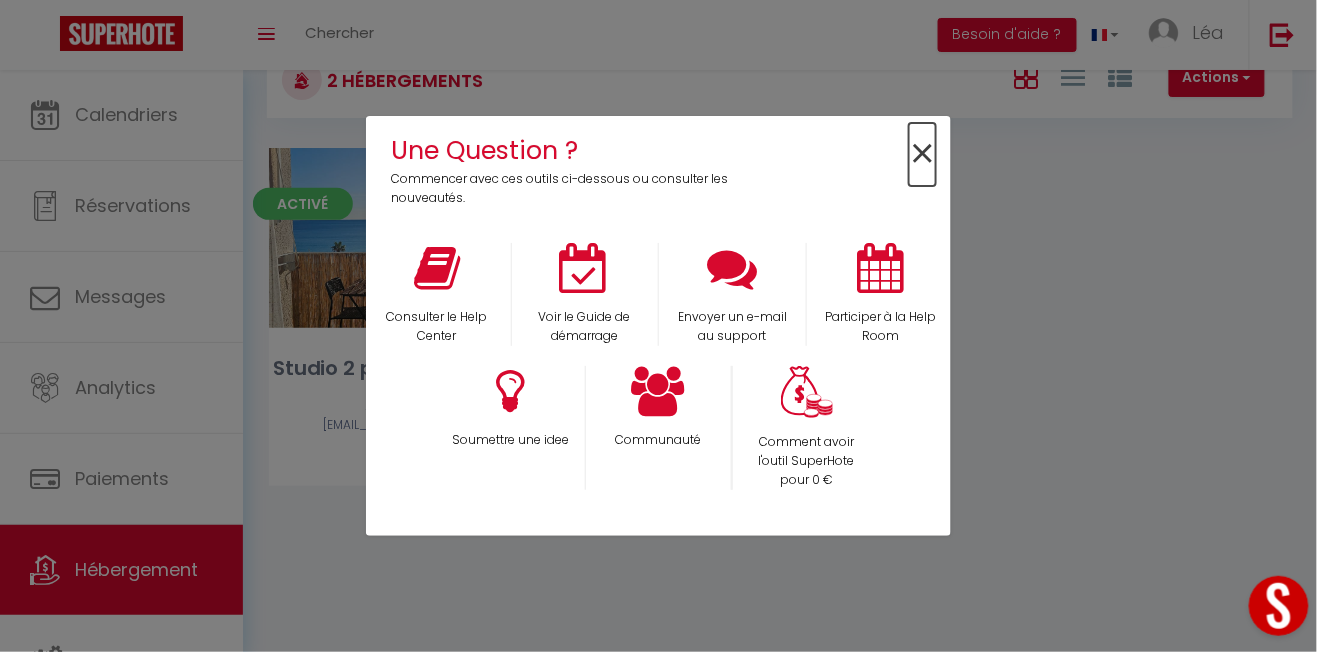 click on "×" at bounding box center [922, 154] 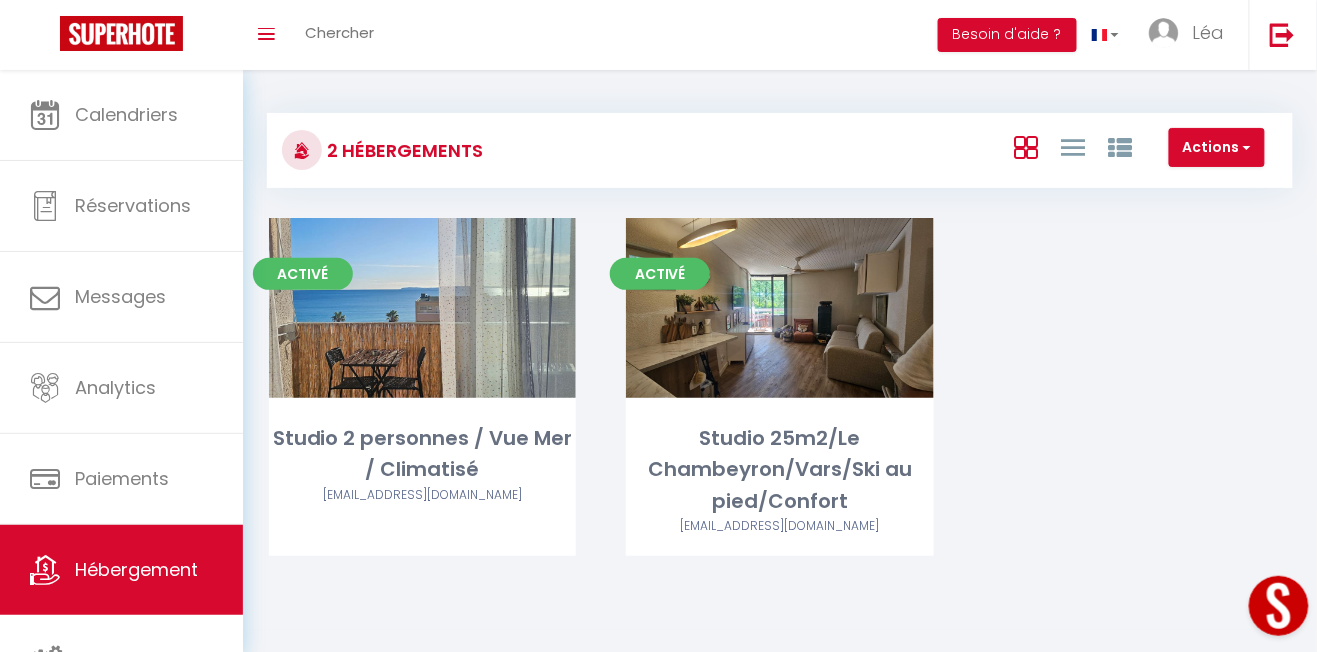 scroll, scrollTop: 0, scrollLeft: 0, axis: both 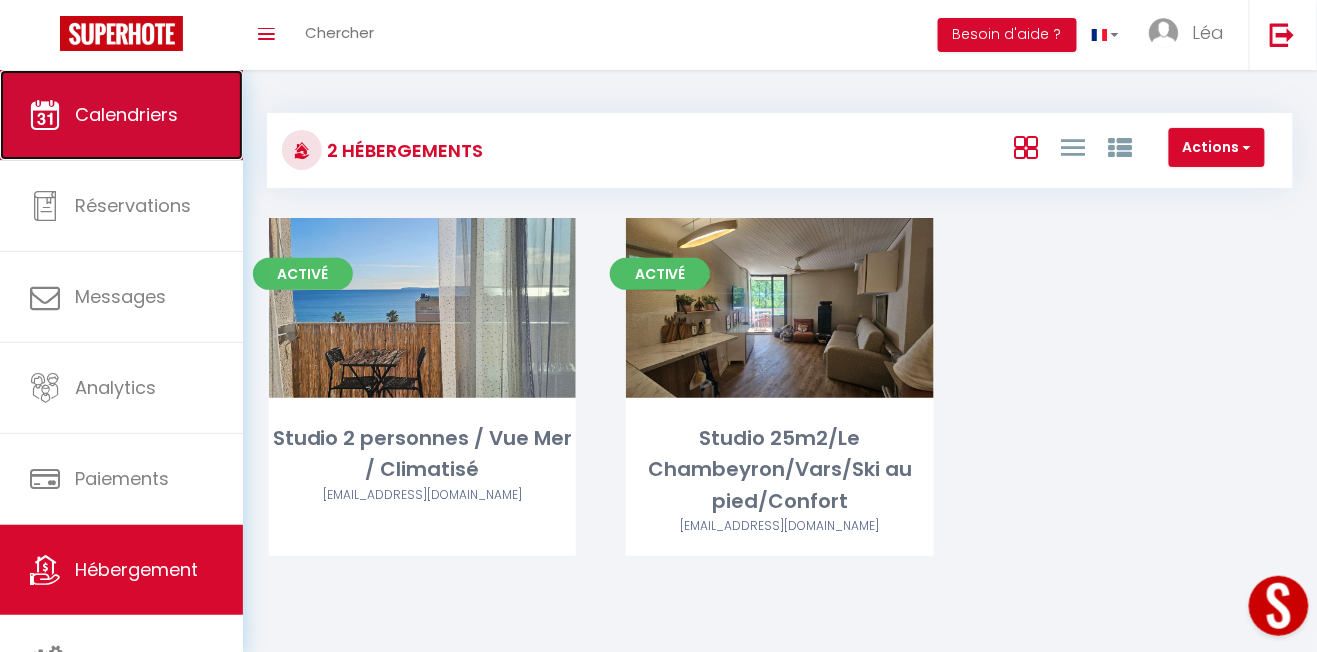 click on "Calendriers" at bounding box center (126, 114) 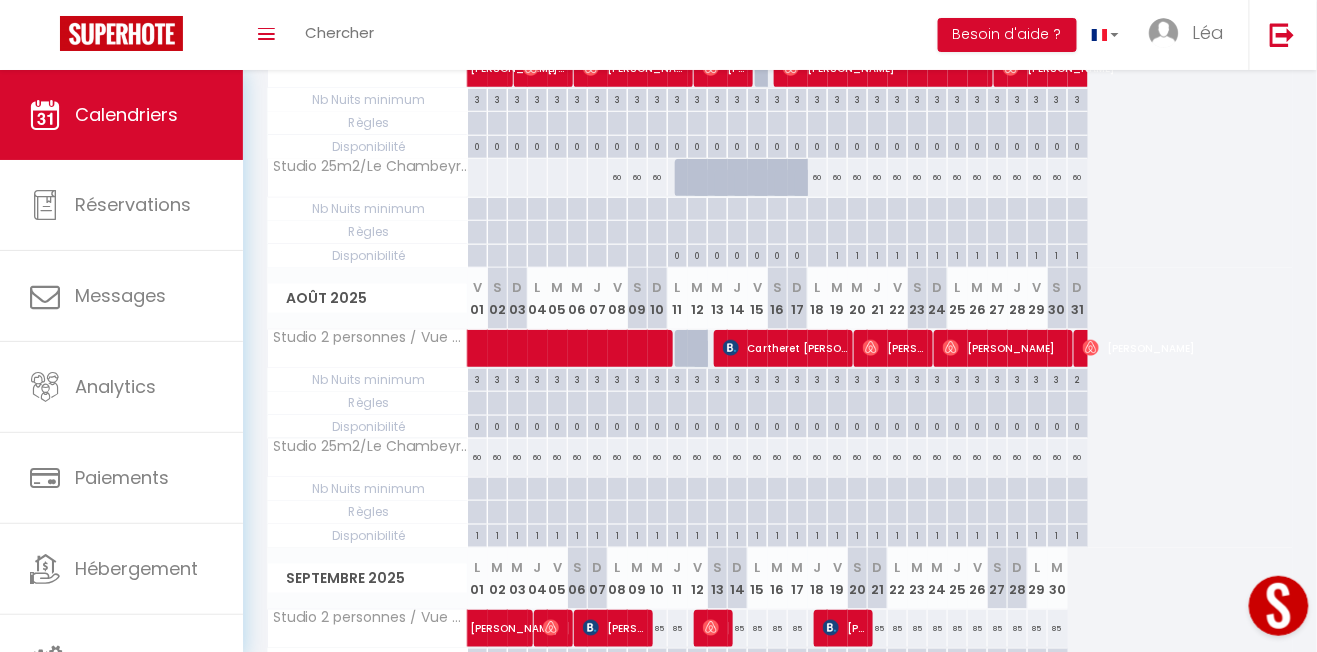 scroll, scrollTop: 368, scrollLeft: 0, axis: vertical 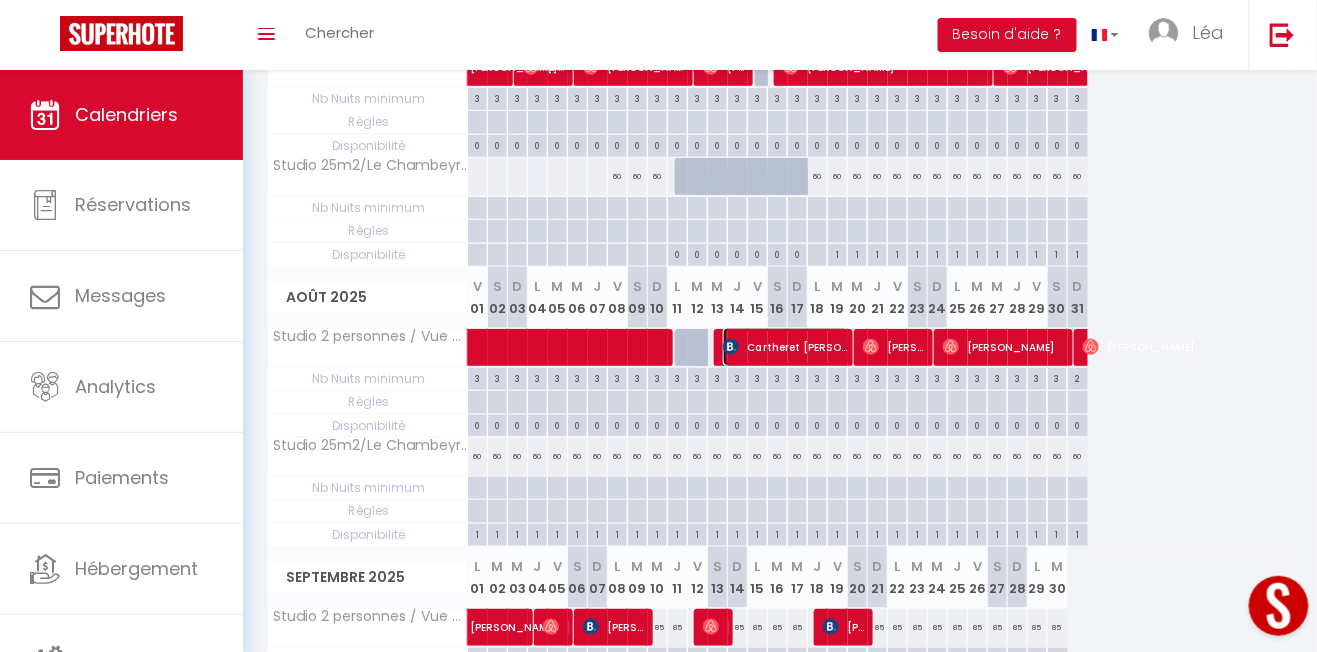 click on "Cartheret Nathalie" at bounding box center [786, 347] 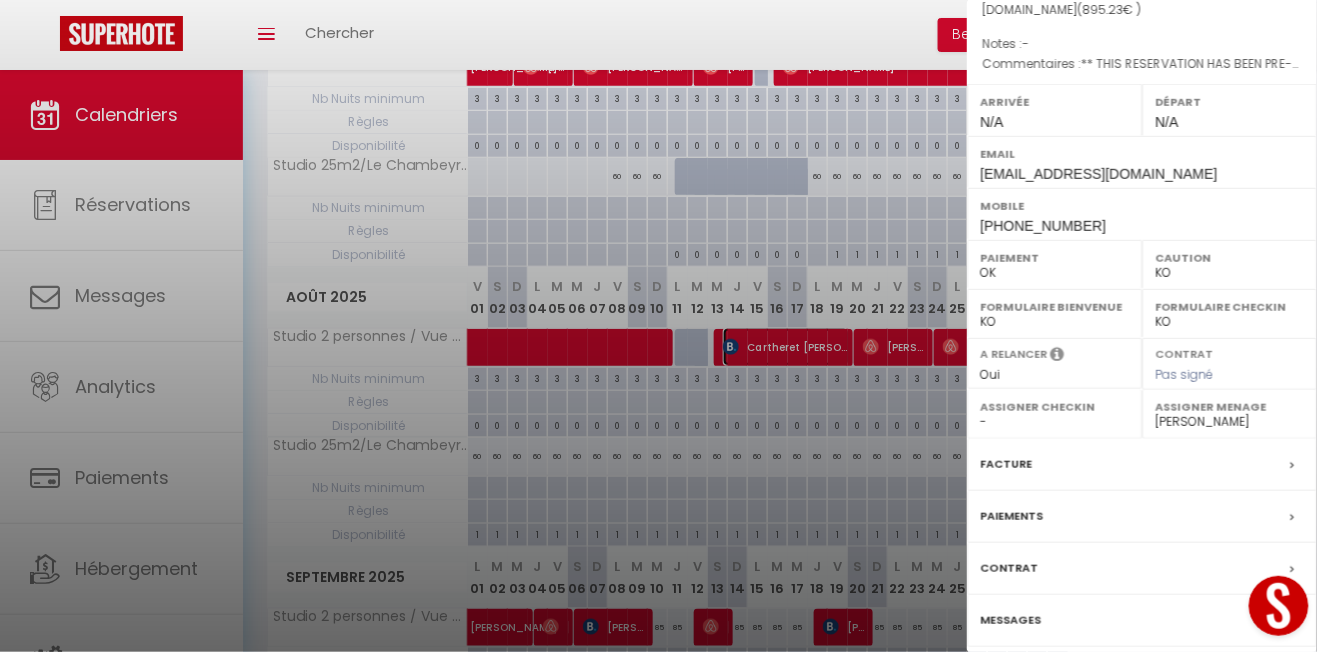scroll, scrollTop: 298, scrollLeft: 0, axis: vertical 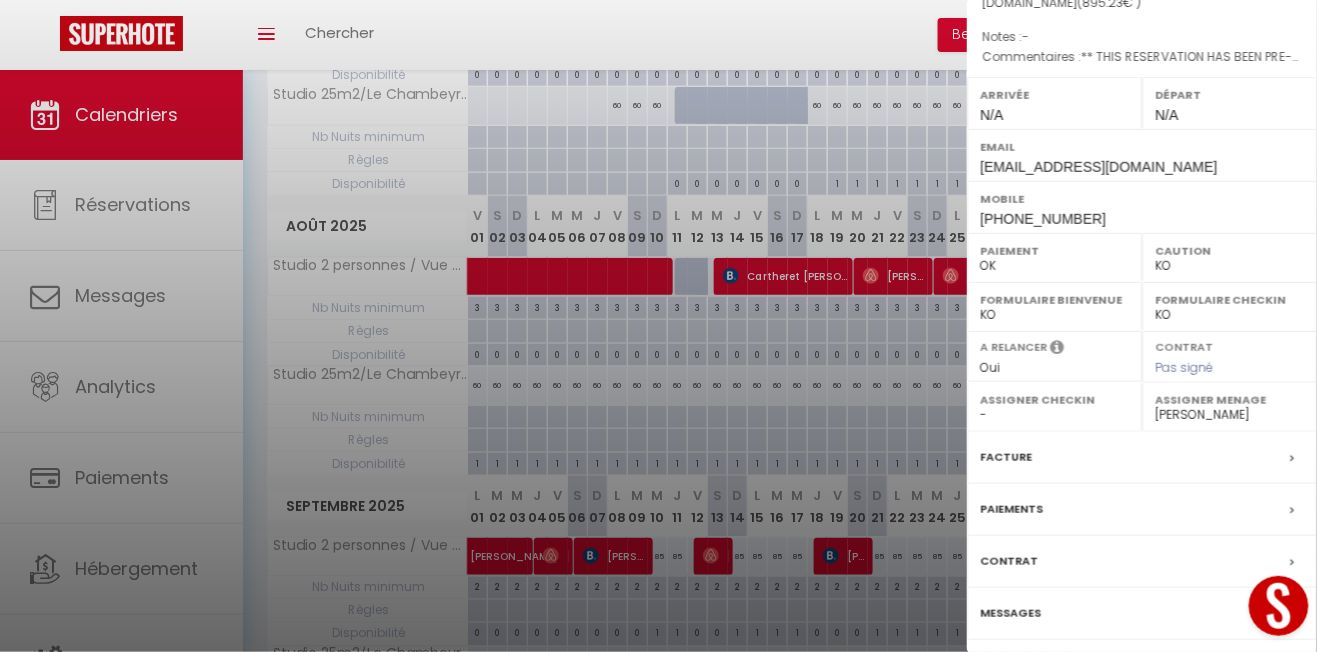 click on "Détails de la réservation" at bounding box center [1142, 674] 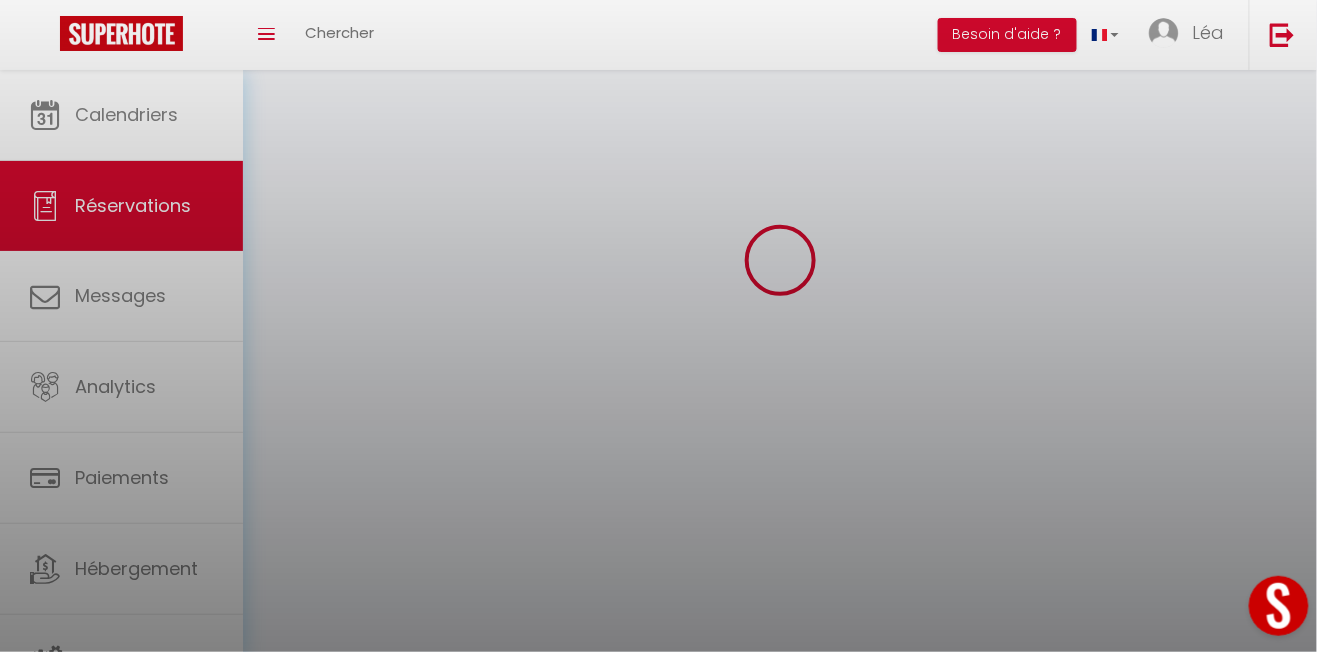scroll, scrollTop: 194, scrollLeft: 0, axis: vertical 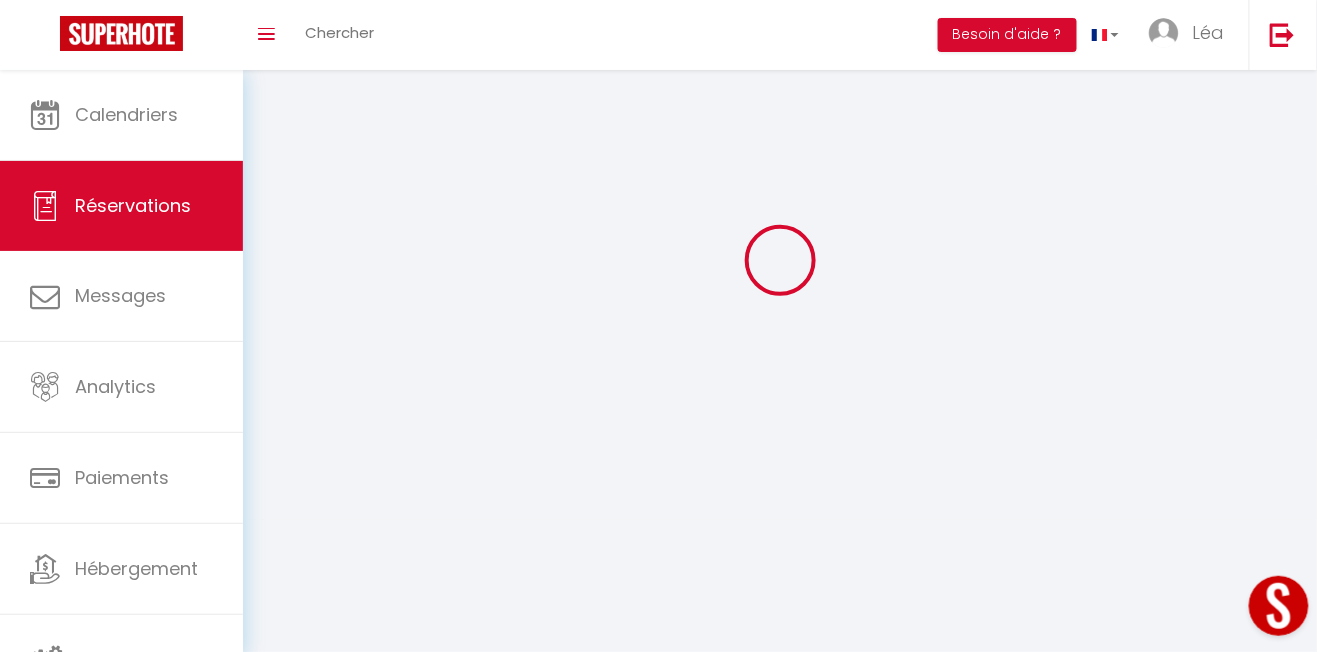 type on "Cartheret" 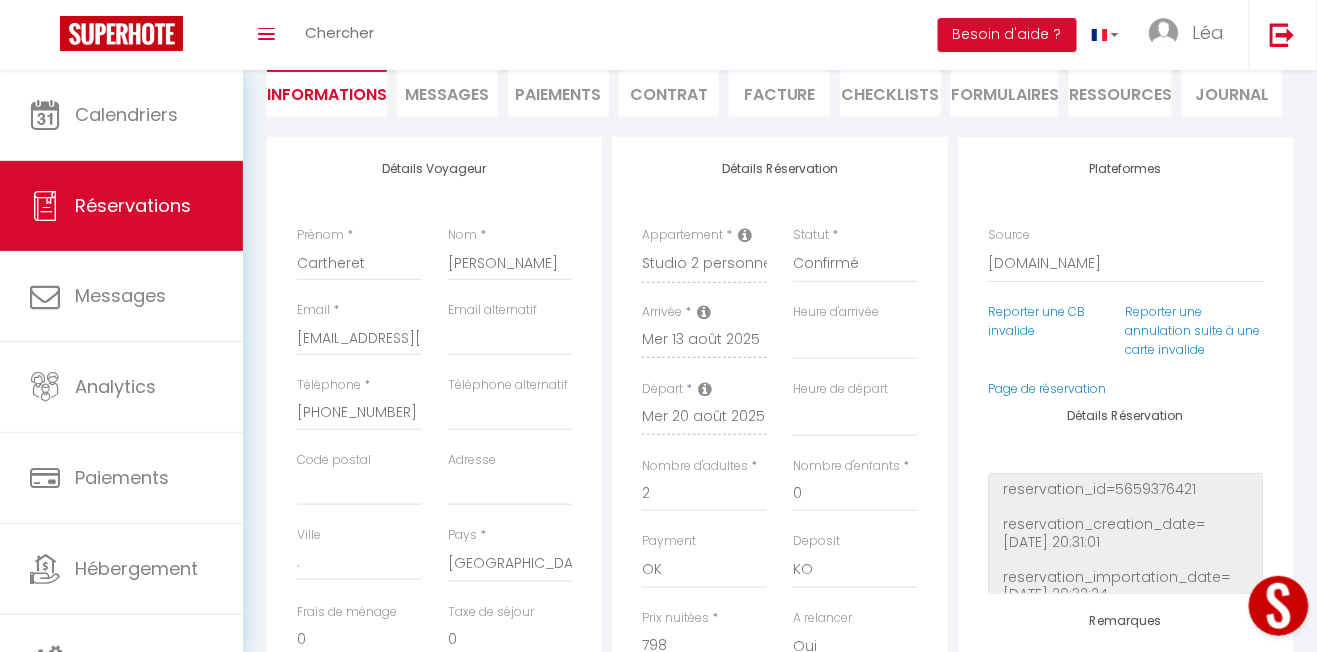 type on "45" 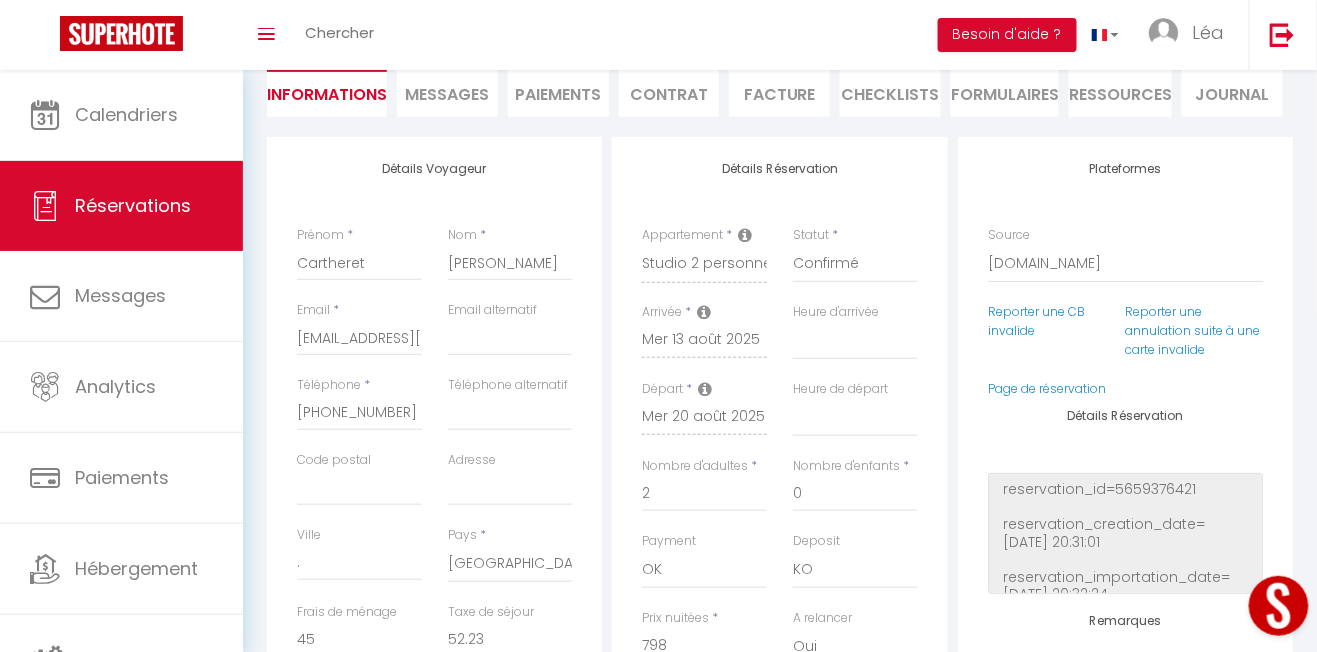 scroll, scrollTop: 833, scrollLeft: 0, axis: vertical 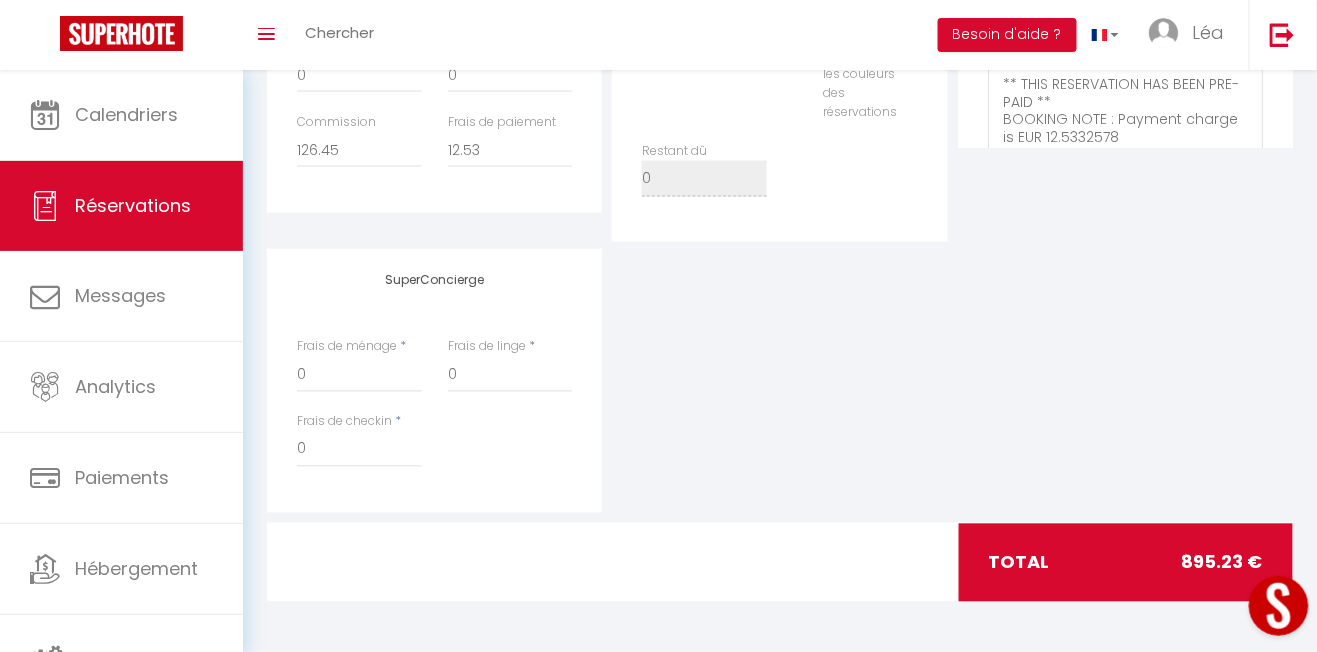 checkbox on "false" 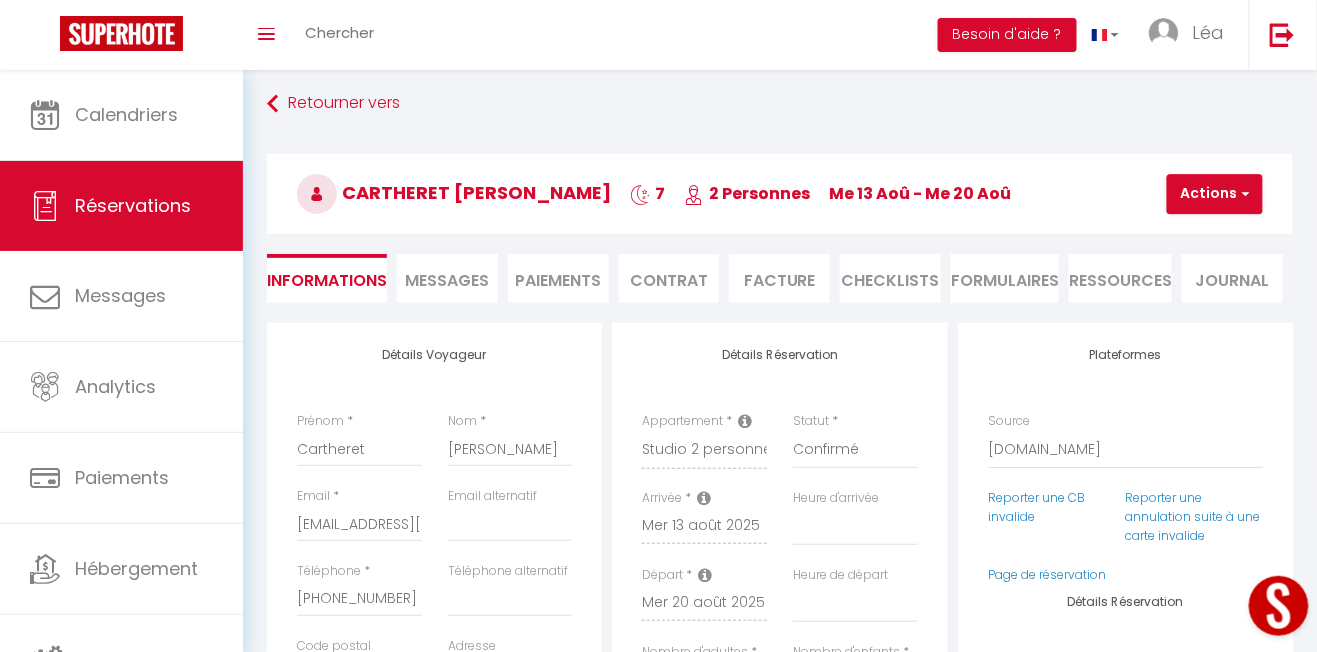 scroll, scrollTop: 0, scrollLeft: 0, axis: both 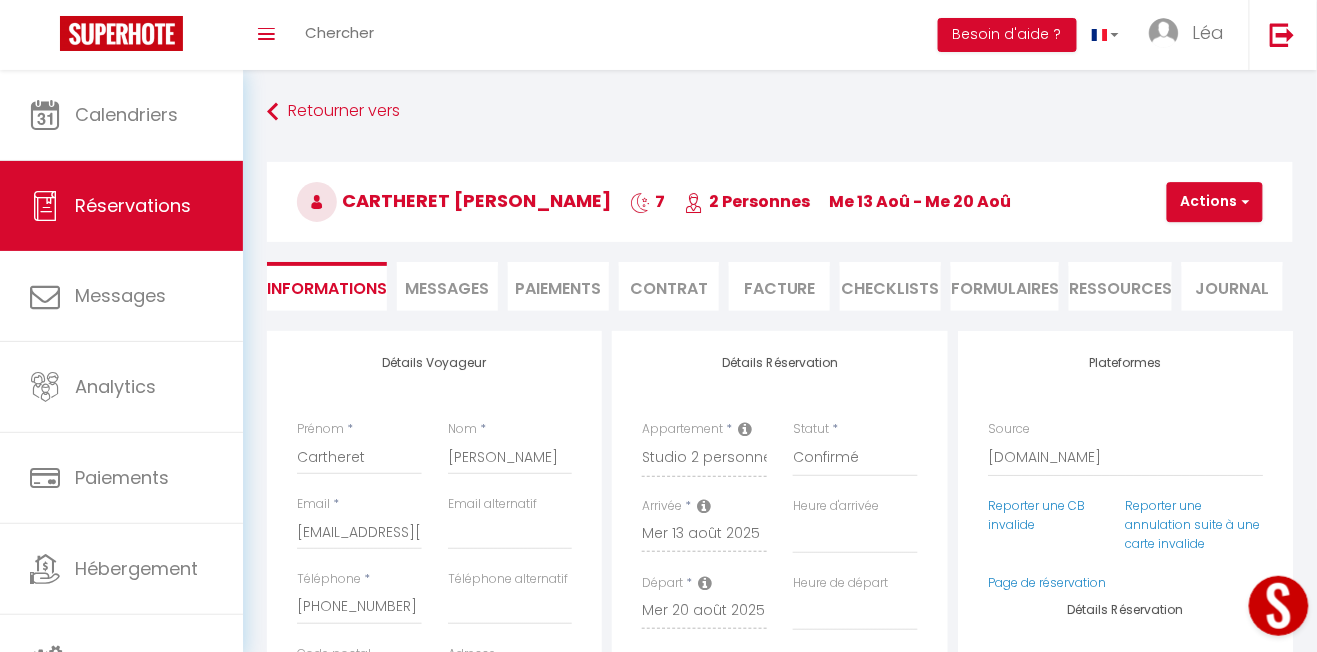 click on "Messages" at bounding box center [447, 288] 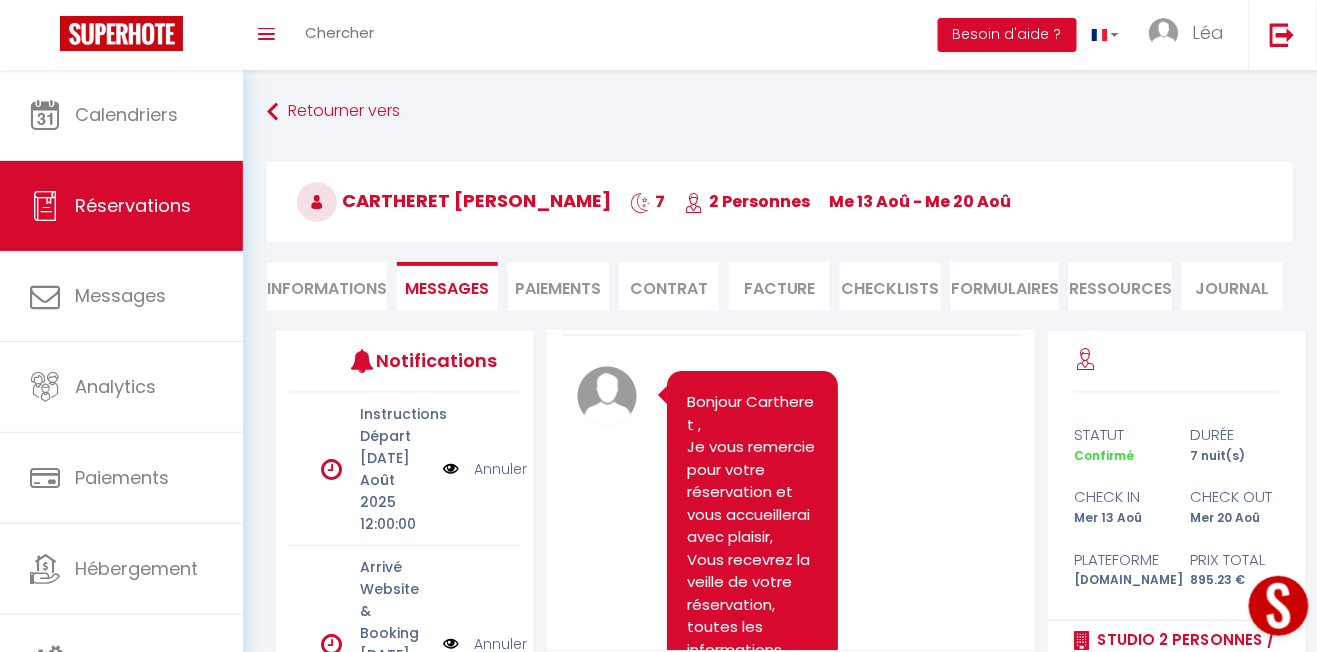 scroll, scrollTop: 0, scrollLeft: 0, axis: both 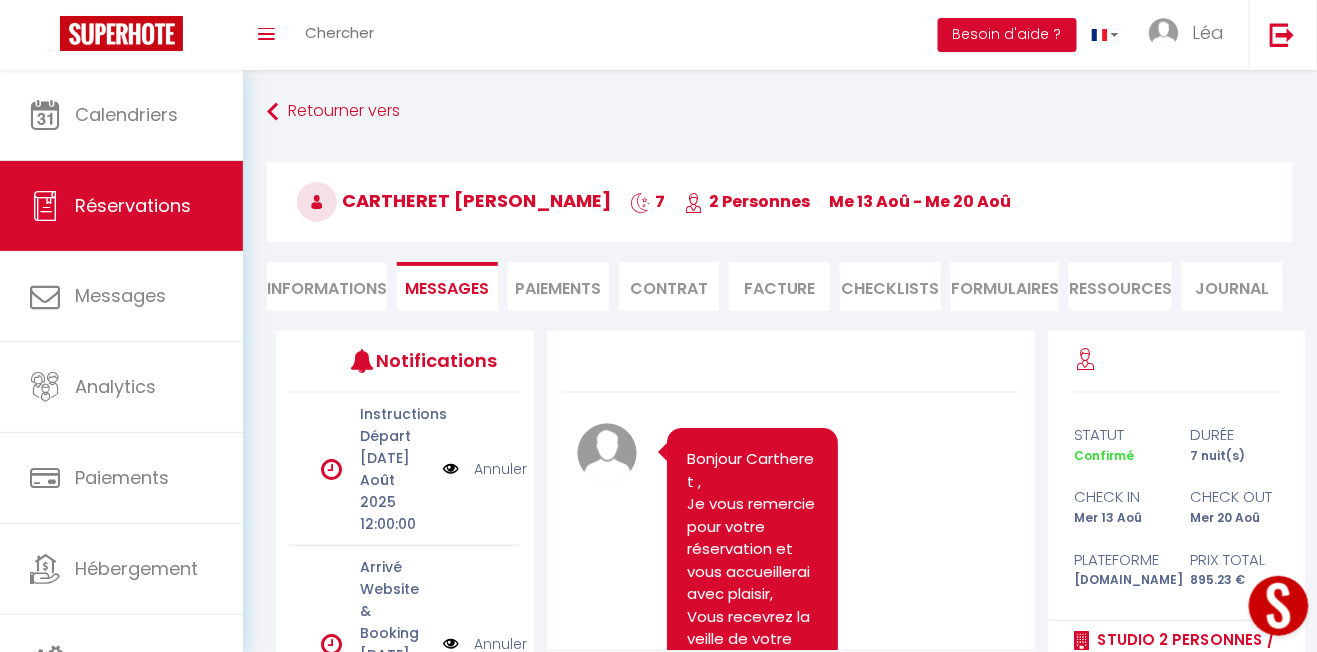 click on "Paiements" at bounding box center (558, 286) 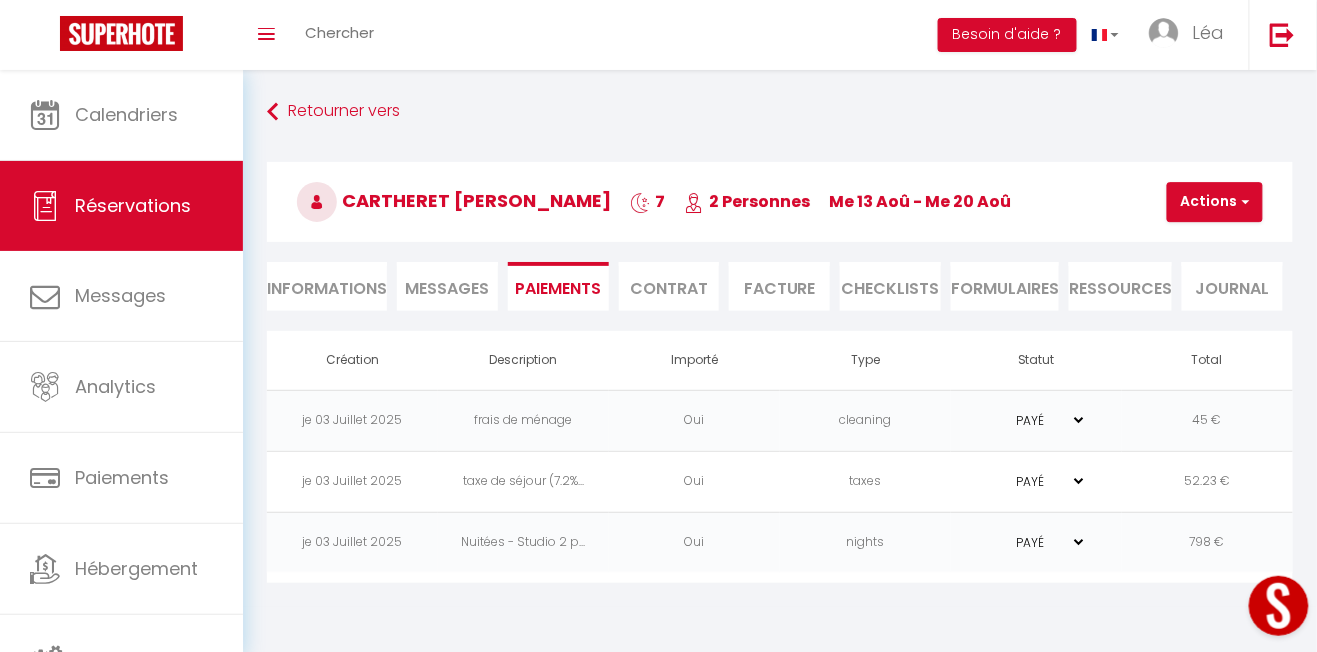 click on "Contrat" at bounding box center (669, 286) 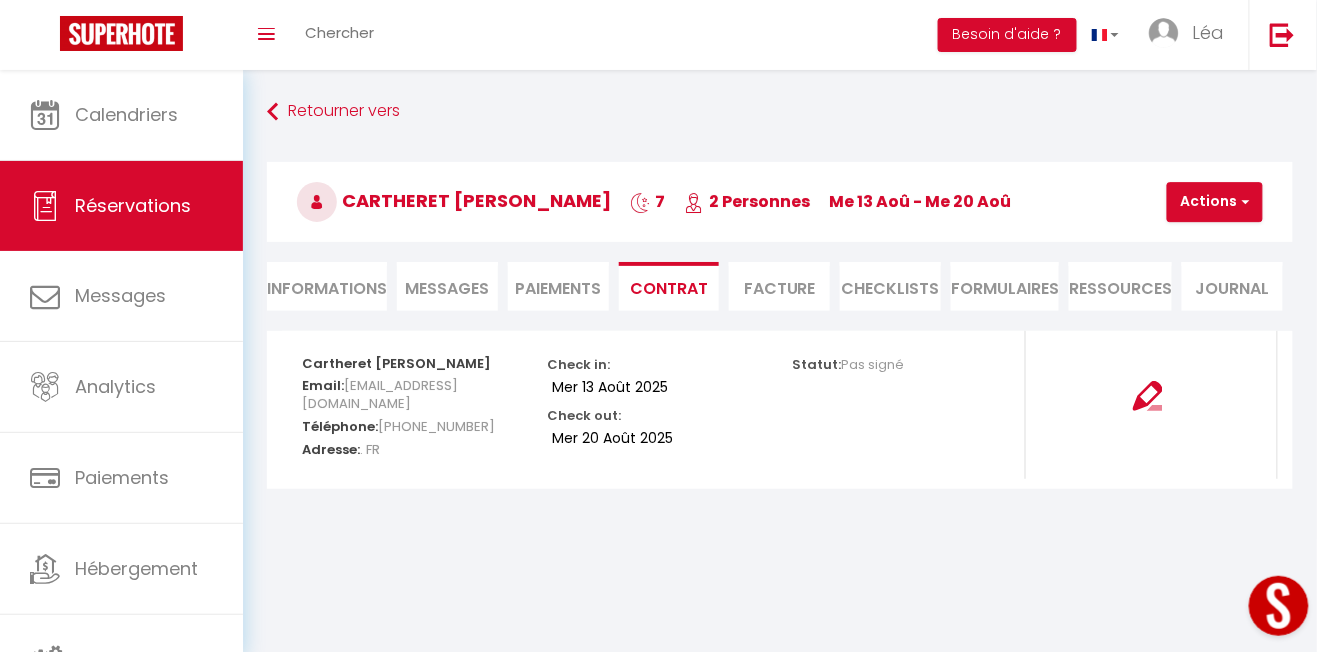 click on "Facture" at bounding box center (779, 286) 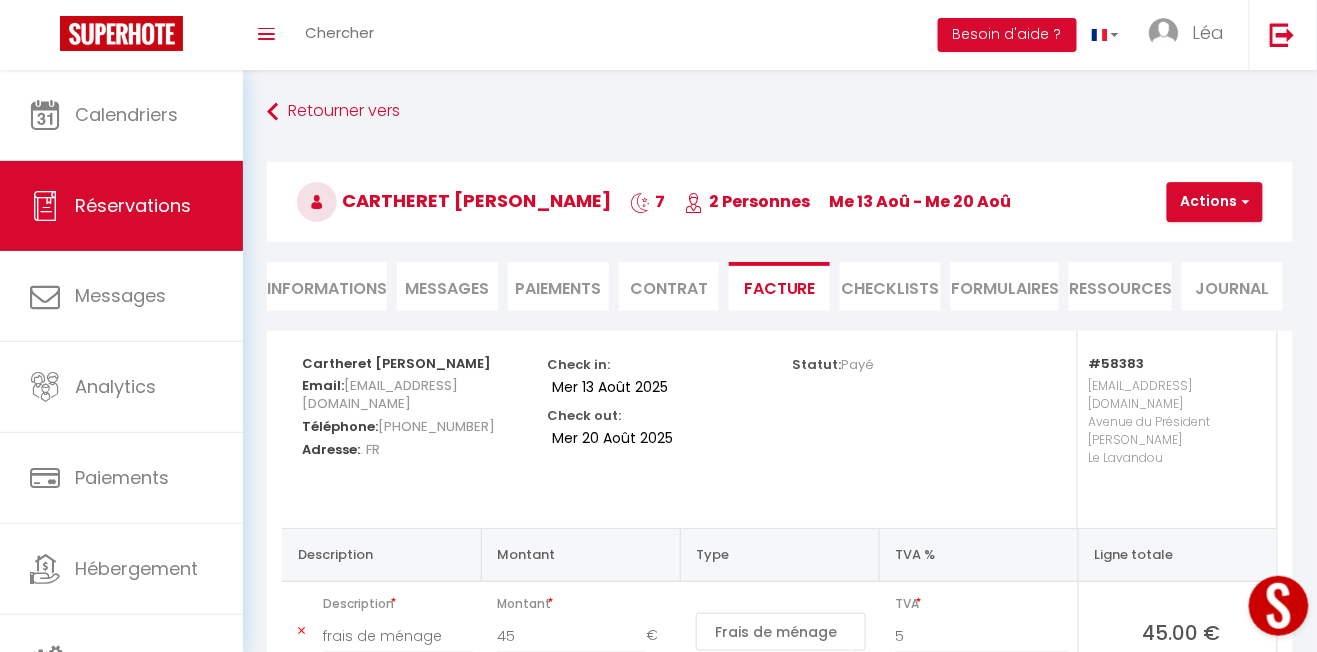 click on "CHECKLISTS" at bounding box center (890, 286) 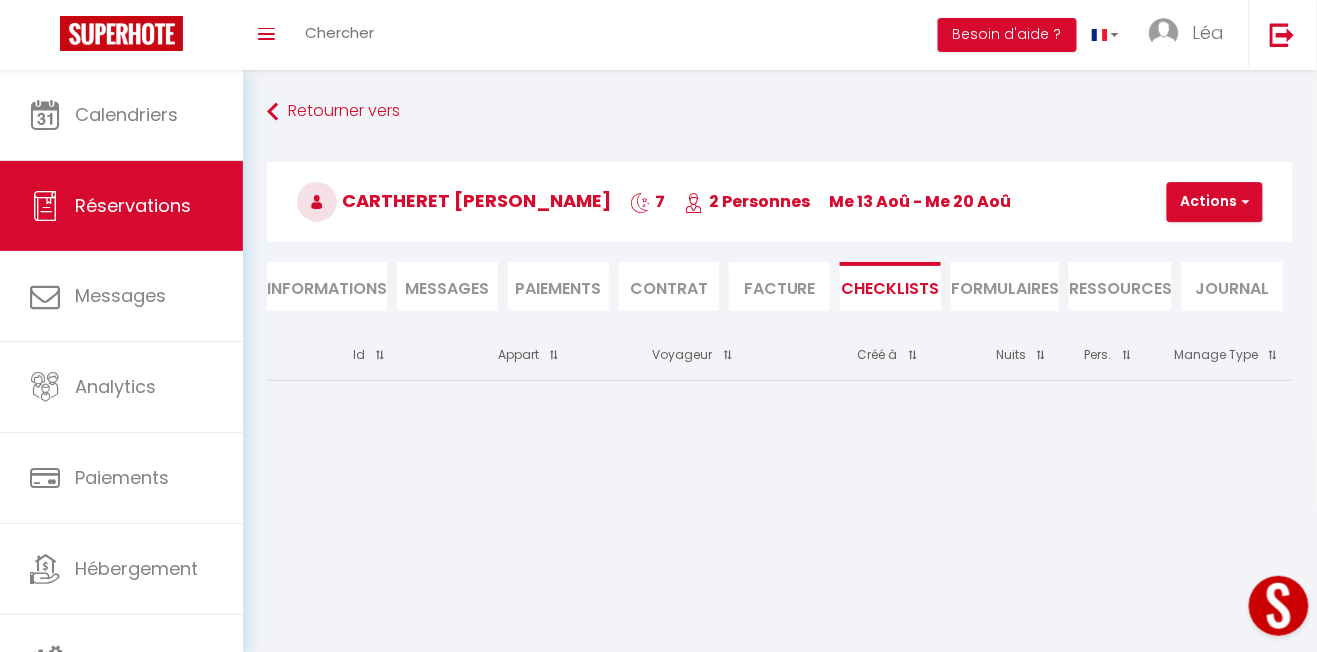 click on "FORMULAIRES" at bounding box center (1005, 286) 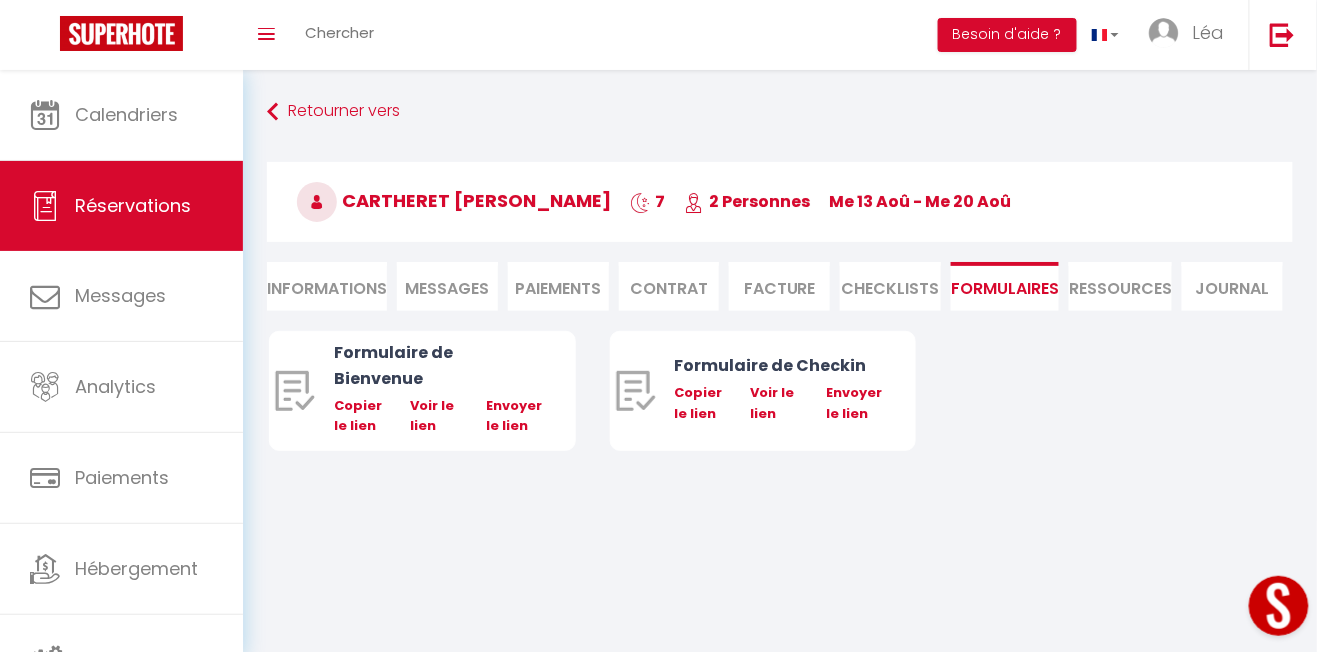 click on "Ressources" at bounding box center (1120, 286) 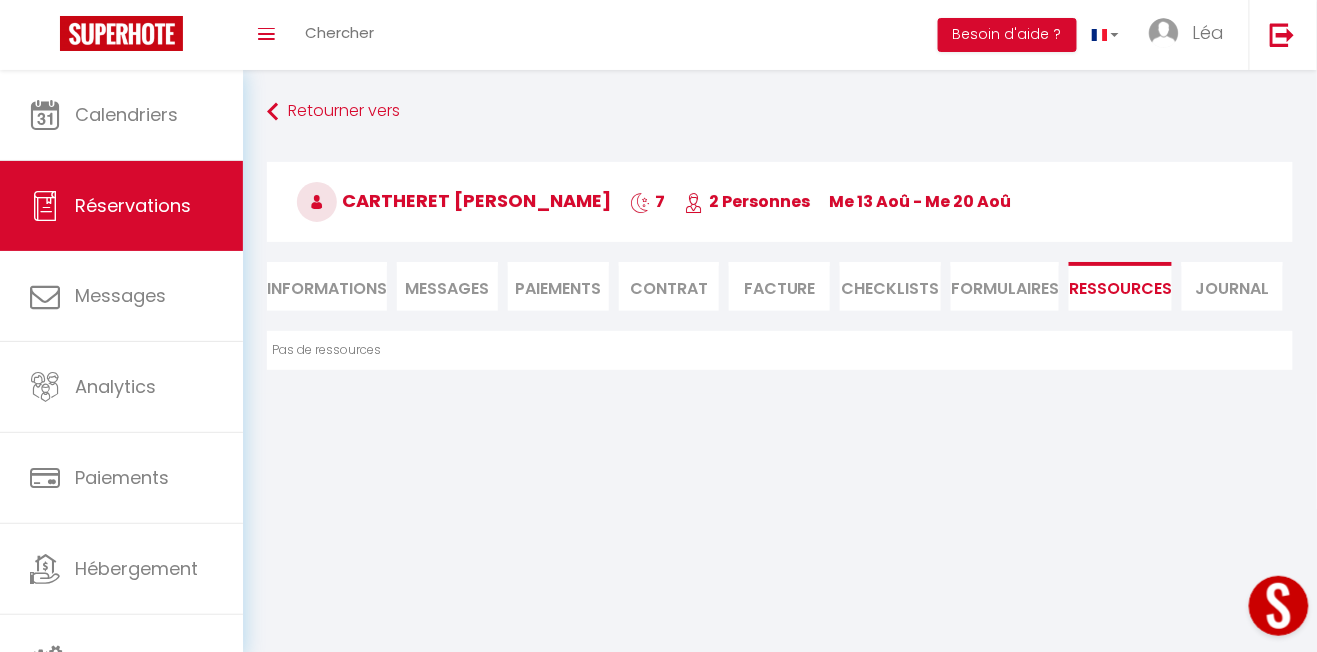 click on "Journal" at bounding box center (1232, 286) 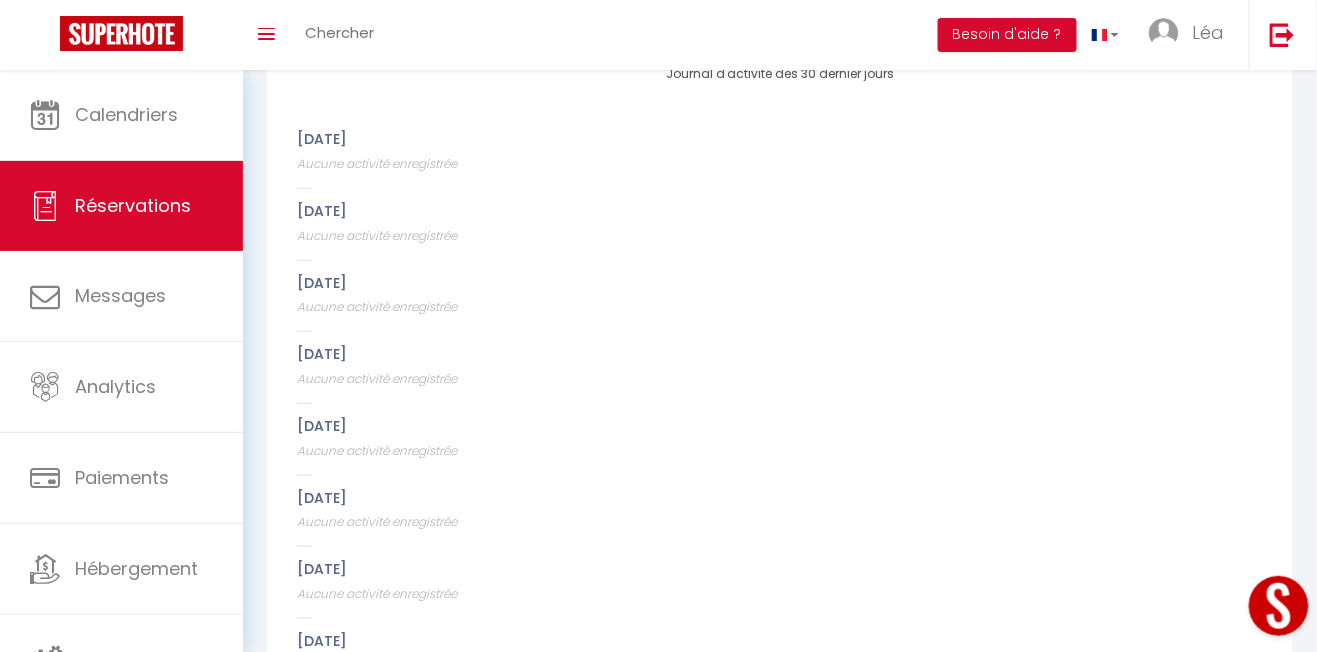 scroll, scrollTop: 0, scrollLeft: 0, axis: both 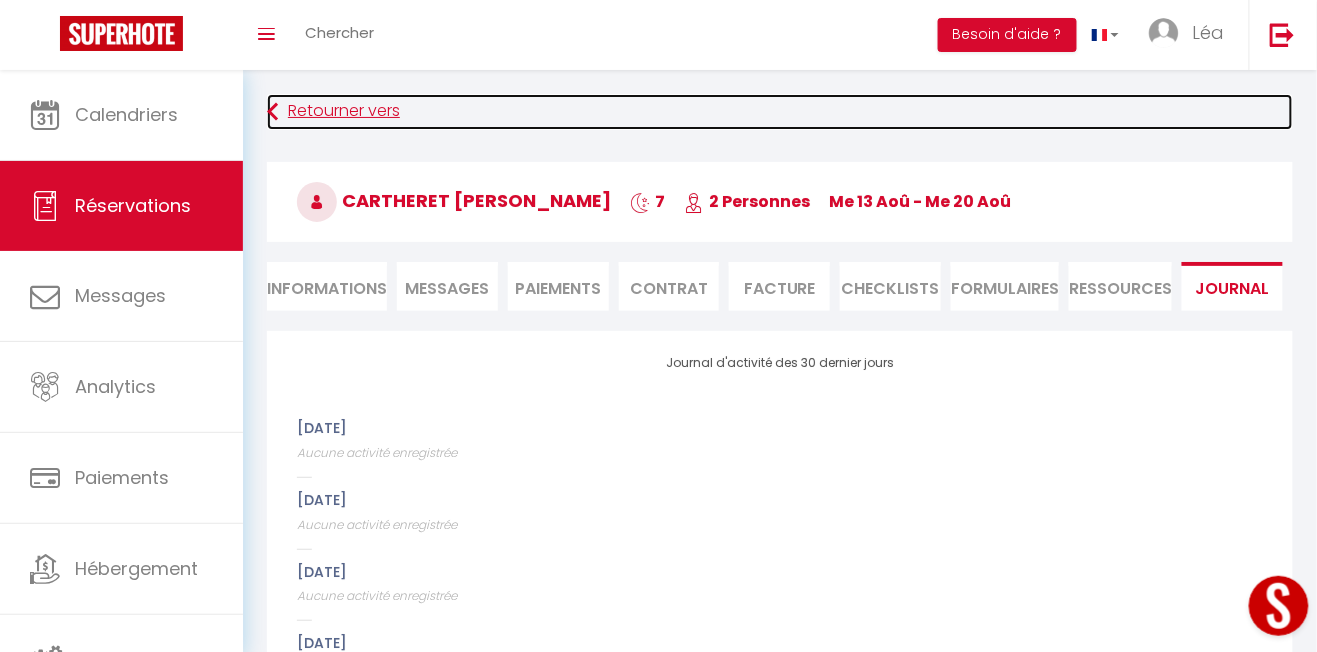 click at bounding box center [272, 112] 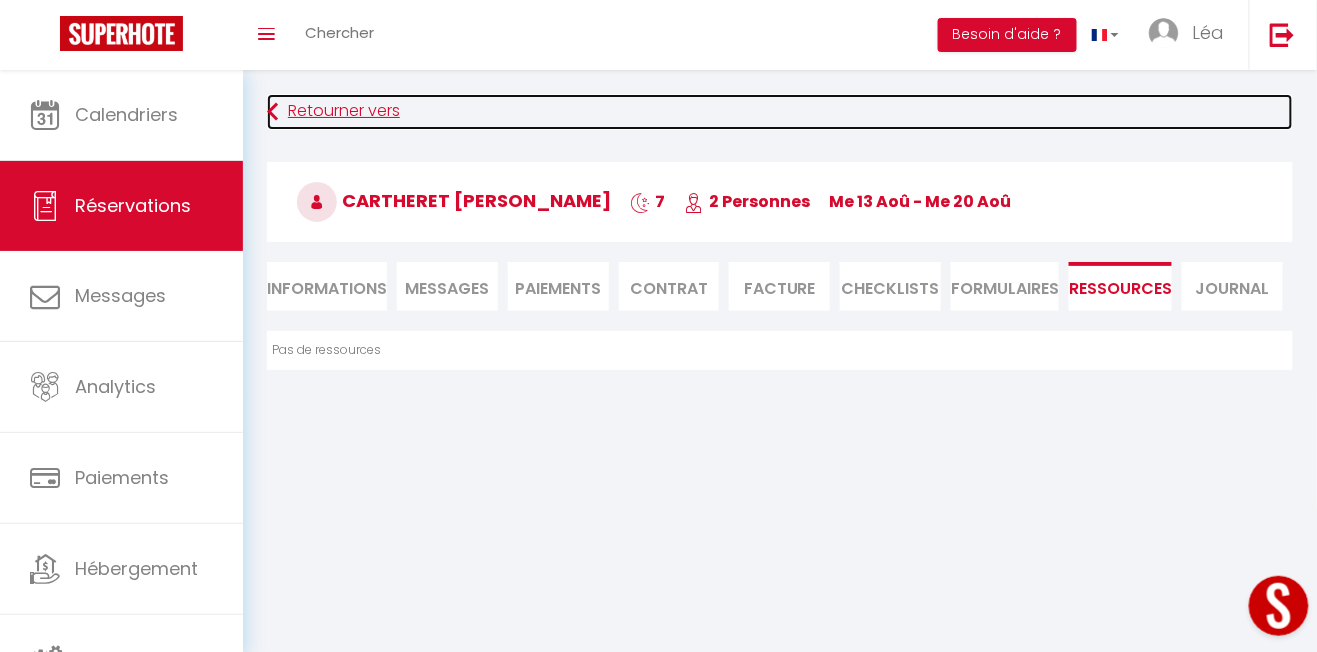 click at bounding box center [272, 112] 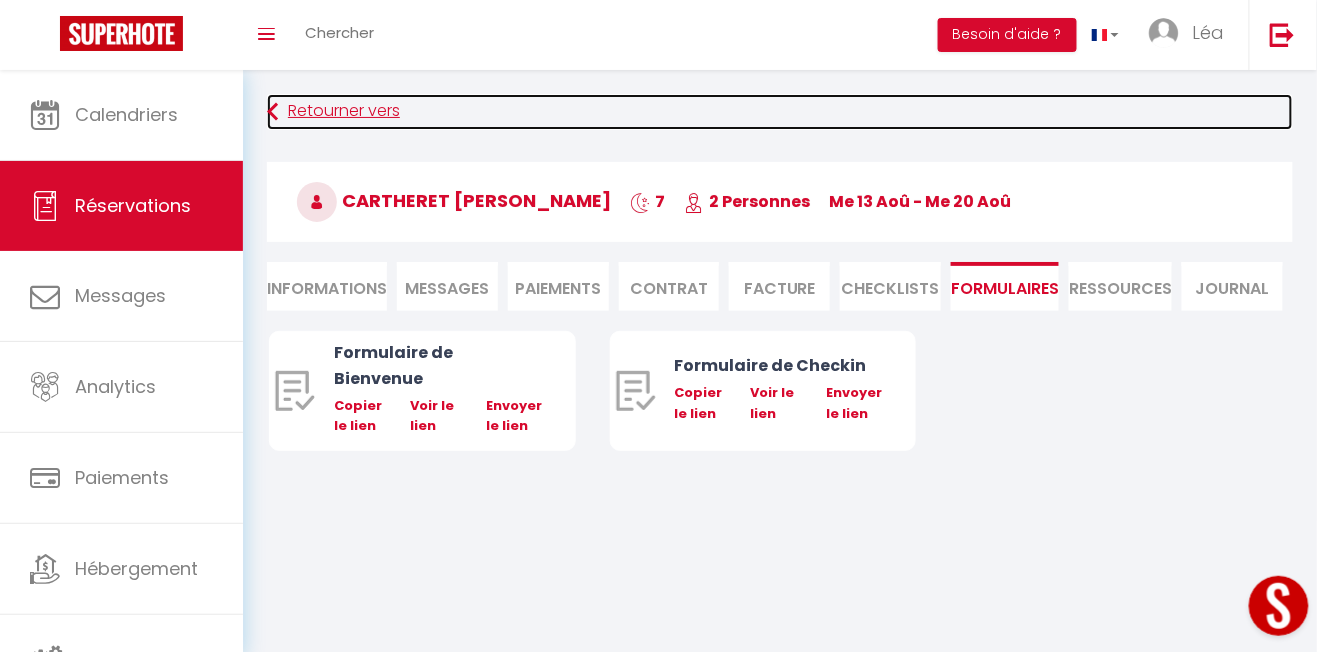 click on "Retourner vers" at bounding box center [780, 112] 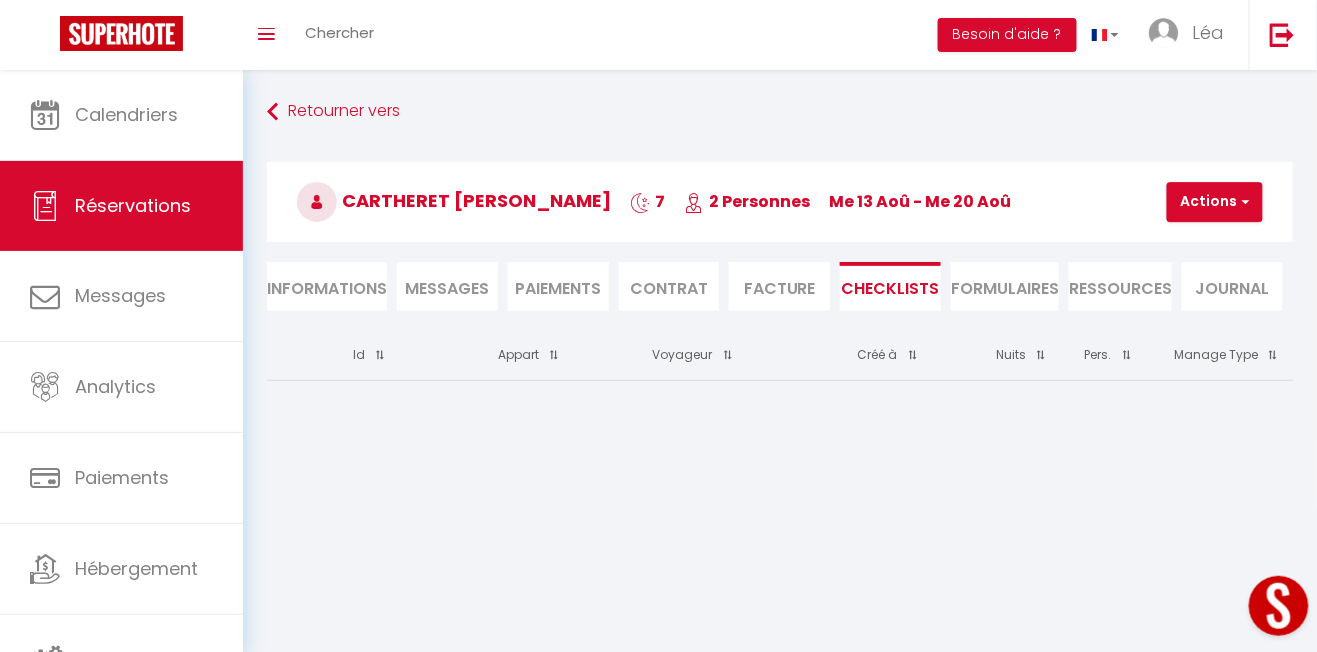 click on "Informations" at bounding box center [327, 286] 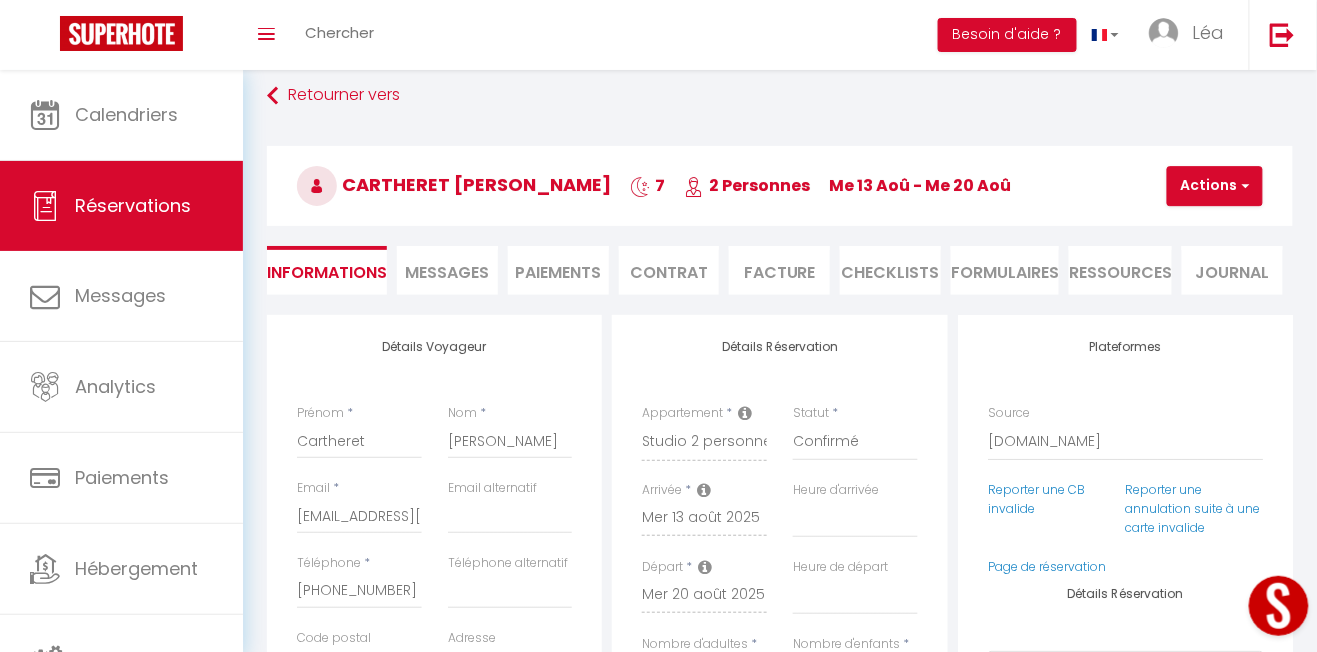 select 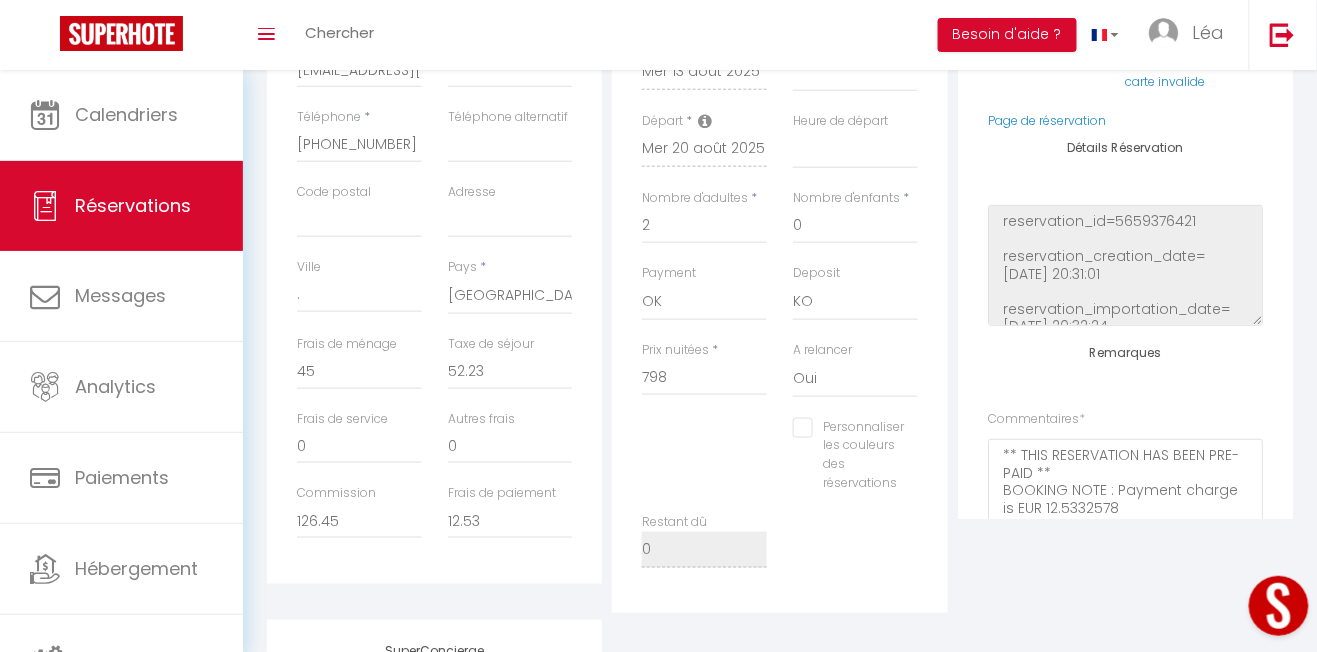 scroll, scrollTop: 0, scrollLeft: 0, axis: both 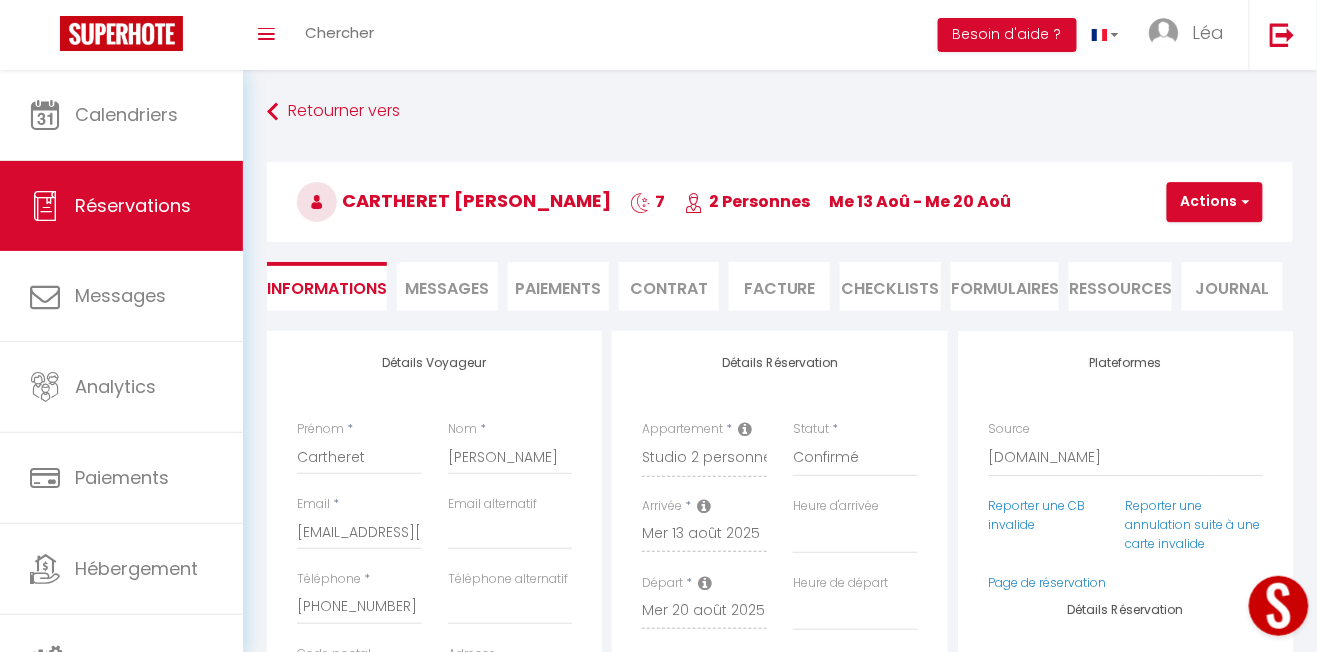 select 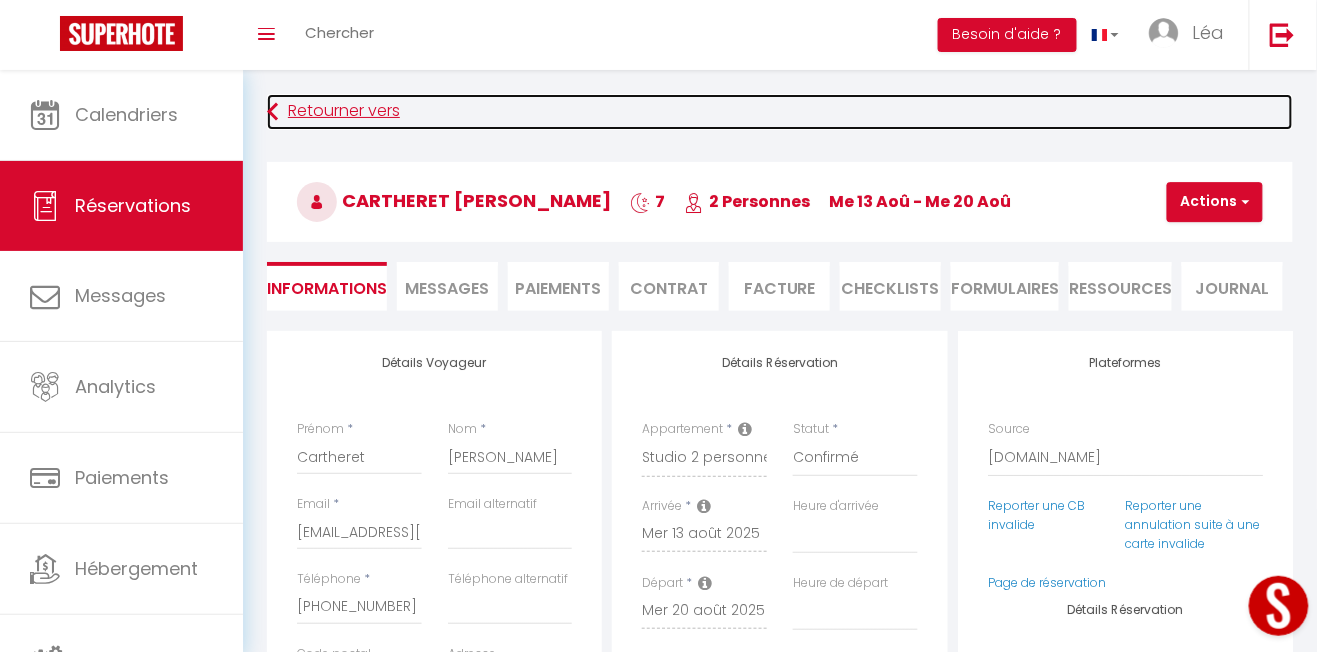 click at bounding box center [272, 112] 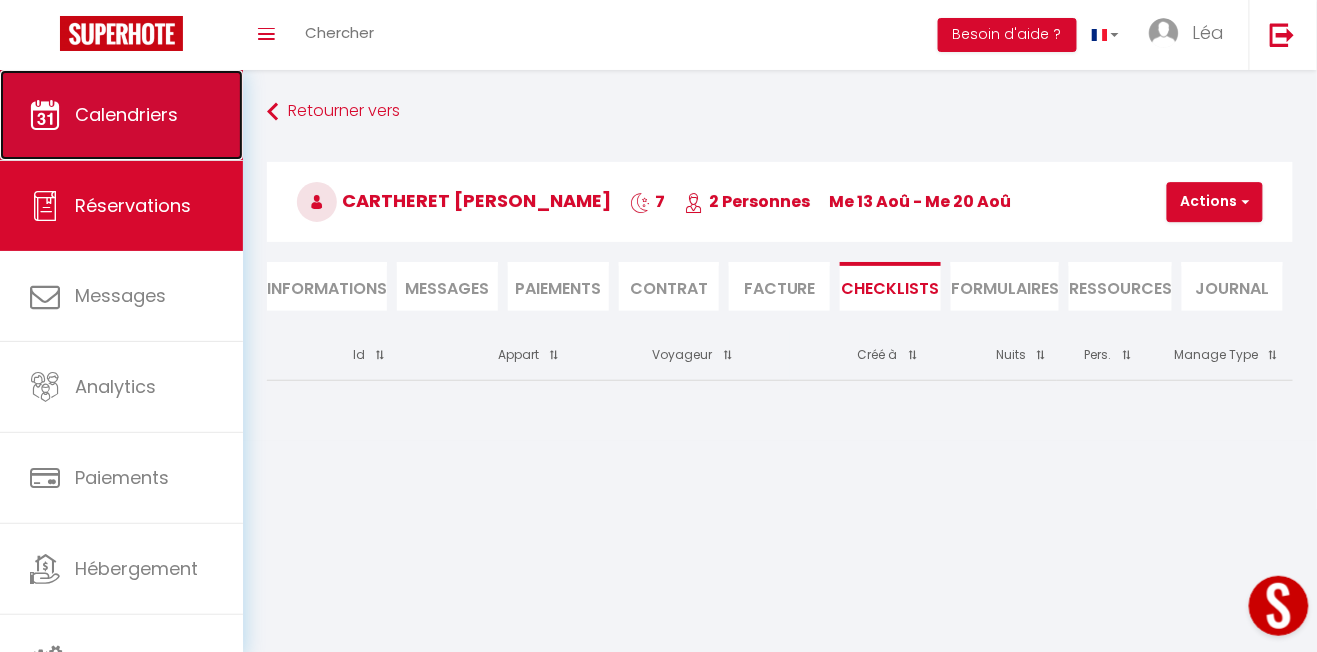 click on "Calendriers" at bounding box center (126, 114) 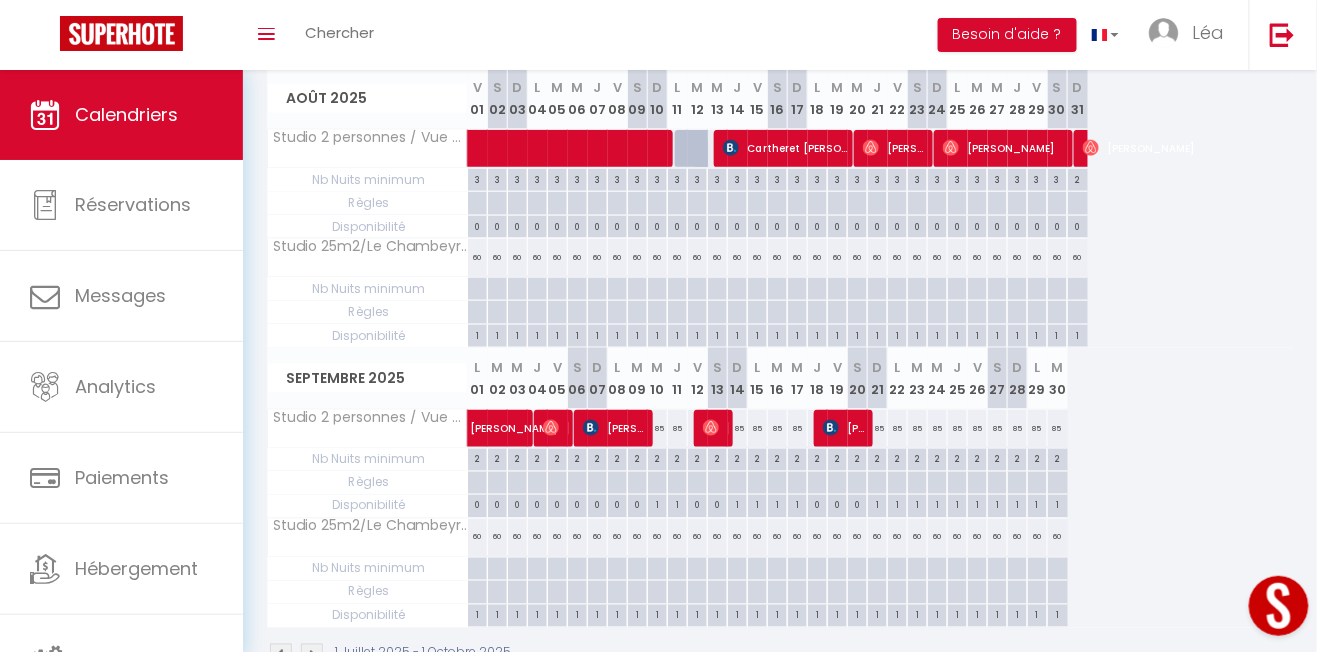 scroll, scrollTop: 568, scrollLeft: 0, axis: vertical 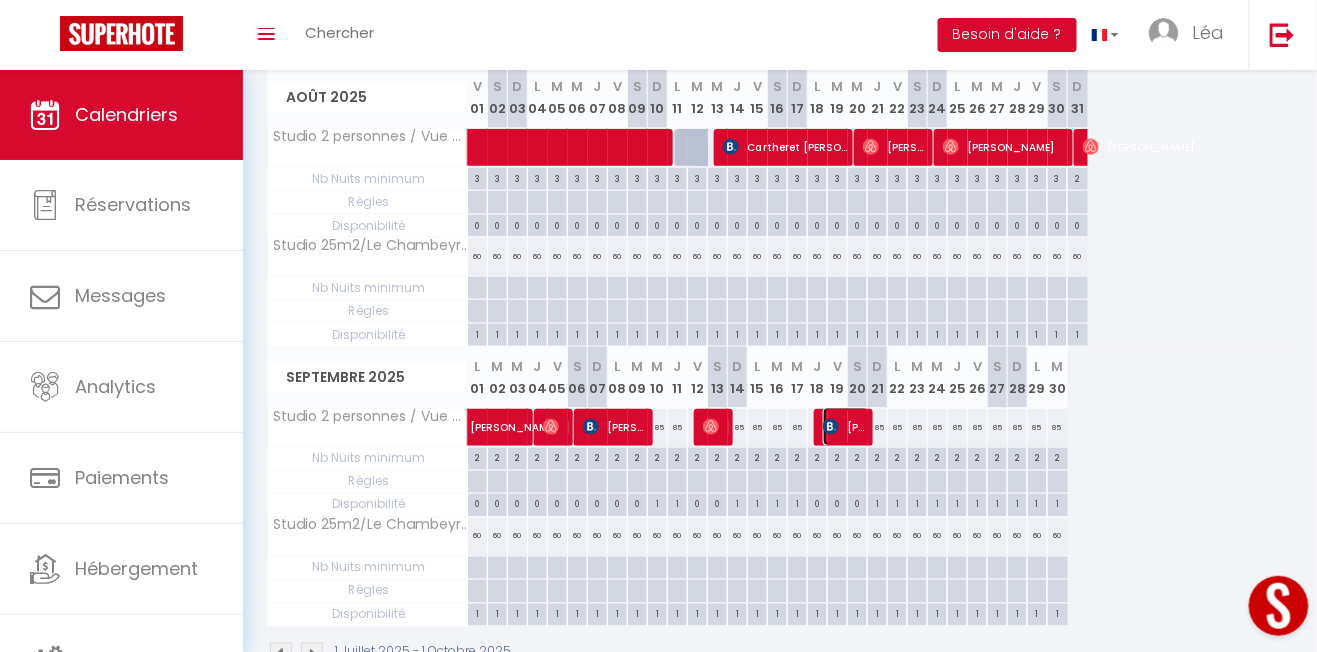 click on "Evgeny Ushakov" at bounding box center (846, 427) 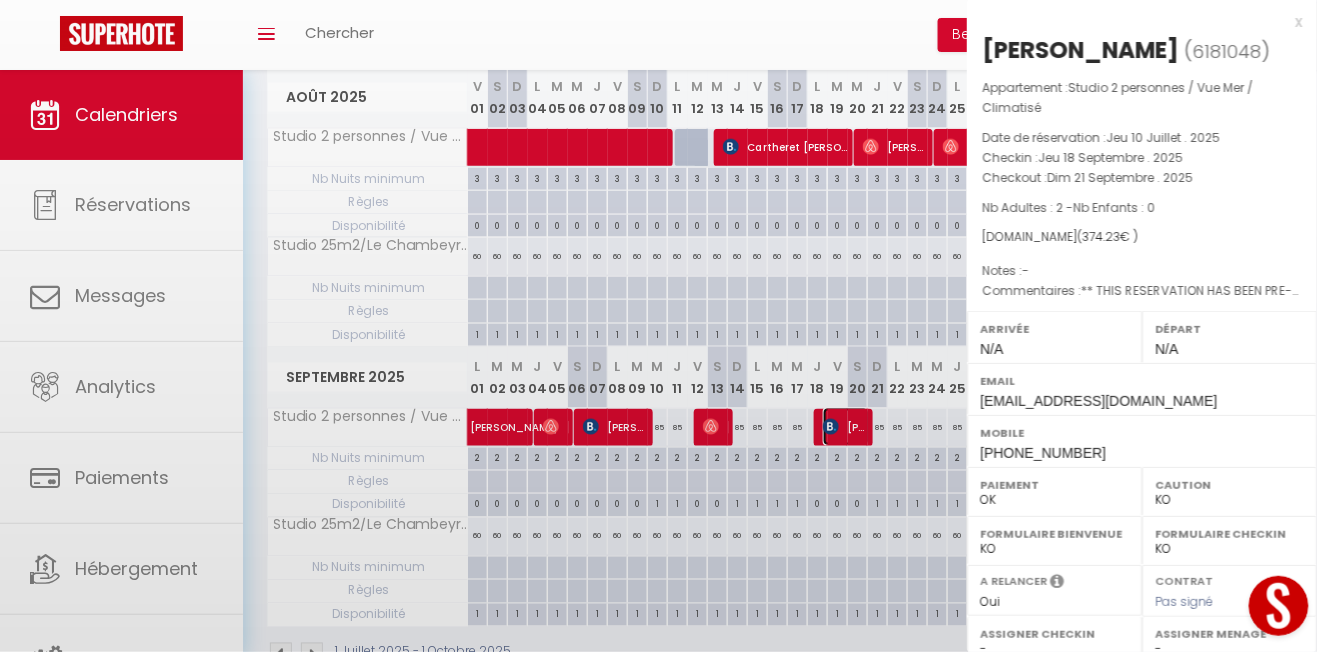 select on "39472" 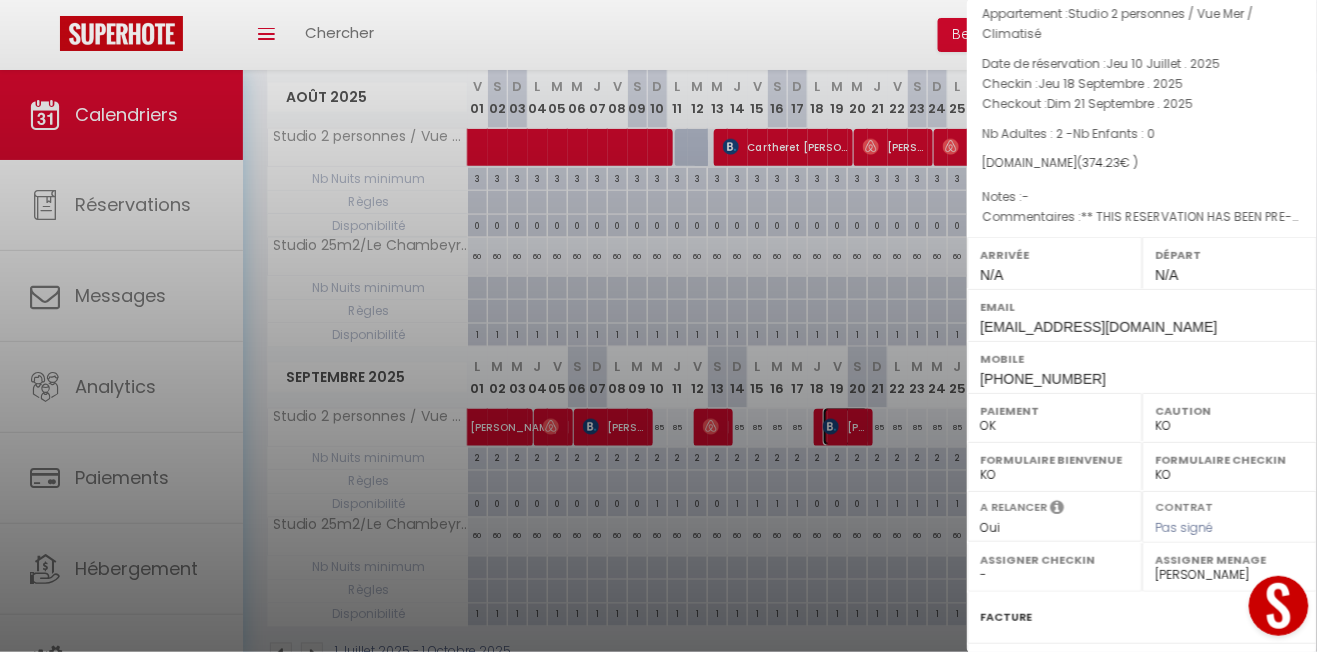 scroll, scrollTop: 0, scrollLeft: 0, axis: both 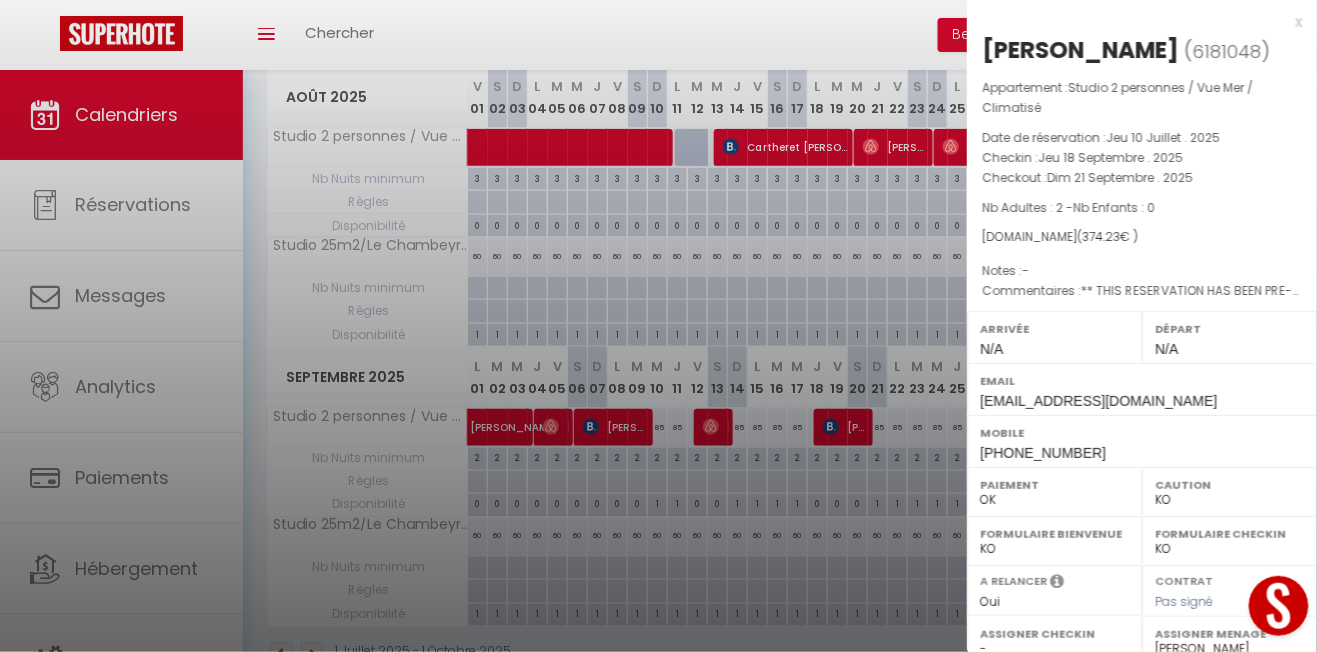 click at bounding box center (658, 326) 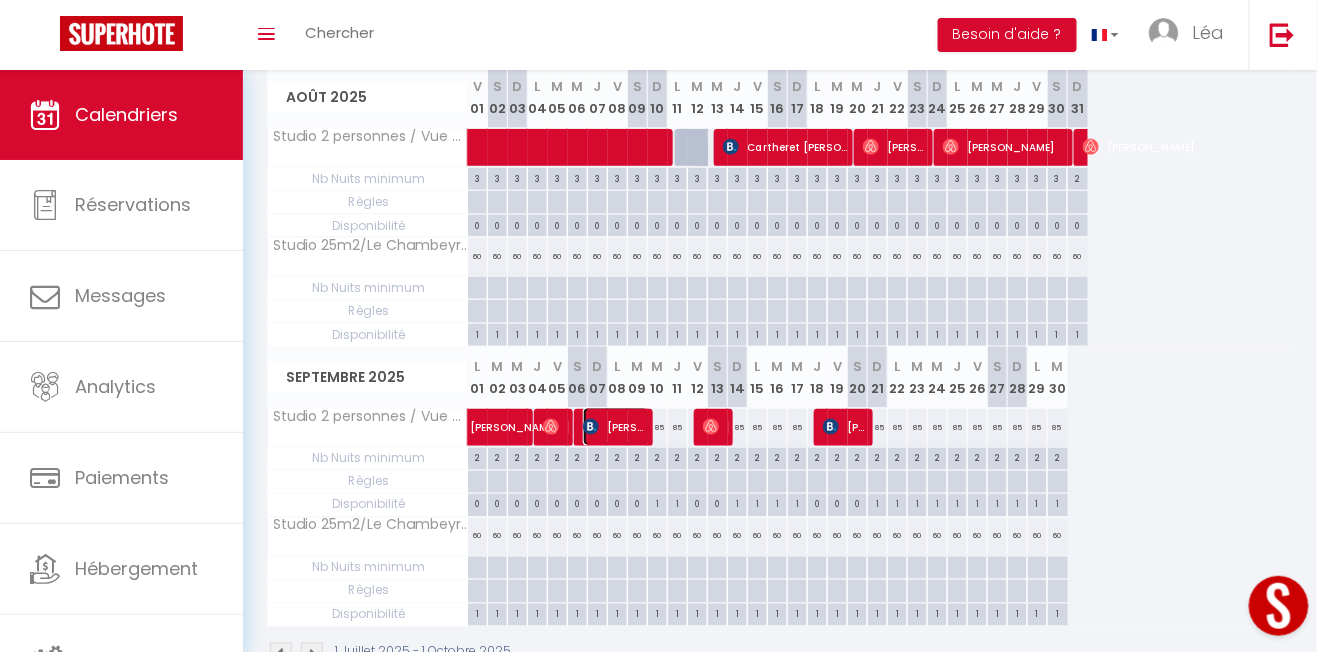 click on "Olena Kashchuk" at bounding box center (616, 427) 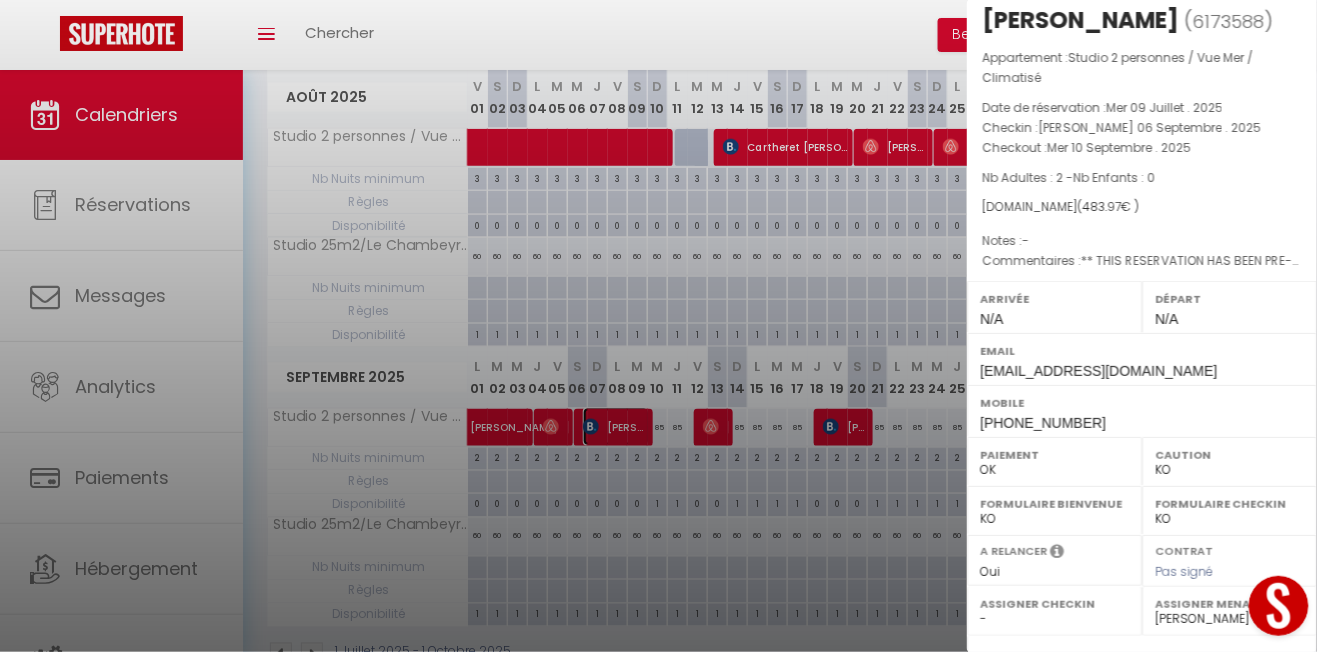 scroll, scrollTop: 0, scrollLeft: 0, axis: both 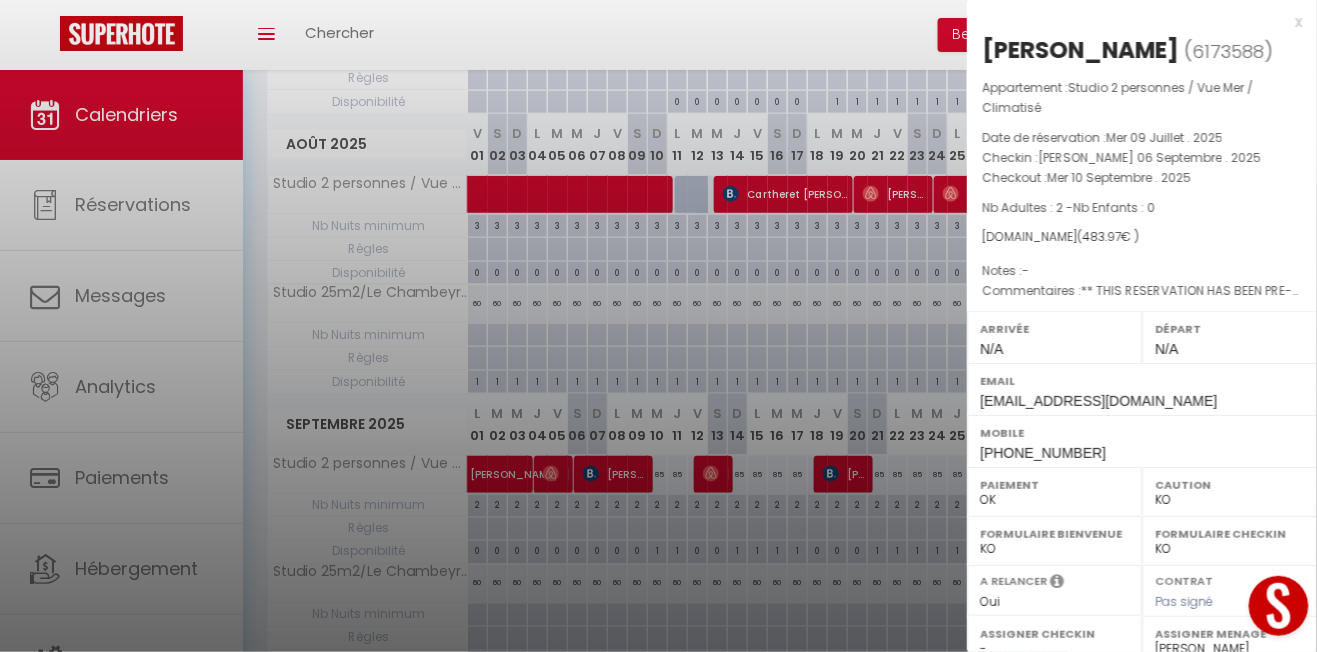 click on "x" at bounding box center (1134, 22) 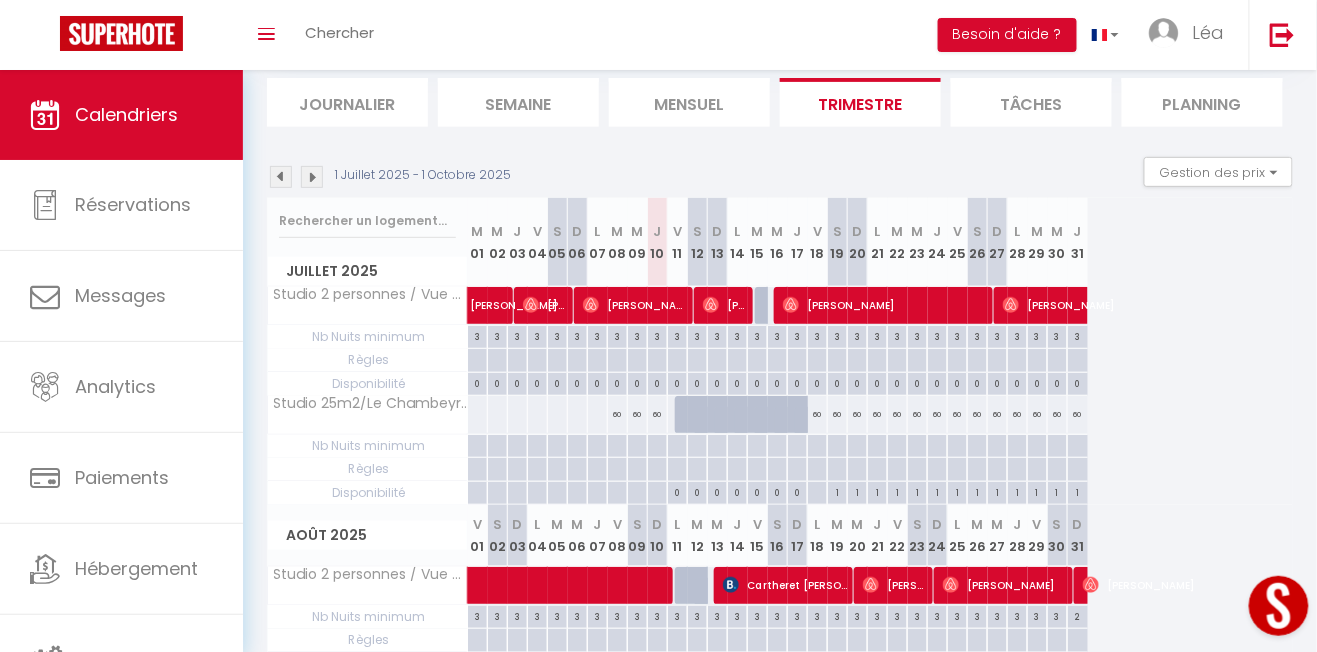 scroll, scrollTop: 0, scrollLeft: 0, axis: both 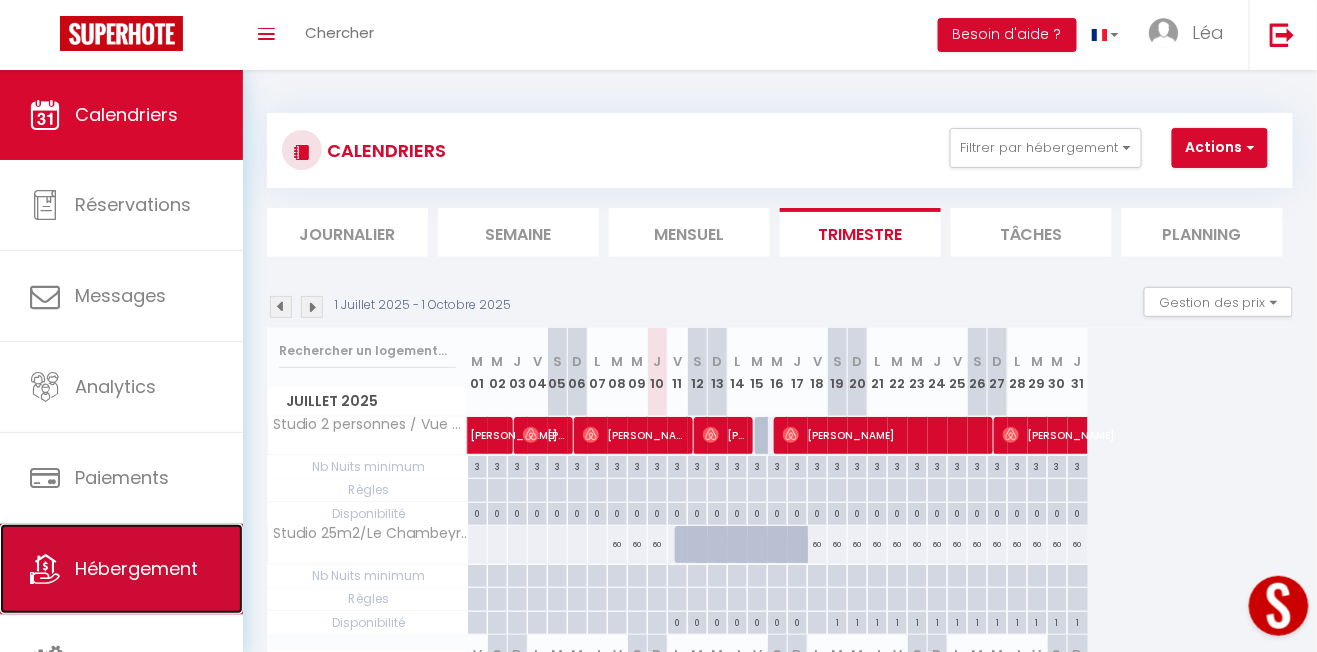 click on "Hébergement" at bounding box center (121, 569) 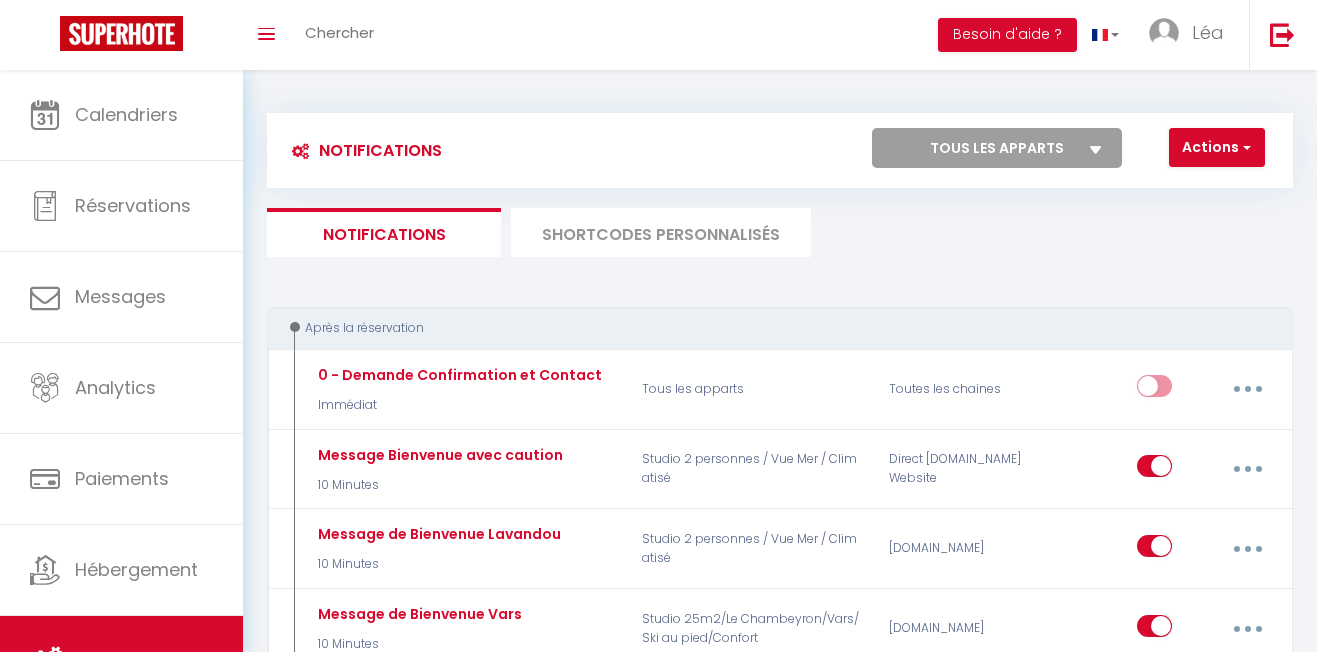scroll, scrollTop: 0, scrollLeft: 0, axis: both 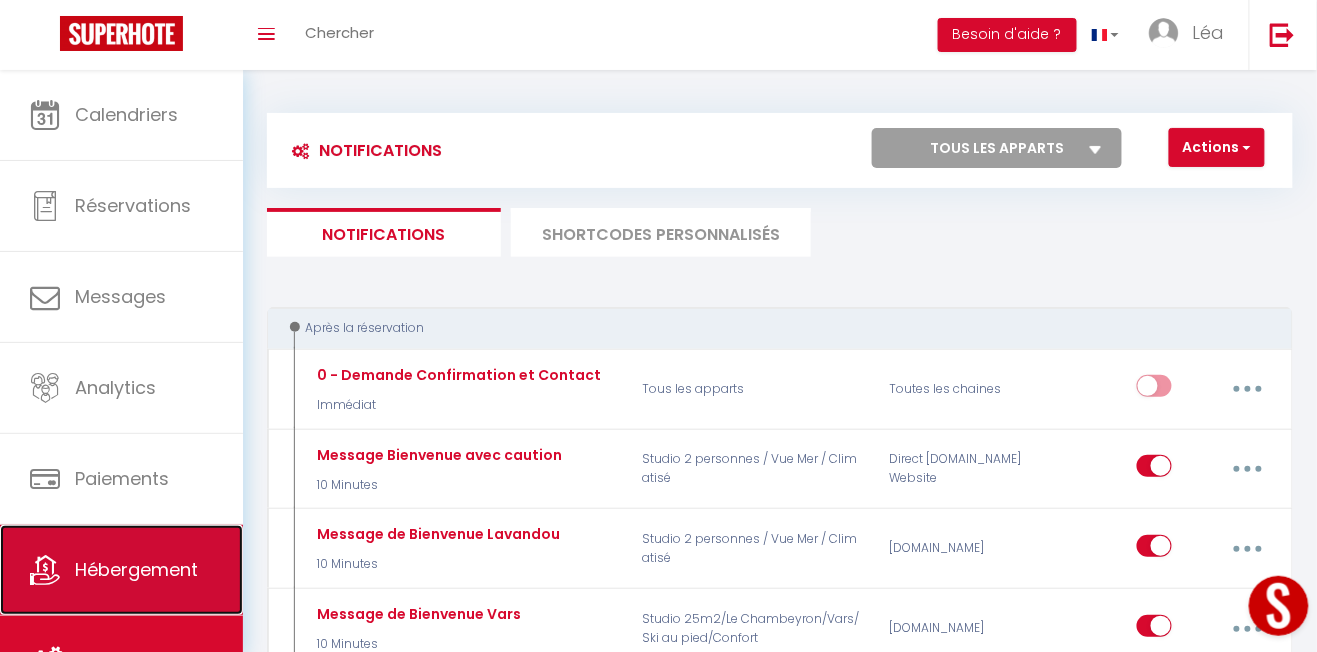 click on "Hébergement" at bounding box center [121, 570] 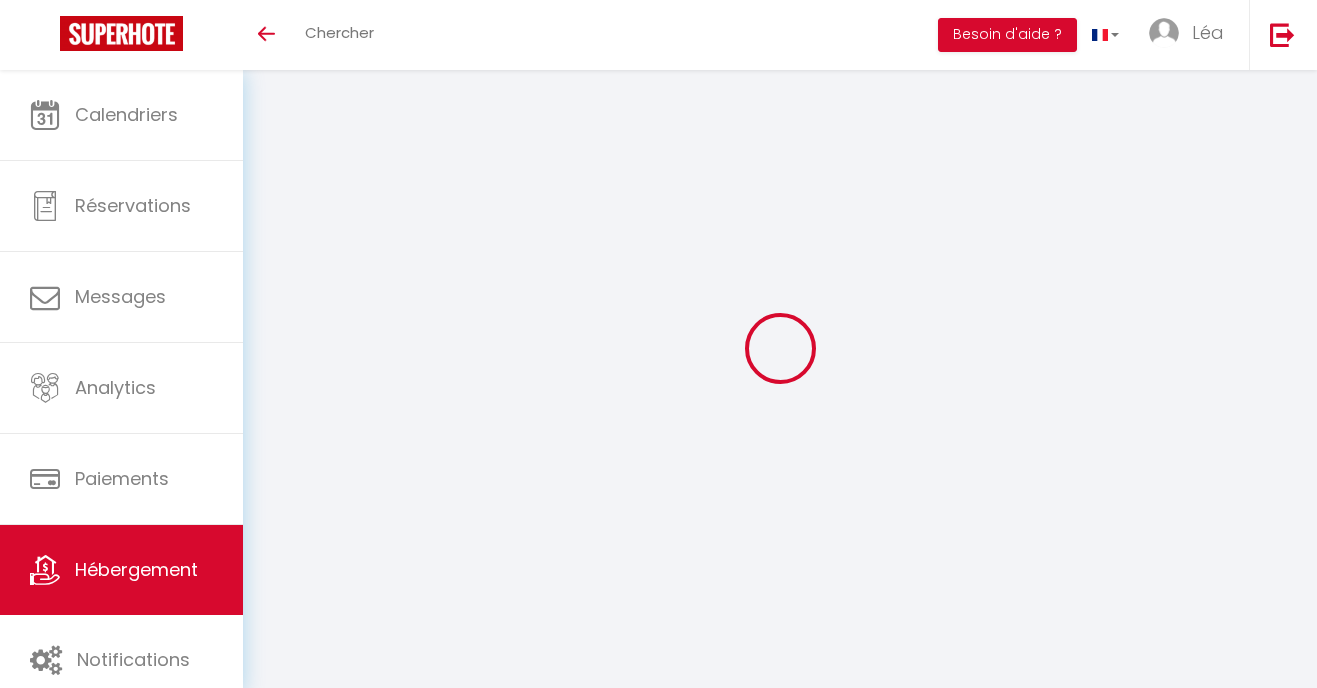 select on "3" 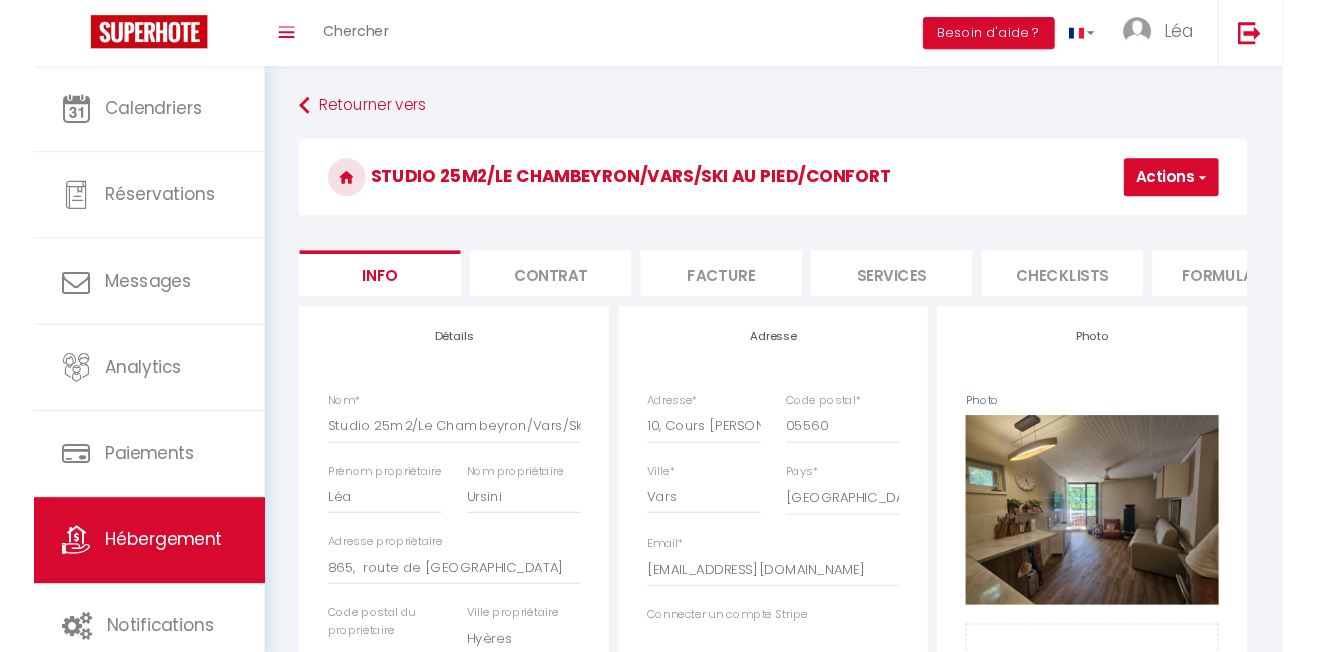 scroll, scrollTop: 0, scrollLeft: 0, axis: both 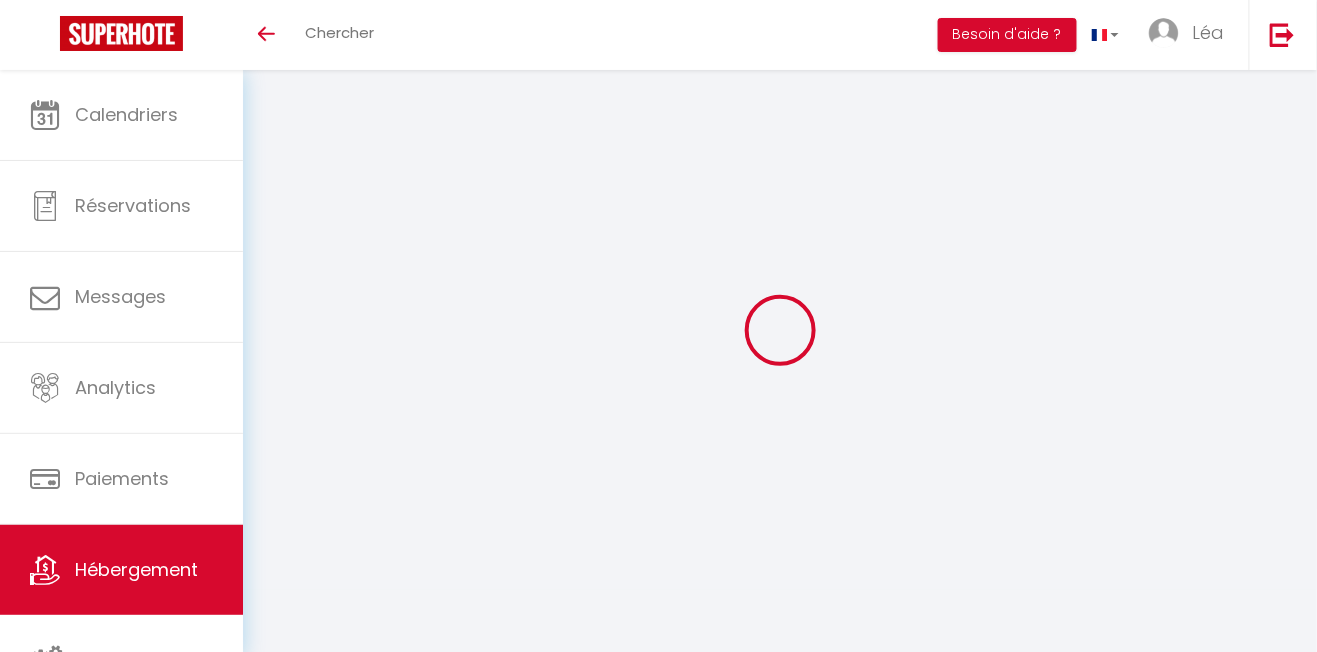 type on "Studio 25m2/Le Chambeyron/Vars/Ski au pied/Confort" 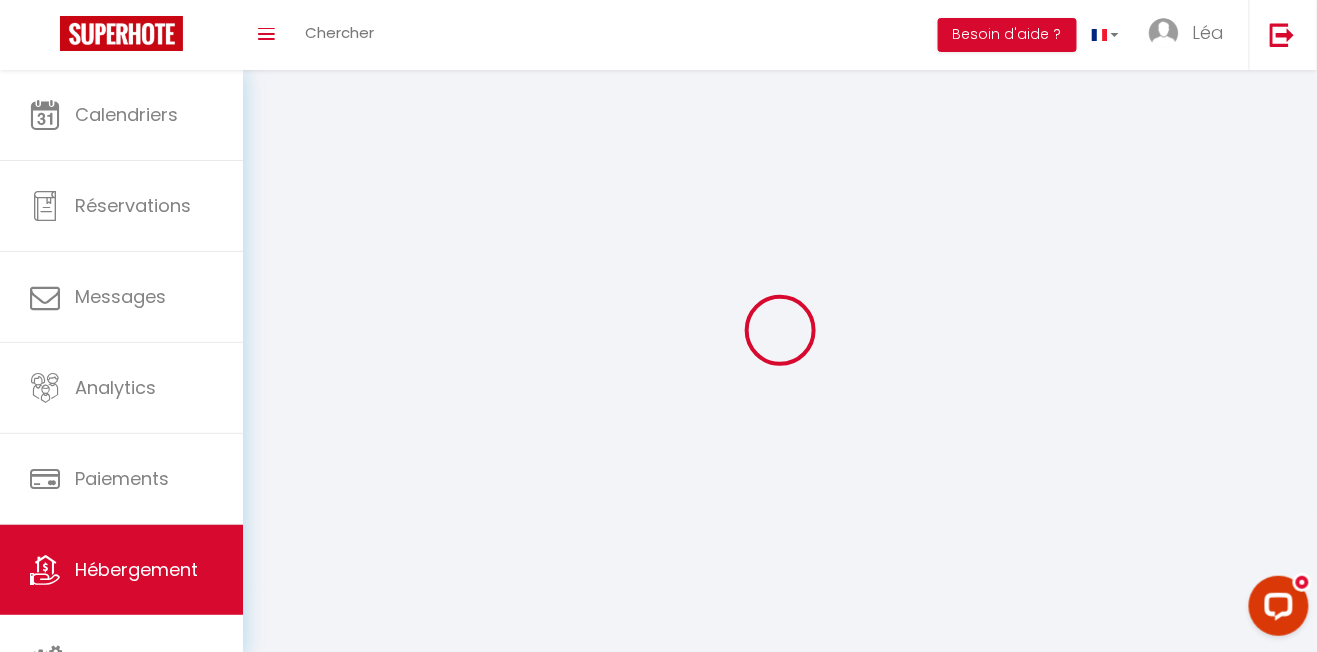 scroll, scrollTop: 0, scrollLeft: 0, axis: both 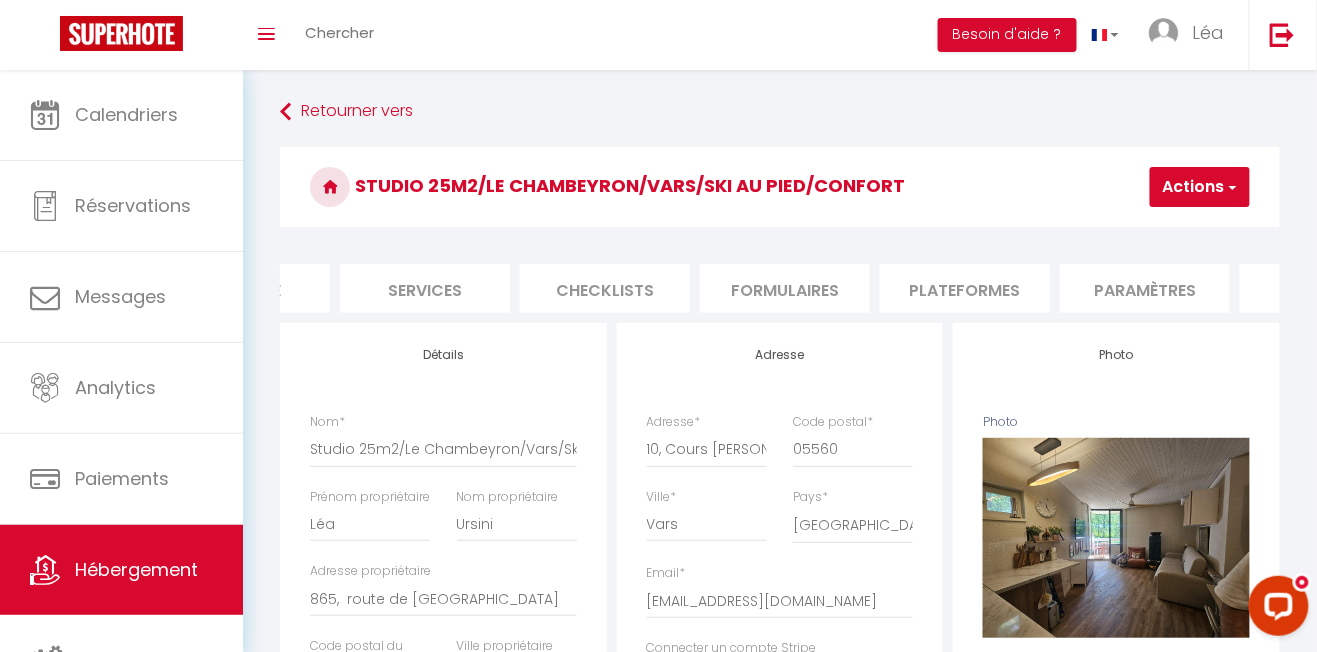 click on "Services" at bounding box center [425, 288] 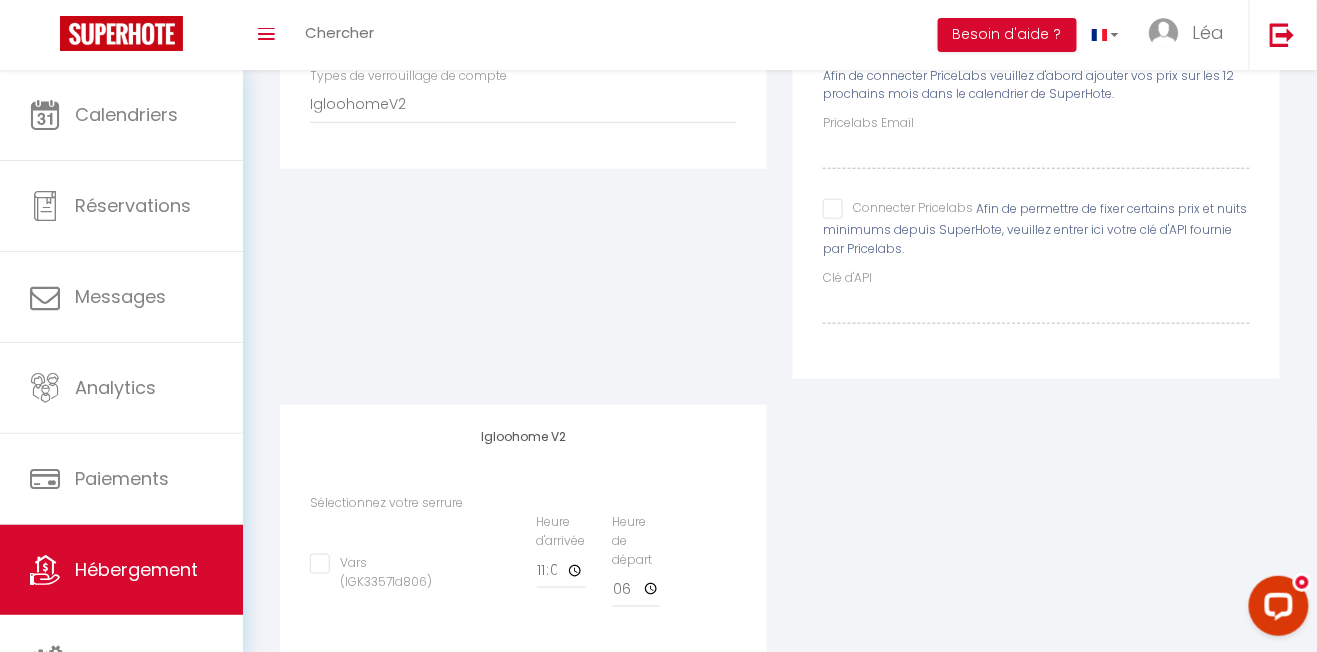 scroll, scrollTop: 416, scrollLeft: 0, axis: vertical 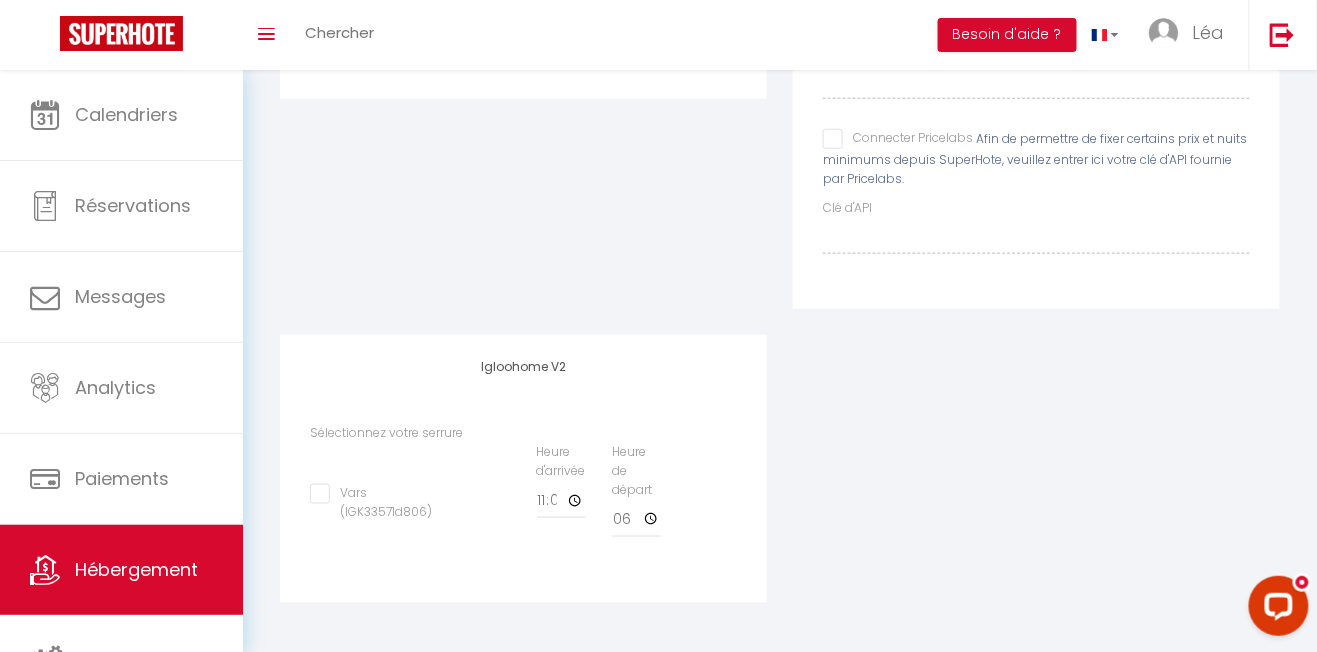 click on "Vars  (IGK33571d806)" at bounding box center [372, 494] 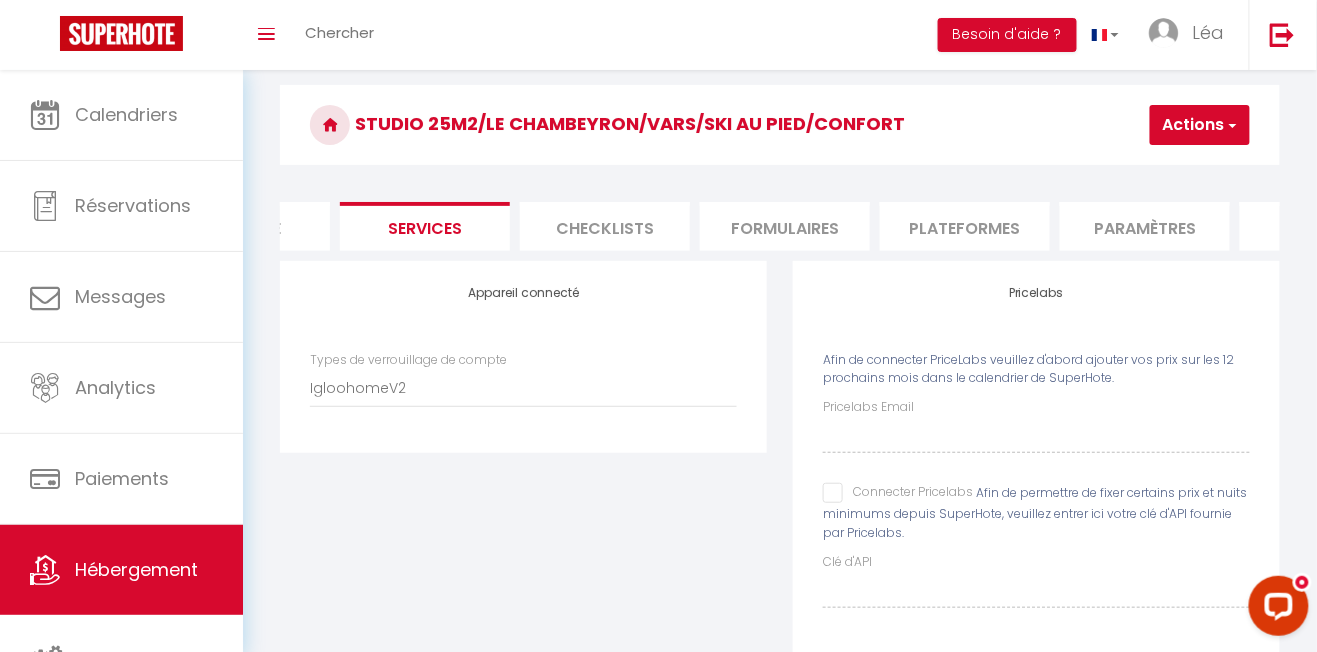 scroll, scrollTop: 0, scrollLeft: 0, axis: both 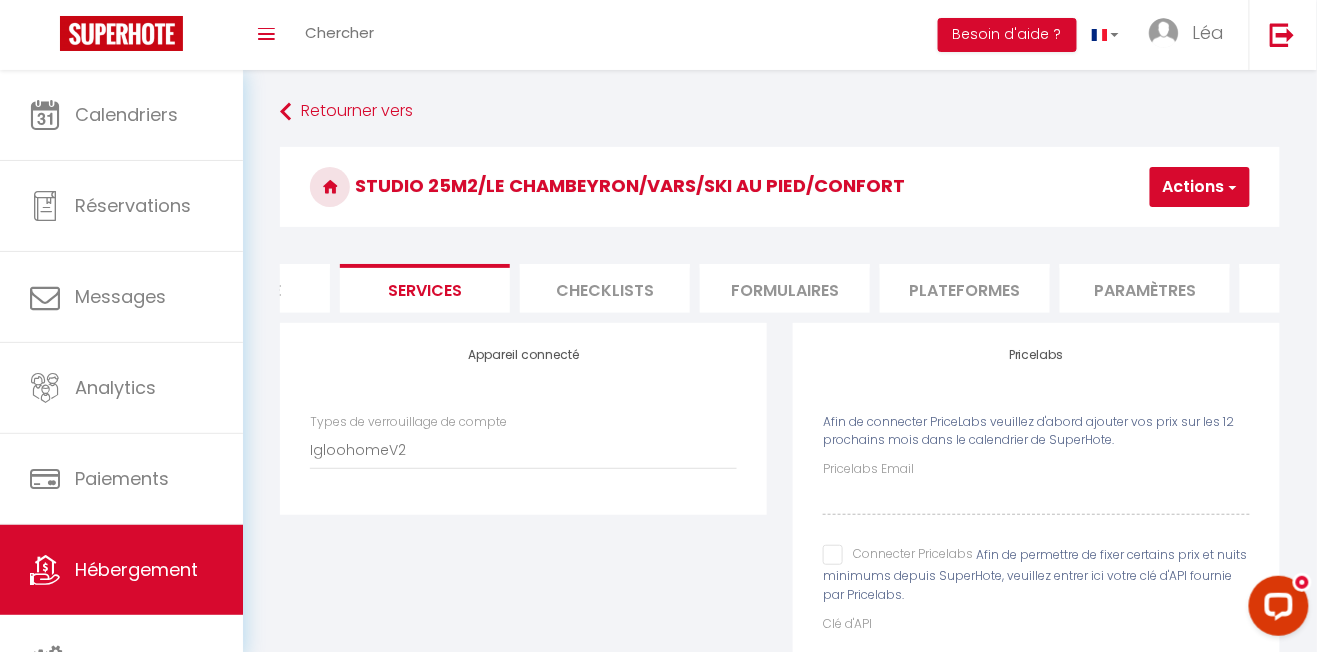 click at bounding box center [1231, 187] 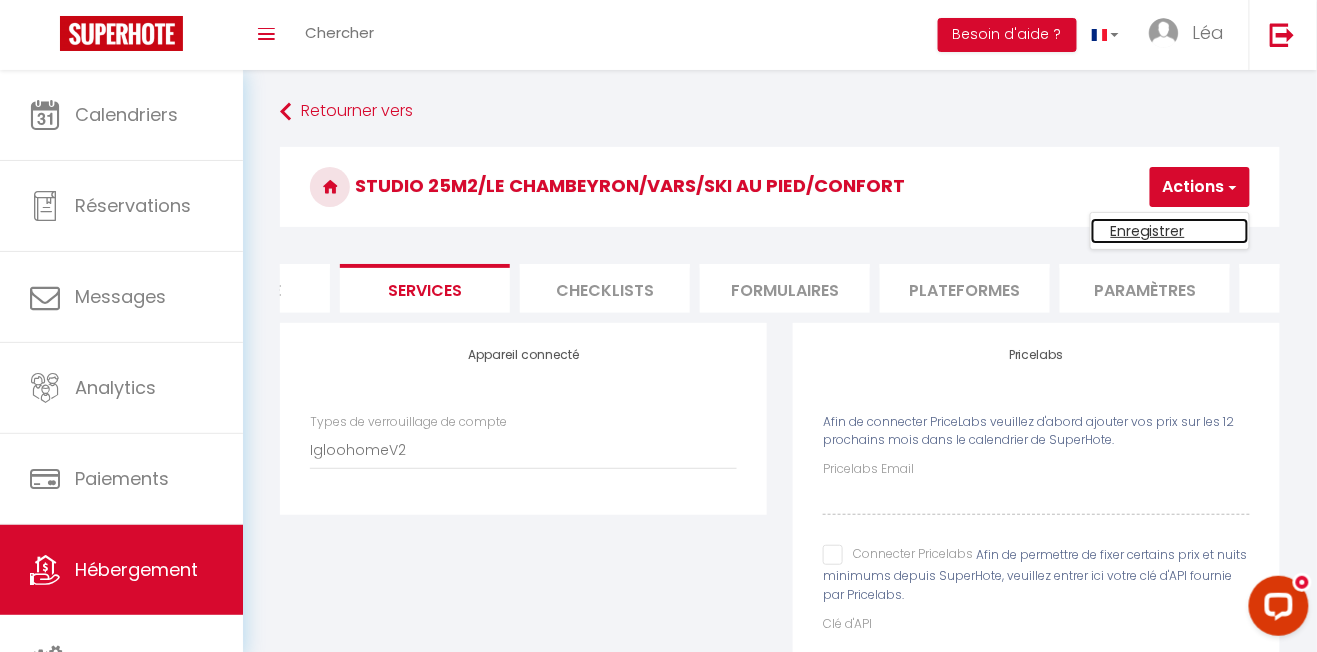 click on "Enregistrer" at bounding box center (1170, 231) 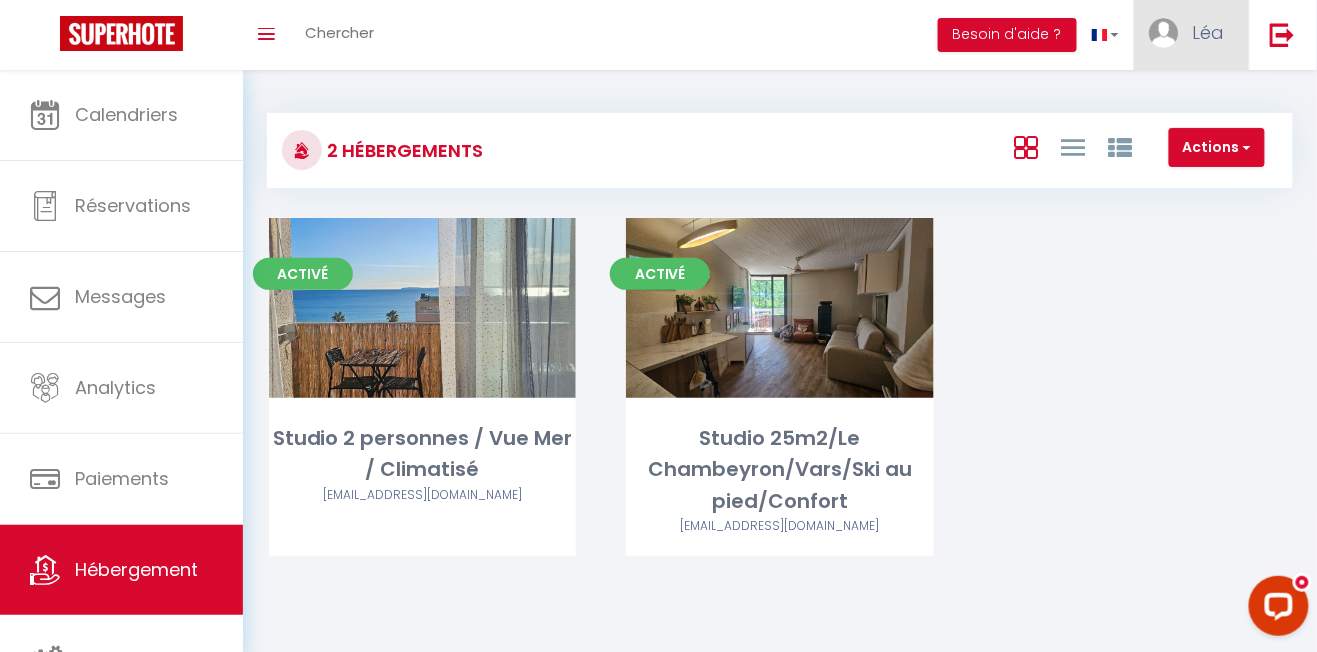click on "Léa" at bounding box center [1208, 32] 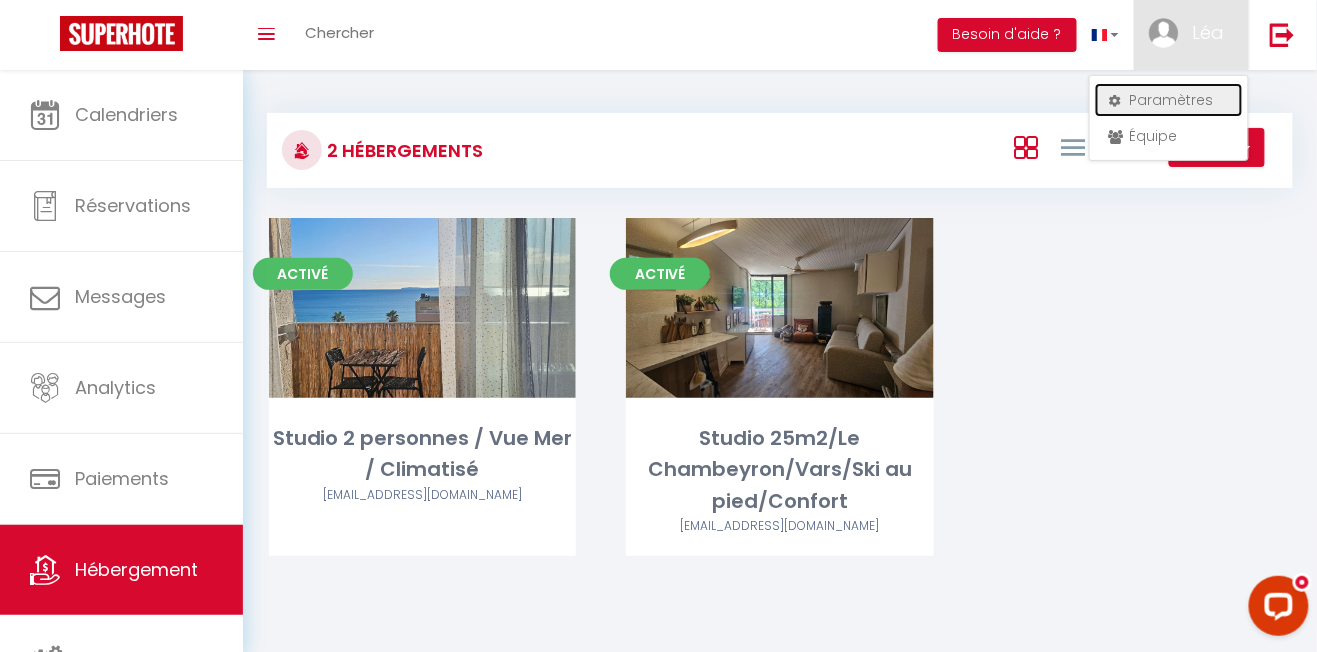 click on "Paramètres" at bounding box center [1169, 100] 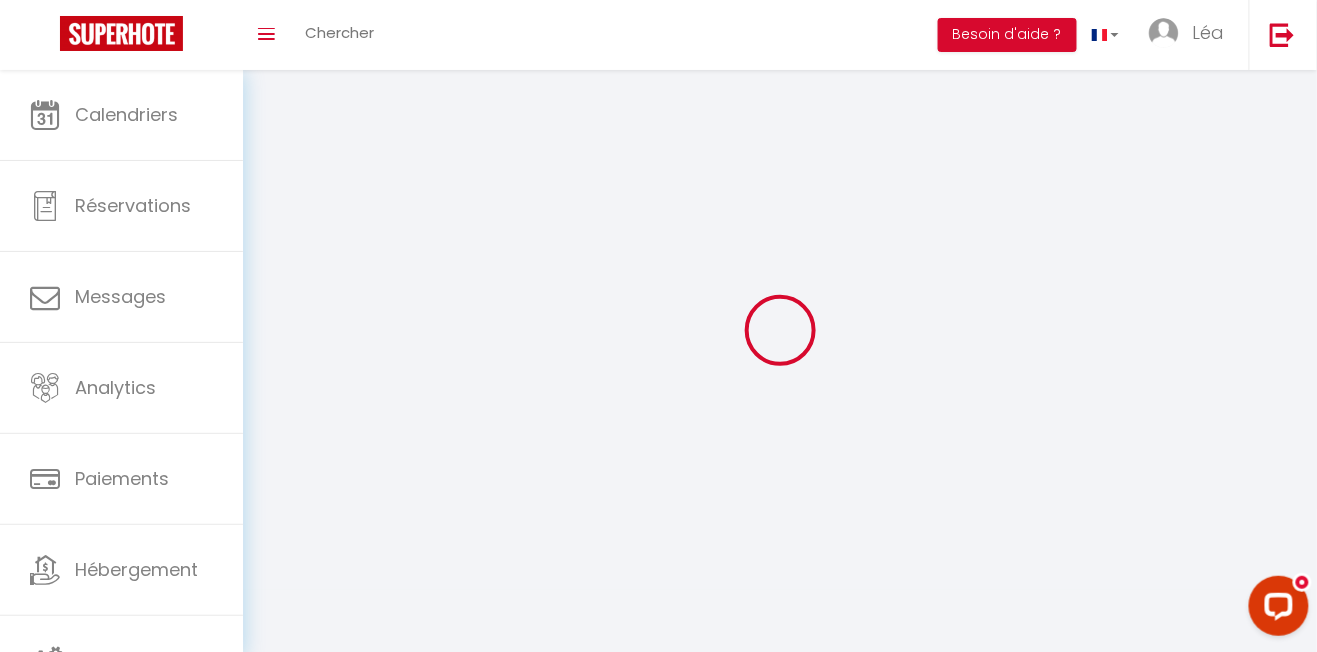 select 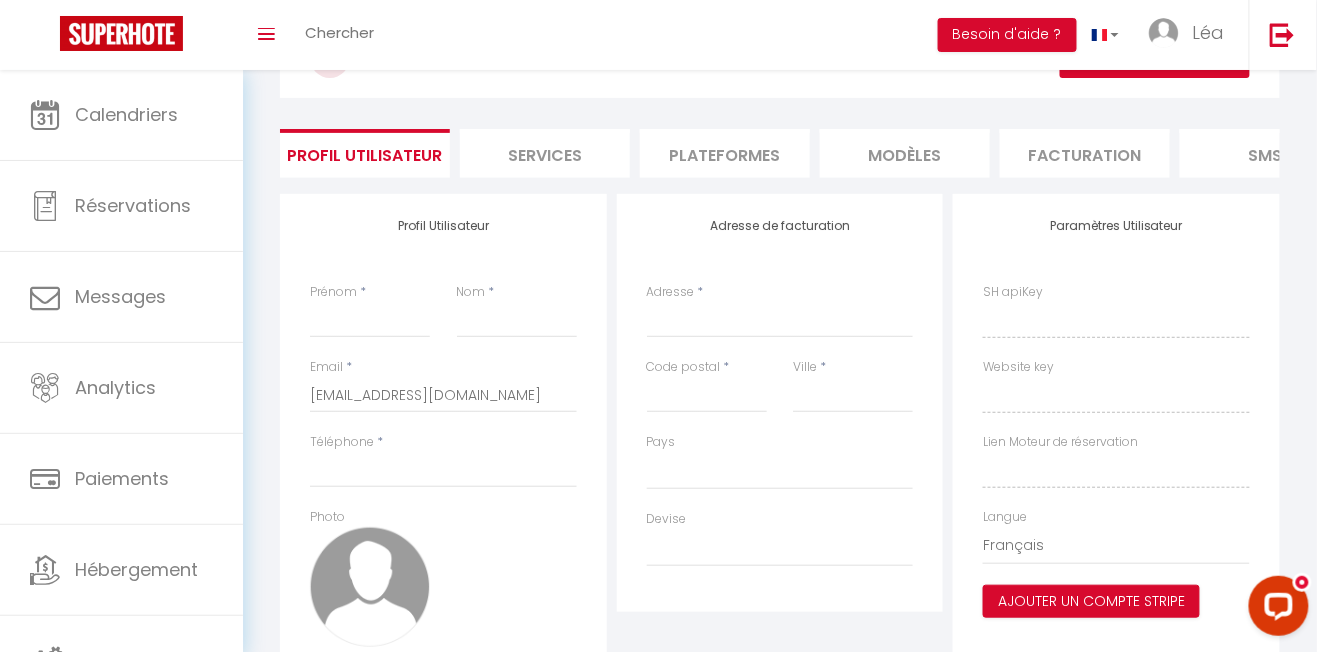 scroll, scrollTop: 113, scrollLeft: 0, axis: vertical 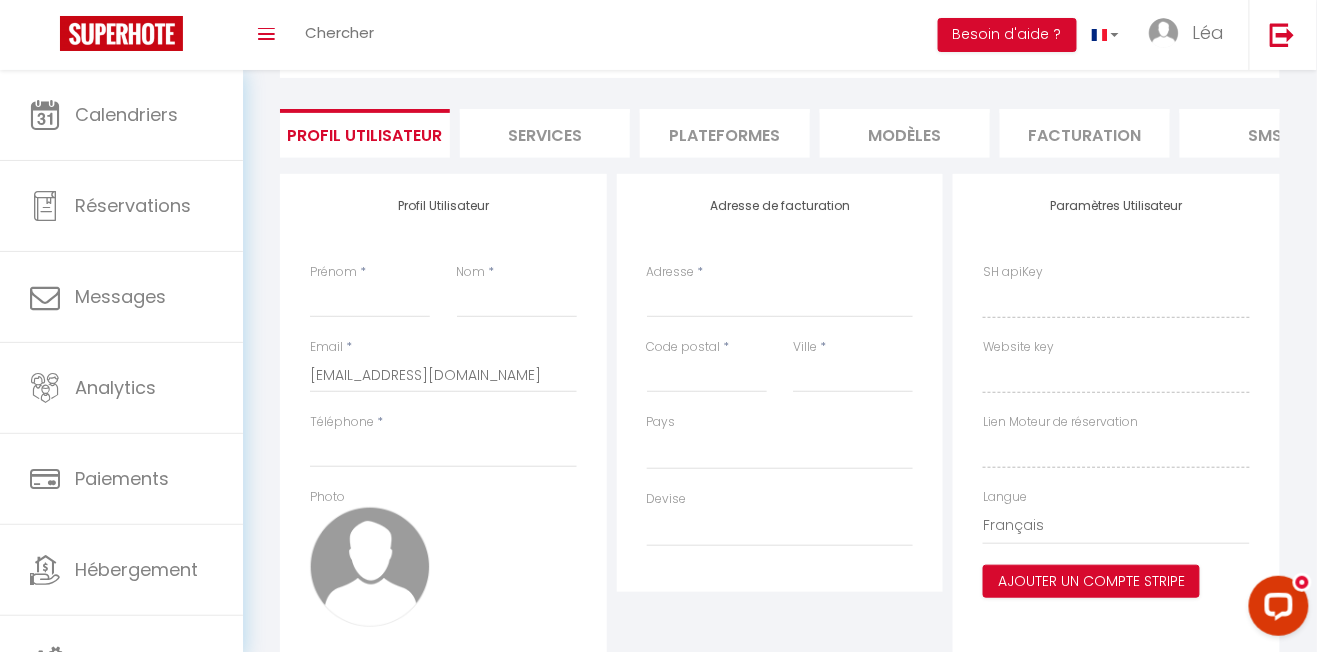 click on "Services" at bounding box center (545, 133) 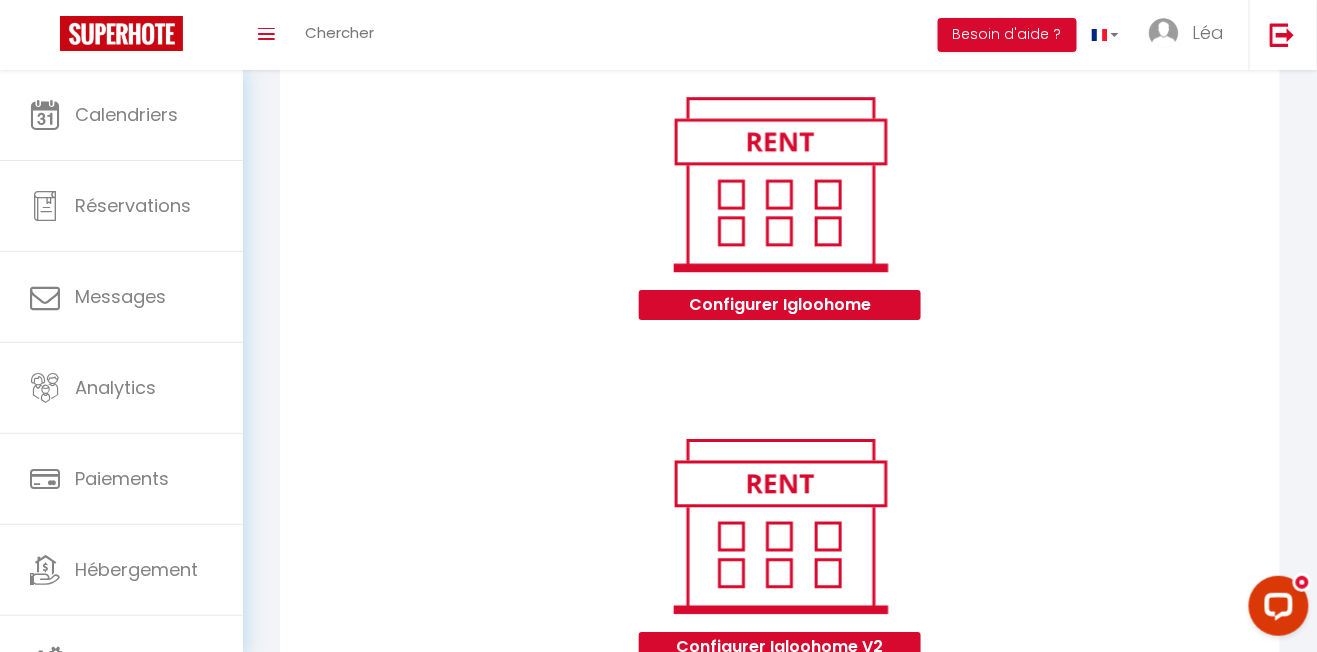 scroll, scrollTop: 1632, scrollLeft: 0, axis: vertical 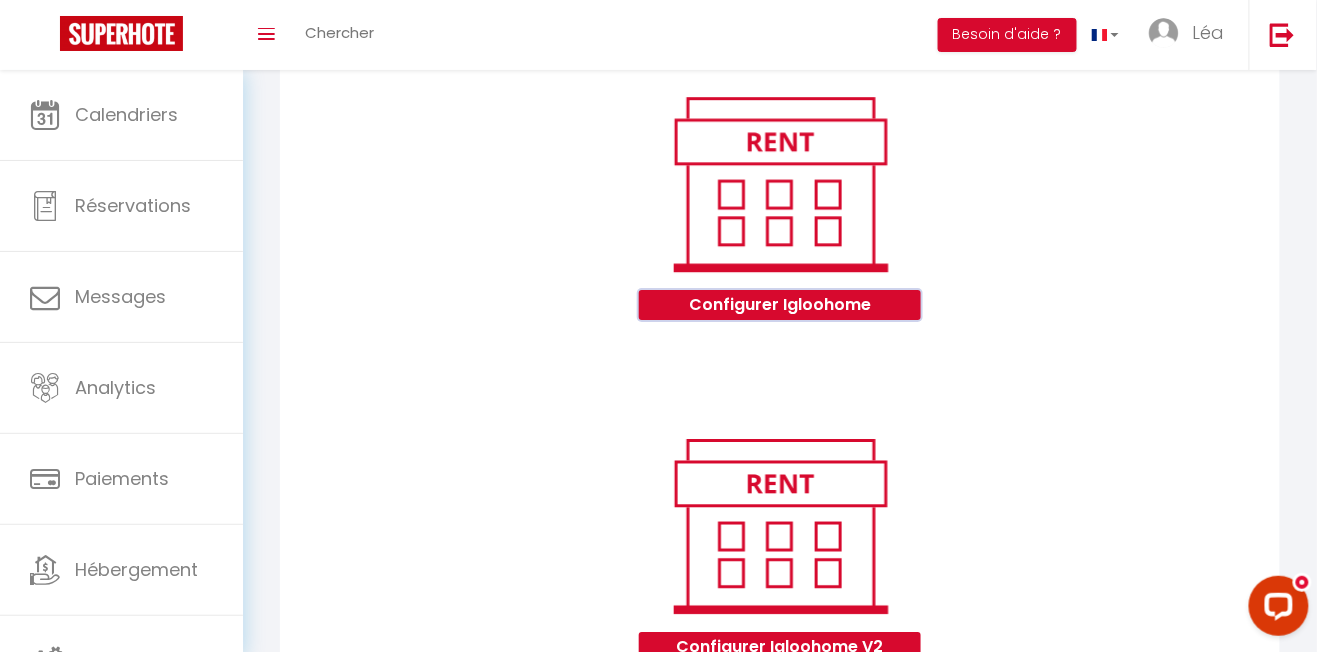 click on "Configurer Igloohome" at bounding box center [779, 305] 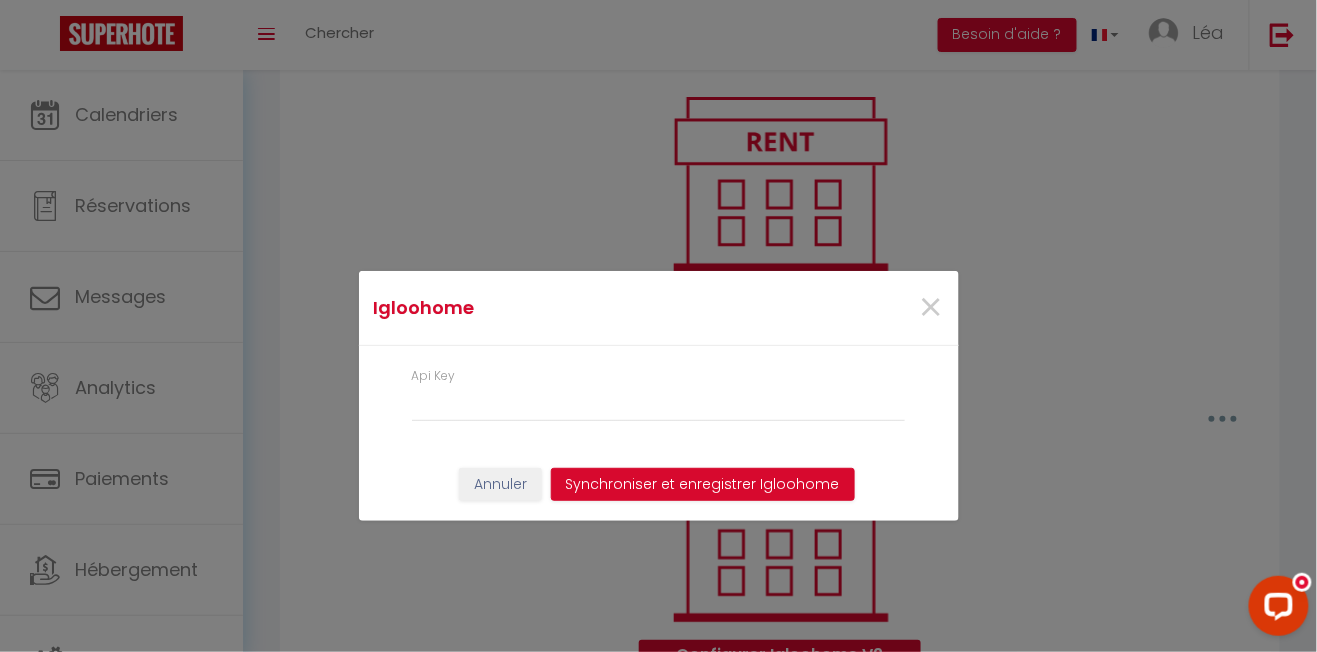 scroll, scrollTop: 59, scrollLeft: 0, axis: vertical 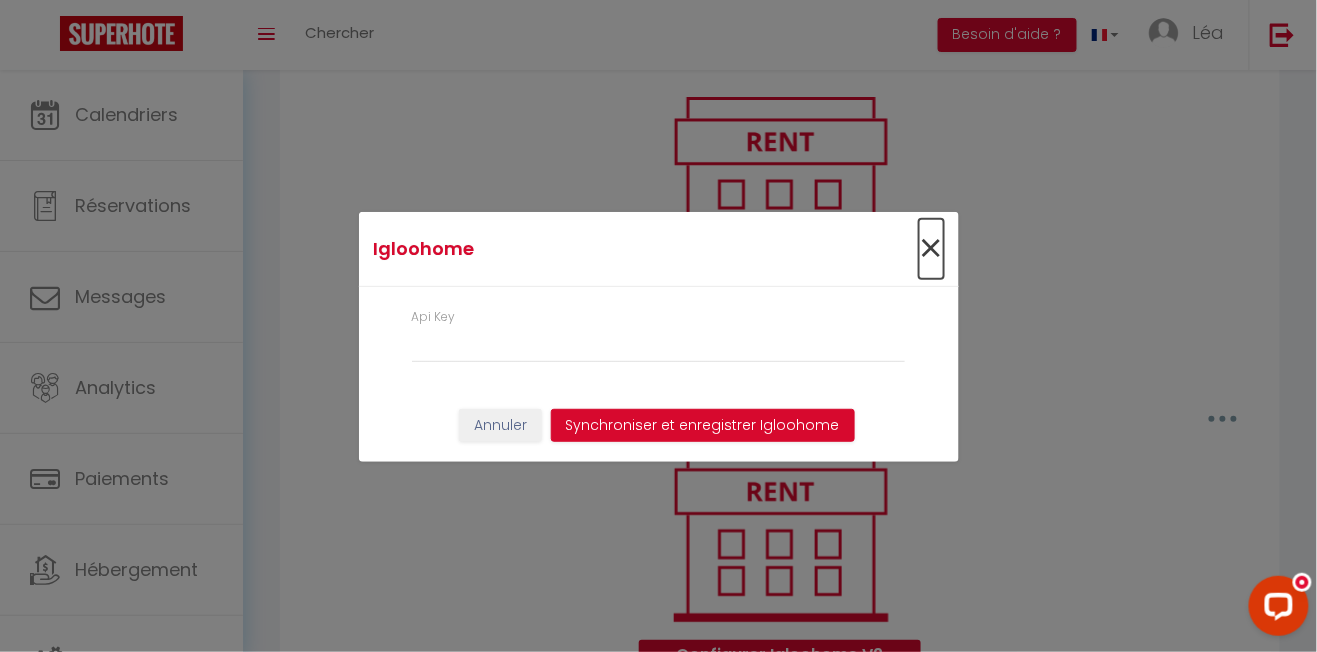 click on "×" at bounding box center (931, 249) 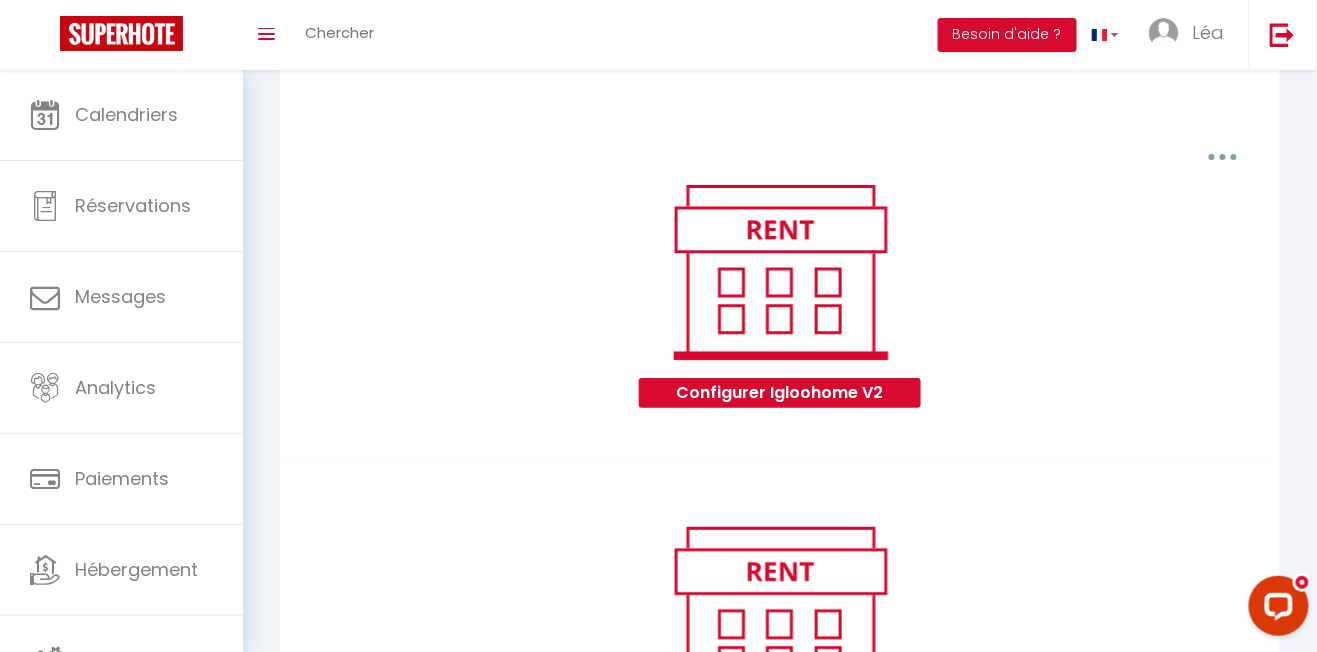 scroll, scrollTop: 1890, scrollLeft: 0, axis: vertical 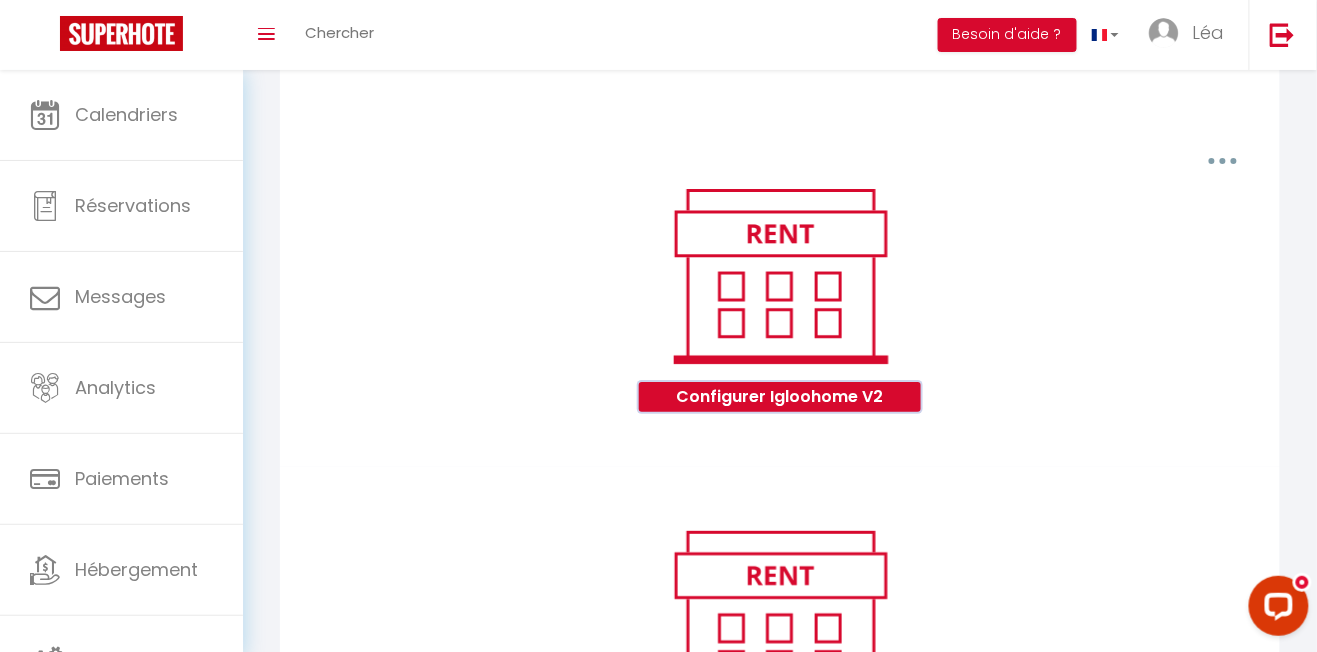 click on "Configurer Igloohome V2" at bounding box center (779, 397) 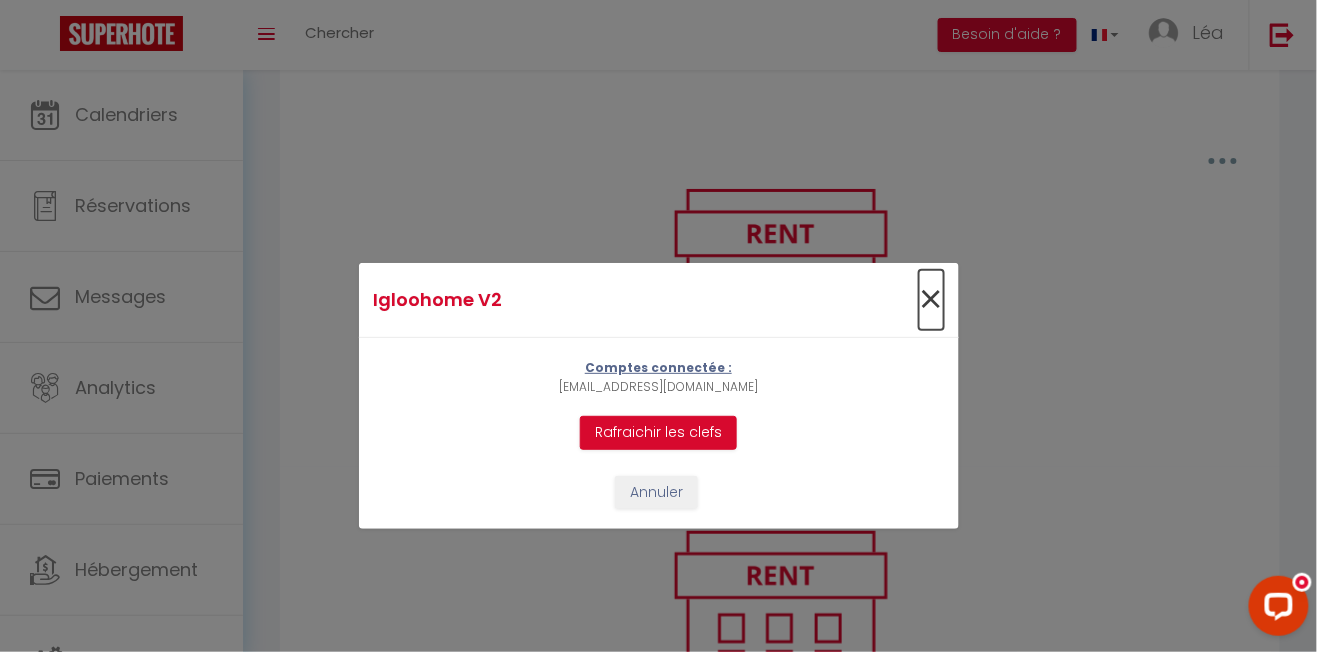 click on "×" at bounding box center (931, 300) 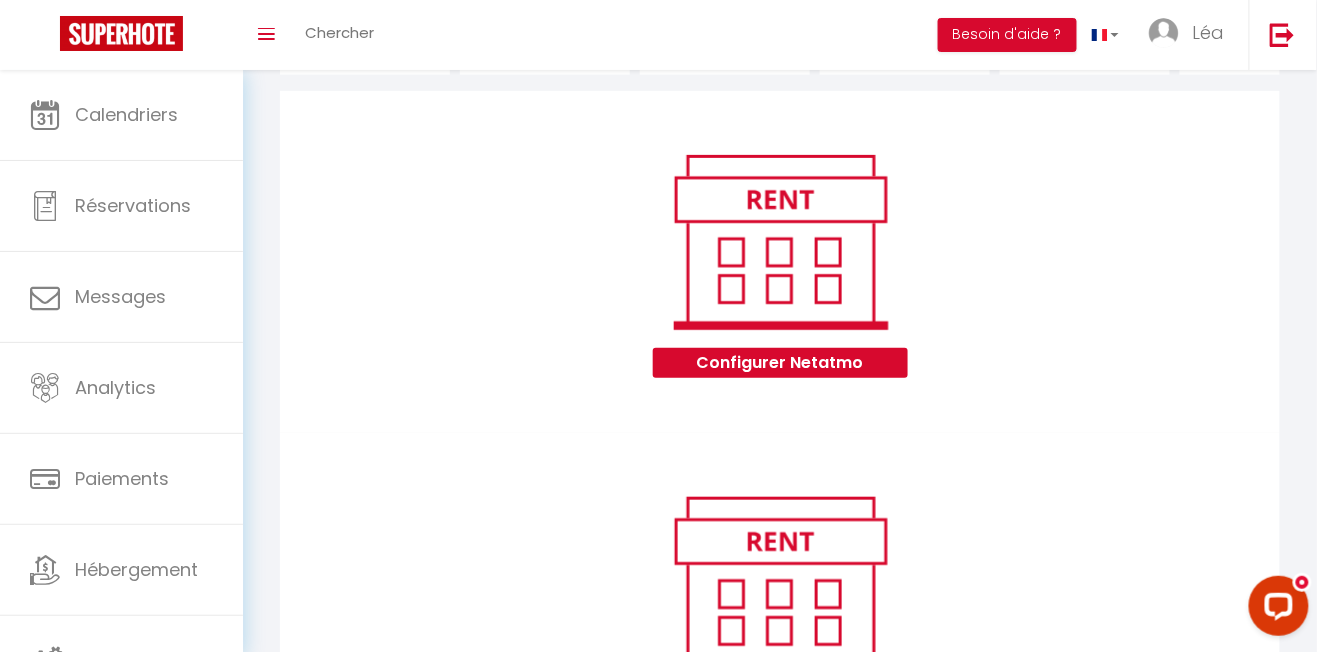 scroll, scrollTop: 197, scrollLeft: 0, axis: vertical 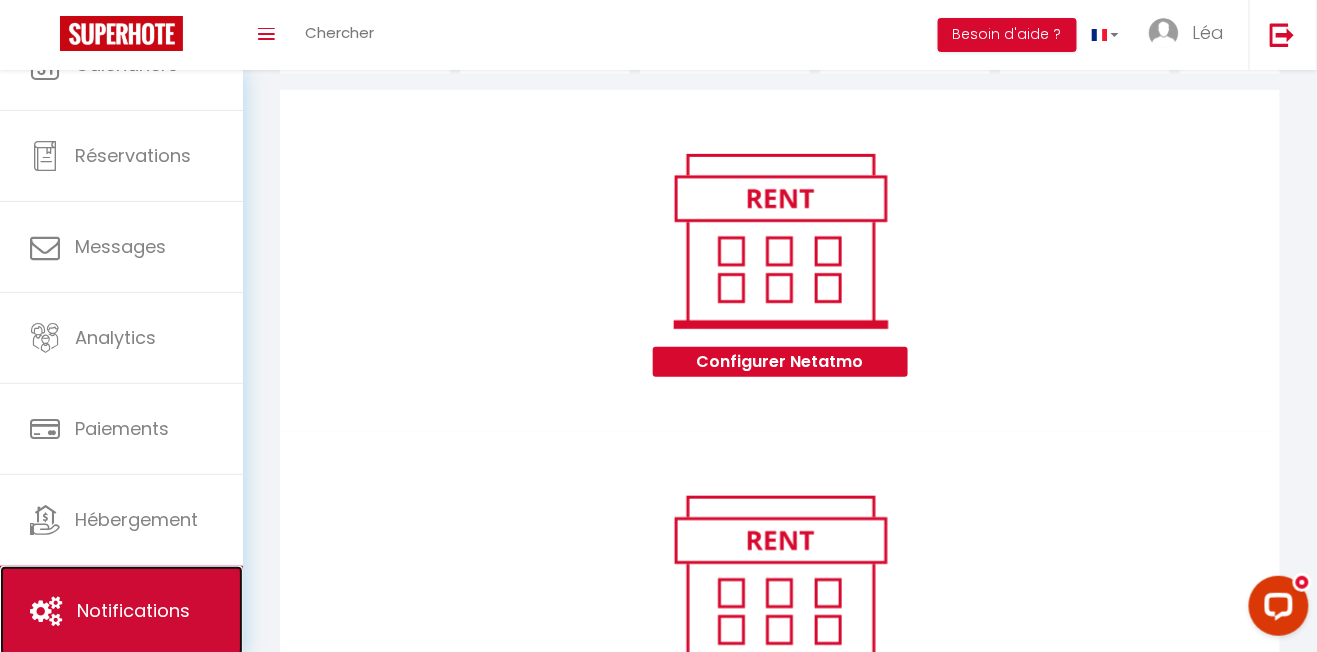 click on "Notifications" at bounding box center [133, 610] 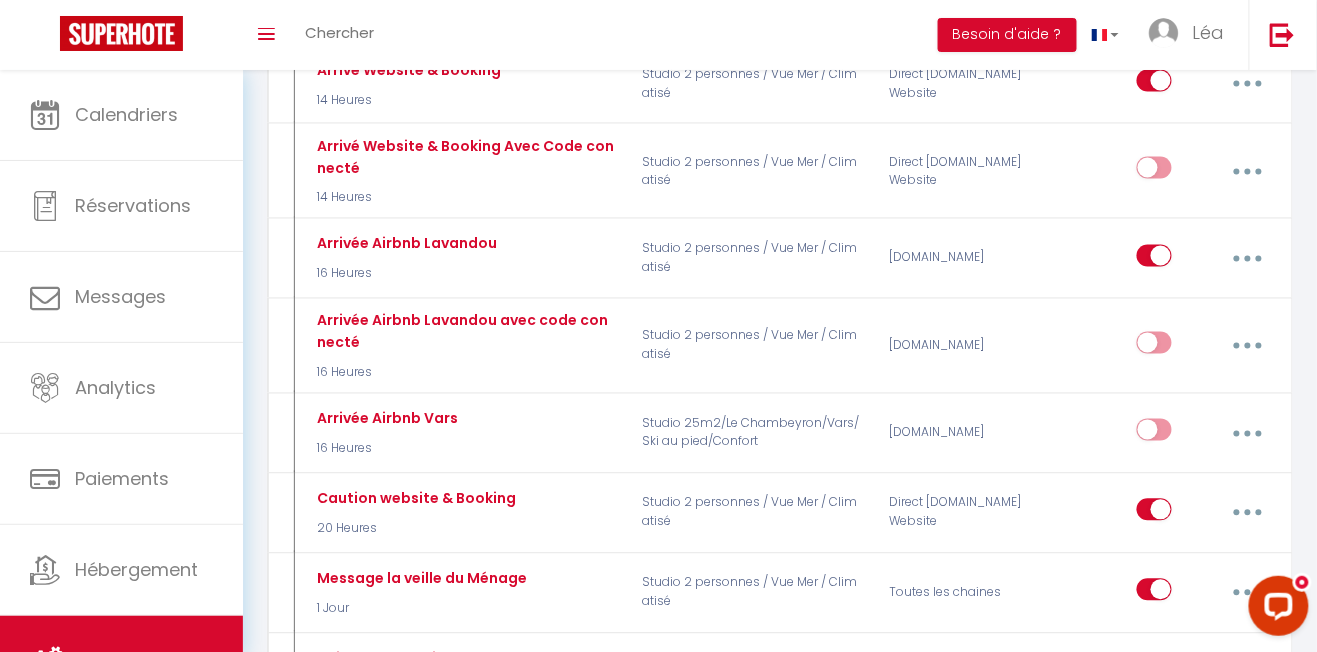 scroll, scrollTop: 818, scrollLeft: 0, axis: vertical 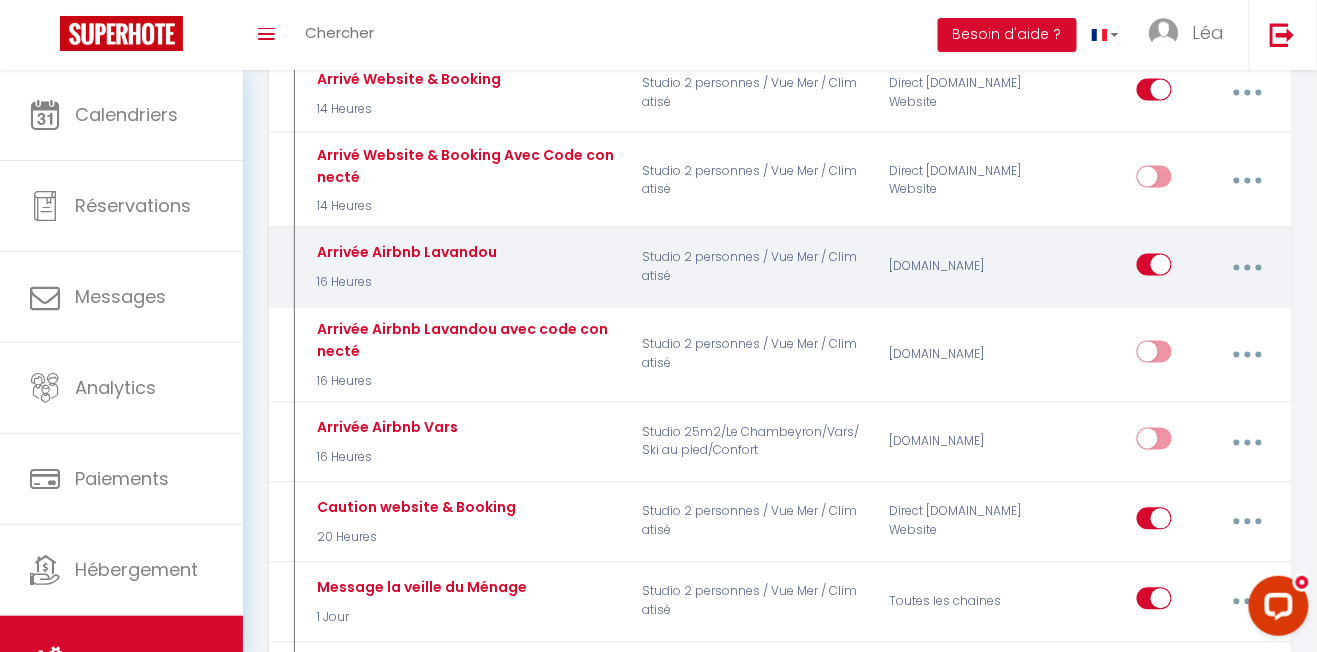 click at bounding box center (1248, 268) 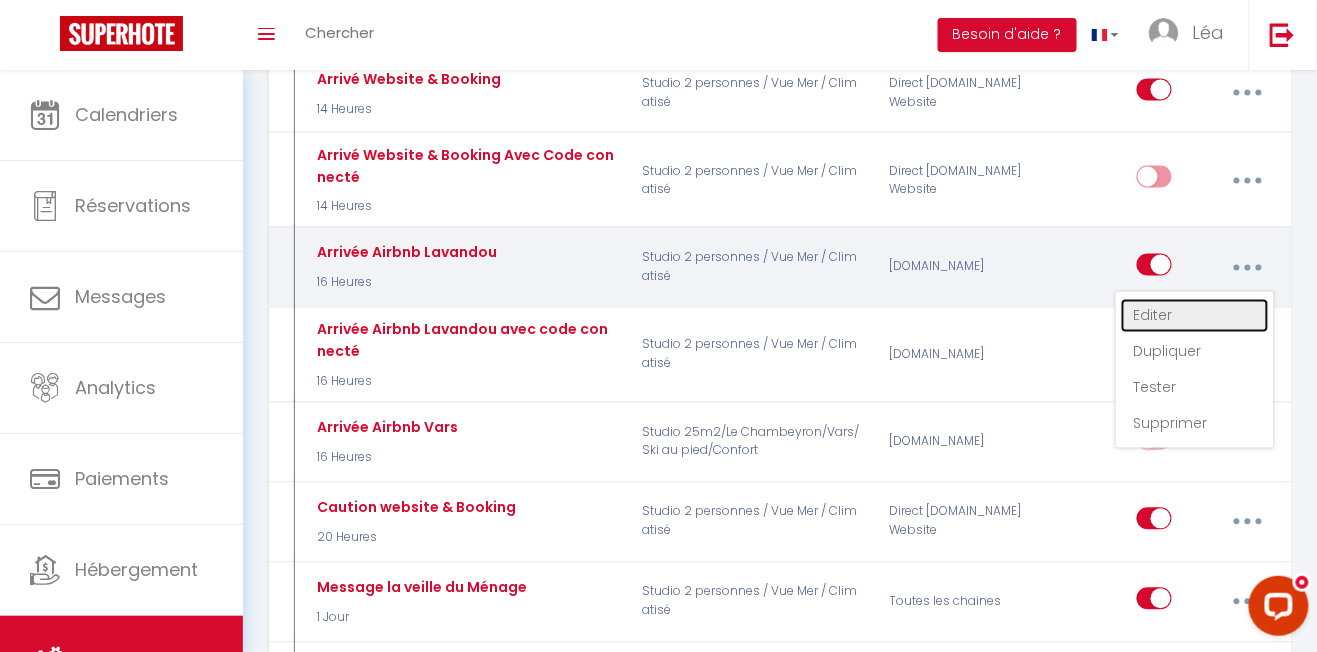 click on "Editer" at bounding box center (1195, 316) 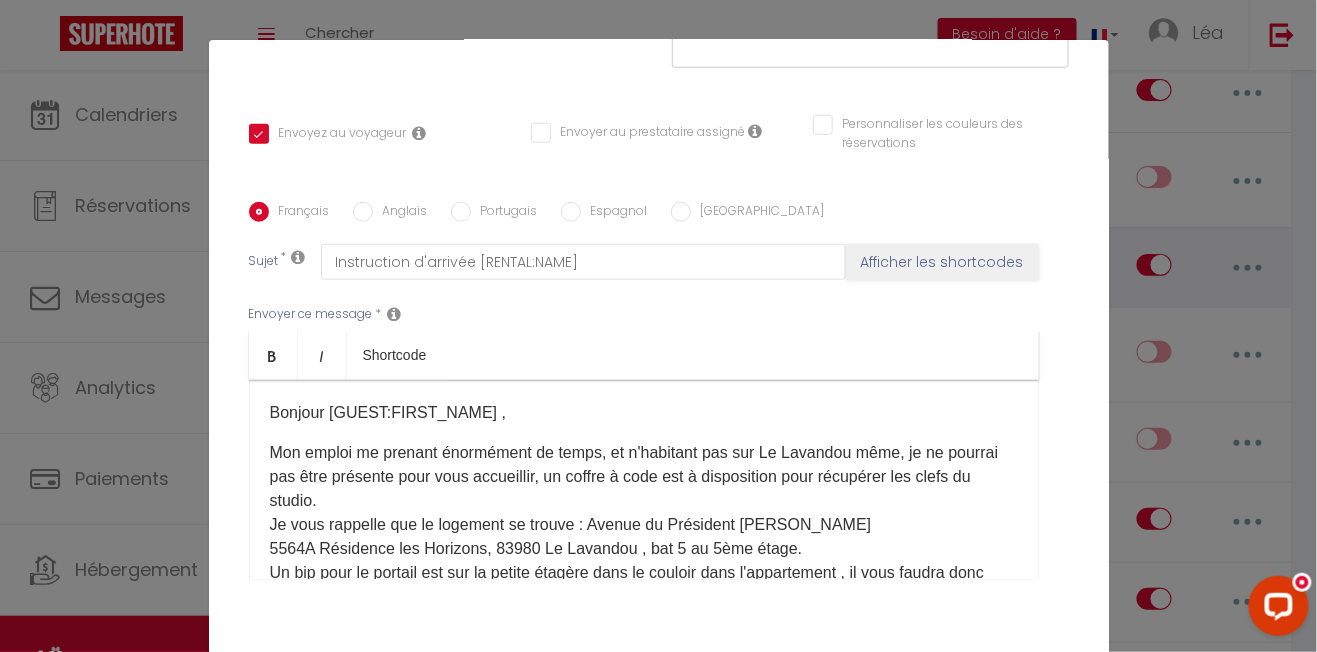 scroll, scrollTop: 440, scrollLeft: 0, axis: vertical 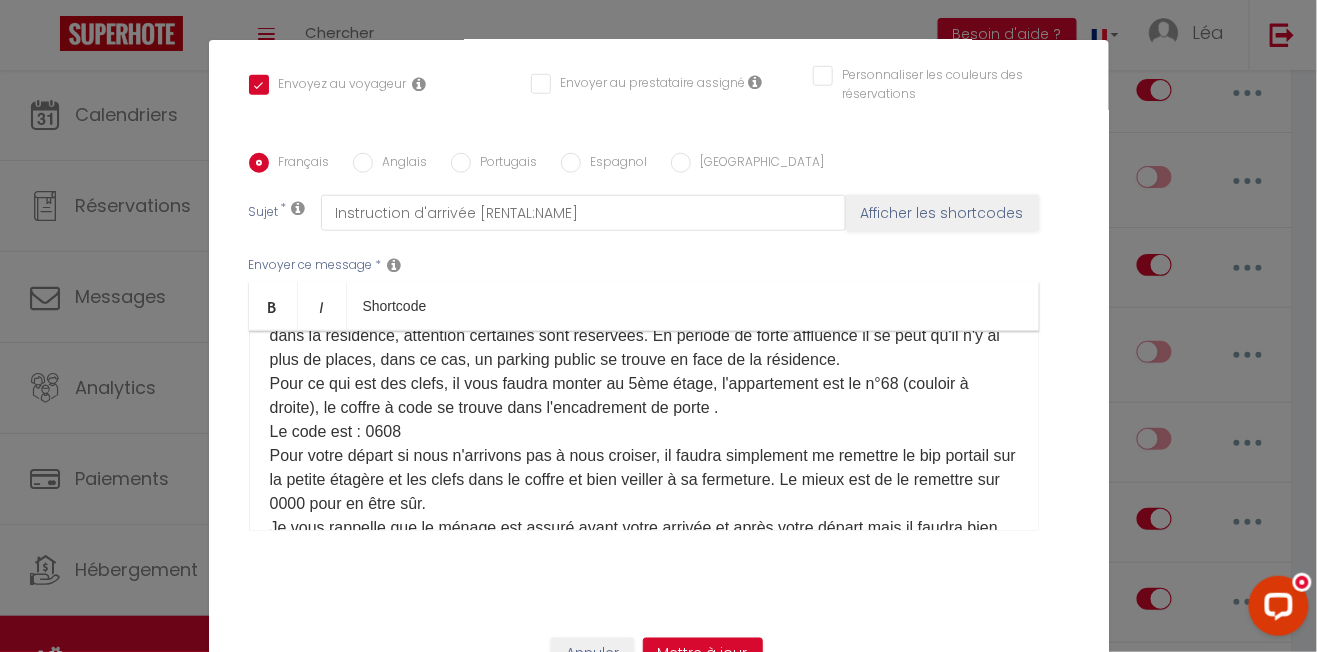 click on "Mon emploi me prenant énormément de temps, et n'habitant pas sur Le Lavandou même, je ne pourrai pas être présente pour vous accueillir, un coffre à code est à disposition pour récupérer les clefs du studio. Je vous rappelle que le logement se trouve : [STREET_ADDRESS][PERSON_NAME] Lavandou , bat 5 au 5ème étage. Un bip pour le portail est sur la petite étagère dans le couloir dans l'appartement , il vous faudra donc rentrer à pied par le petit portail qui est toujours ouvert, y récupérer les clefs et revenir pour y rentrer votre vehicule. (Petite astuce : Le Bip portail ouvre le portail quand vous vous approchez des vitres du couloir près de l'ascenseur) , ça évite de rescendre si vous êtes 2) . Des places de stationnement sont gratuites dans la résidence, attention certaines sont réservées. En période de forte affluence il se peut qu'il n'y ai plus de places, dans ce cas, un parking public se trouve en face de la résidence. Le code est : 0608" at bounding box center [644, 504] 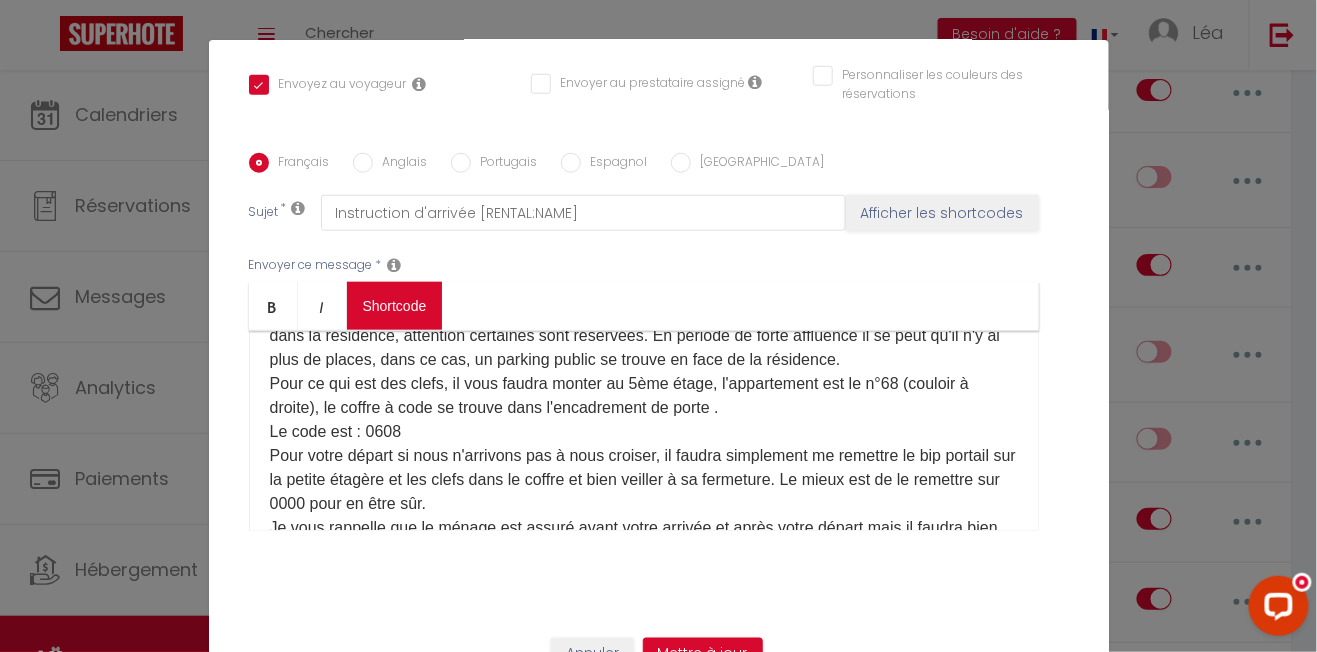click on "Coaching SuperHote ce soir à 18h00, pour participer:  [URL][DOMAIN_NAME][SECURITY_DATA]   ×     Toggle navigation       Toggle Search     Toggle menubar     Chercher   BUTTON
Besoin d'aide ?
Léa   Paramètres        Équipe     Résultat de la recherche   Aucun résultat     Calendriers     Réservations     Messages     Analytics      Paiements     Hébergement     Notifications                 Résultat de la recherche   Id   Appart   Voyageur    Checkin   Checkout   Nuits   Pers.   Plateforme   Statut     Résultat de la recherche   Aucun résultat          Notifications
Actions
Nouvelle Notification    Exporter    Importer    Tous les apparts    Studio 2 personnes / Vue Mer / Climatisé Studio 25m2/Le Chambeyron/Vars/Ski au pied/Confort
Actions
Nouveau shortcode personnalisé    Notifications" at bounding box center (658, 1510) 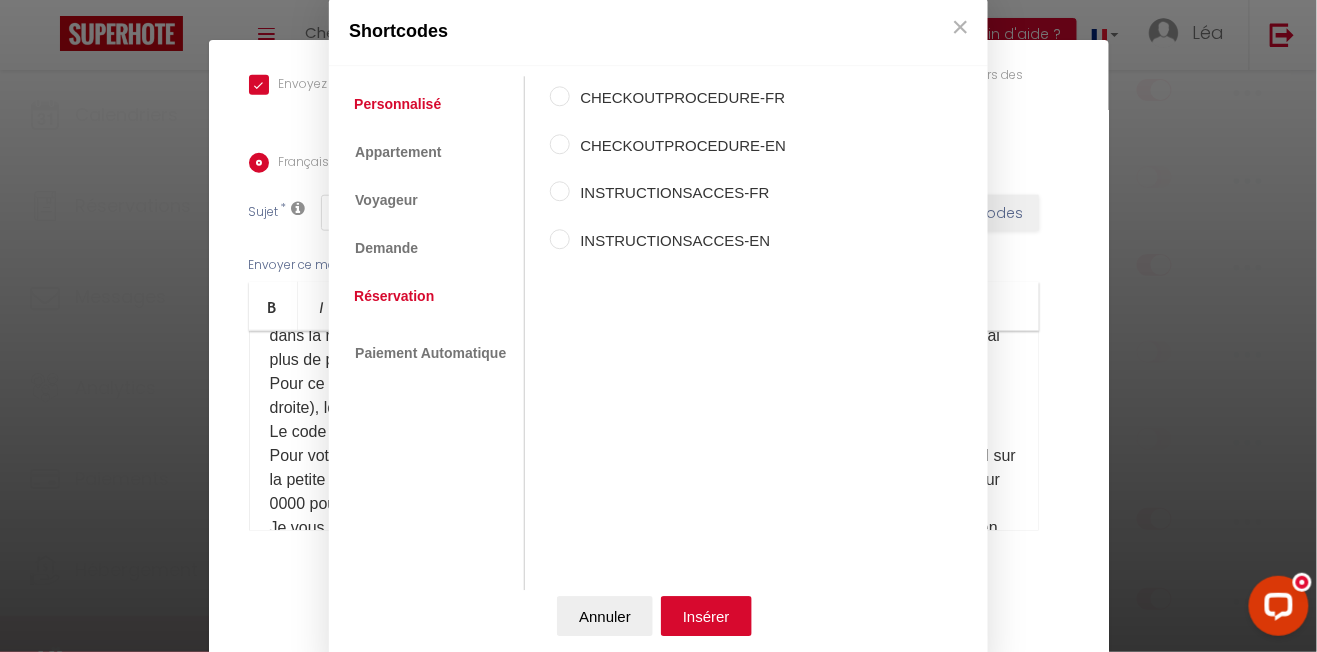 click on "Réservation" at bounding box center [394, 296] 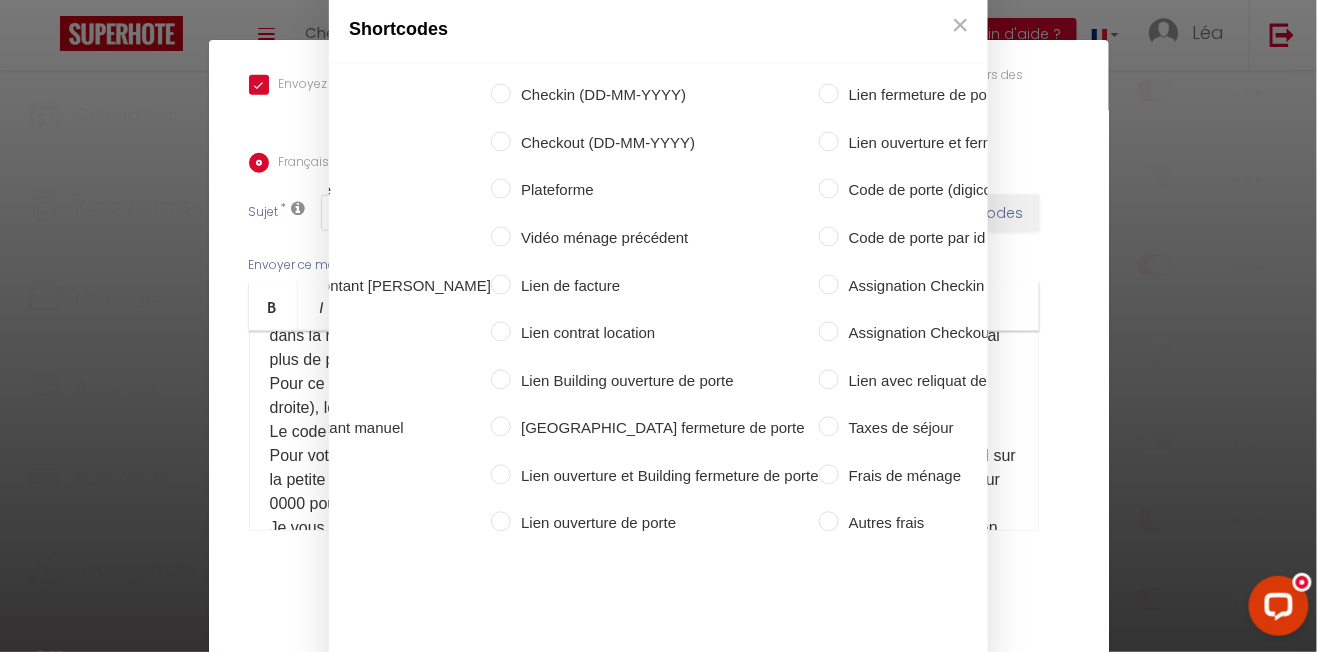 scroll, scrollTop: 0, scrollLeft: 477, axis: horizontal 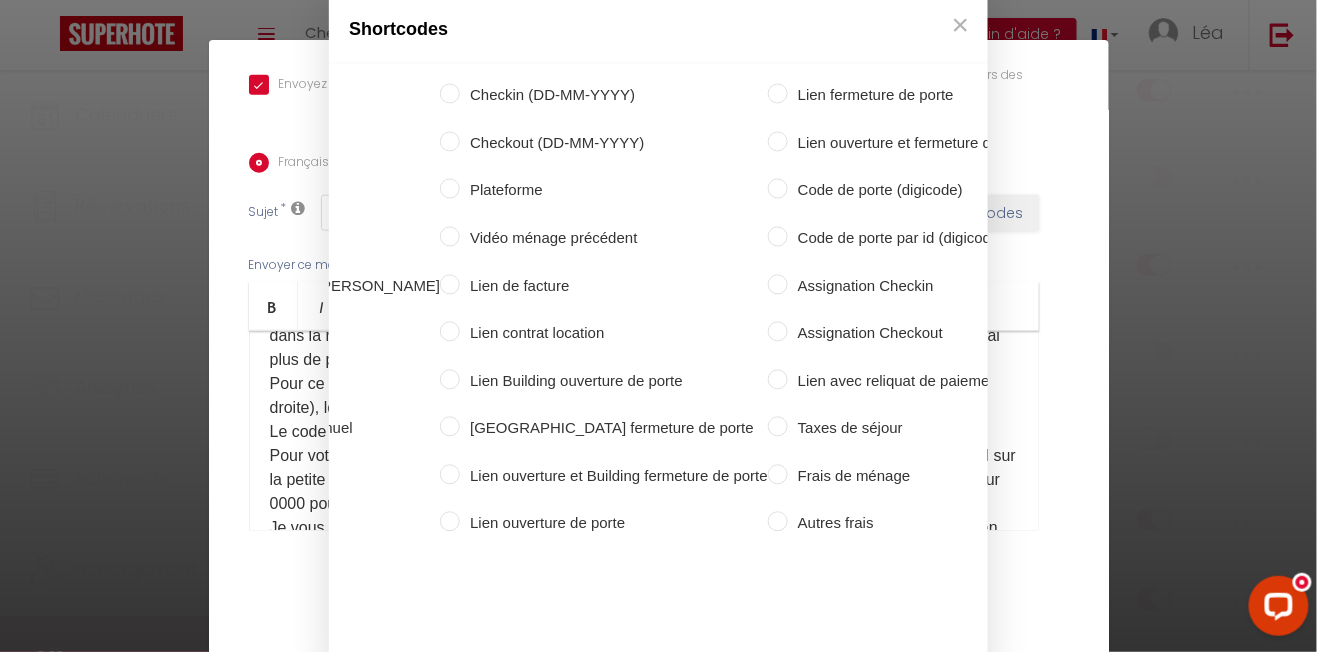 click on "Code de porte (digicode)" at bounding box center (930, 191) 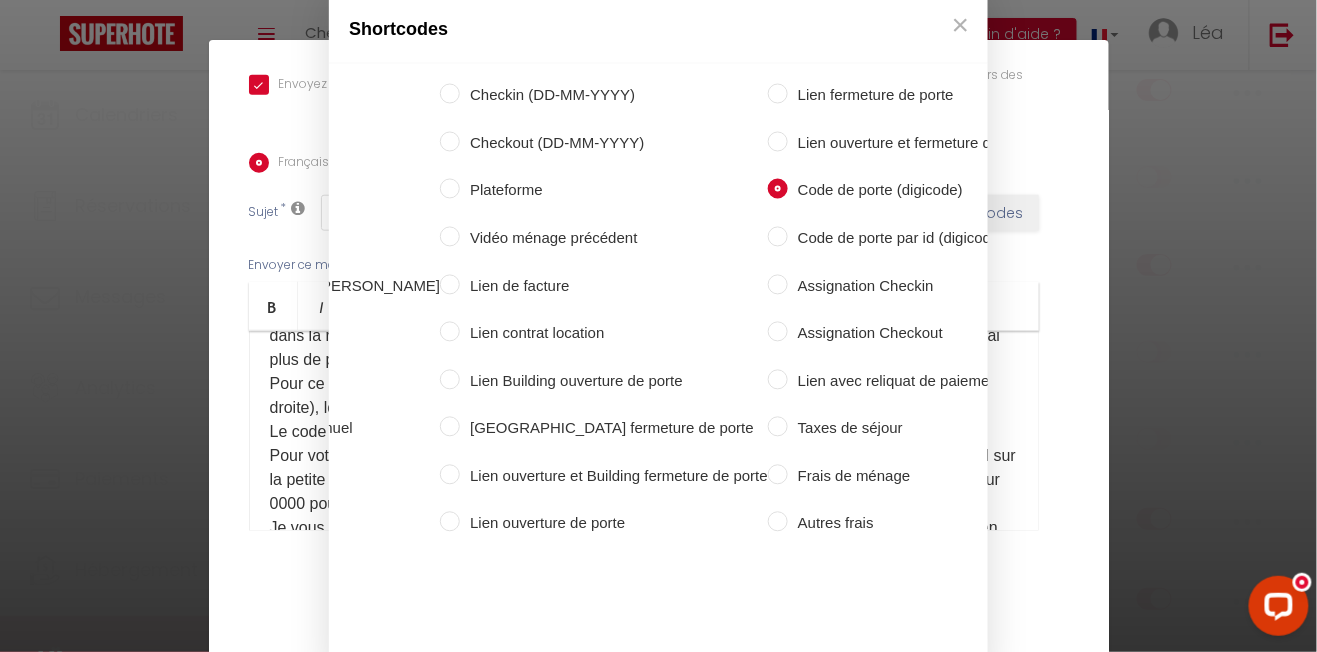 scroll, scrollTop: 56, scrollLeft: 0, axis: vertical 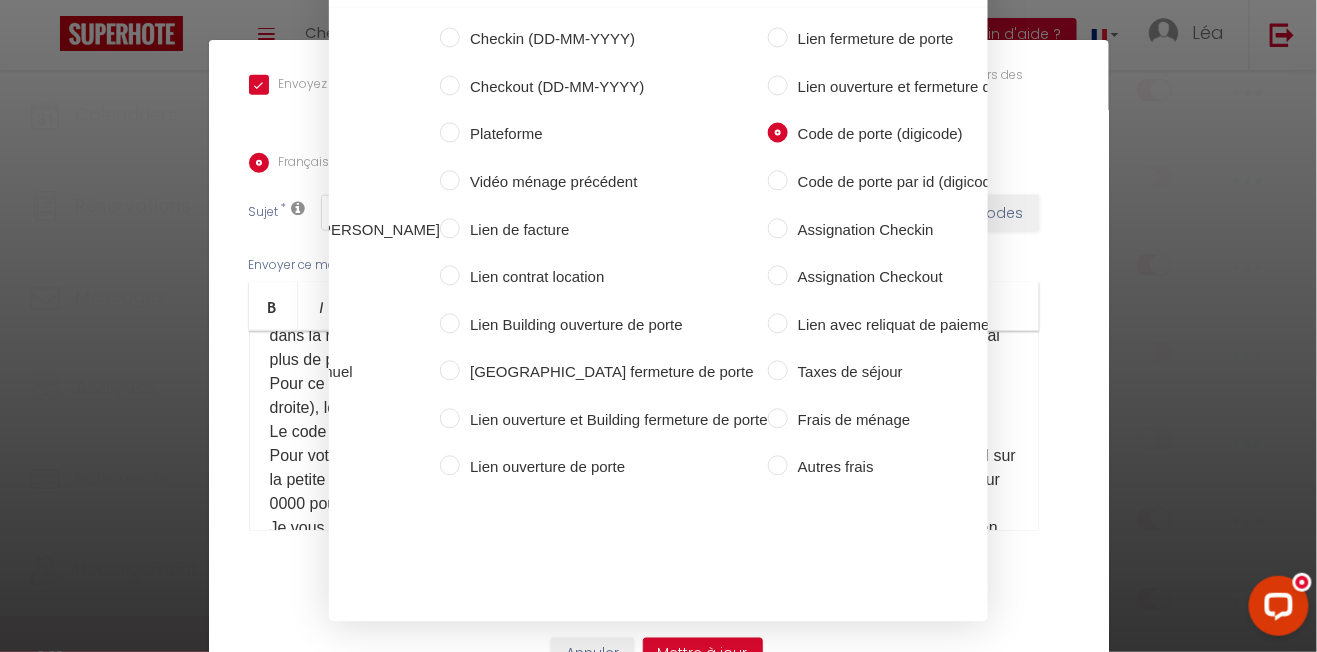 click on "Shortcodes
Personnalisé
Appartement
Voyageur
Demande
Réservation
Lien De Paiement
Paiement Automatique
CHECKOUTPROCEDURE-FR CHECKOUTPROCEDURE-EN INSTRUCTIONSACCES-FR INSTRUCTIONSACCES-EN
Nom du voyageur Prénom du voyageur Nom du famille du voyageur Email du voyageur Téléphone du voyageur Ville du voyageur Pays du voyageur Adresse du voyageur
Formulaire Bienvenue Formulaire Checkin Nom de l'appart Prénom de l'hôte de location Nom de famille de l'hôte de location Email de l'appart Téléphone de l'appart Adresse de l'appart Code postal Ville de l'appart Pays de l'appart Heure d'arrivée de la location" at bounding box center (658, 326) 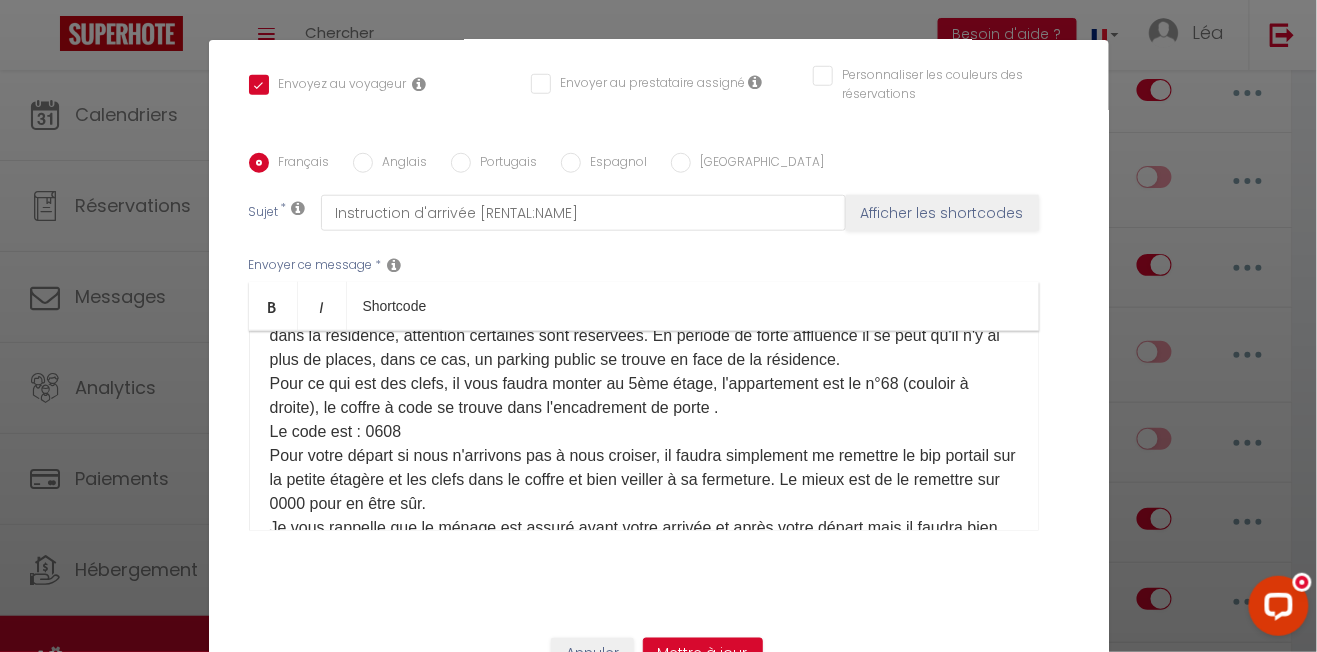 scroll, scrollTop: 79, scrollLeft: 0, axis: vertical 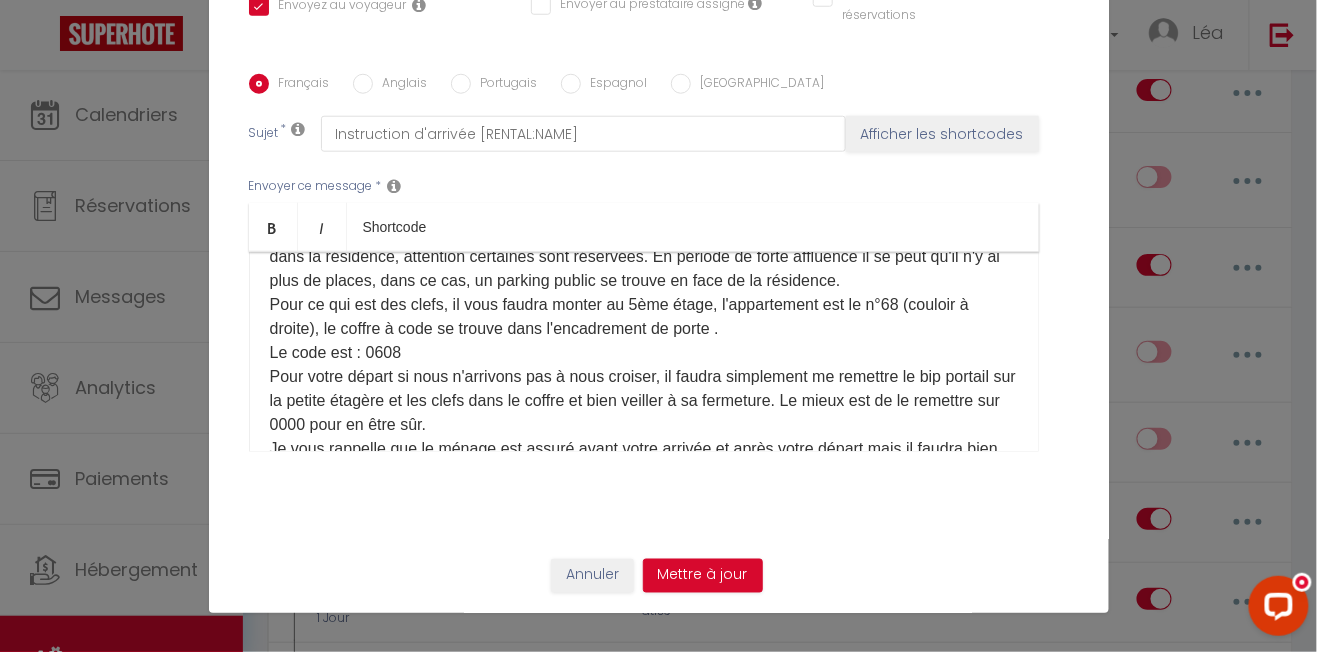 click on "Mon emploi me prenant énormément de temps, et n'habitant pas sur Le Lavandou même, je ne pourrai pas être présente pour vous accueillir, un coffre à code est à disposition pour récupérer les clefs du studio. Je vous rappelle que le logement se trouve : Avenue du Président Auriol  5564A Résidence les Horizons, 83980 Le Lavandou , bat 5 au 5ème étage. Un bip pour le portail est sur la petite étagère dans le couloir dans l'appartement , il vous faudra donc rentrer à pied par le petit portail qui est toujours ouvert, y récupérer les clefs et revenir pour y rentrer votre vehicule. (Petite astuce : Le Bip portail ouvre le portail quand vous vous approchez des vitres du couloir près de l'ascenseur) , ça évite de rescendre si vous êtes 2) . Des places de stationnement sont gratuites dans la résidence, attention certaines sont réservées. En période de forte affluence il se peut qu'il n'y ai plus de places, dans ce cas, un parking public se trouve en face de la résidence. Je vous remercie." at bounding box center (644, 425) 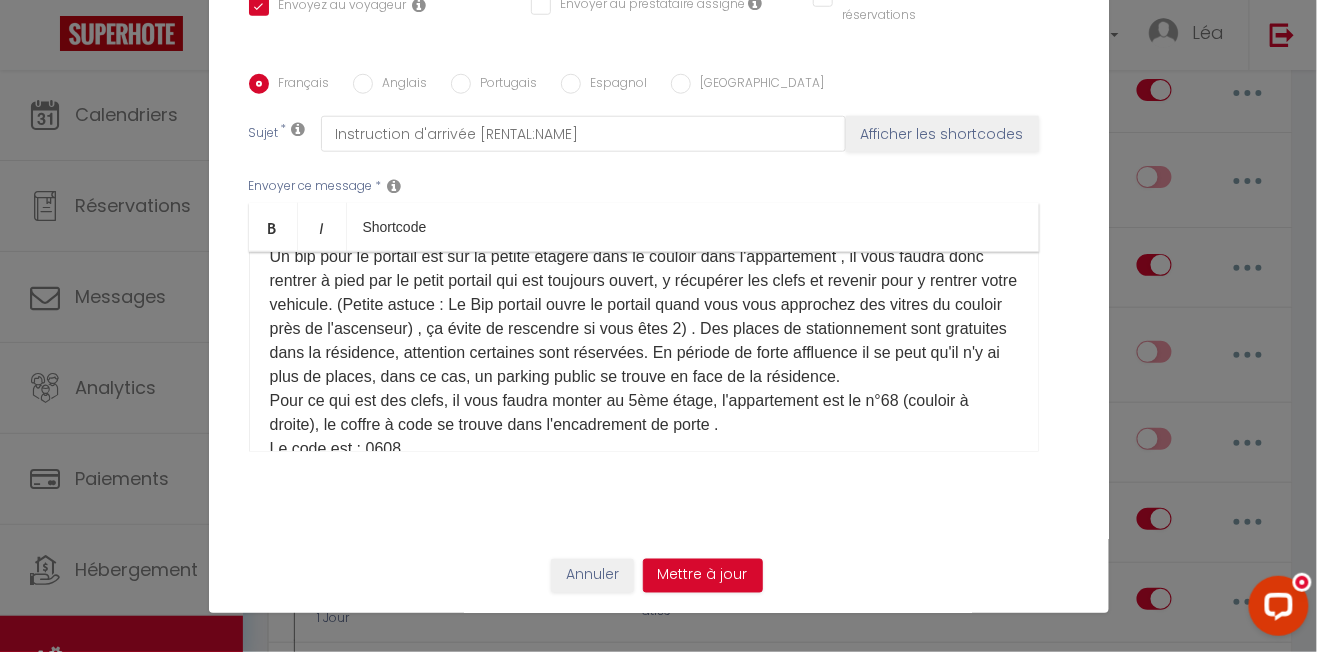 scroll, scrollTop: 187, scrollLeft: 0, axis: vertical 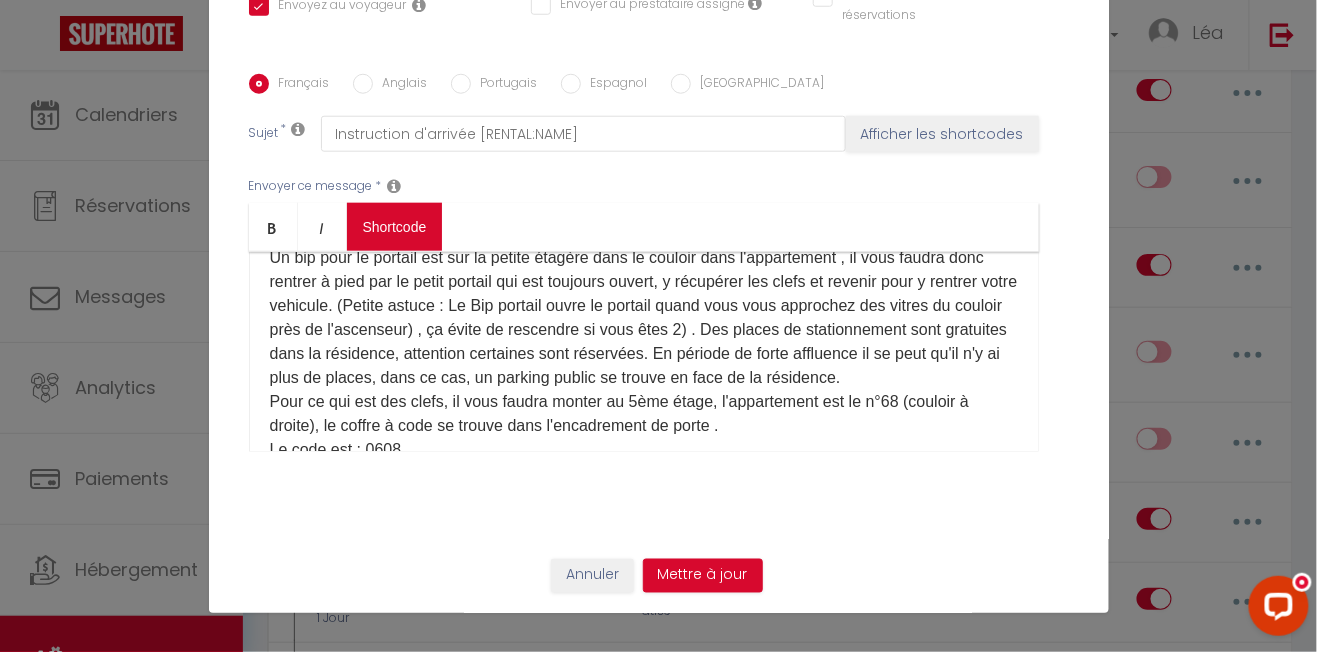 click on "Coaching SuperHote ce soir à 18h00, pour participer:  https://us02web.zoom.us/j/4667554618?pwd=QUhUTnBqenhNTG1HazhBOFJXWjRYUT09   ×     Toggle navigation       Toggle Search     Toggle menubar     Chercher   BUTTON
Besoin d'aide ?
Léa   Paramètres        Équipe     Résultat de la recherche   Aucun résultat     Calendriers     Réservations     Messages     Analytics      Paiements     Hébergement     Notifications                 Résultat de la recherche   Id   Appart   Voyageur    Checkin   Checkout   Nuits   Pers.   Plateforme   Statut     Résultat de la recherche   Aucun résultat          Notifications
Actions
Nouvelle Notification    Exporter    Importer    Tous les apparts    Studio 2 personnes / Vue Mer / Climatisé Studio 25m2/Le Chambeyron/Vars/Ski au pied/Confort
Actions
Nouveau shortcode personnalisé    Notifications" at bounding box center [658, 1510] 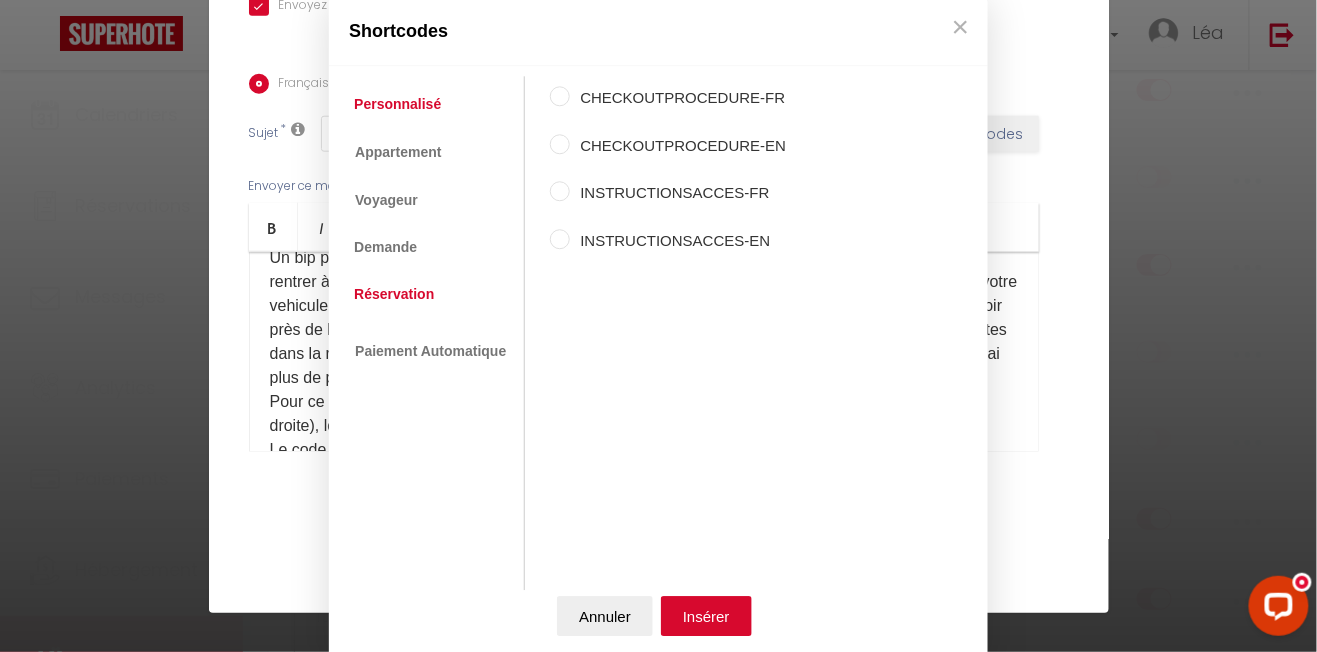 click on "Réservation" at bounding box center (394, 294) 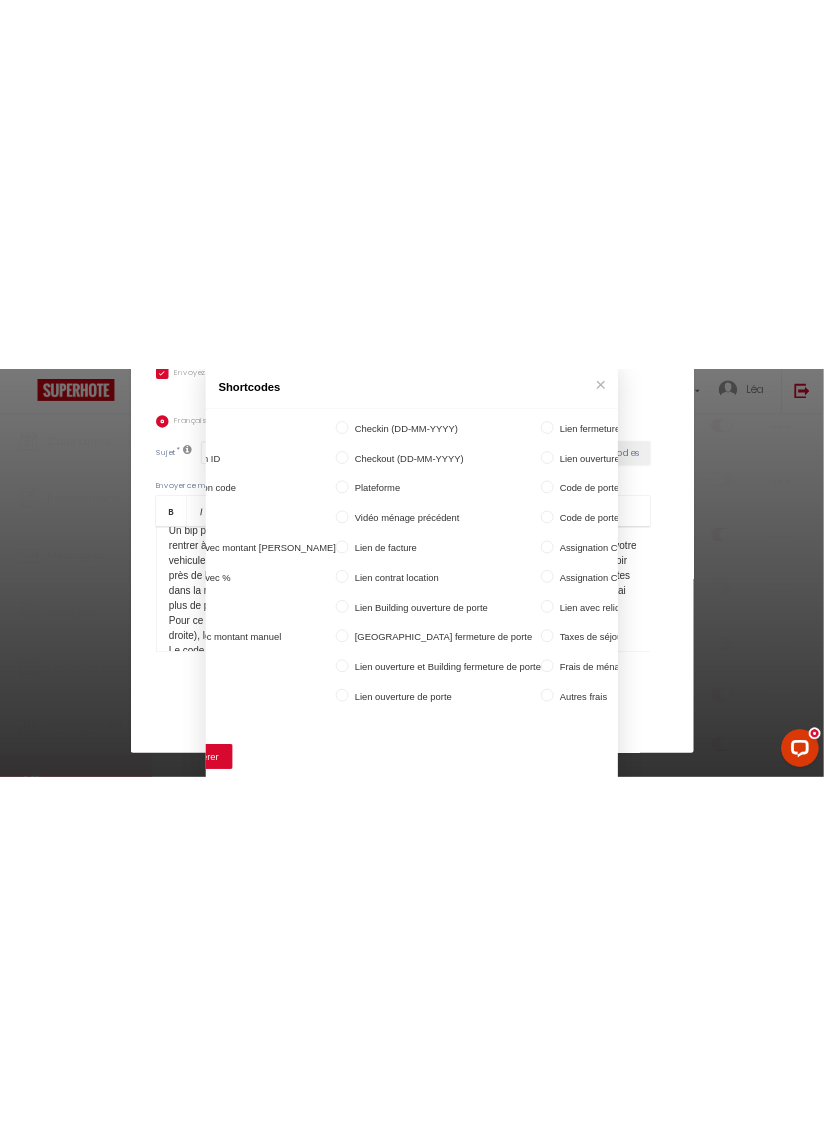 scroll, scrollTop: 0, scrollLeft: 477, axis: horizontal 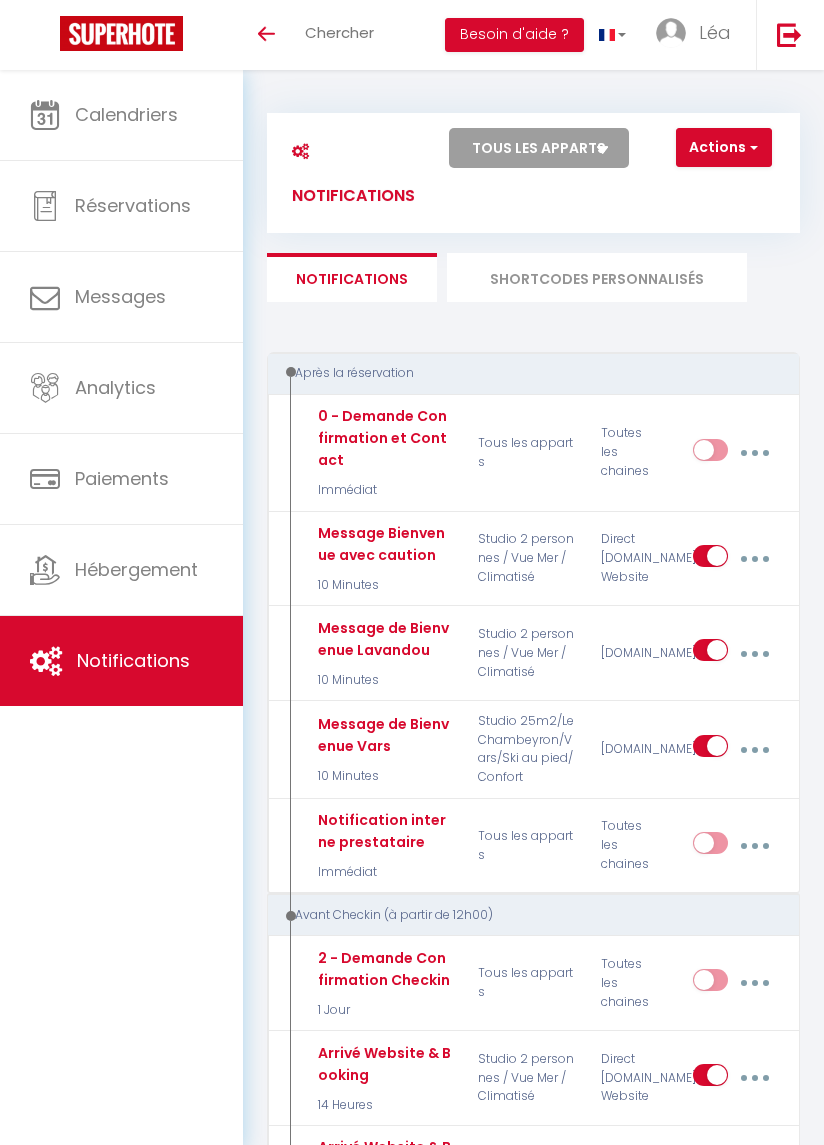 select 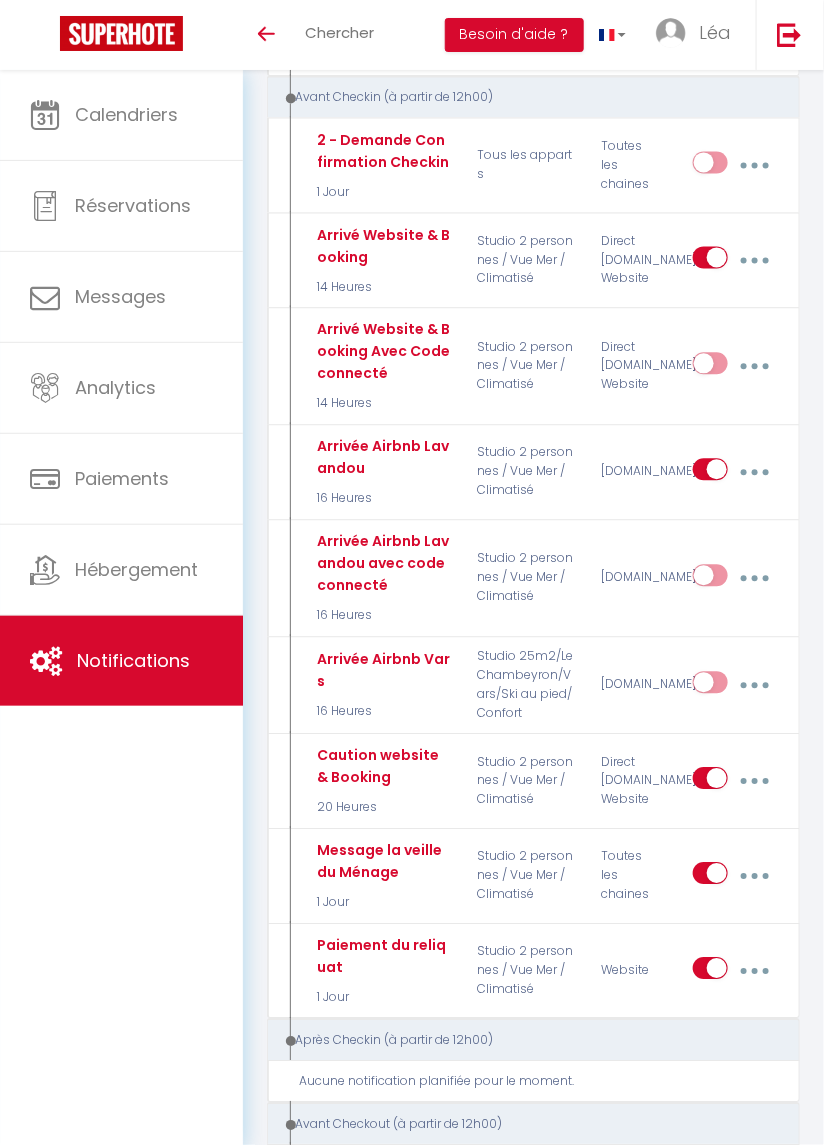 select 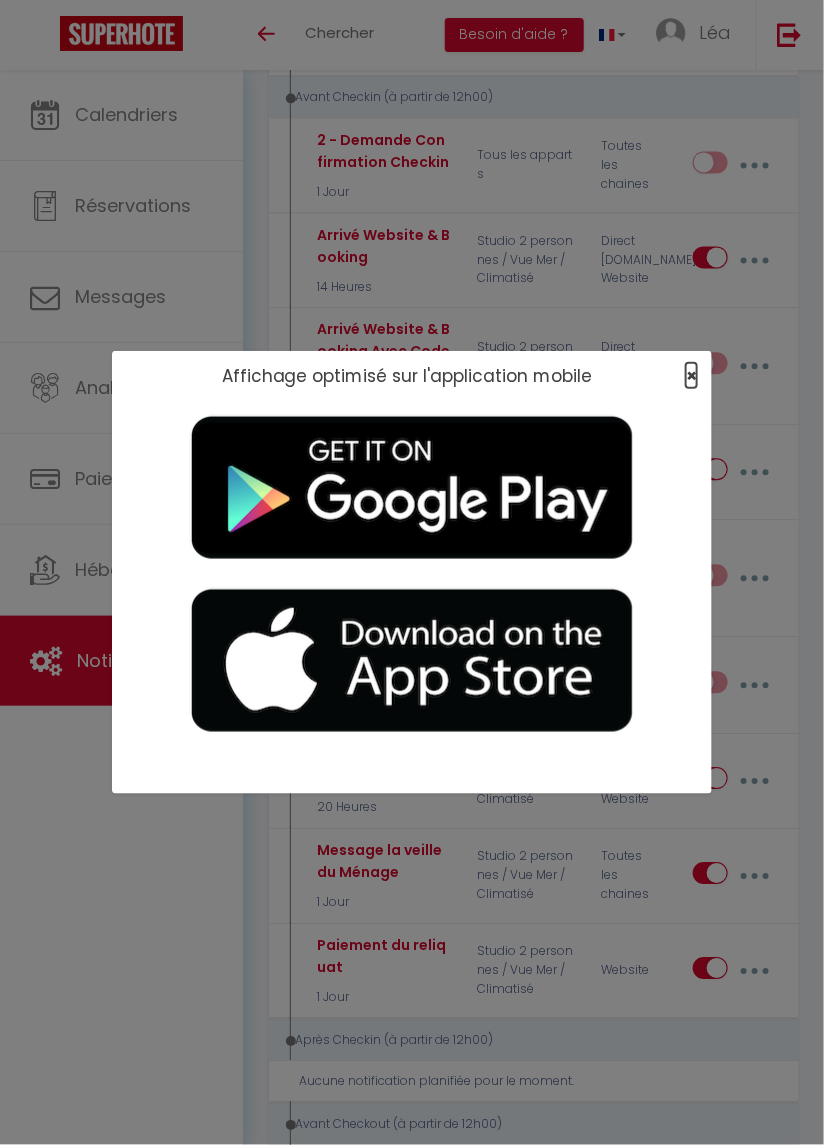 click on "×" at bounding box center [691, 375] 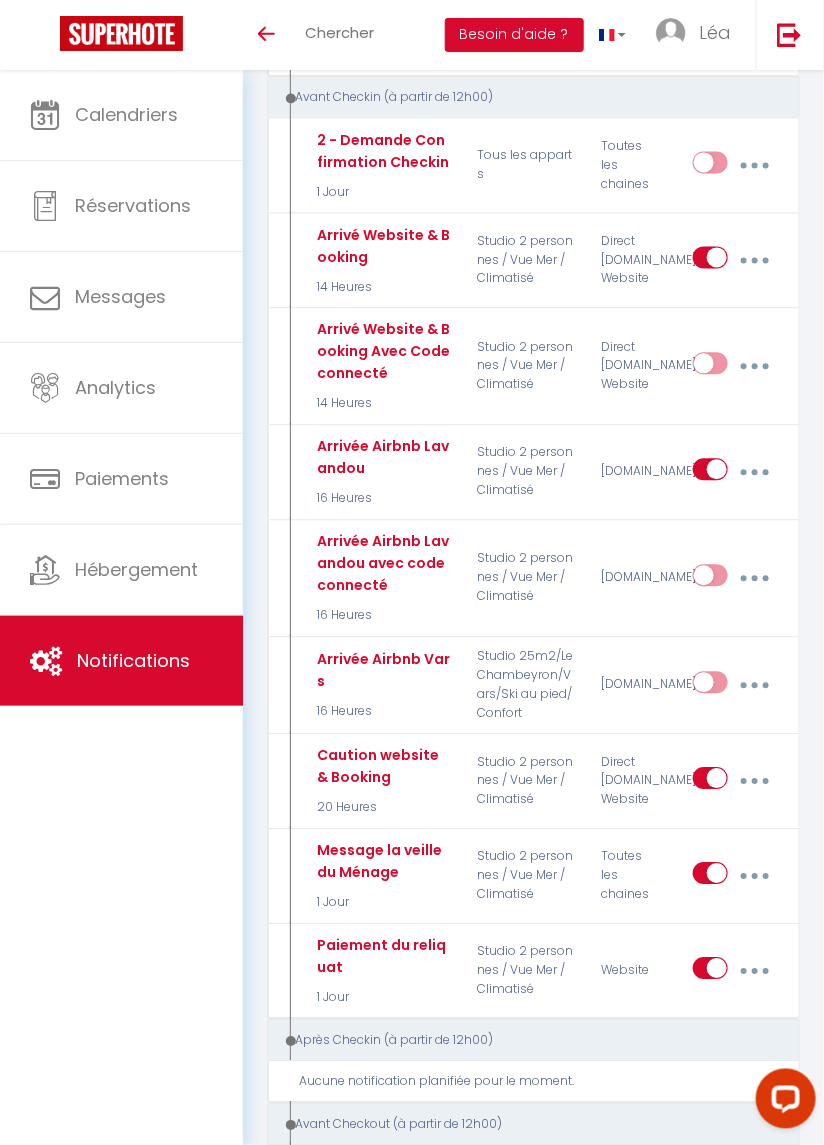 scroll, scrollTop: 0, scrollLeft: 0, axis: both 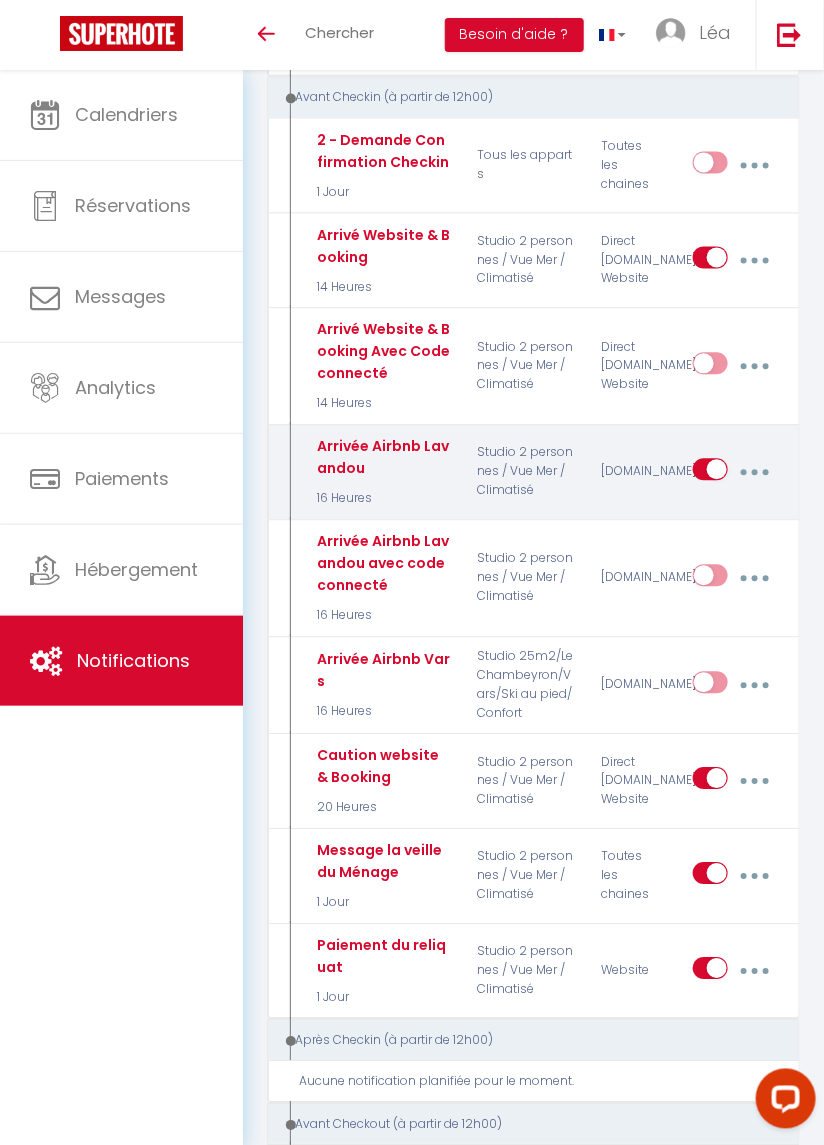 click at bounding box center [754, 473] 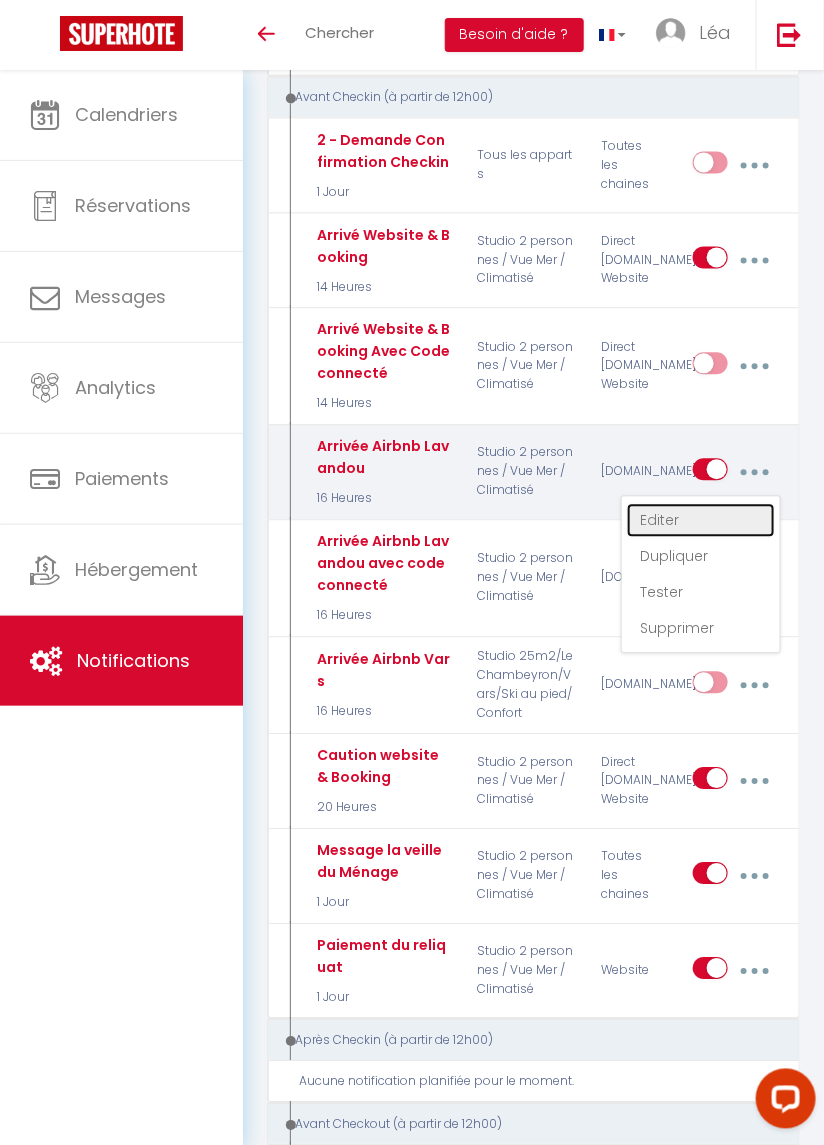 click on "Editer" at bounding box center (701, 521) 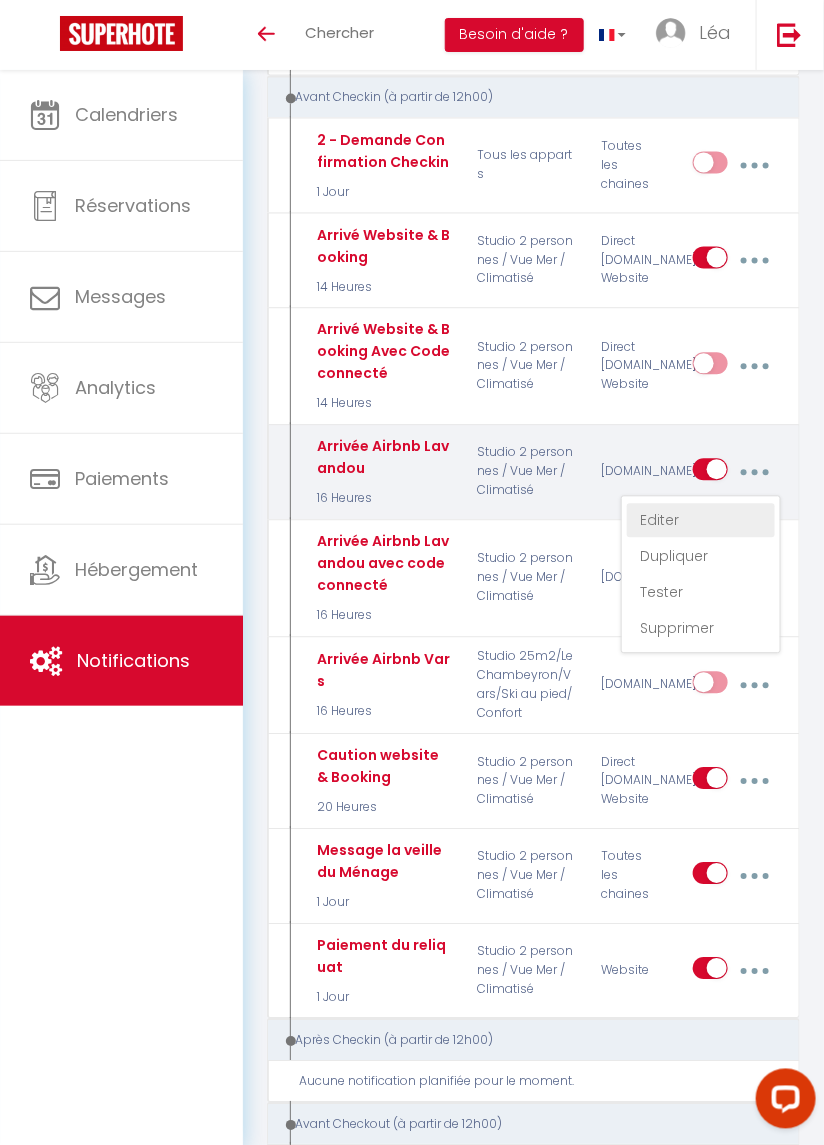 type on "Arrivée Airbnb Lavandou" 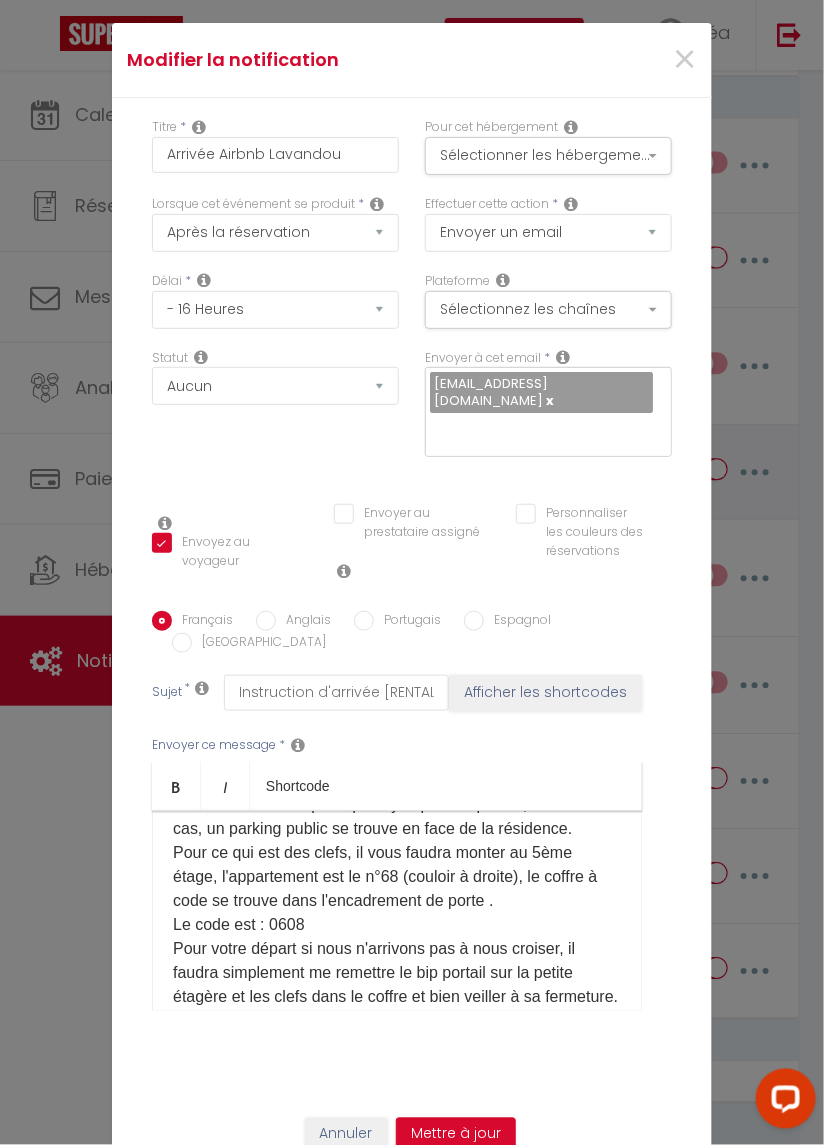 scroll, scrollTop: 462, scrollLeft: 0, axis: vertical 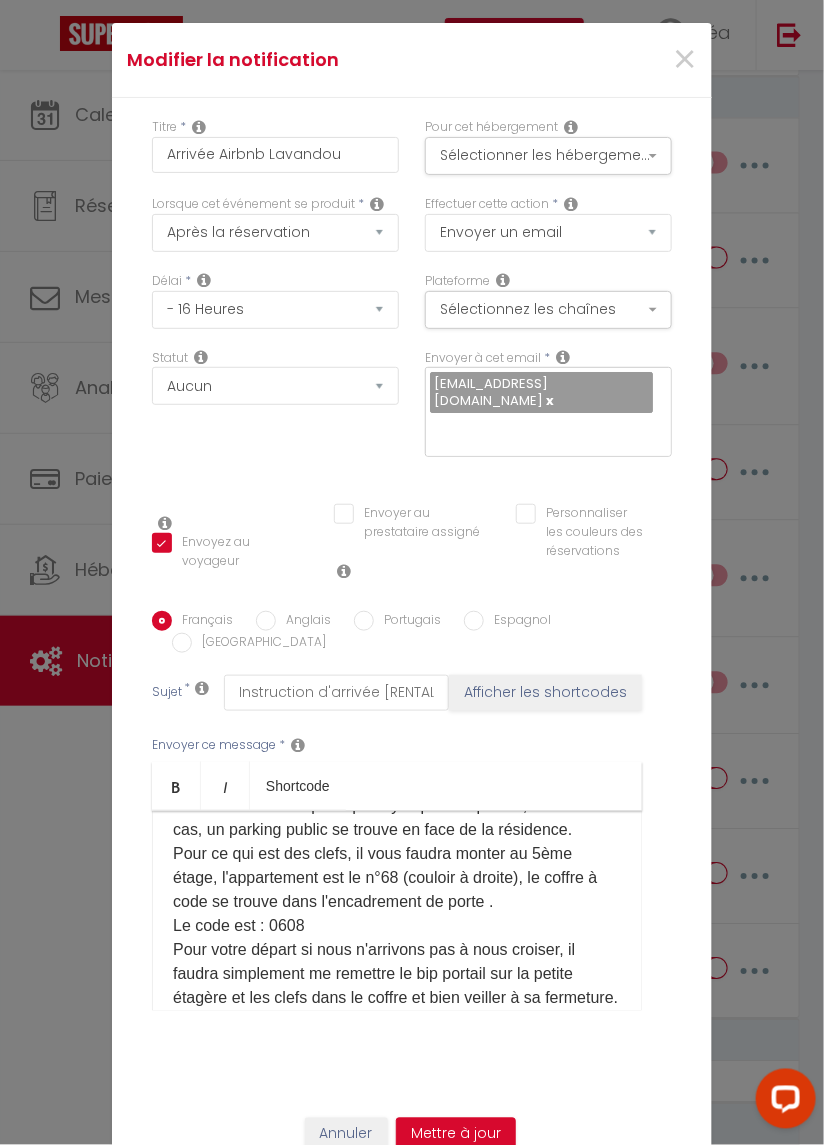 click on "Mon emploi me prenant énormément de temps, et n'habitant pas sur Le Lavandou même, je ne pourrai pas être présente pour vous accueillir, un coffre à code est à disposition pour récupérer les clefs du studio. Je vous rappelle que le logement se trouve : [STREET_ADDRESS][PERSON_NAME] Lavandou , bat 5 au 5ème étage. Un bip pour le portail est sur la petite étagère dans le couloir dans l'appartement , il vous faudra donc rentrer à pied par le petit portail qui est toujours ouvert, y récupérer les clefs et revenir pour y rentrer votre vehicule. (Petite astuce : Le Bip portail ouvre le portail quand vous vous approchez des vitres du couloir près de l'ascenseur) , ça évite de rescendre si vous êtes 2) . Des places de stationnement sont gratuites dans la résidence, attention certaines sont réservées. En période de forte affluence il se peut qu'il n'y ai plus de places, dans ce cas, un parking public se trouve en face de la résidence. Le code est : 0608" at bounding box center (397, 986) 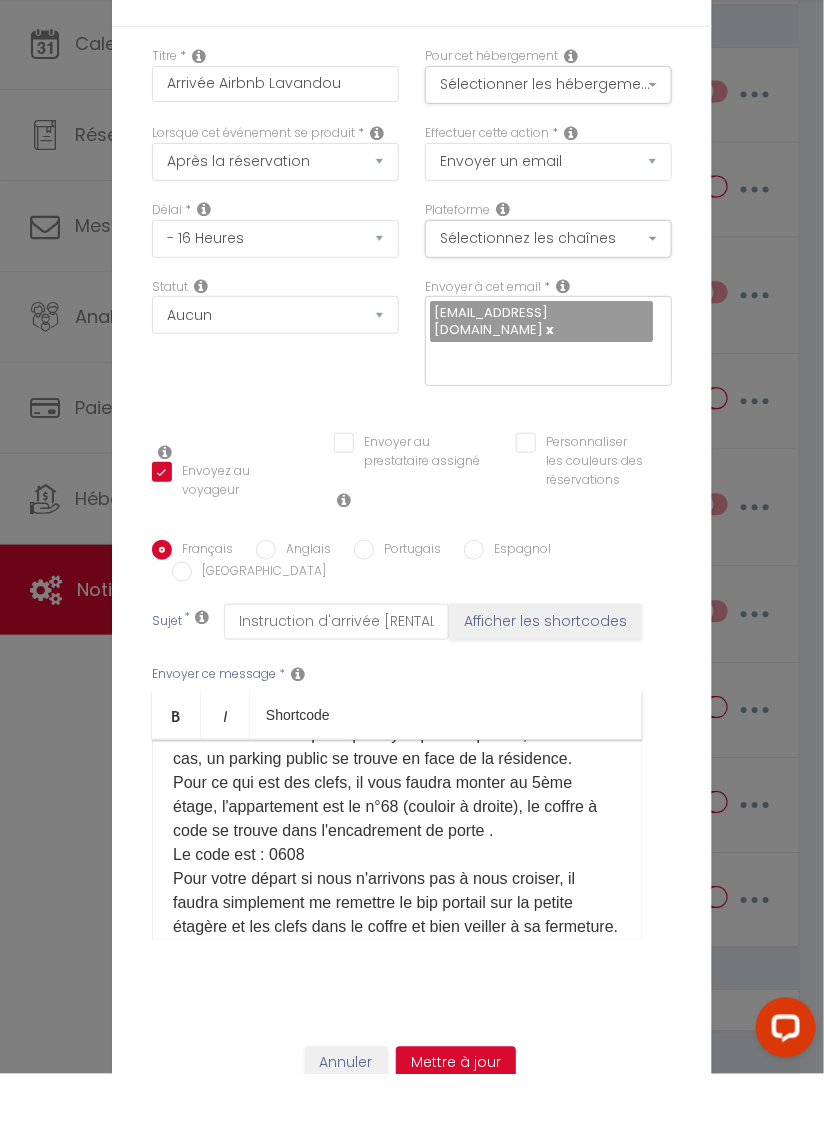 scroll, scrollTop: 817, scrollLeft: 0, axis: vertical 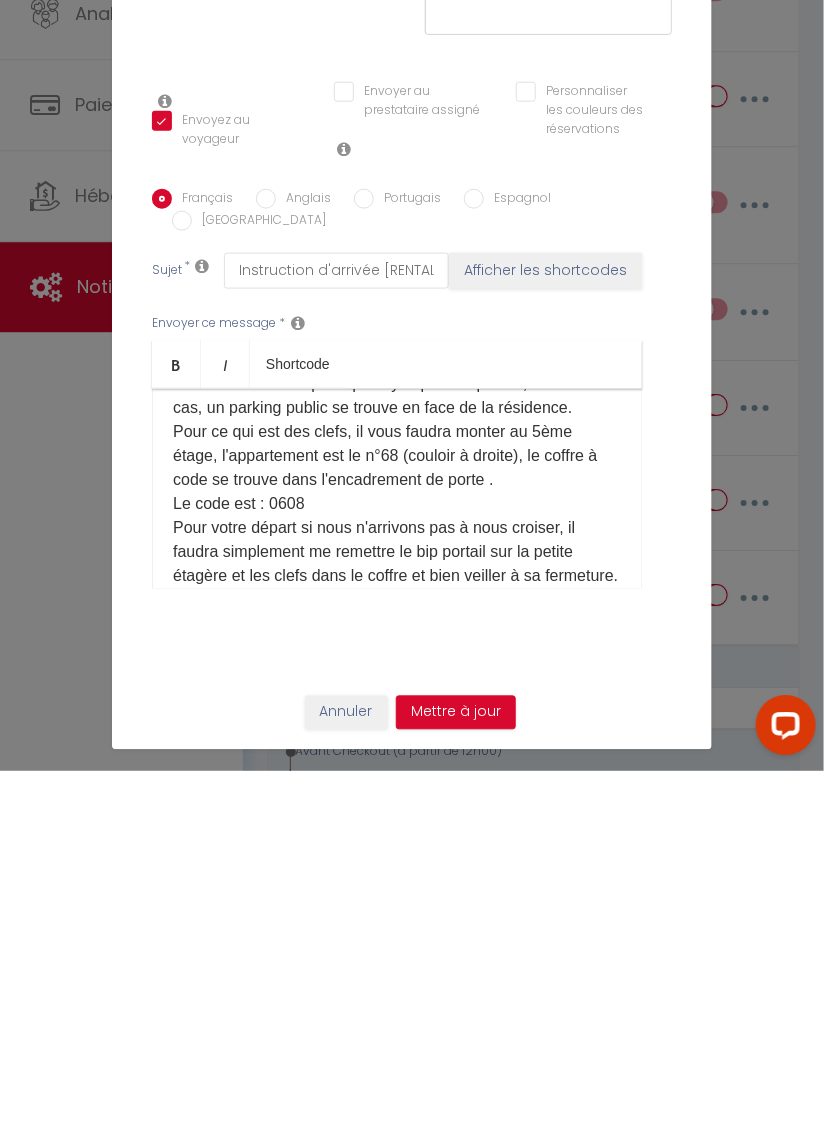 type 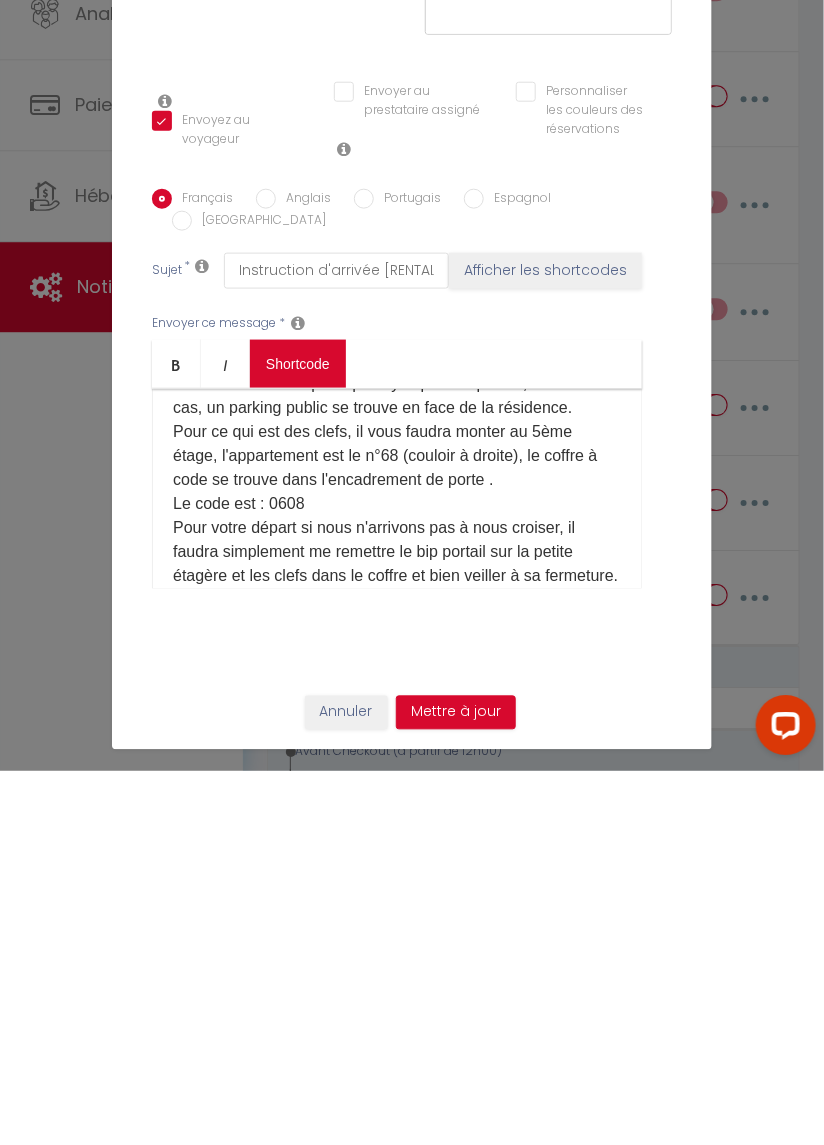 click on "Coaching SuperHote ce soir à 18h00, pour participer:  [URL][DOMAIN_NAME][SECURITY_DATA]   ×     Toggle navigation       Toggle Search     Toggle menubar     Chercher   BUTTON
Besoin d'aide ?
Léa   Paramètres        Équipe     Résultat de la recherche   Aucun résultat     Calendriers     Réservations     Messages     Analytics      Paiements     Hébergement     Notifications                 Résultat de la recherche   Id   Appart   Voyageur    Checkin   Checkout   Nuits   Pers.   Plateforme   Statut     Résultat de la recherche   Aucun résultat          Notifications
Actions
Nouvelle Notification    Exporter    Importer    Tous les apparts    Studio 2 personnes / Vue Mer / Climatisé Studio 25m2/Le Chambeyron/Vars/Ski au pied/Confort
Actions
Nouveau shortcode personnalisé    Notifications" at bounding box center (412, 1920) 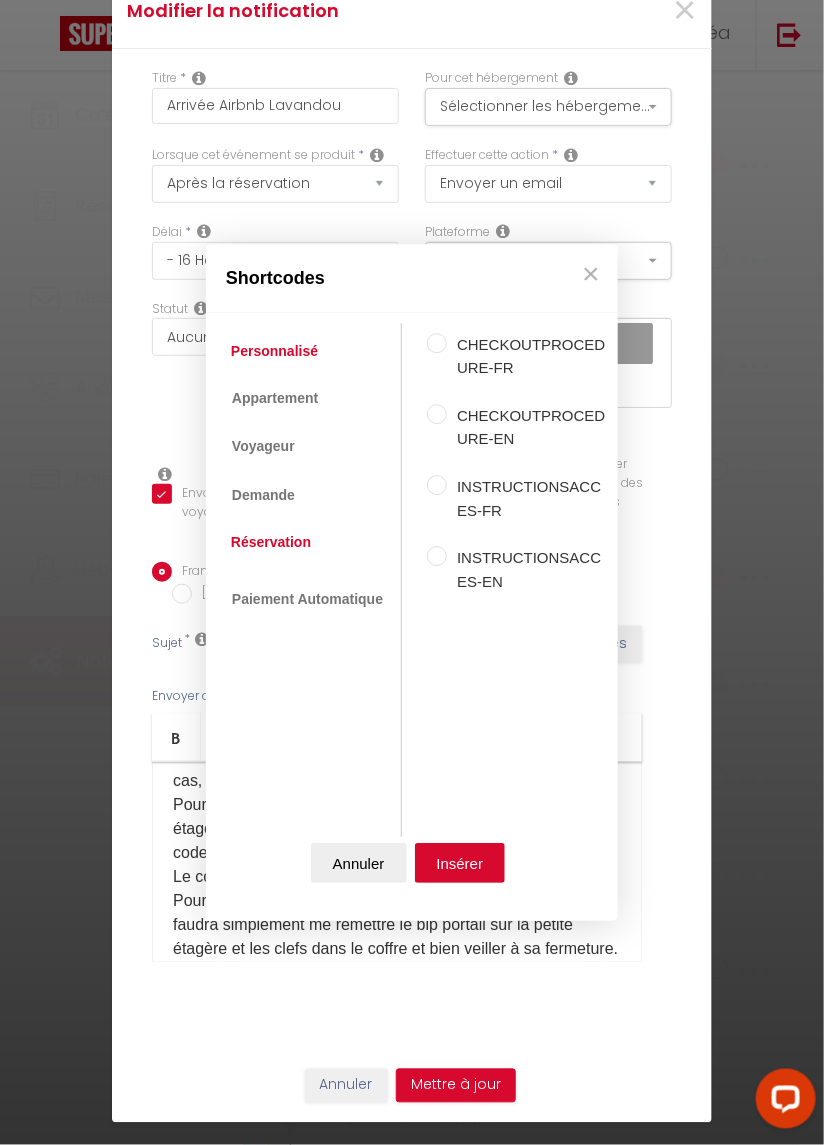 click on "Réservation" at bounding box center (271, 542) 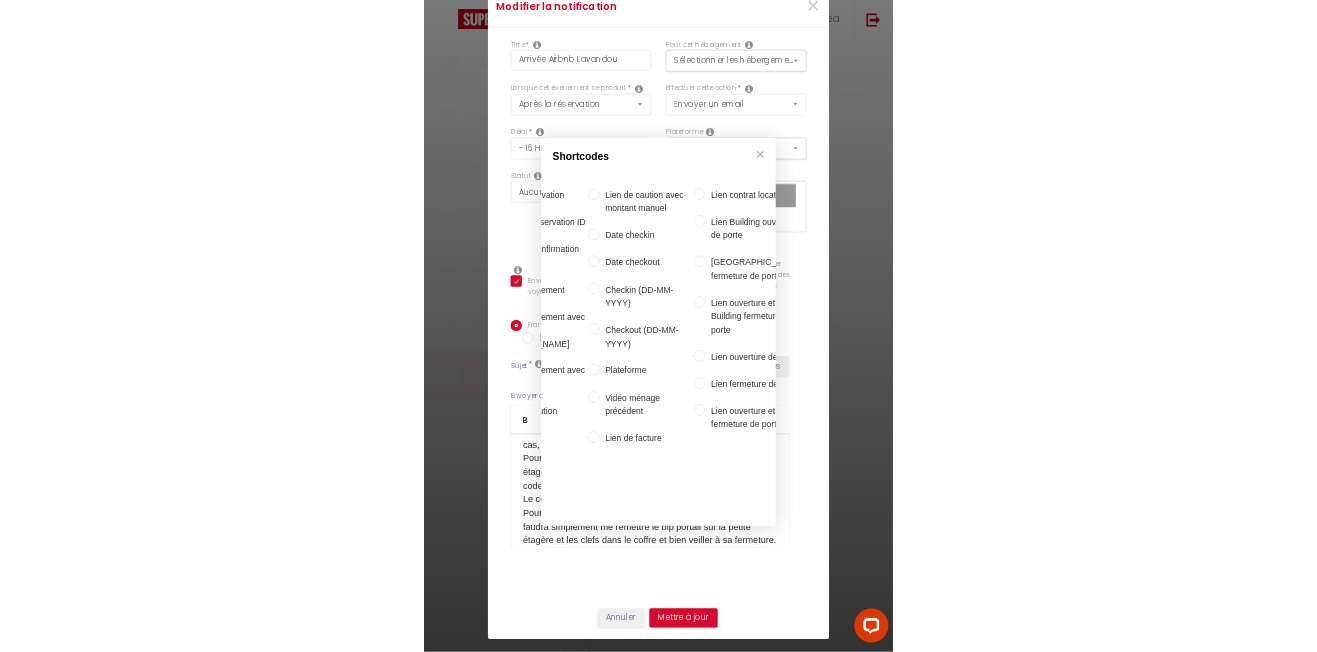 scroll, scrollTop: 0, scrollLeft: 553, axis: horizontal 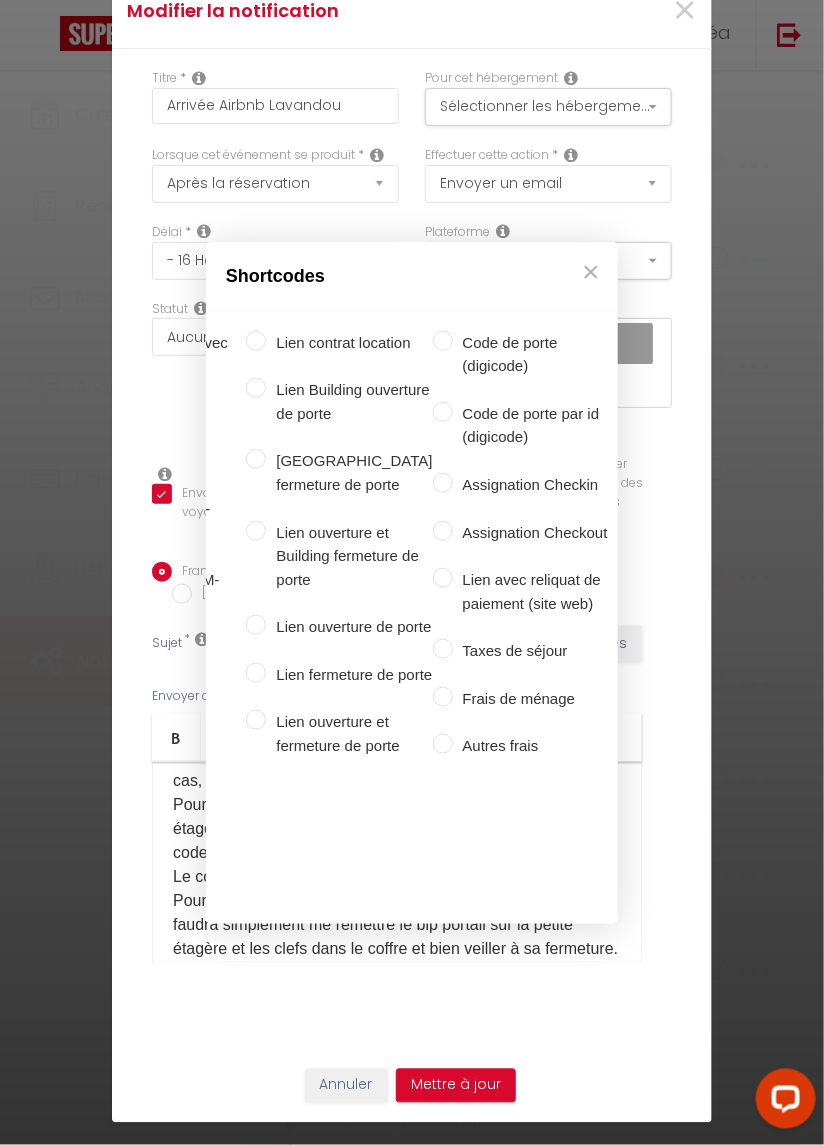 click on "Code de porte (digicode)" at bounding box center (443, 341) 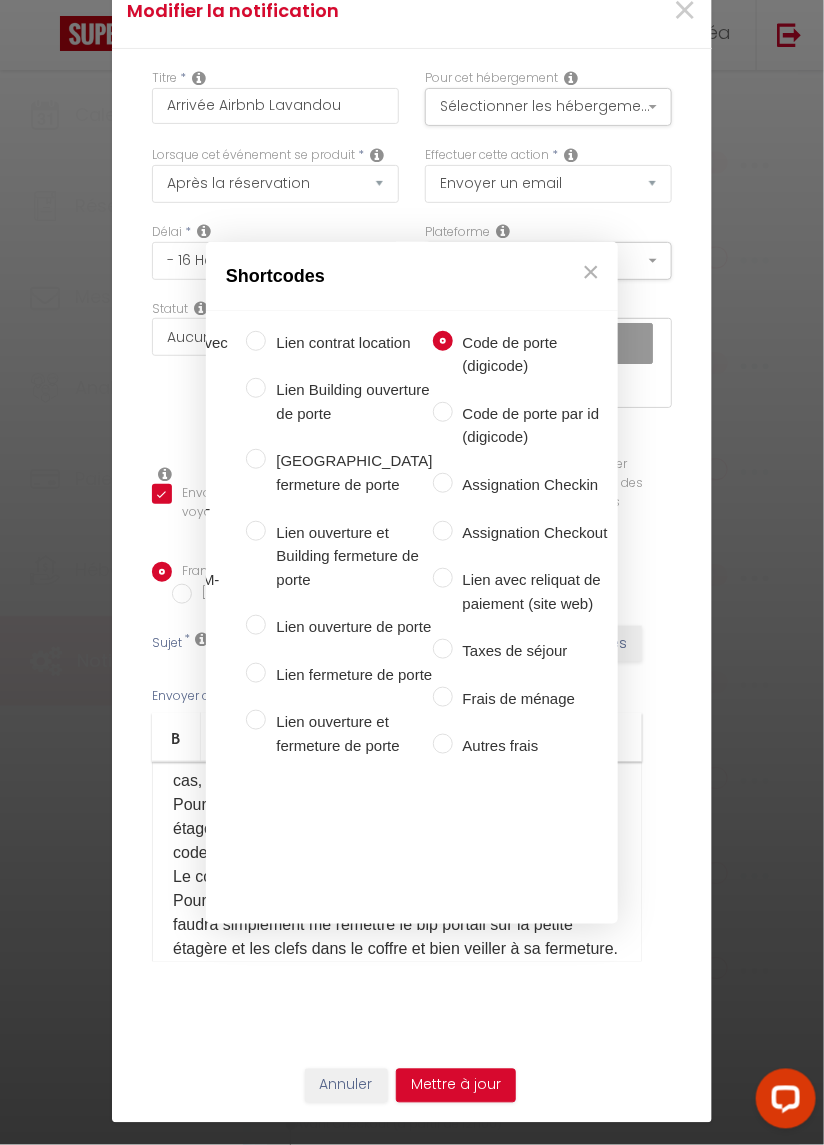 click on "Personnalisé
Appartement
Voyageur
Demande
Réservation
Lien De Paiement
Paiement Automatique
CHECKOUTPROCEDURE-FR CHECKOUTPROCEDURE-EN INSTRUCTIONSACCES-FR INSTRUCTIONSACCES-EN
Nom du voyageur Prénom du voyageur Nom du famille du voyageur Email du voyageur Téléphone du voyageur Ville du voyageur Pays du voyageur Adresse du voyageur
Formulaire Bienvenue Formulaire Checkin Nom de l'appart Prénom de l'hôte de location Nom de famille de l'hôte de location Email de l'appart Téléphone de l'appart Adresse de l'appart Code postal Ville de l'appart Pays de l'appart Heure d'arrivée de la location
Nb de nuits" at bounding box center [412, 617] 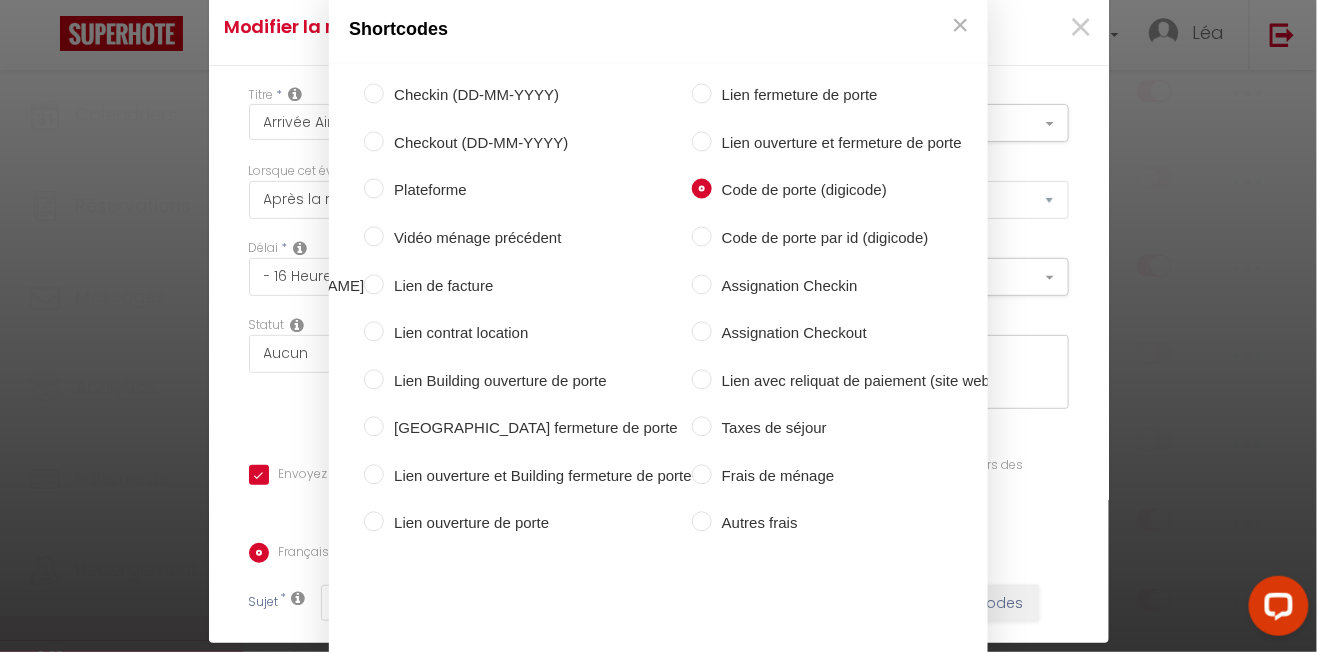 scroll, scrollTop: 0, scrollLeft: 477, axis: horizontal 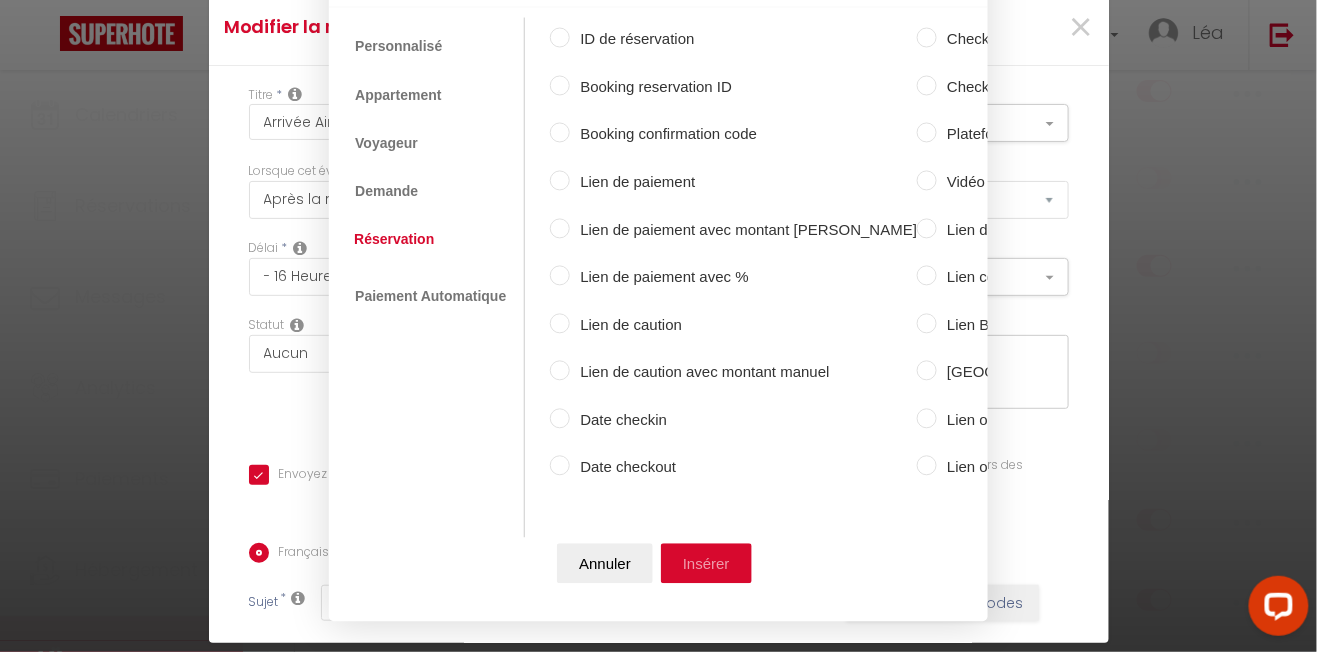 click on "Insérer" at bounding box center (706, 563) 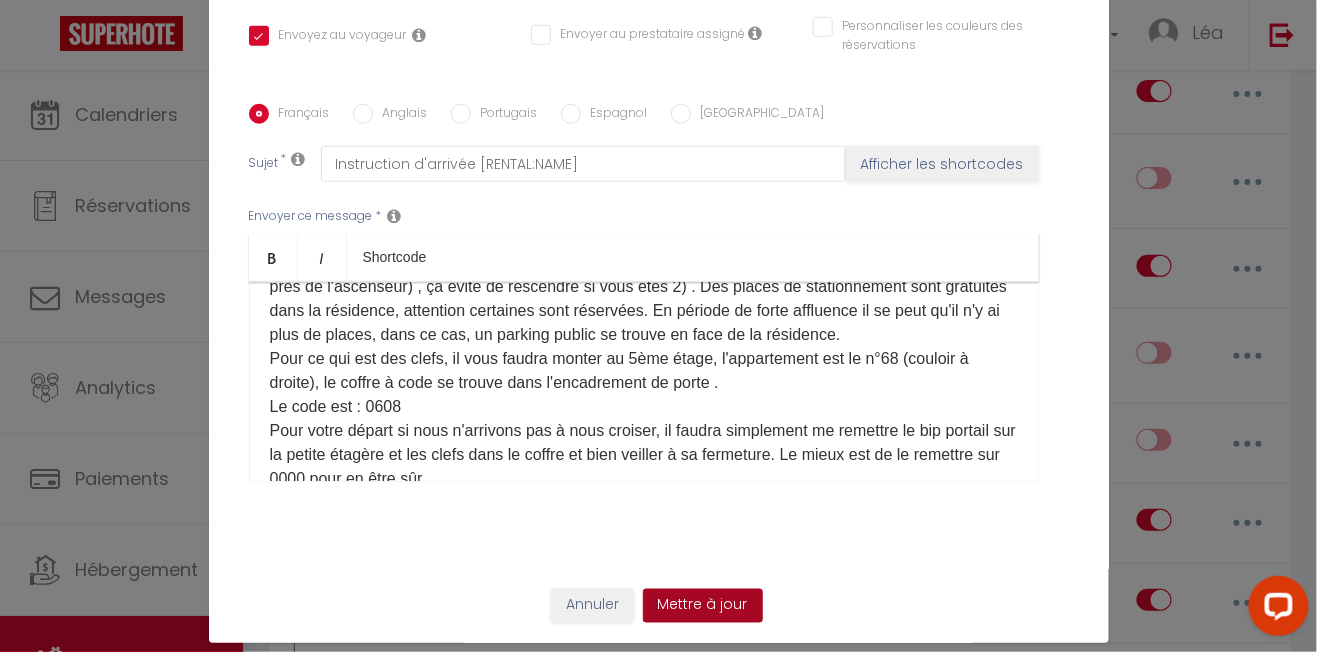 click on "Mettre à jour" at bounding box center [703, 606] 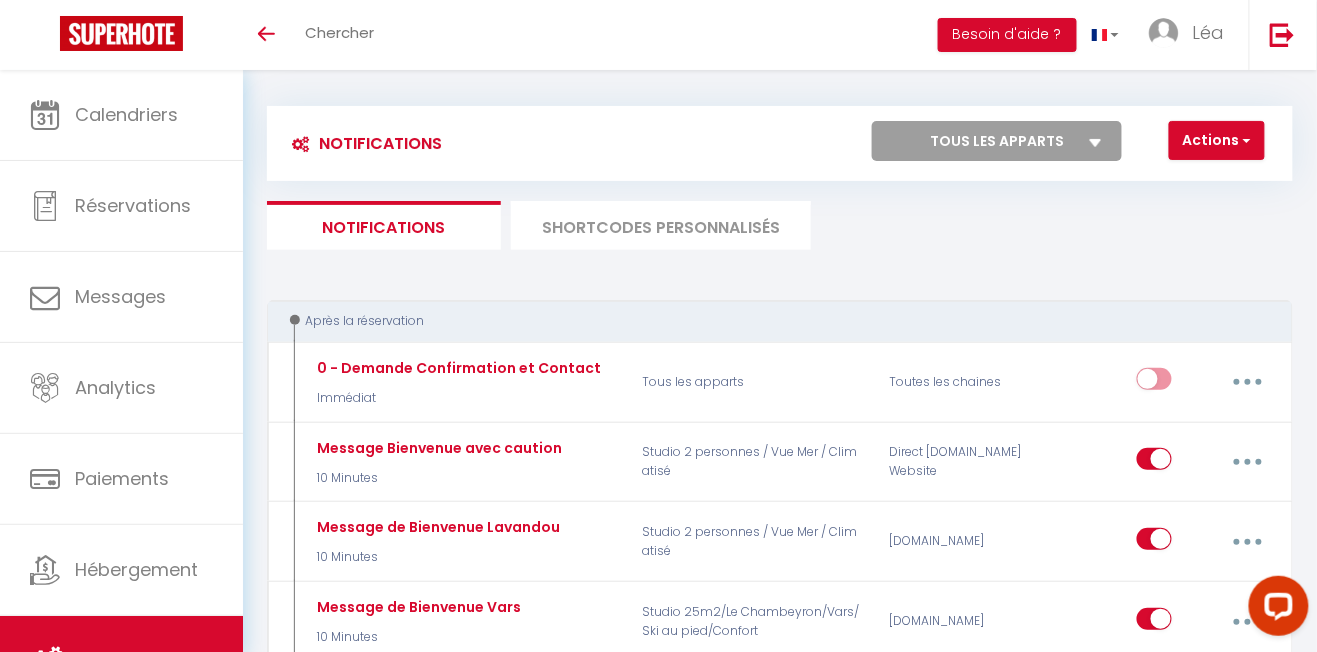 scroll, scrollTop: 0, scrollLeft: 0, axis: both 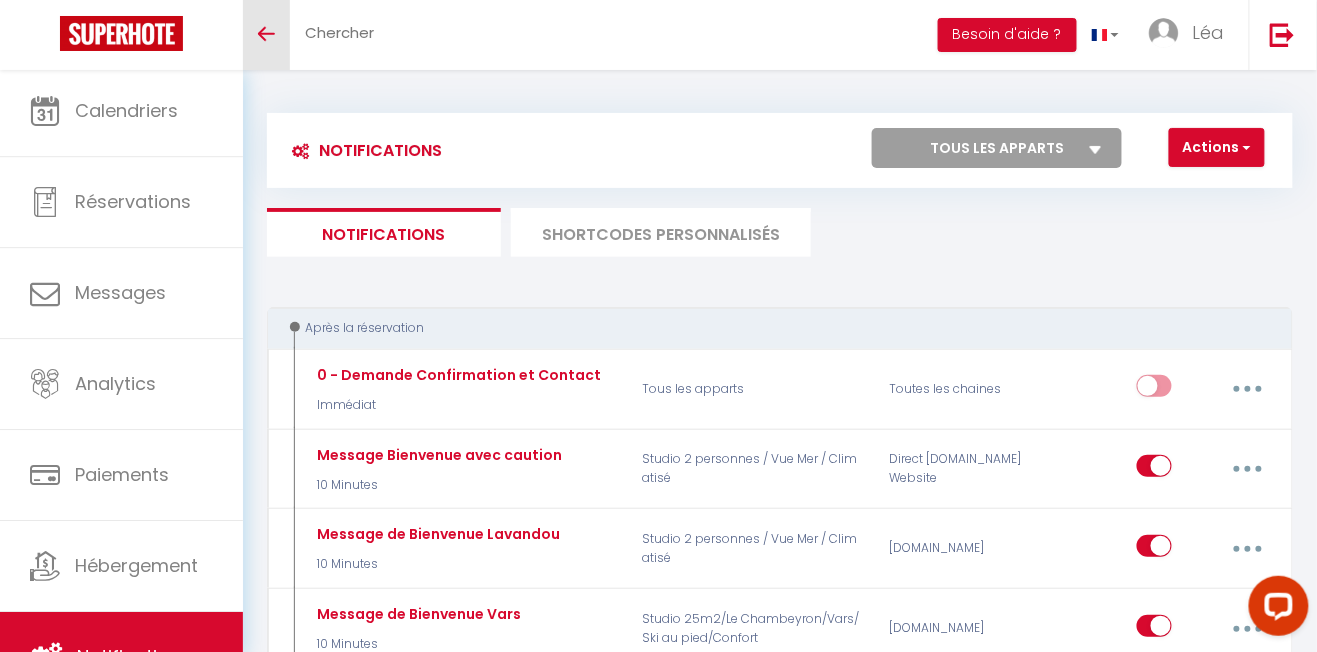 click on "Toggle menubar" at bounding box center [266, 35] 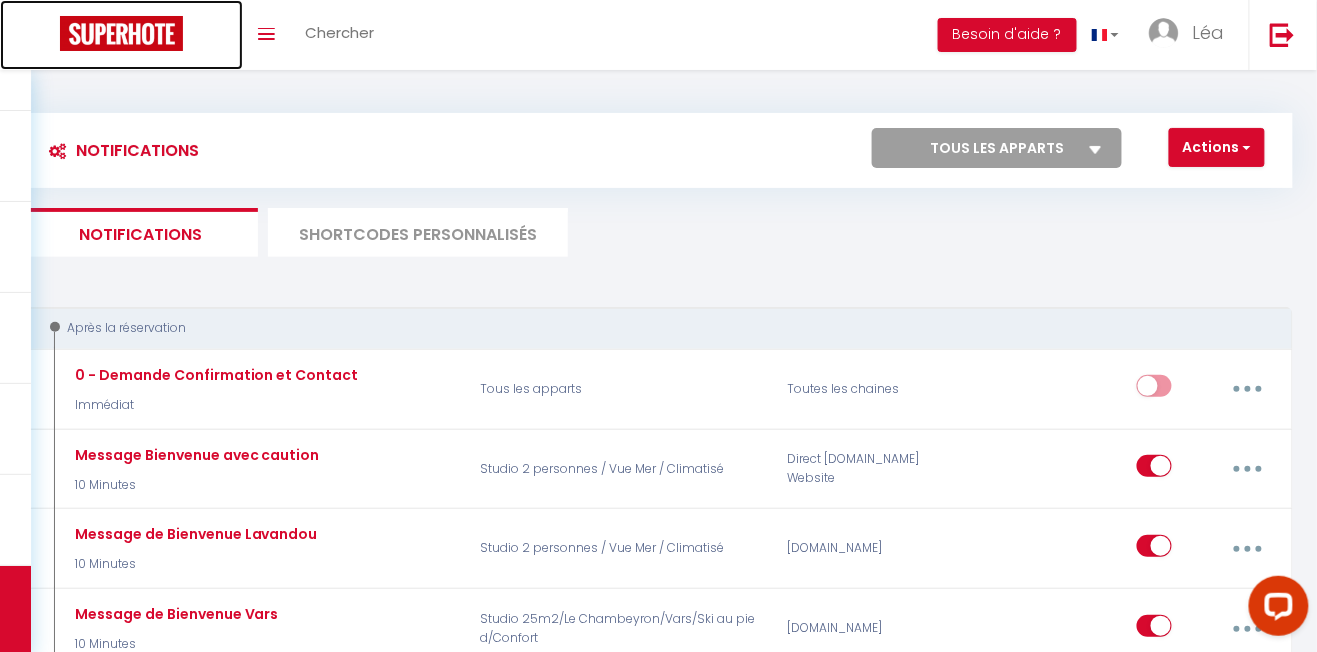 click at bounding box center (121, 33) 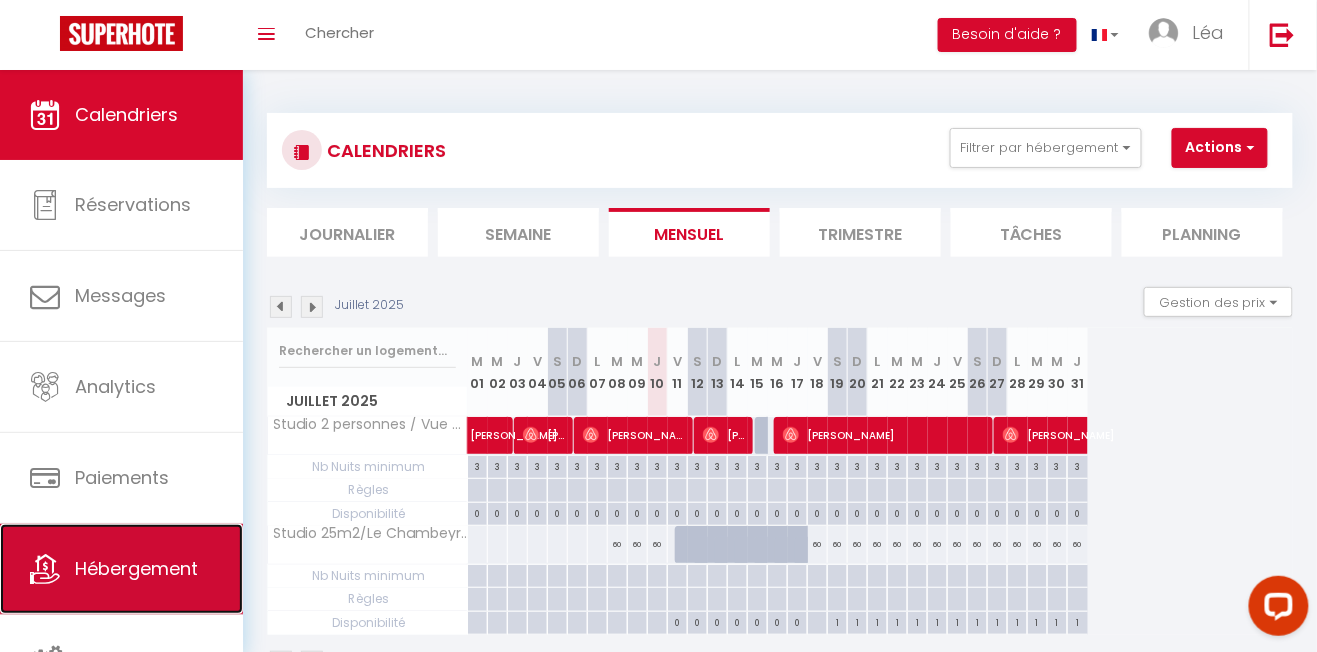 click on "Hébergement" at bounding box center [136, 568] 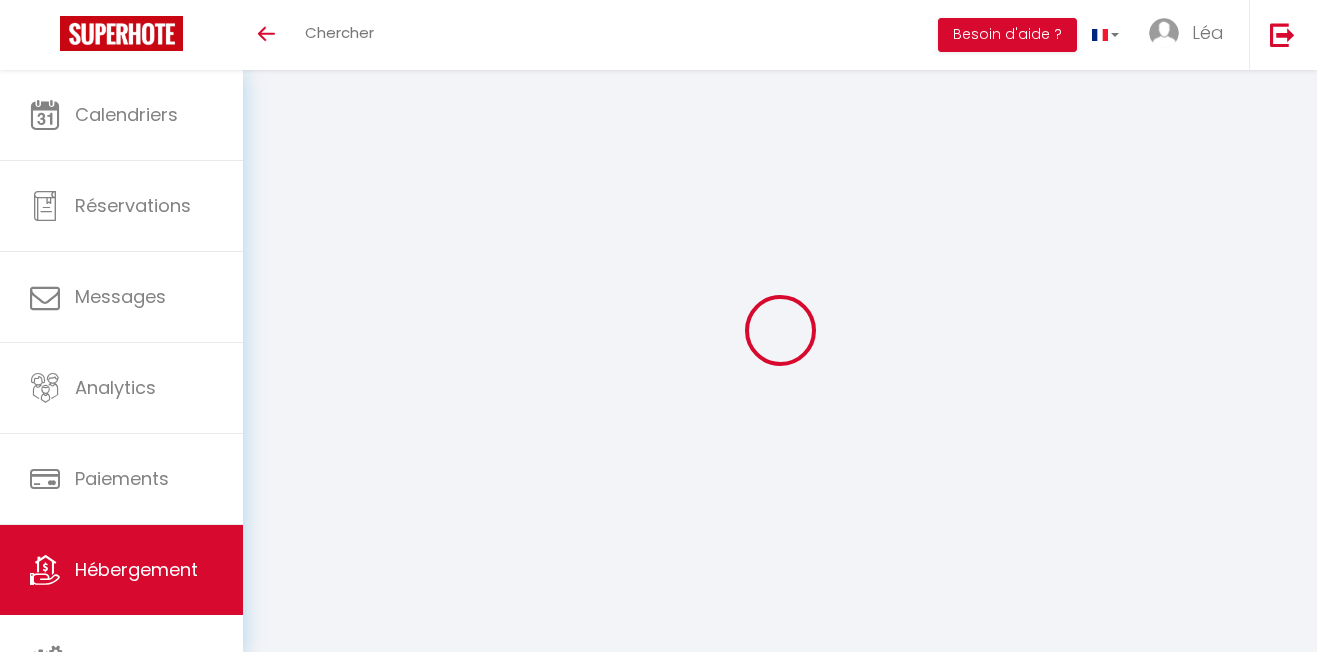 scroll, scrollTop: 0, scrollLeft: 0, axis: both 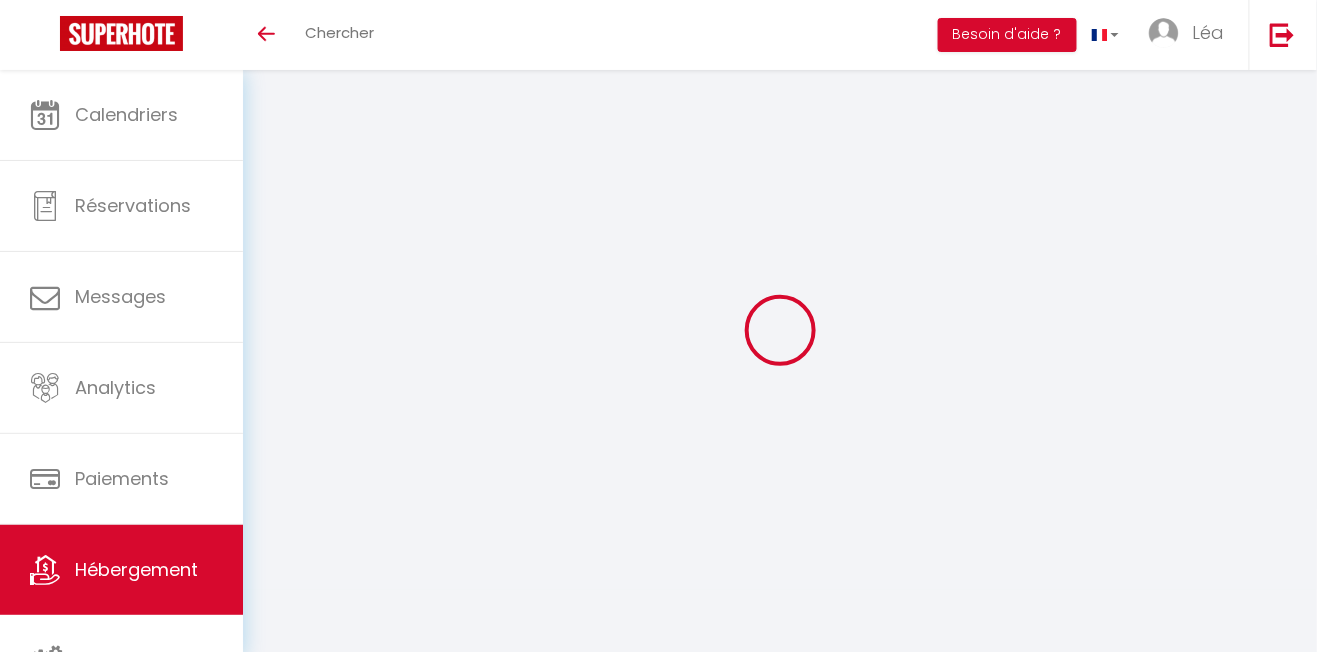 type on "Oups ! Les dates sélectionnées sont indisponibles." 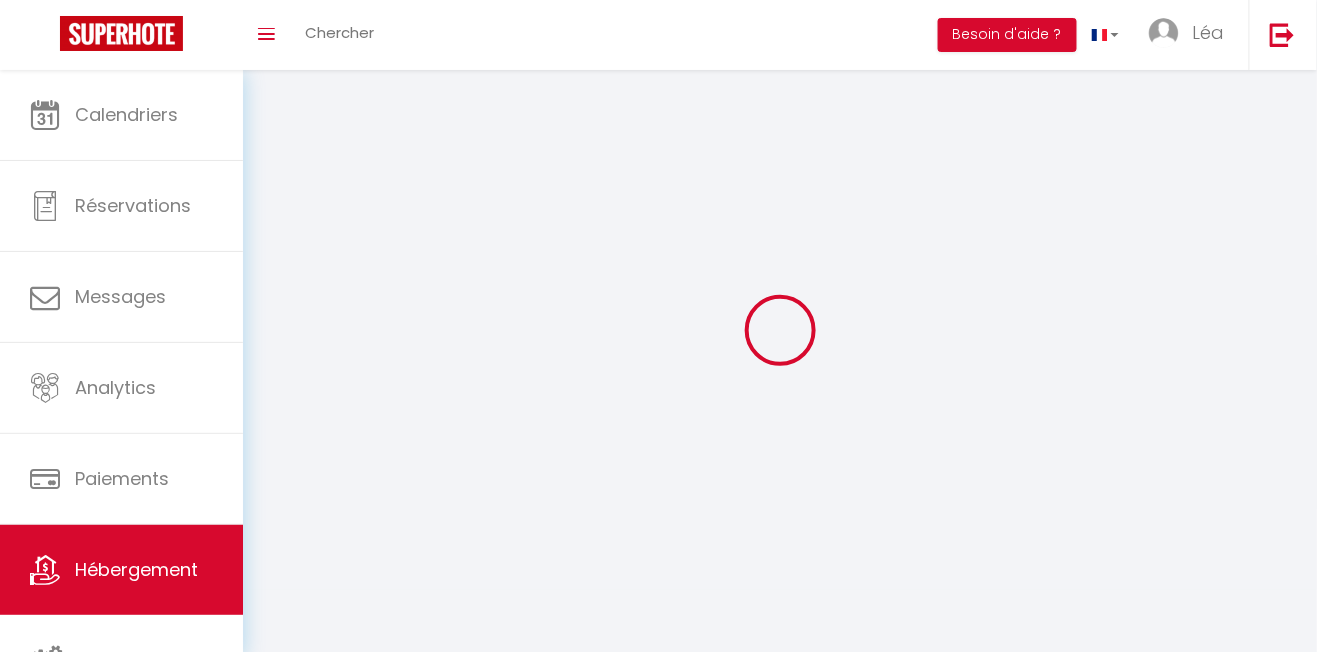 select 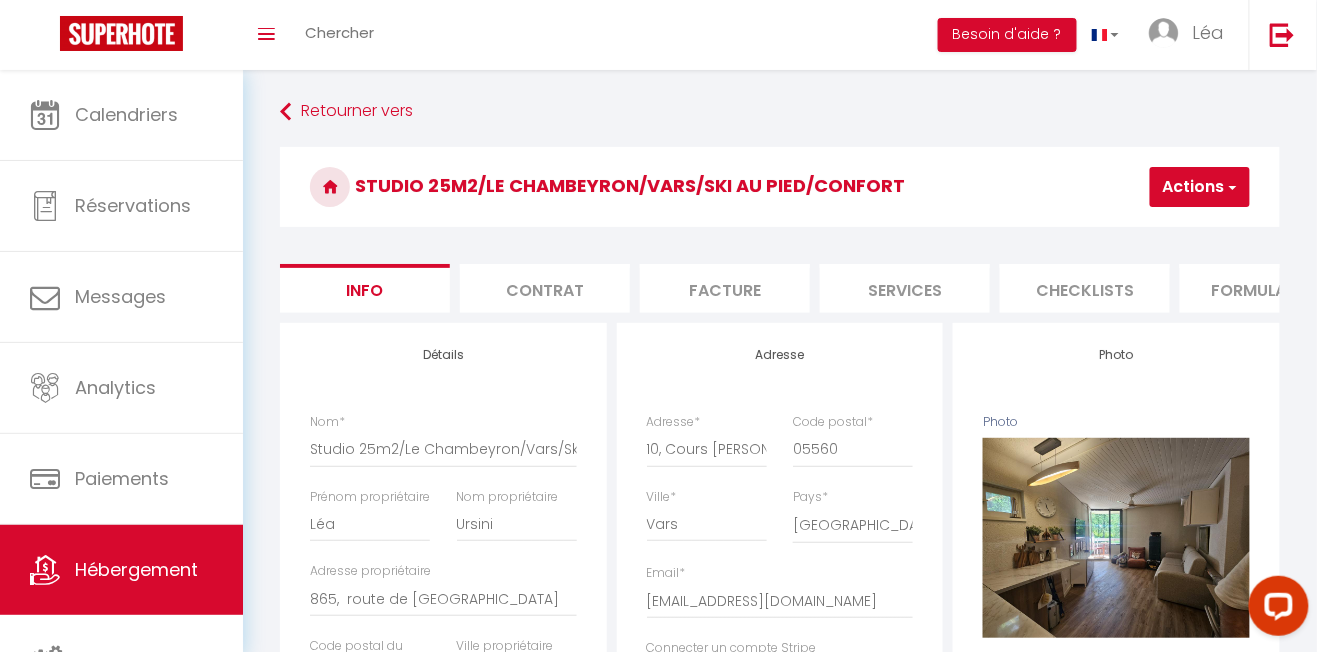 scroll, scrollTop: 0, scrollLeft: 0, axis: both 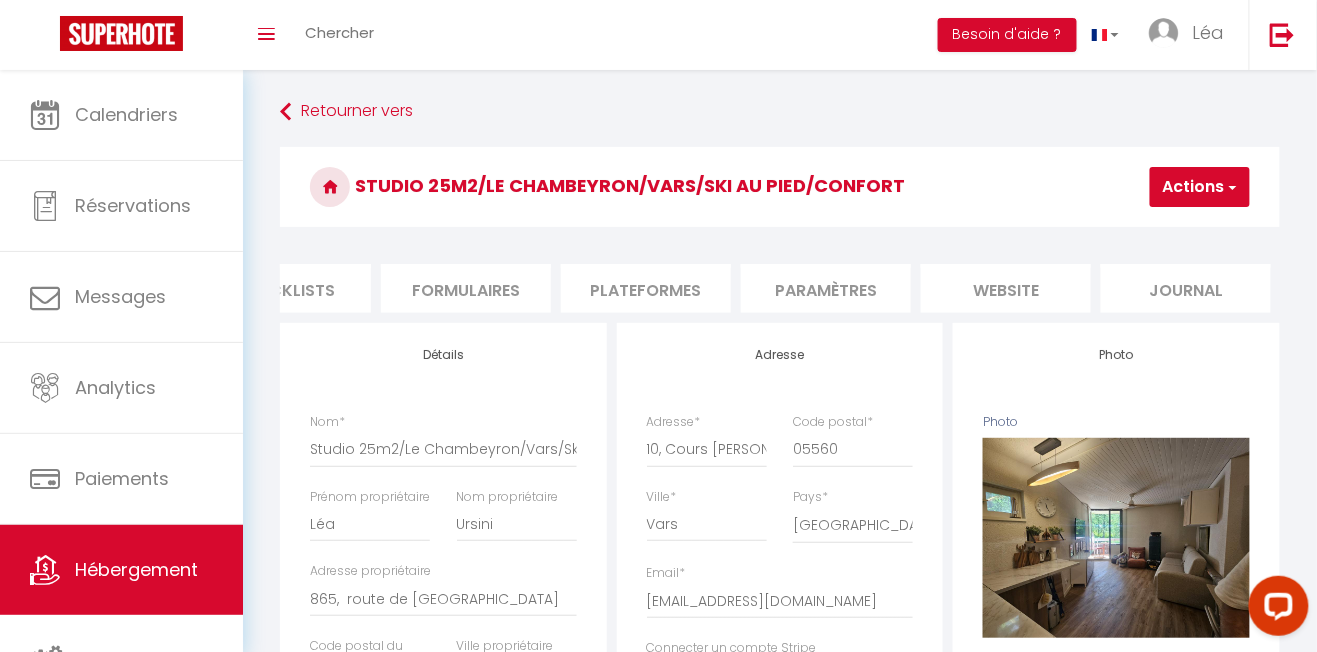 click on "website" at bounding box center [1006, 288] 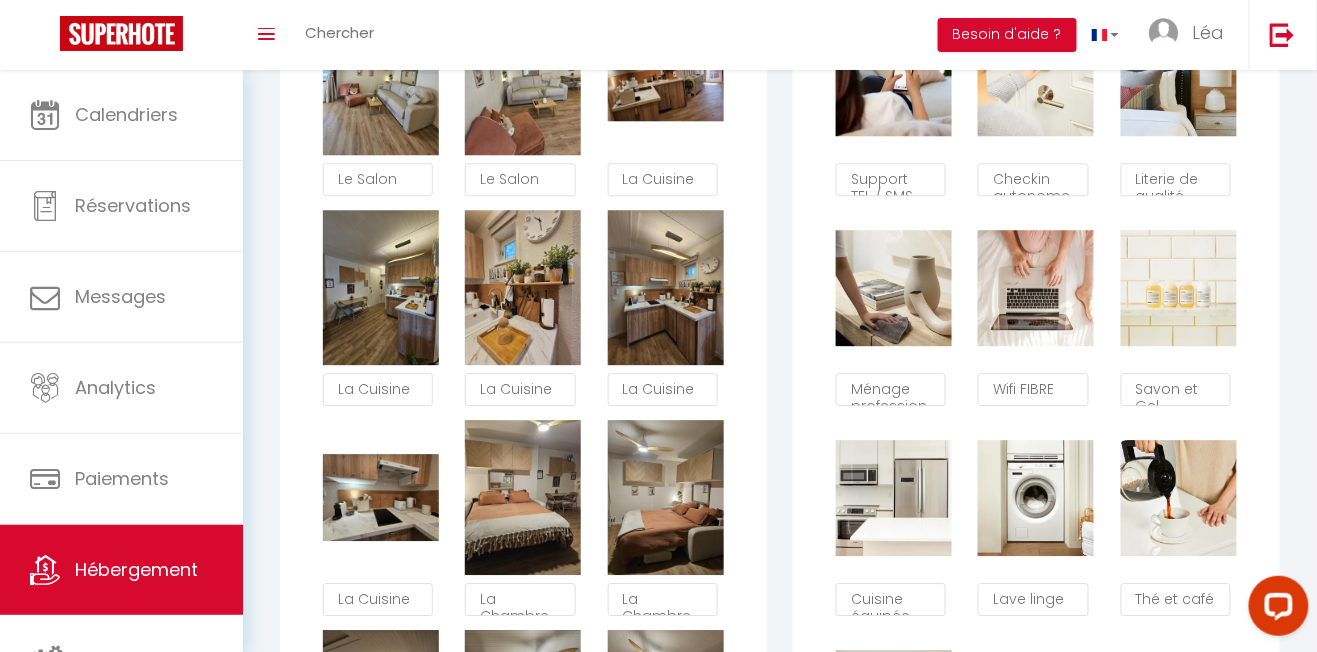 scroll, scrollTop: 1341, scrollLeft: 0, axis: vertical 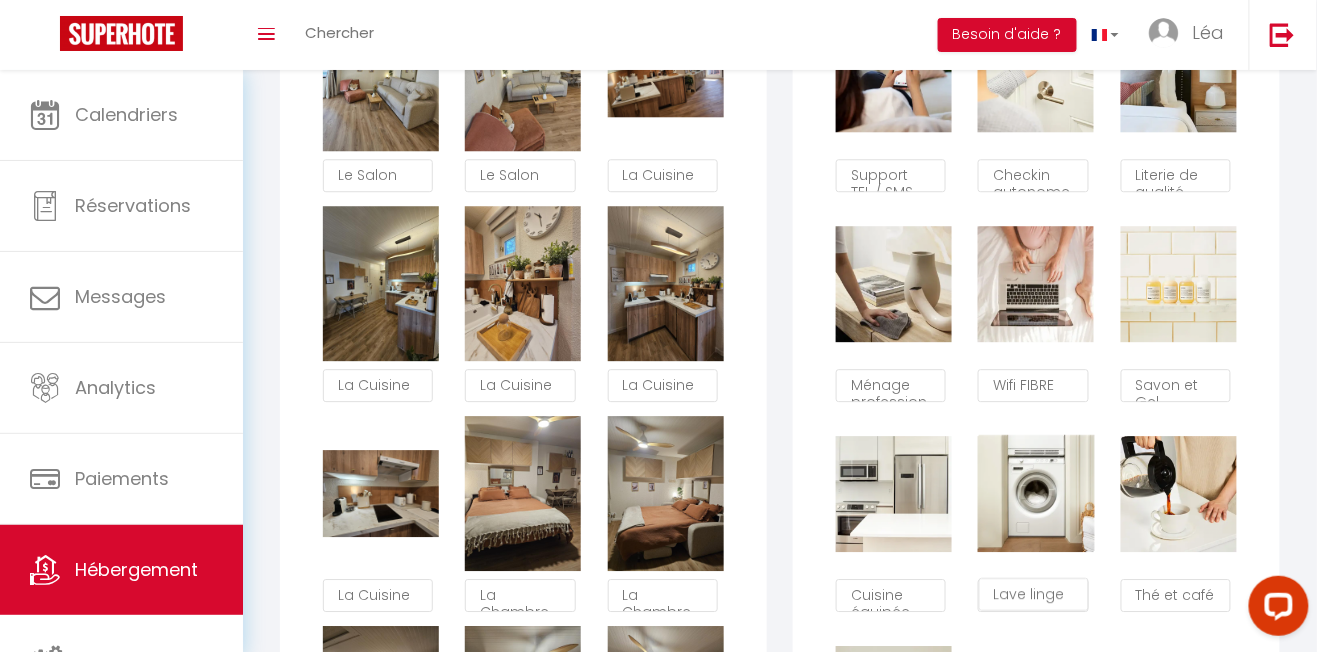 type 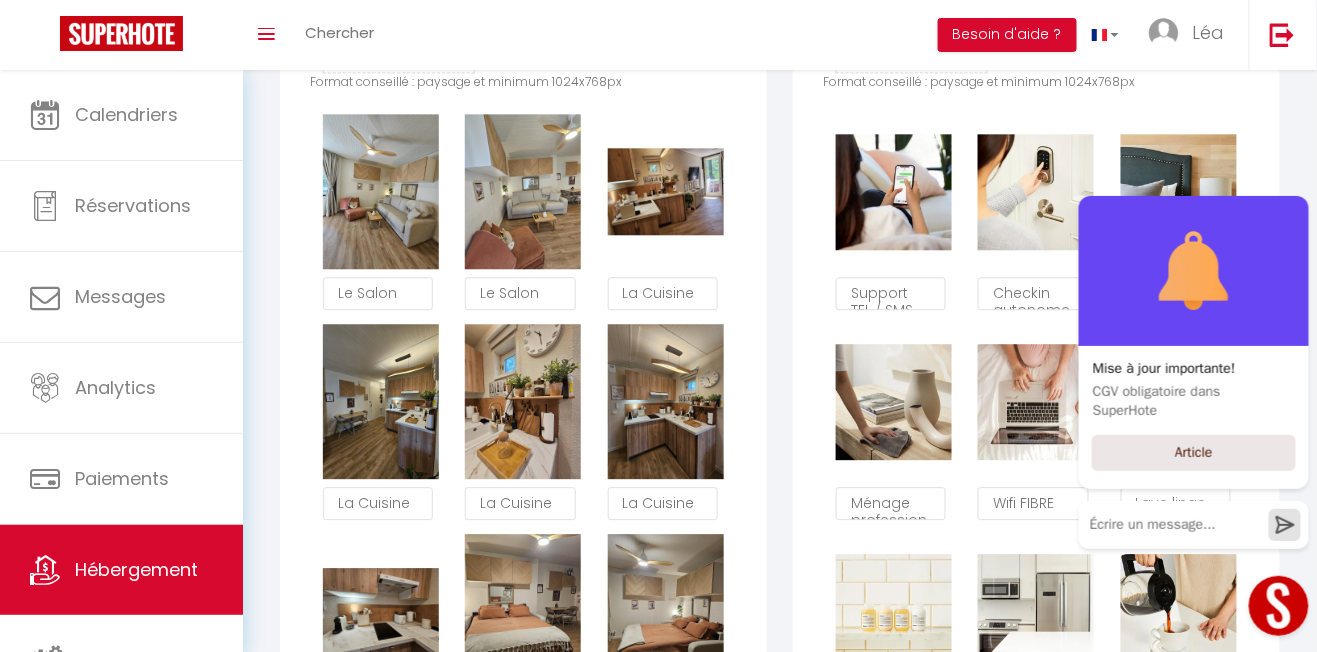 scroll, scrollTop: 1223, scrollLeft: 0, axis: vertical 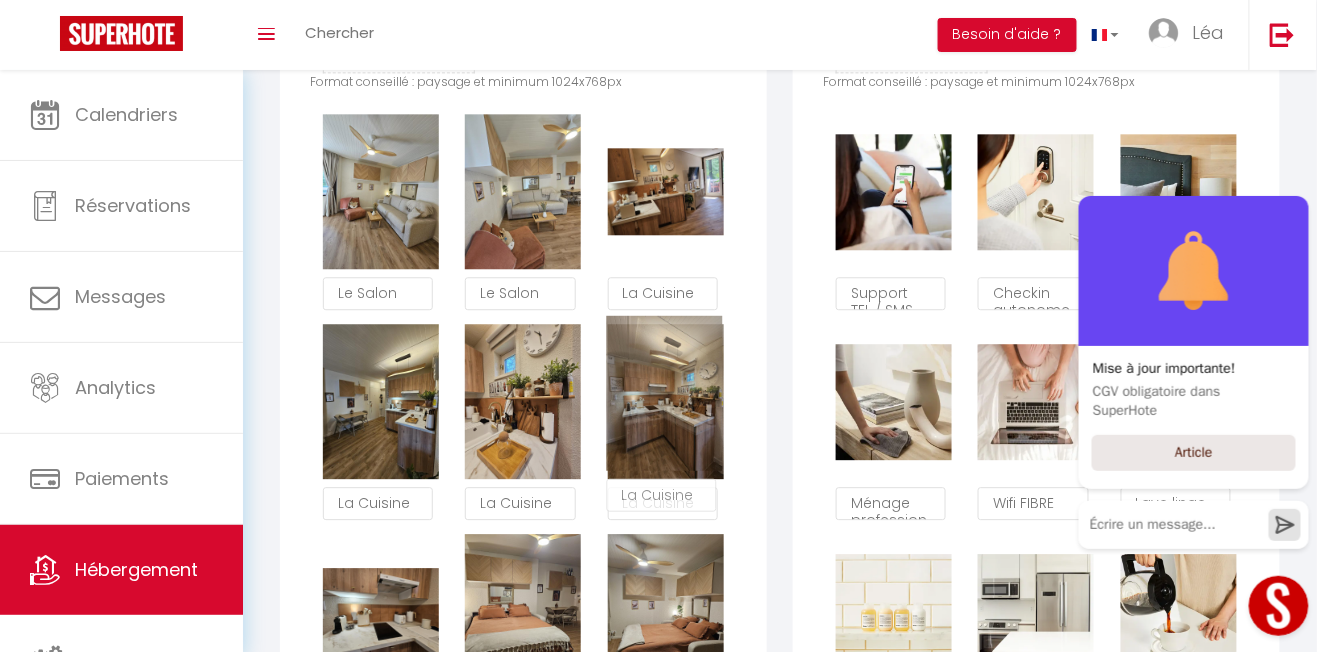 type 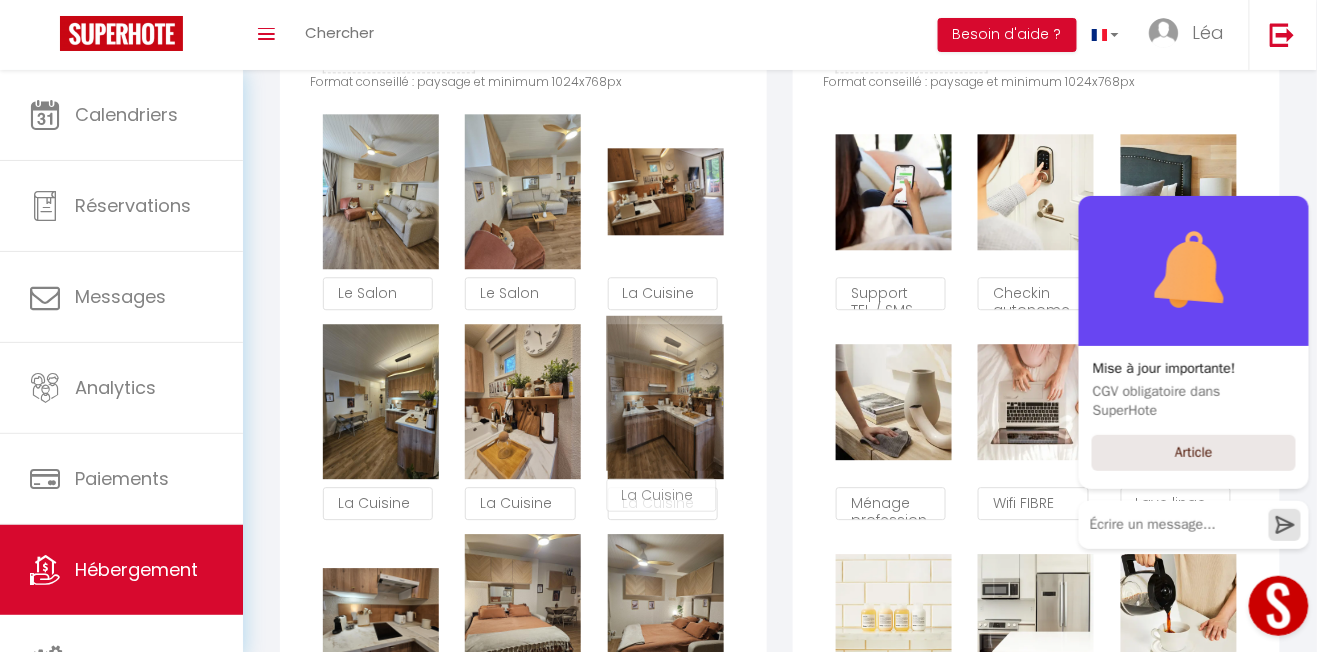 checkbox on "true" 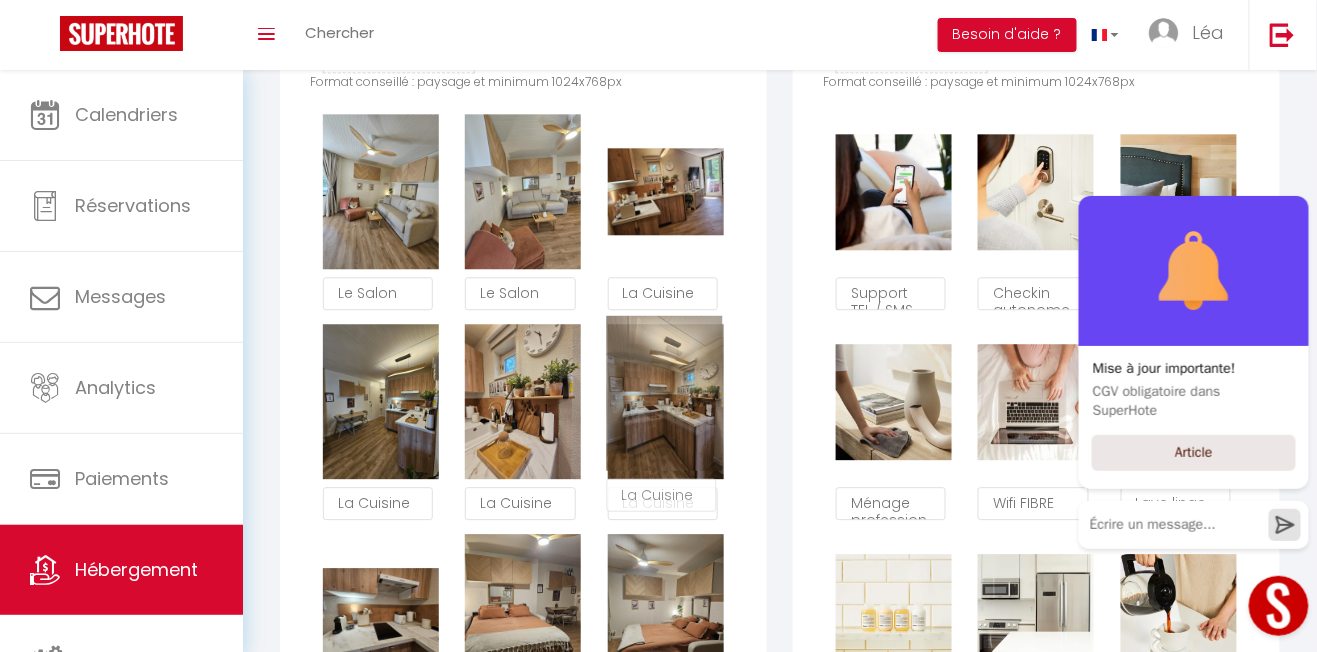 checkbox on "false" 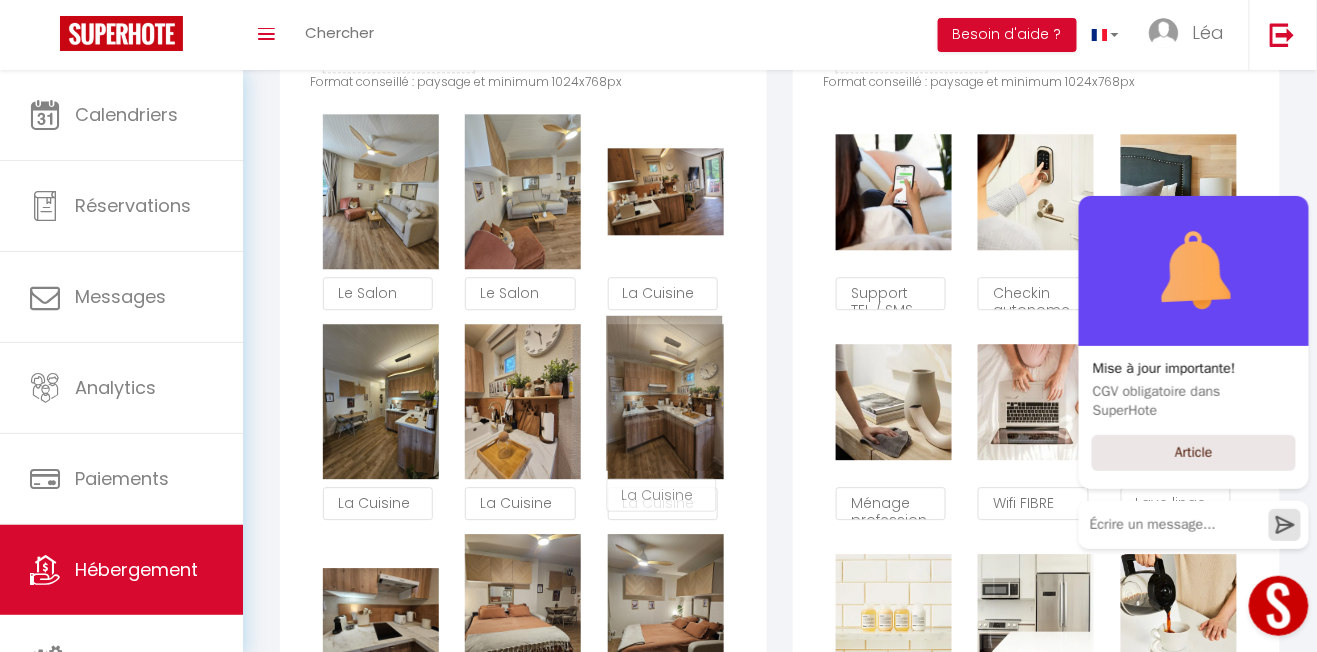 checkbox on "false" 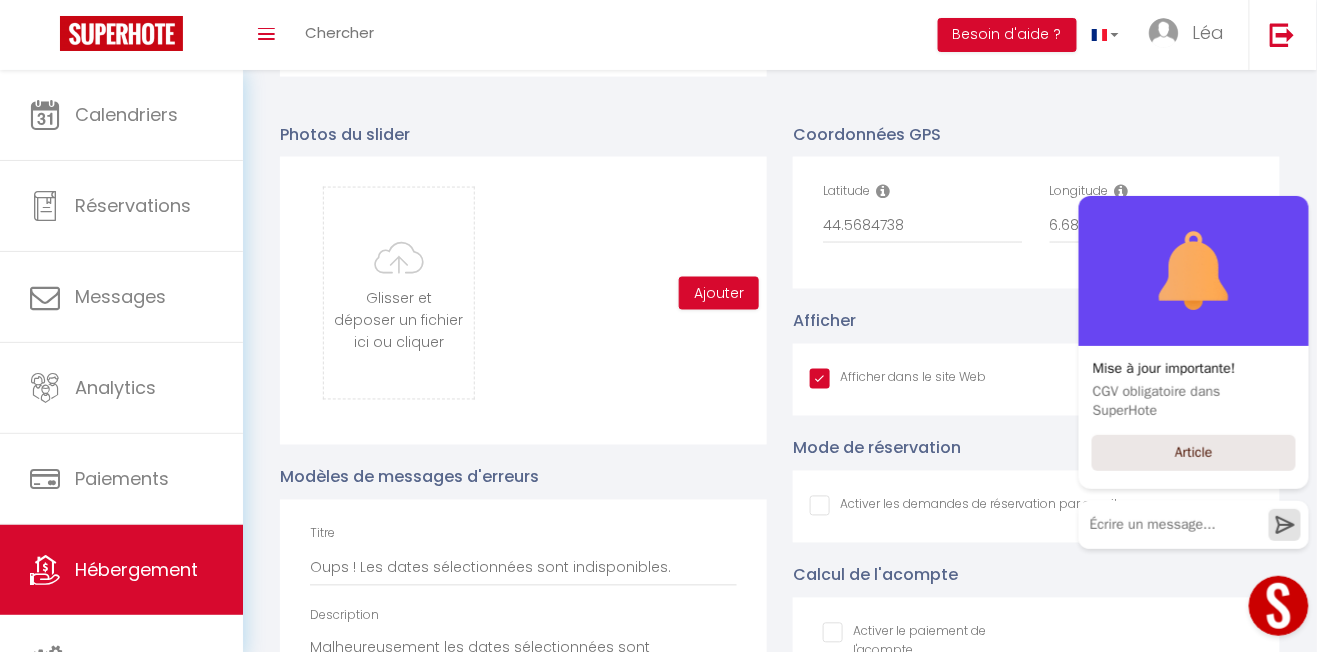 scroll, scrollTop: 2776, scrollLeft: 0, axis: vertical 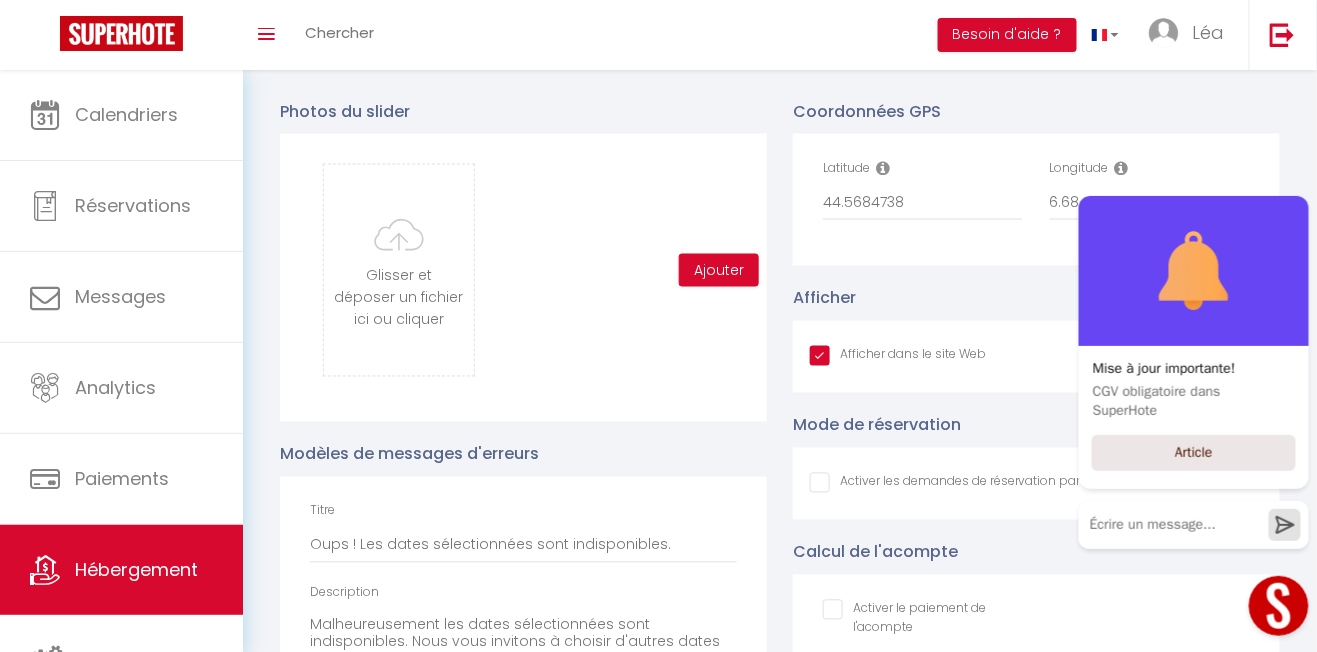 click at bounding box center [399, 270] 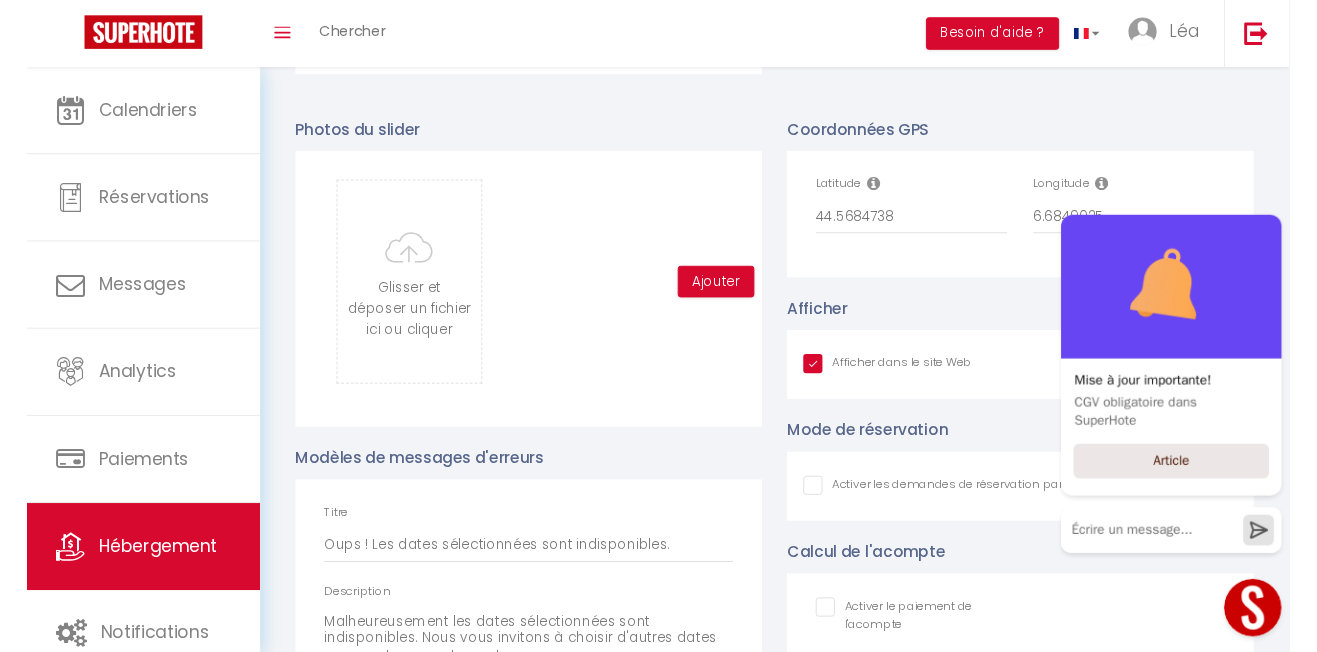 scroll, scrollTop: 2747, scrollLeft: 0, axis: vertical 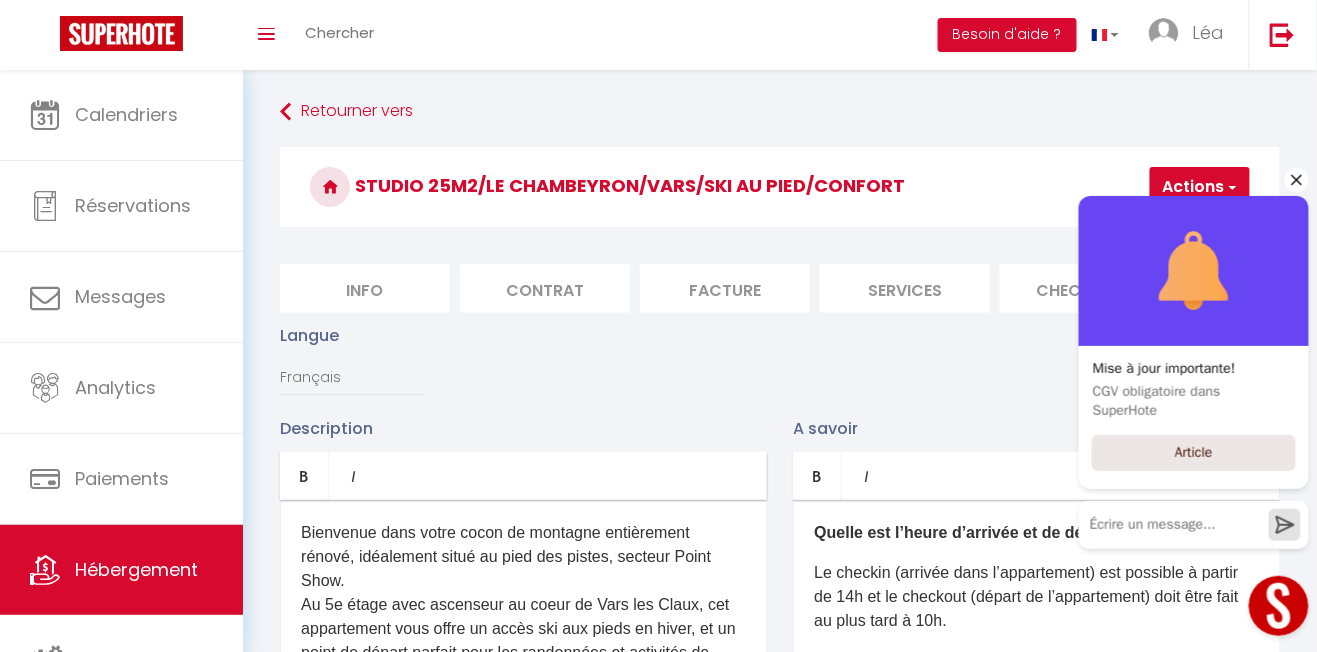 click at bounding box center [1193, 270] 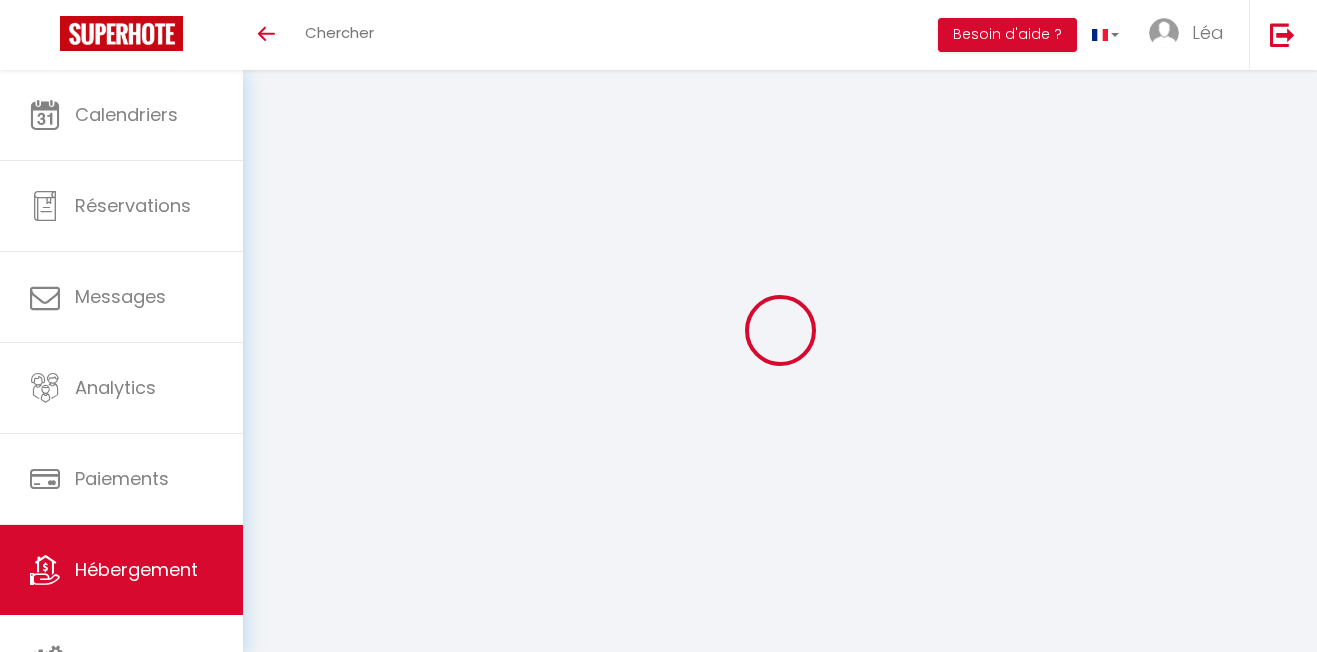 scroll, scrollTop: 0, scrollLeft: 0, axis: both 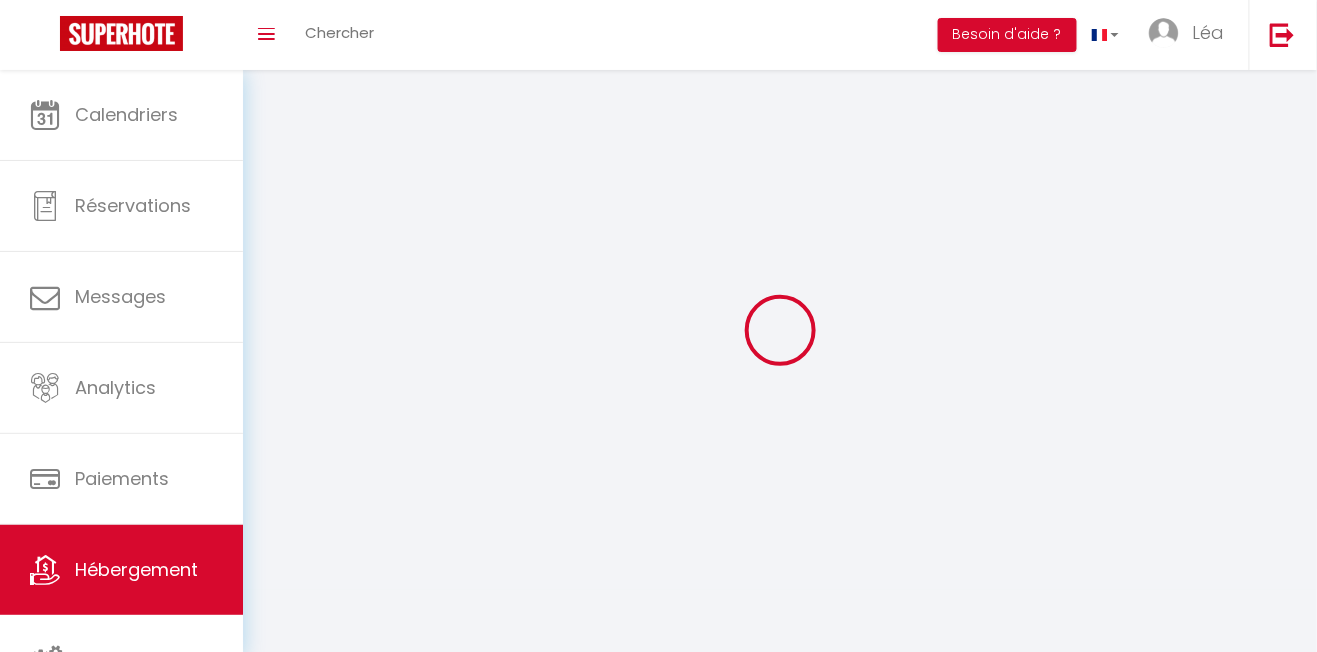 select 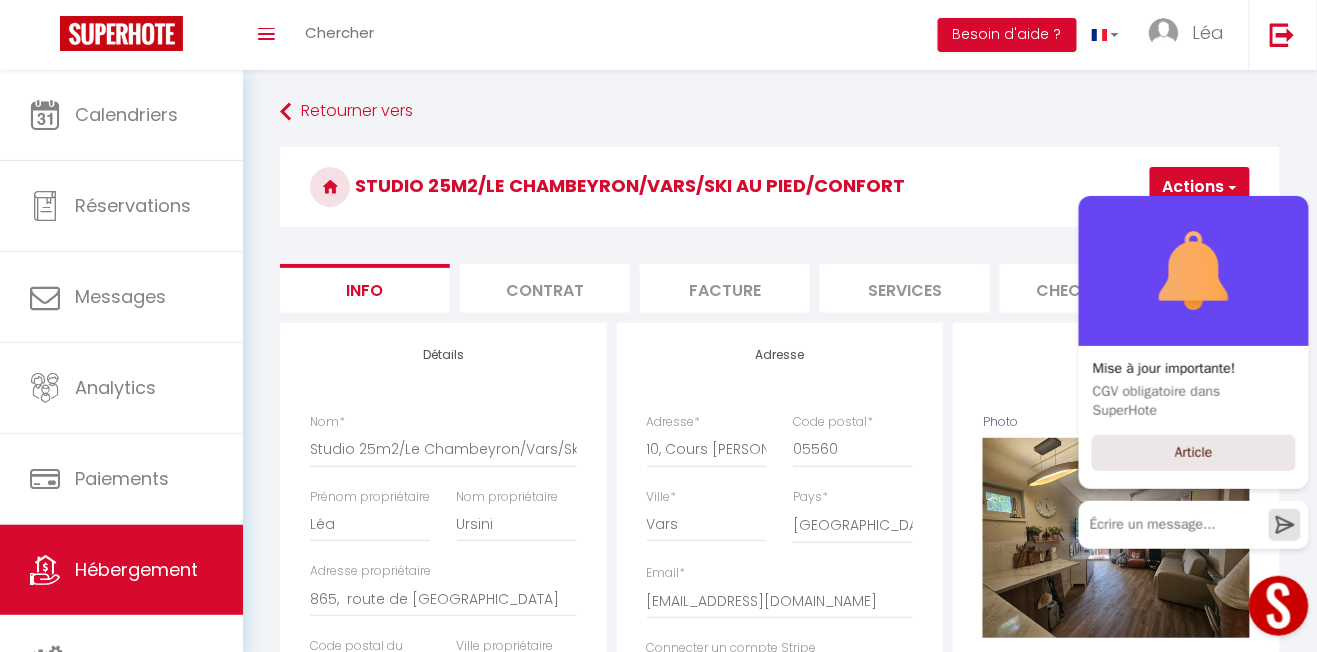 scroll, scrollTop: 0, scrollLeft: 0, axis: both 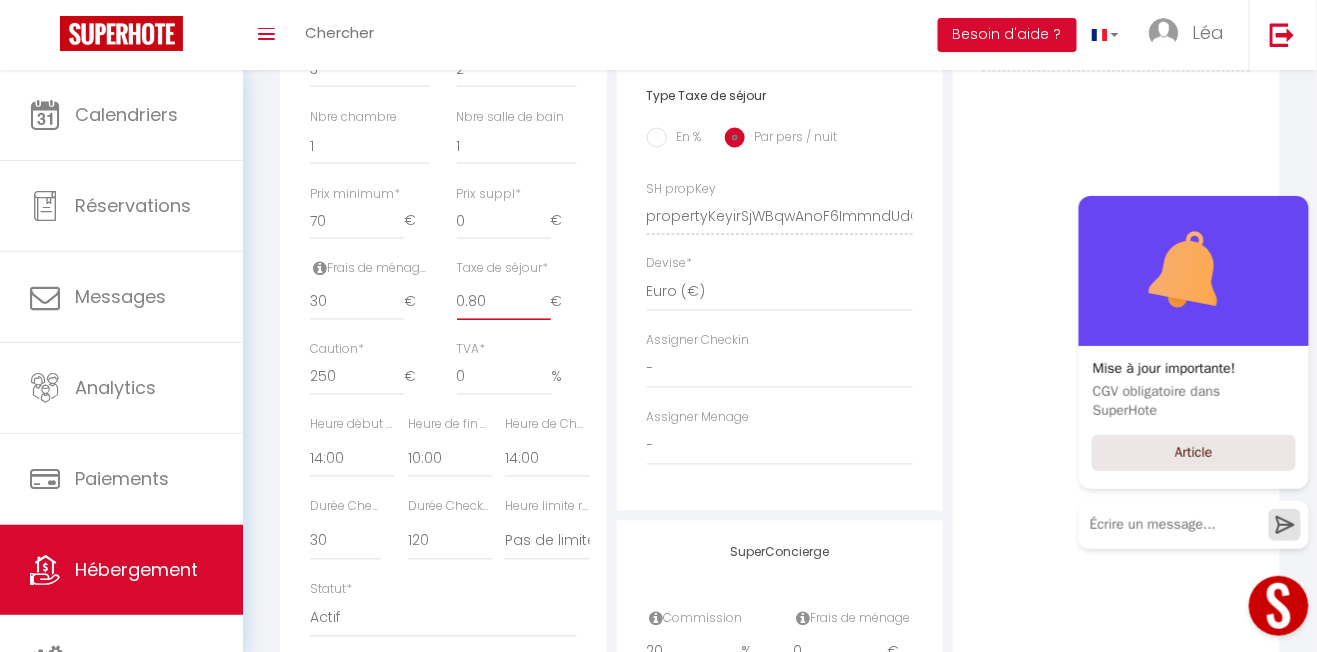click on "0.80" at bounding box center (504, 303) 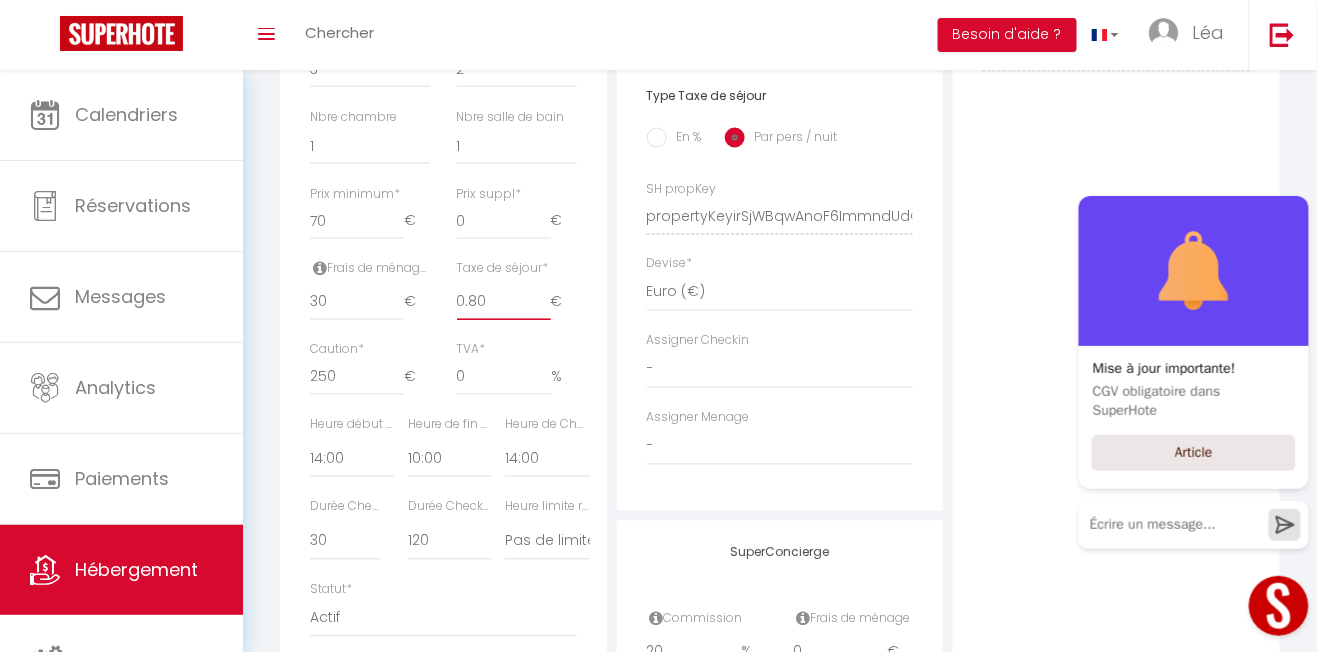 type on "0.8" 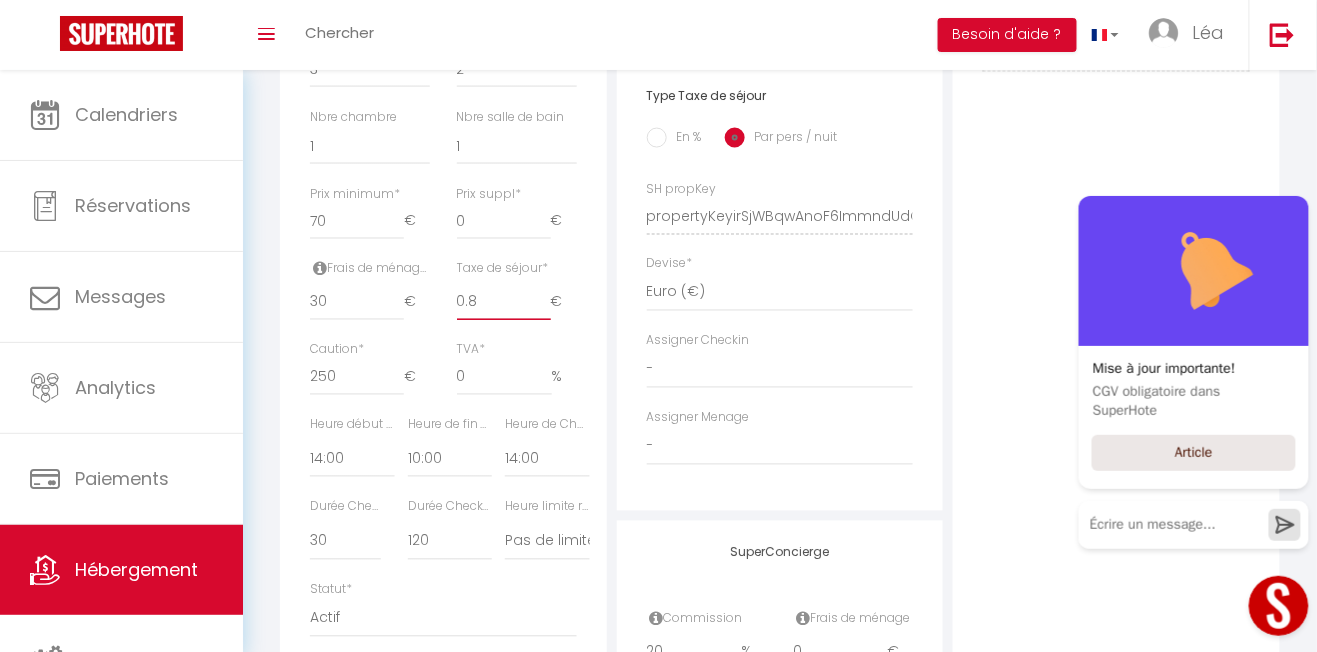 select 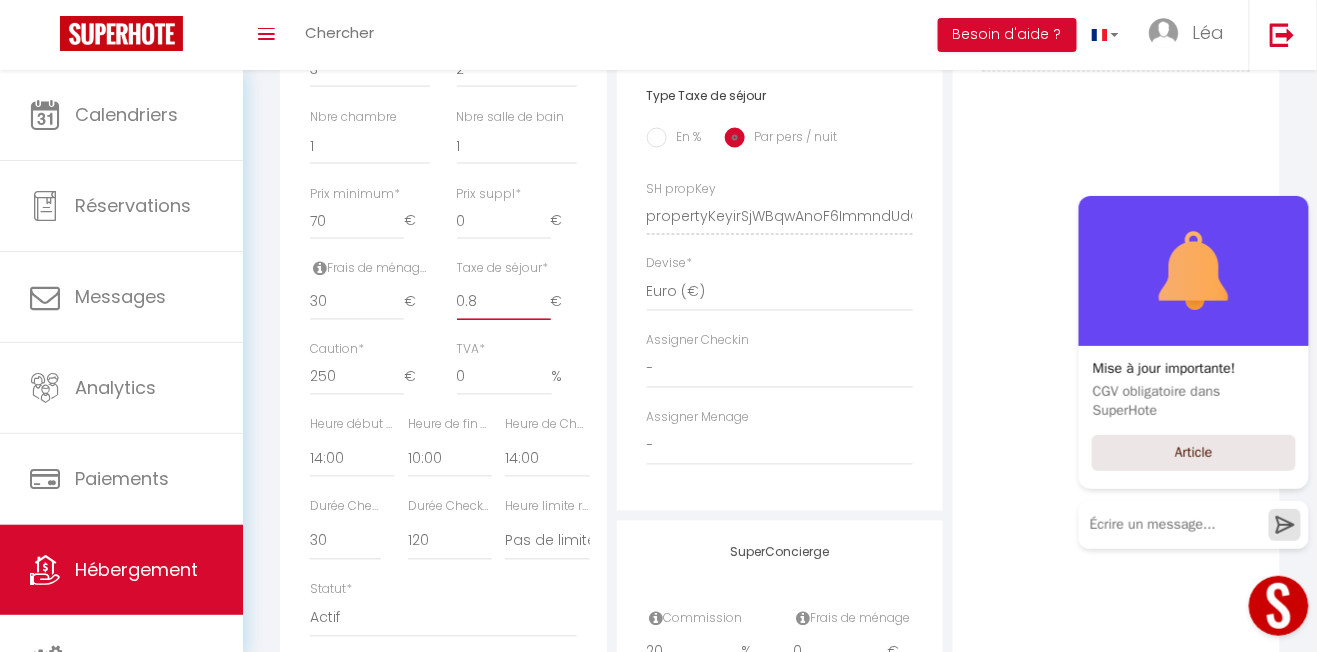 checkbox on "false" 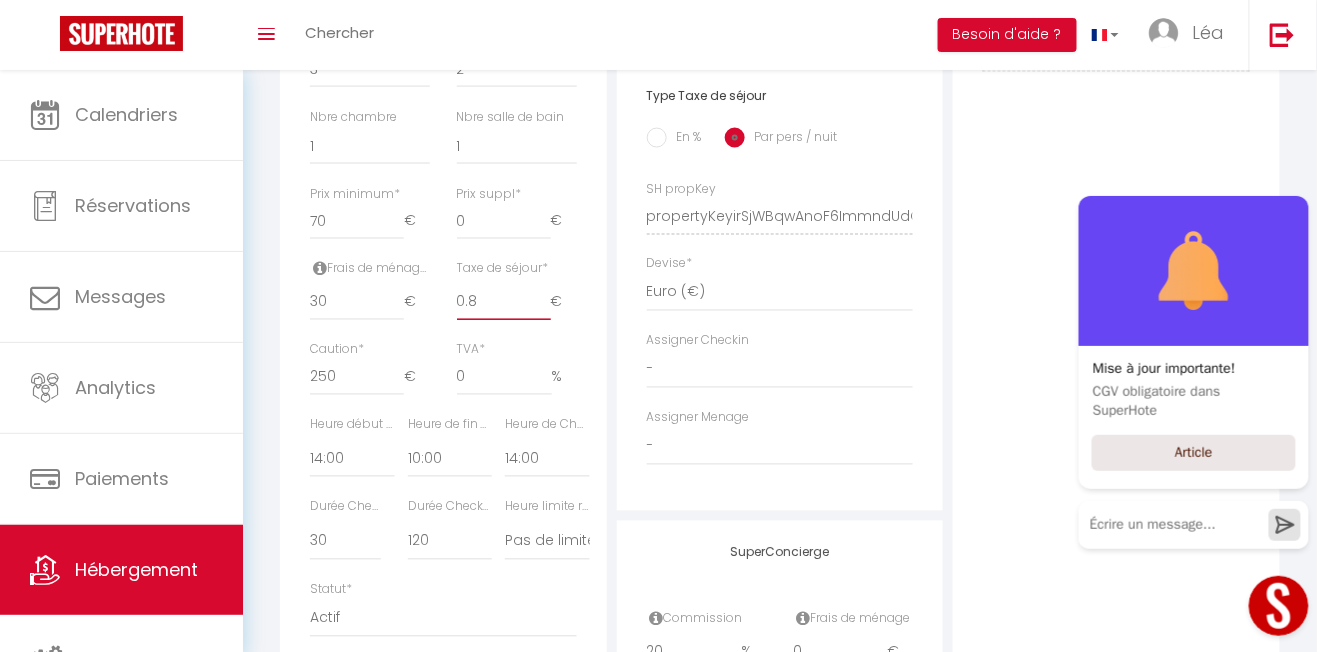 checkbox on "false" 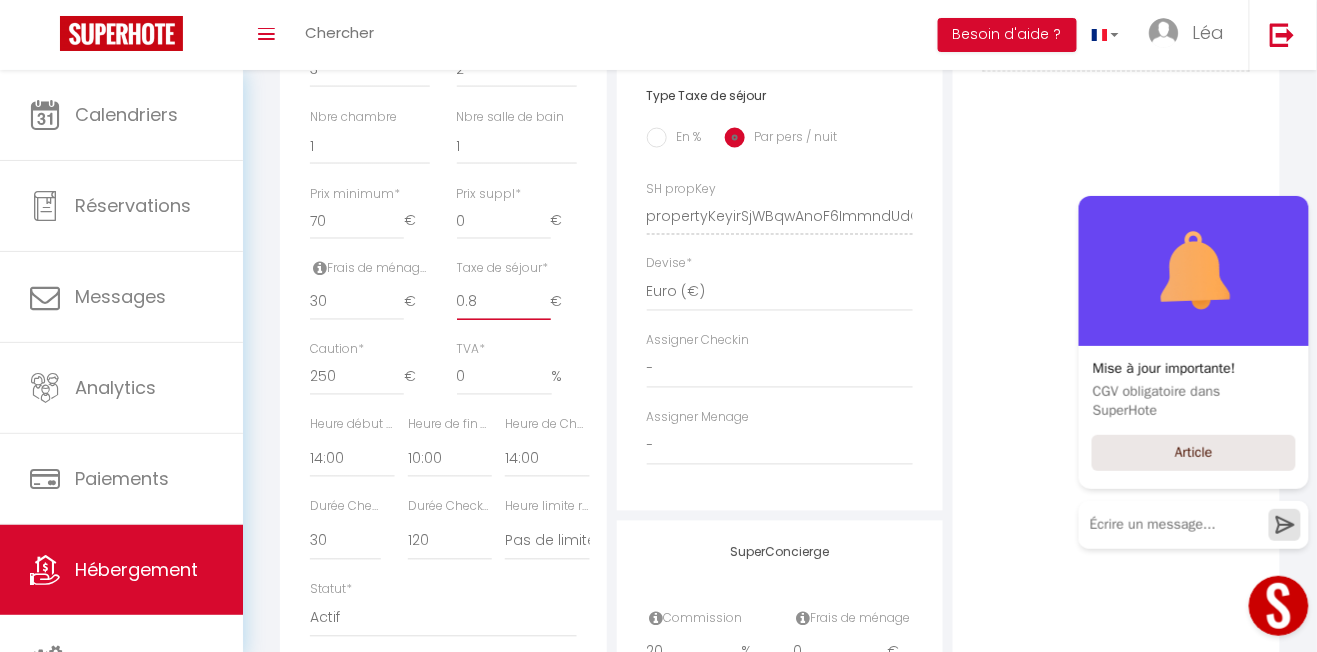 checkbox on "false" 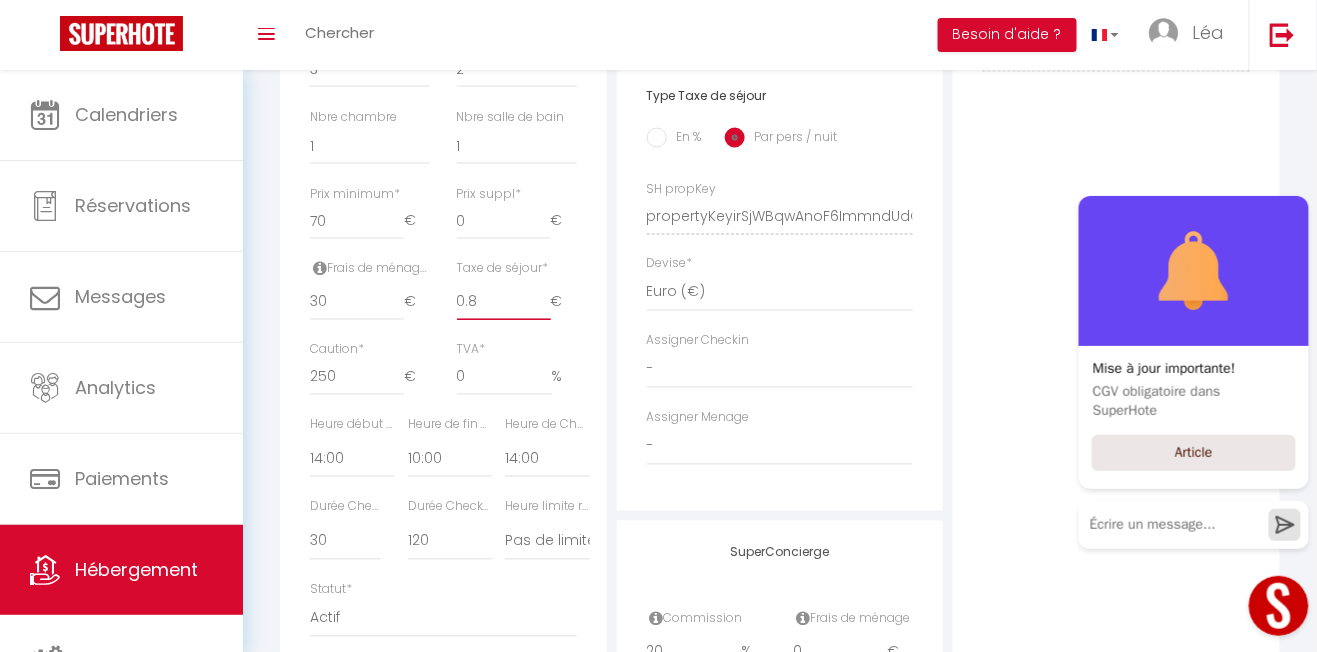 checkbox on "false" 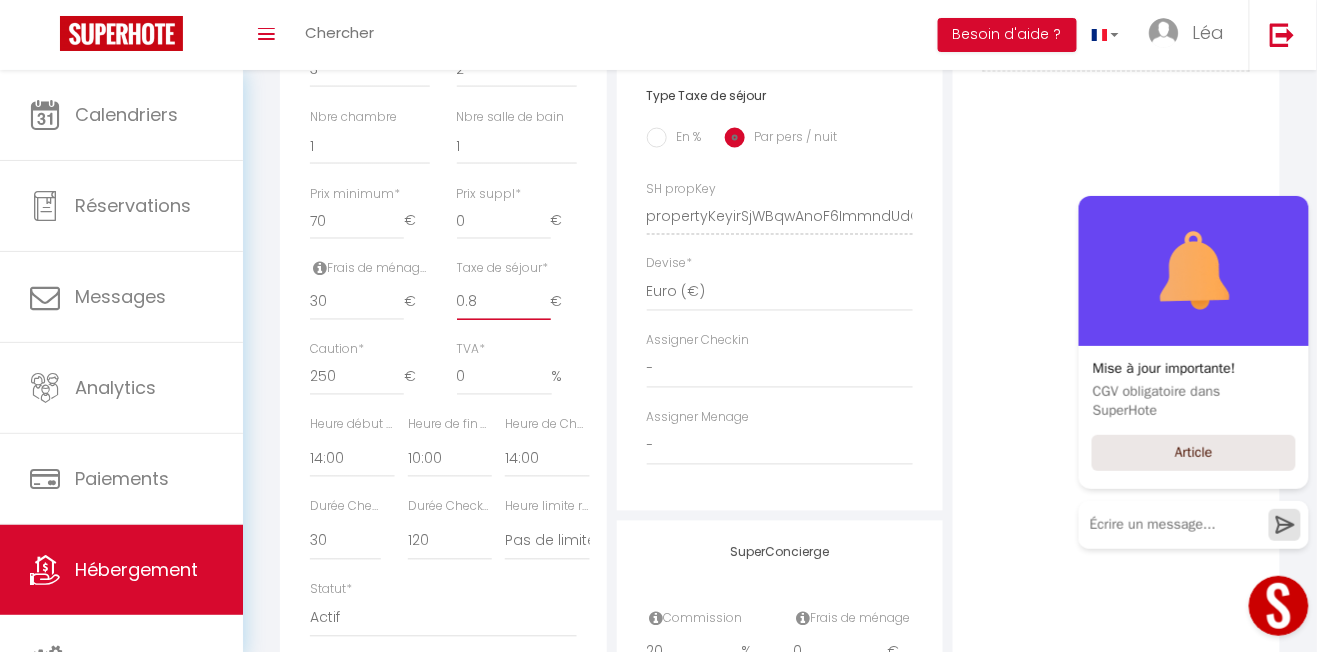 type on "0.88" 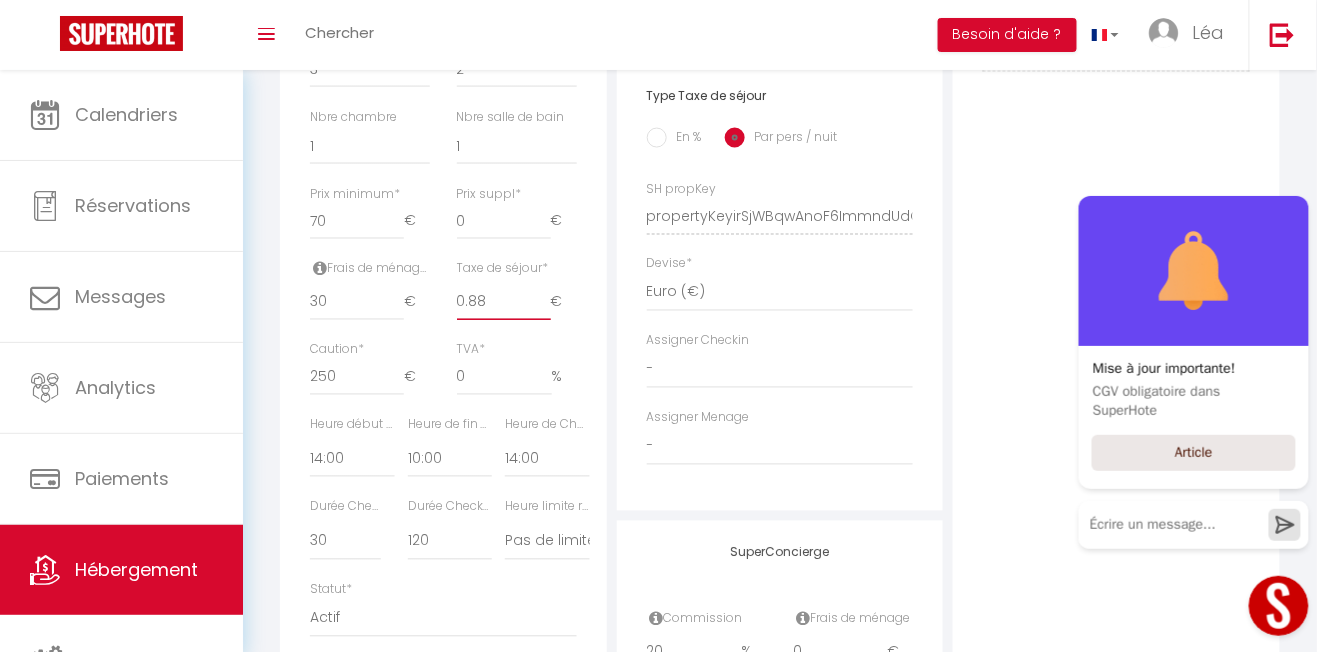 select 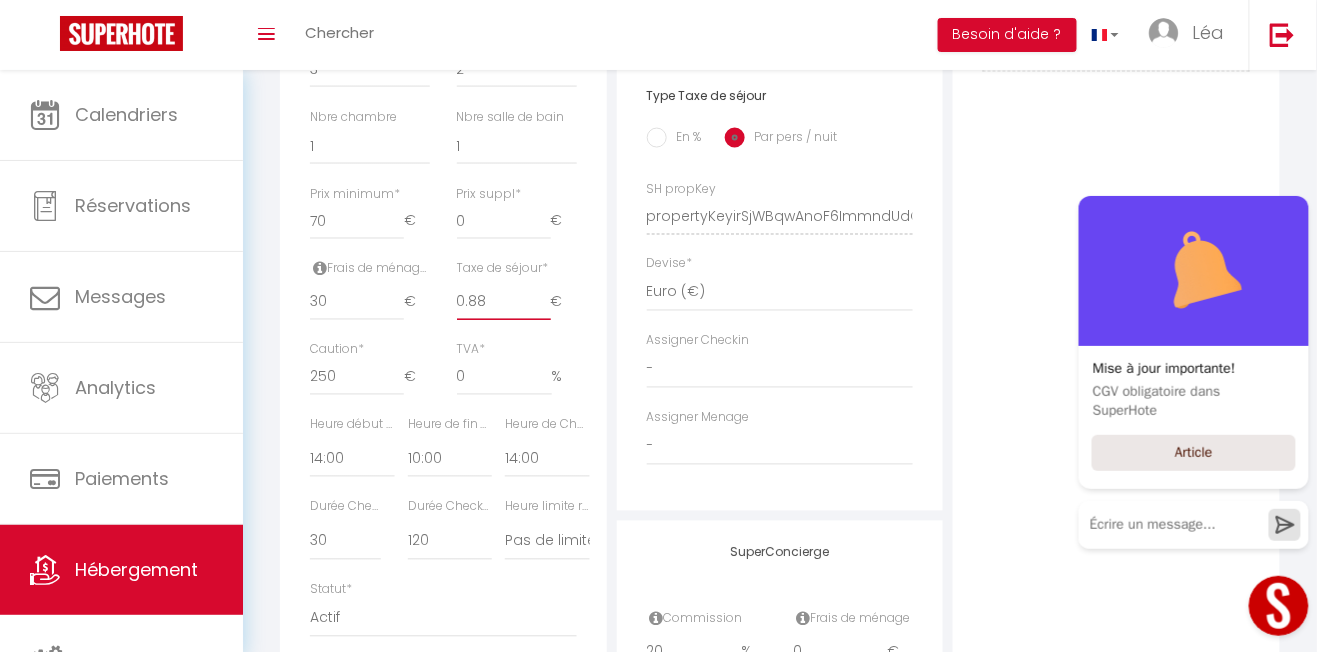 checkbox on "false" 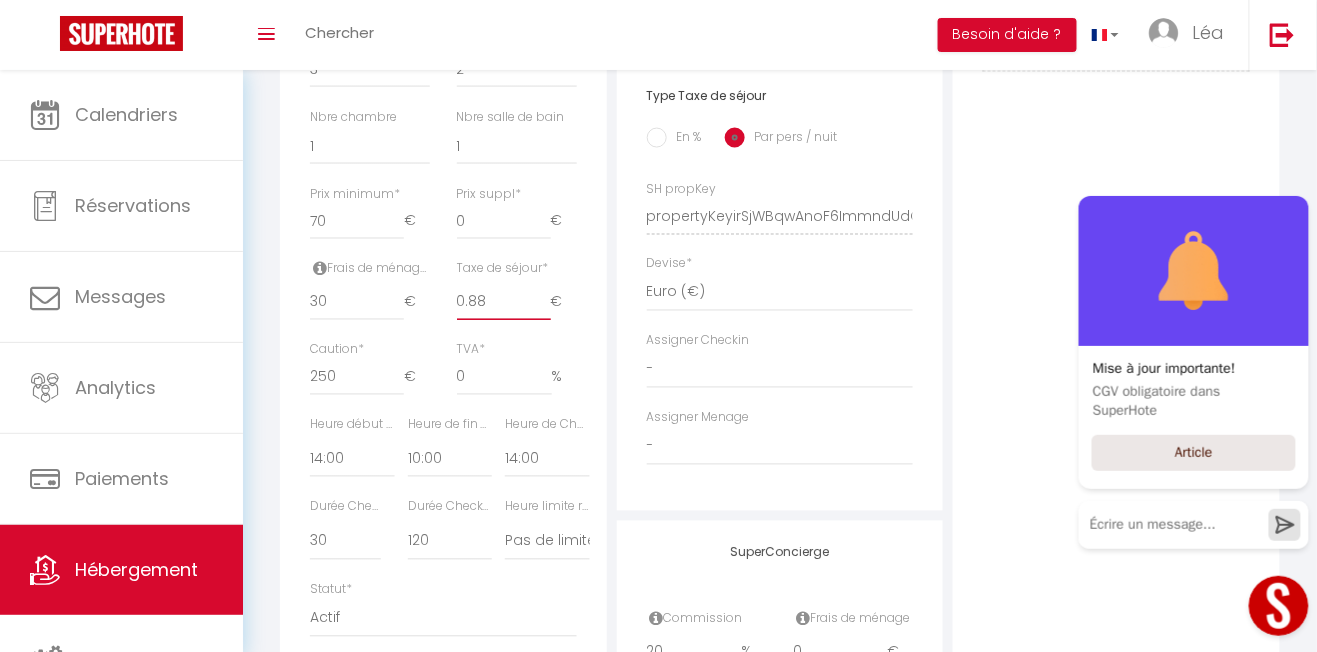 checkbox on "false" 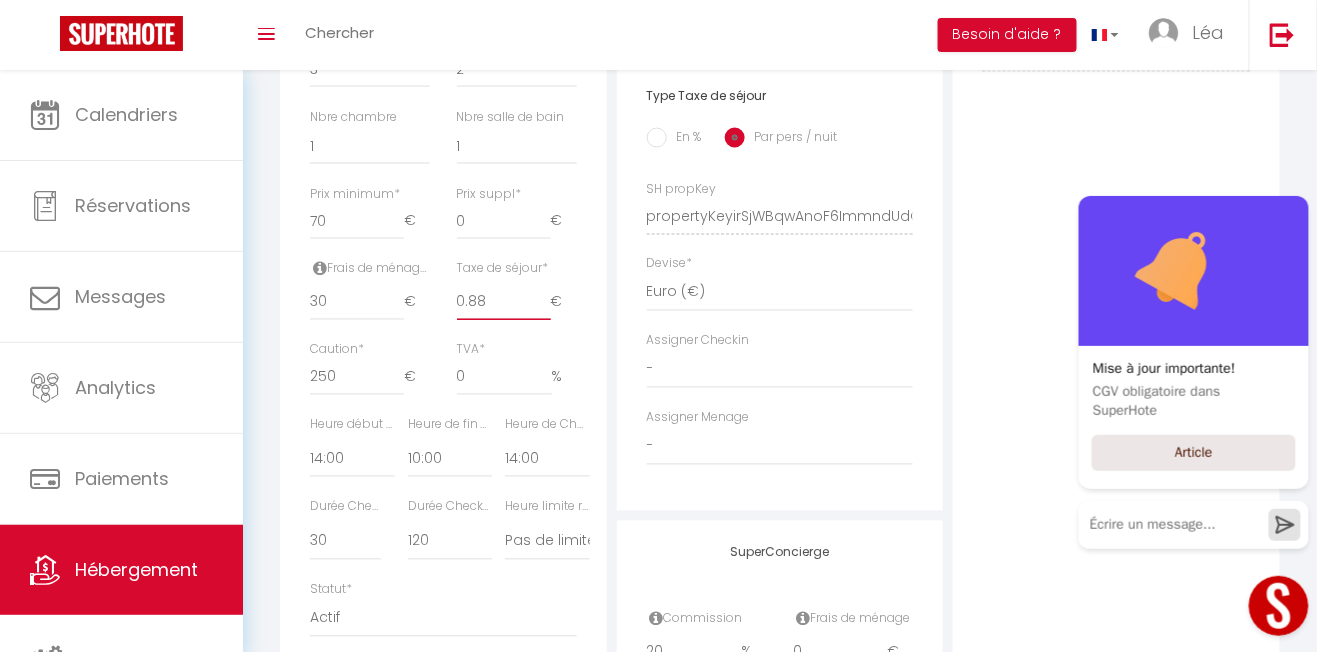 checkbox on "false" 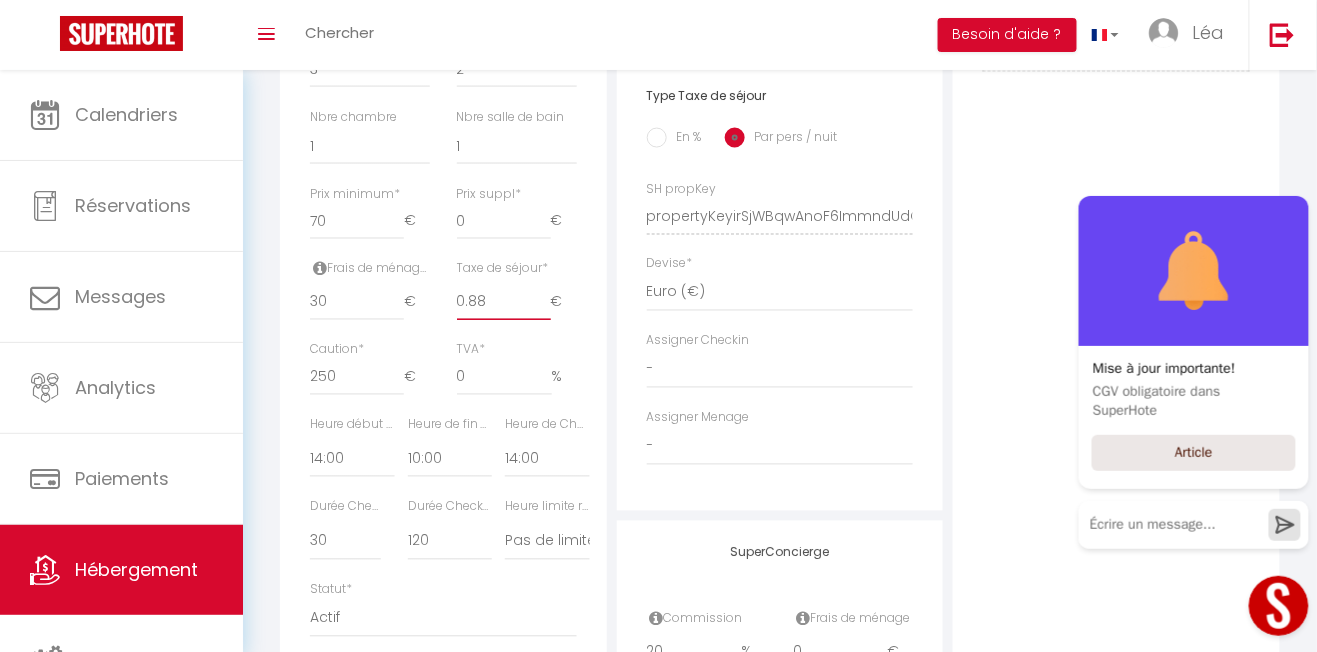 checkbox on "false" 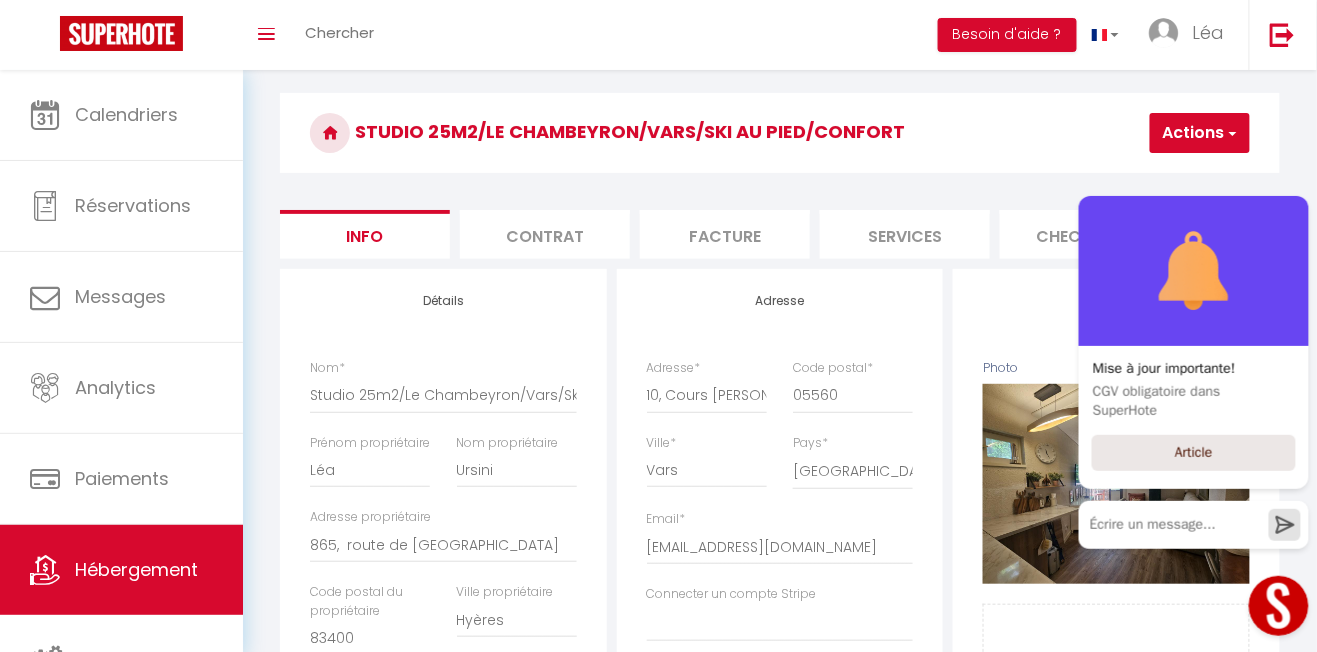 scroll, scrollTop: 0, scrollLeft: 0, axis: both 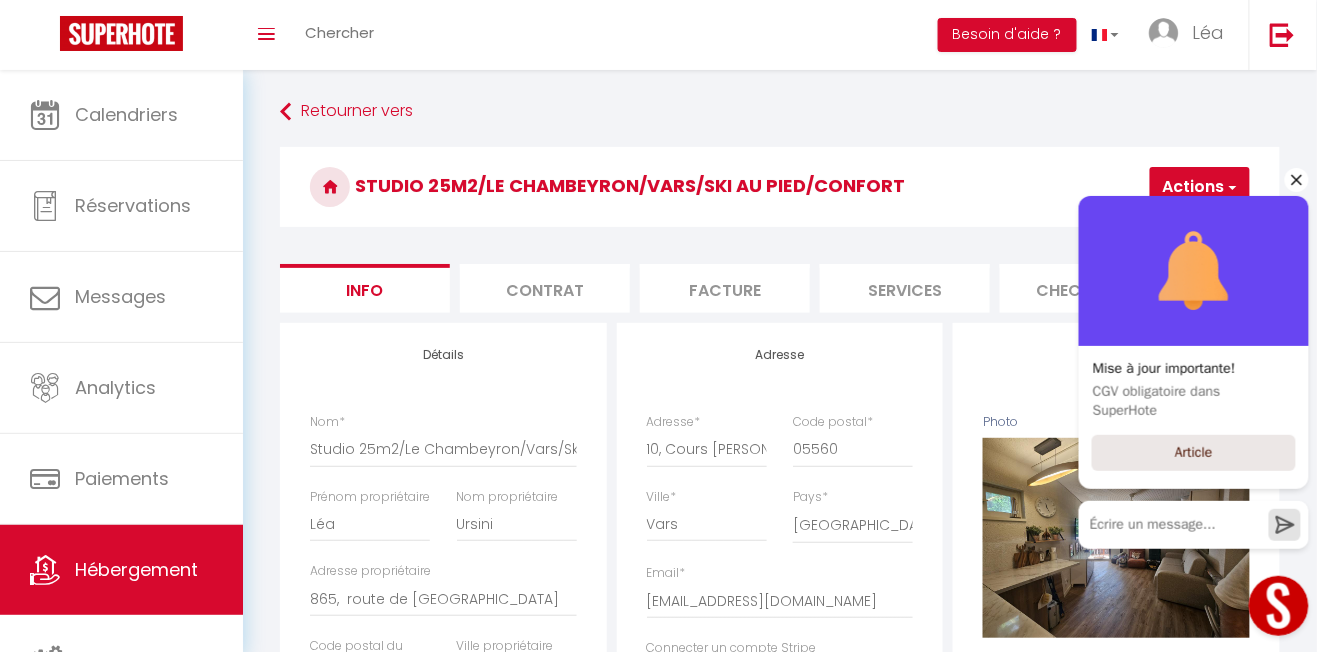 type on "0.88" 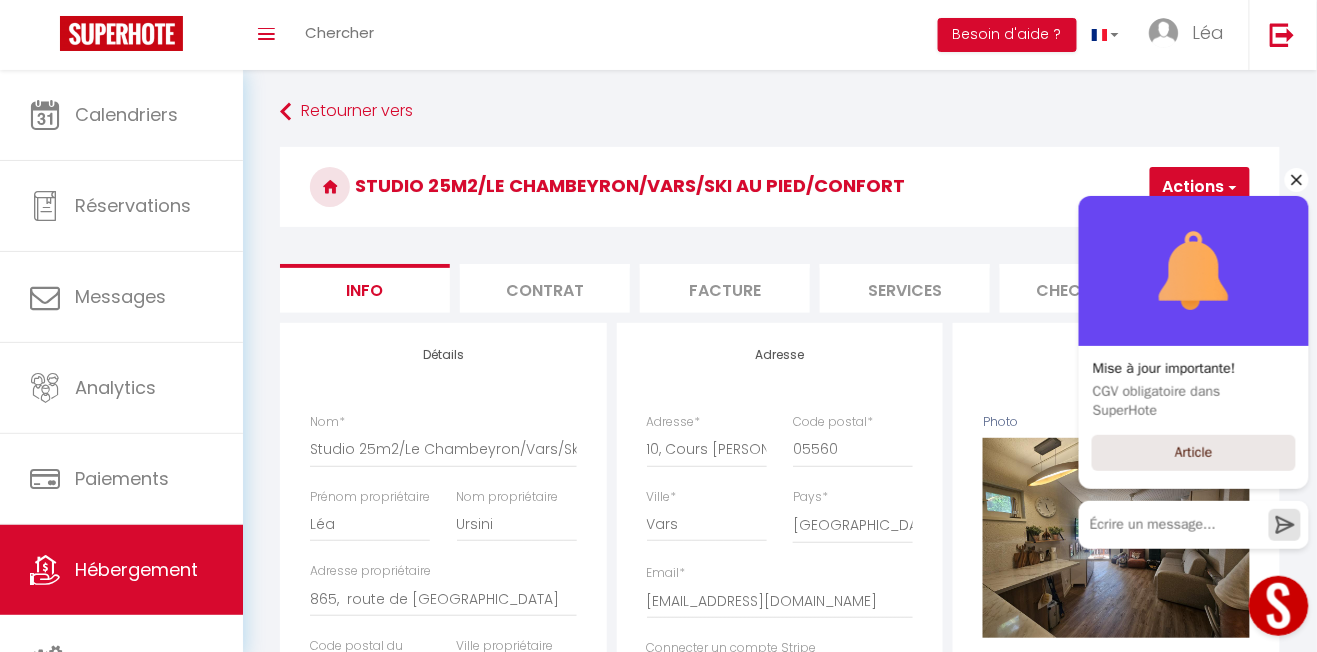 click on "Mise à jour importante!    CGV obligatoire dans
SuperHote Article" at bounding box center (1193, 367) 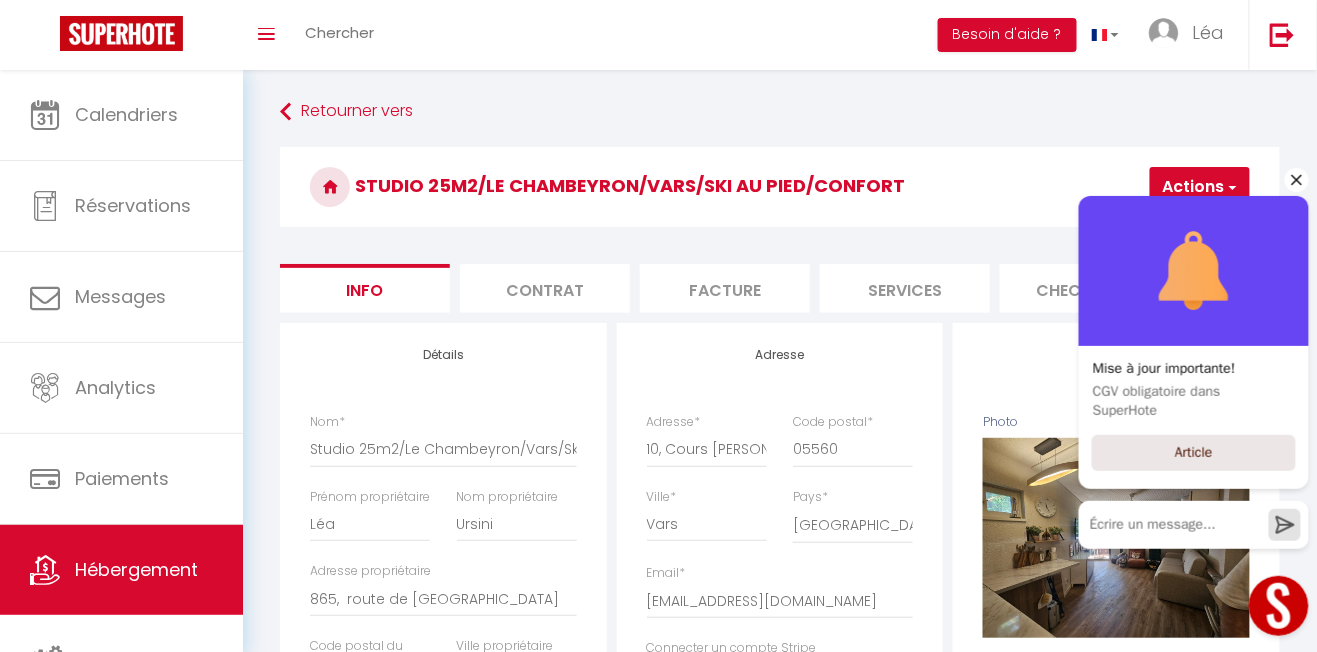click 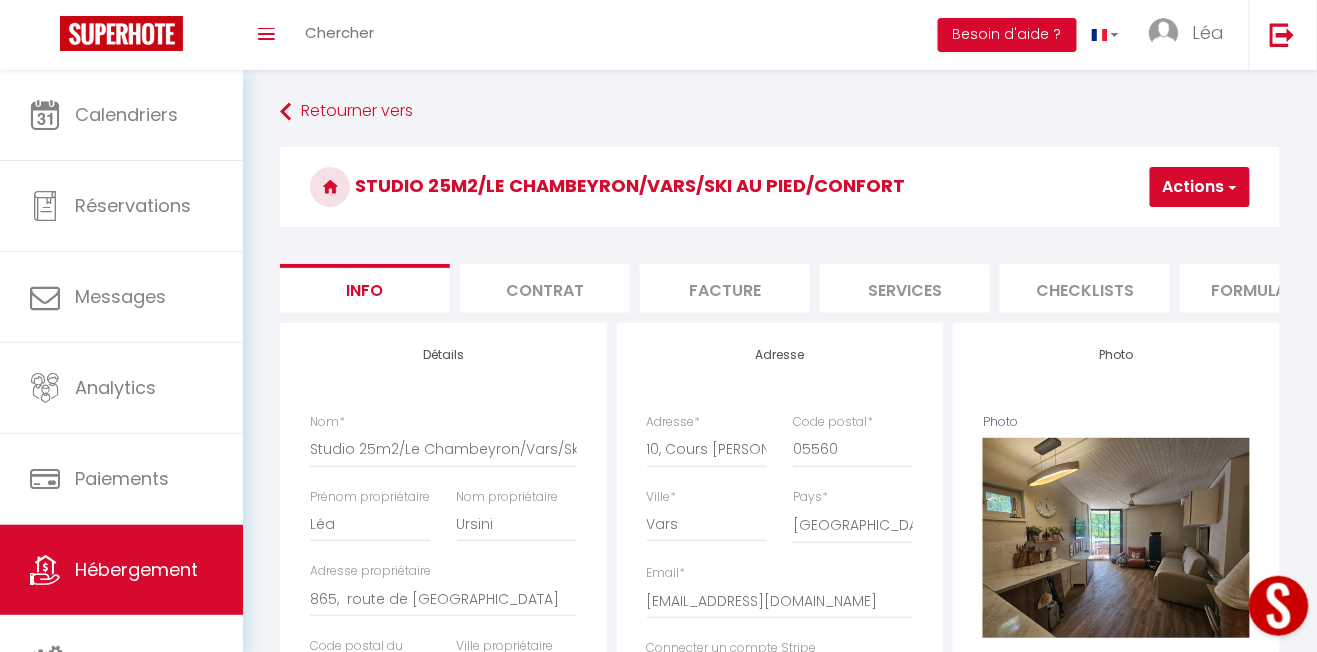 click on "Actions" at bounding box center [1200, 187] 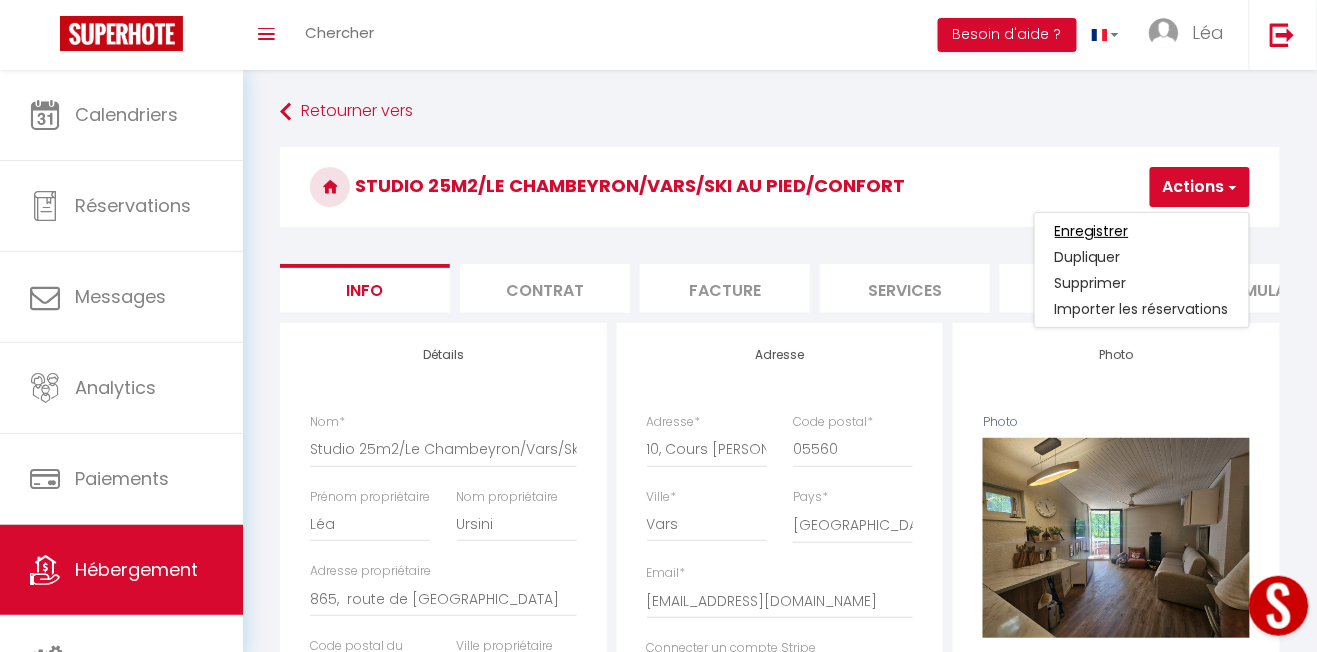 click on "Enregistrer" at bounding box center (1092, 231) 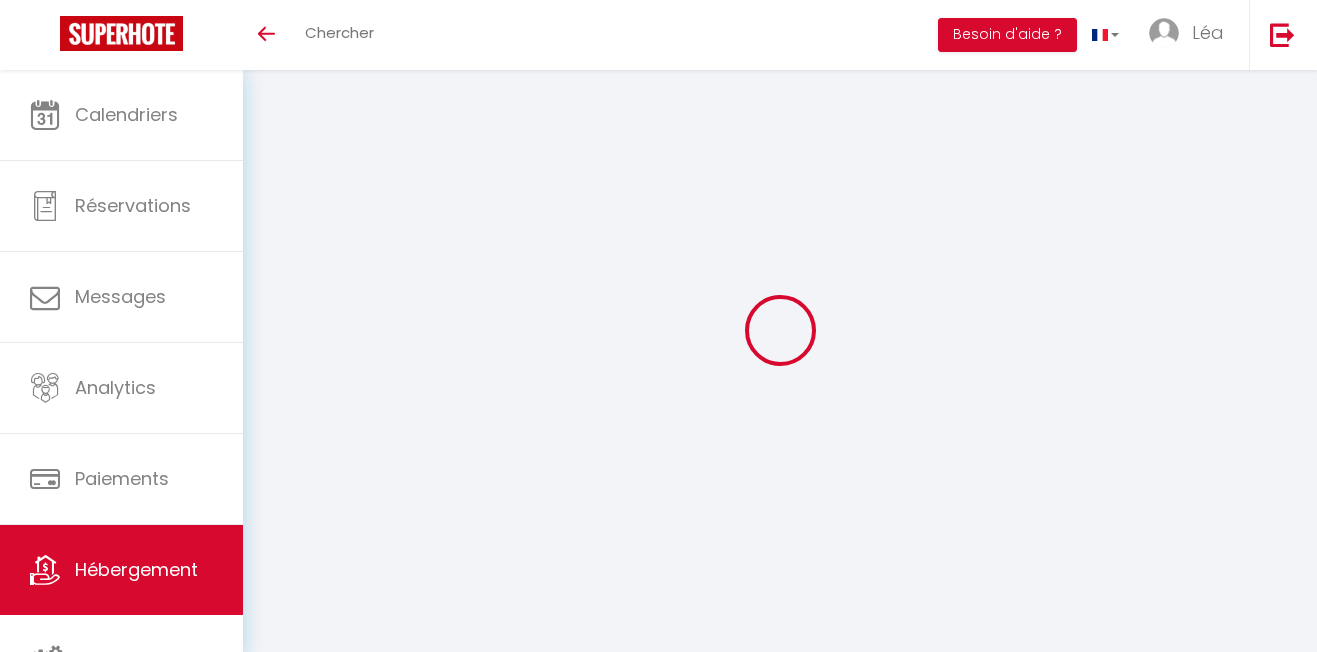 select on "3" 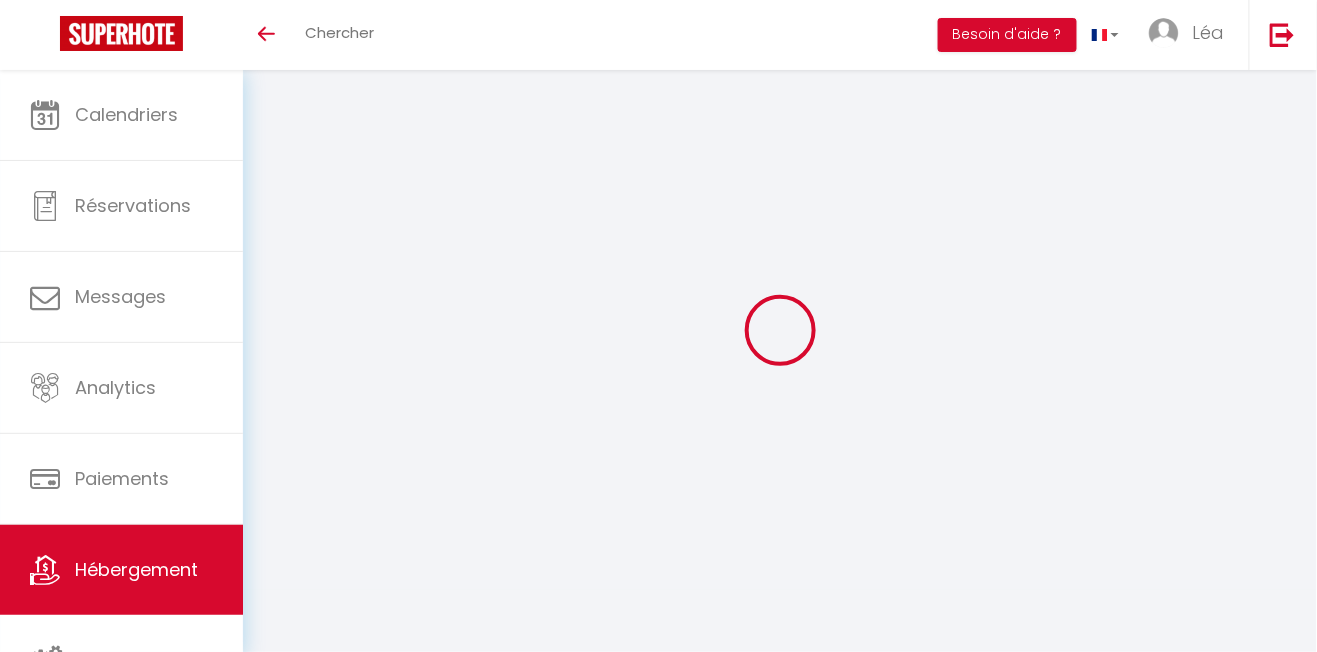 select 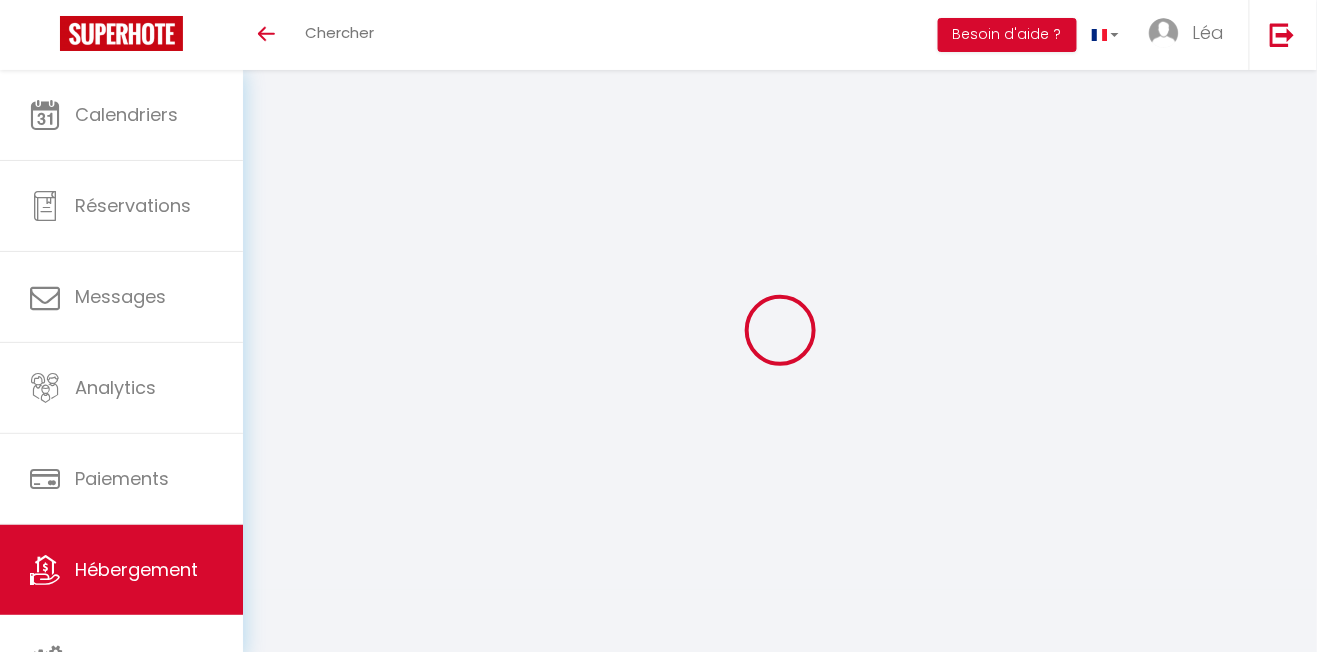 type on "Studio 25m2/Le Chambeyron/Vars/Ski au pied/Confort" 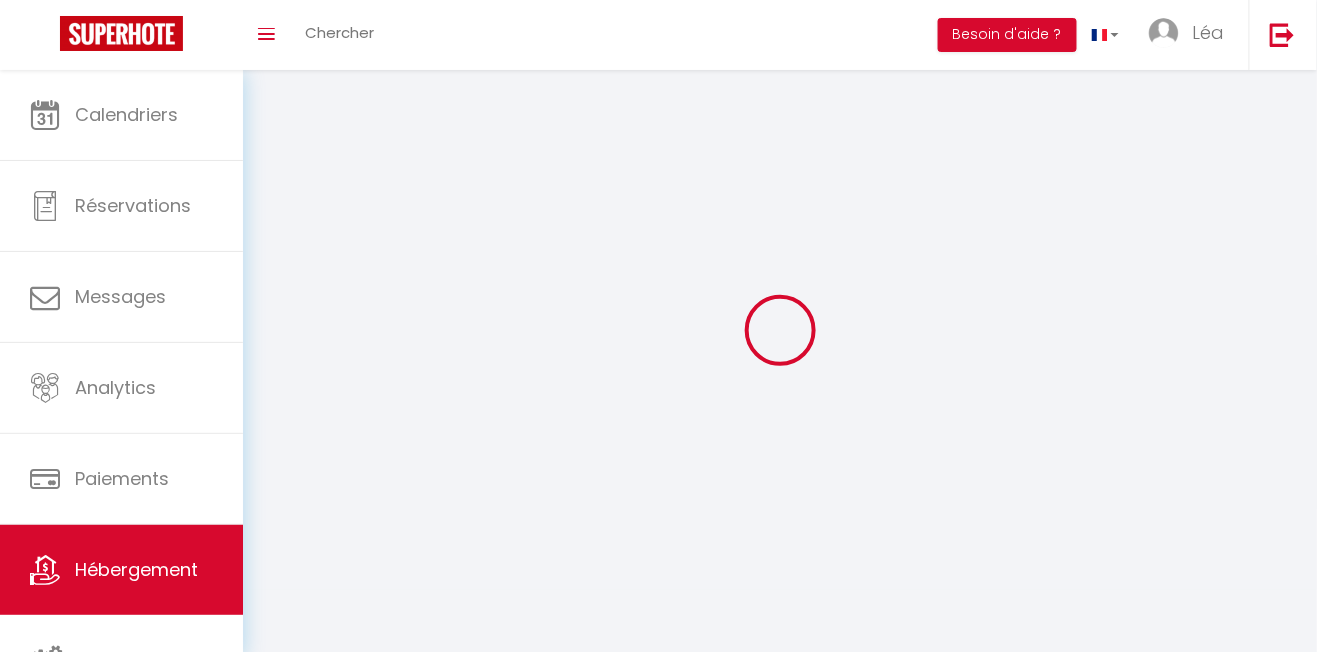 select 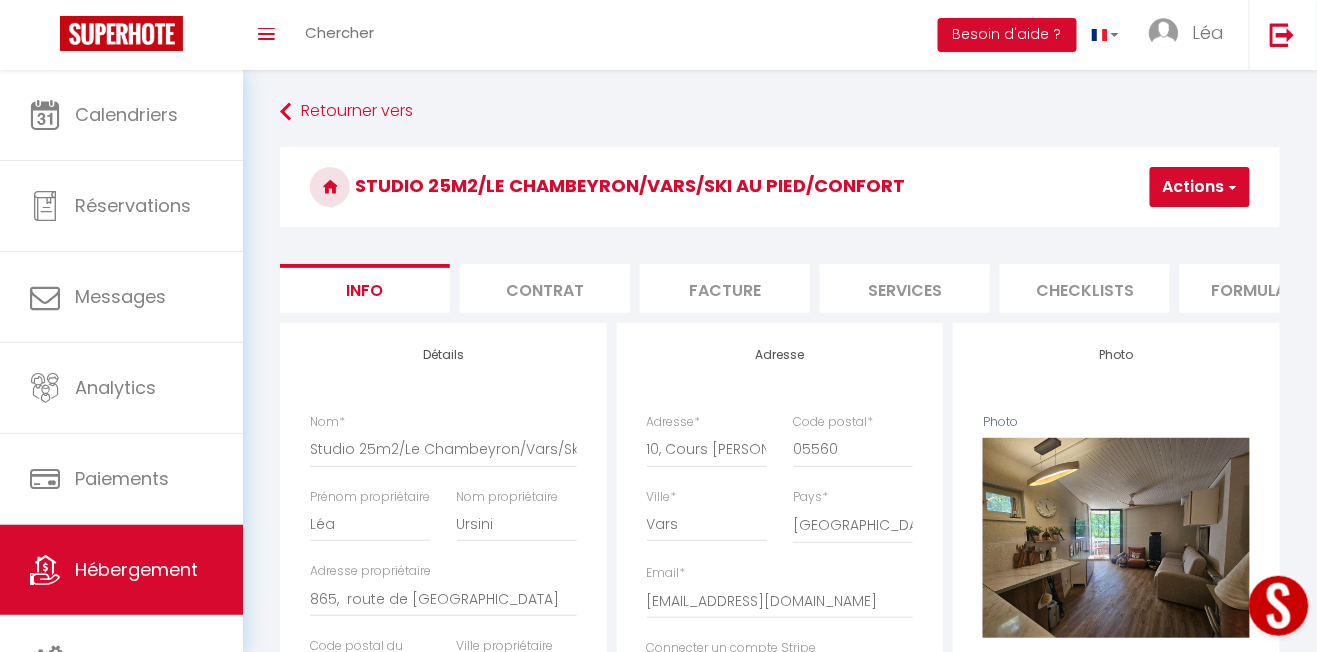 scroll, scrollTop: 0, scrollLeft: 0, axis: both 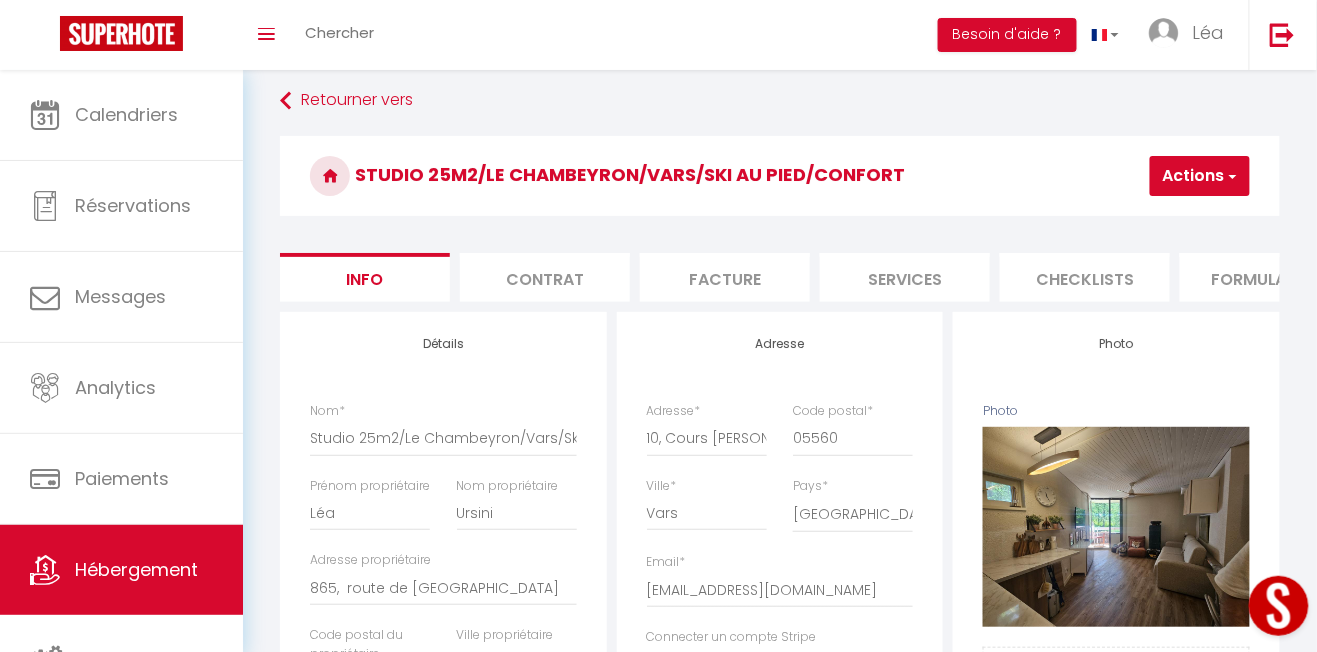 click on "Services" at bounding box center [905, 277] 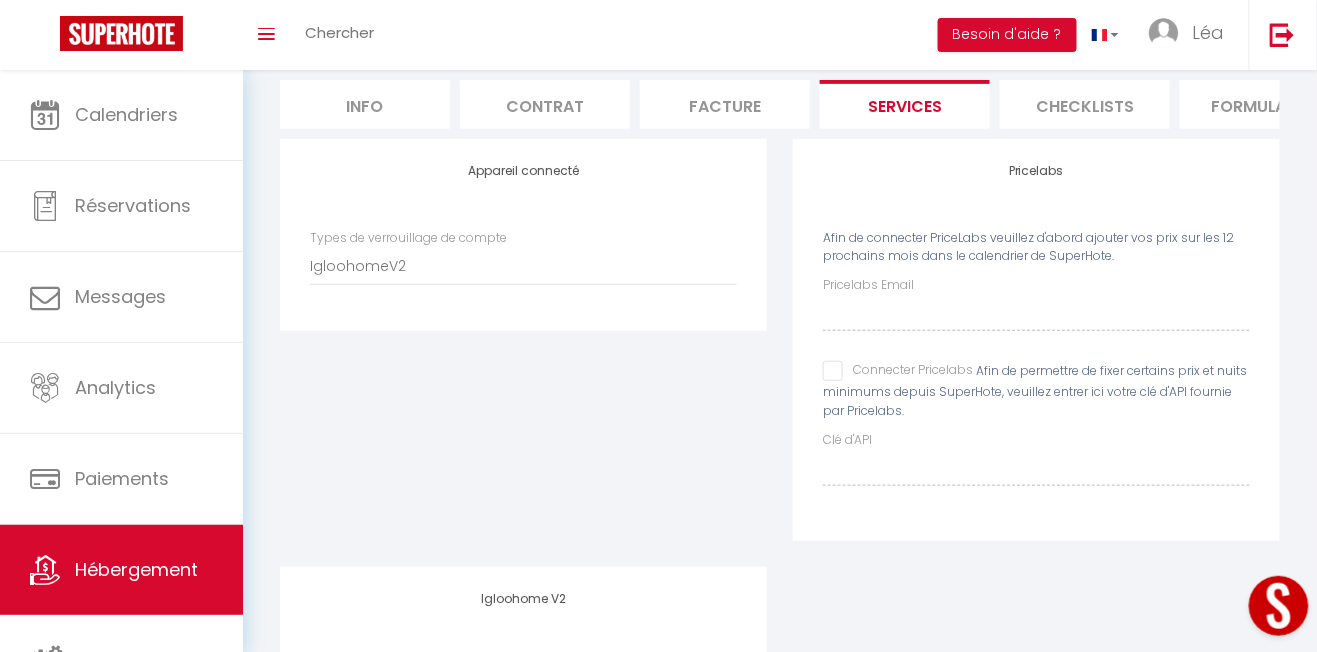 scroll, scrollTop: 416, scrollLeft: 0, axis: vertical 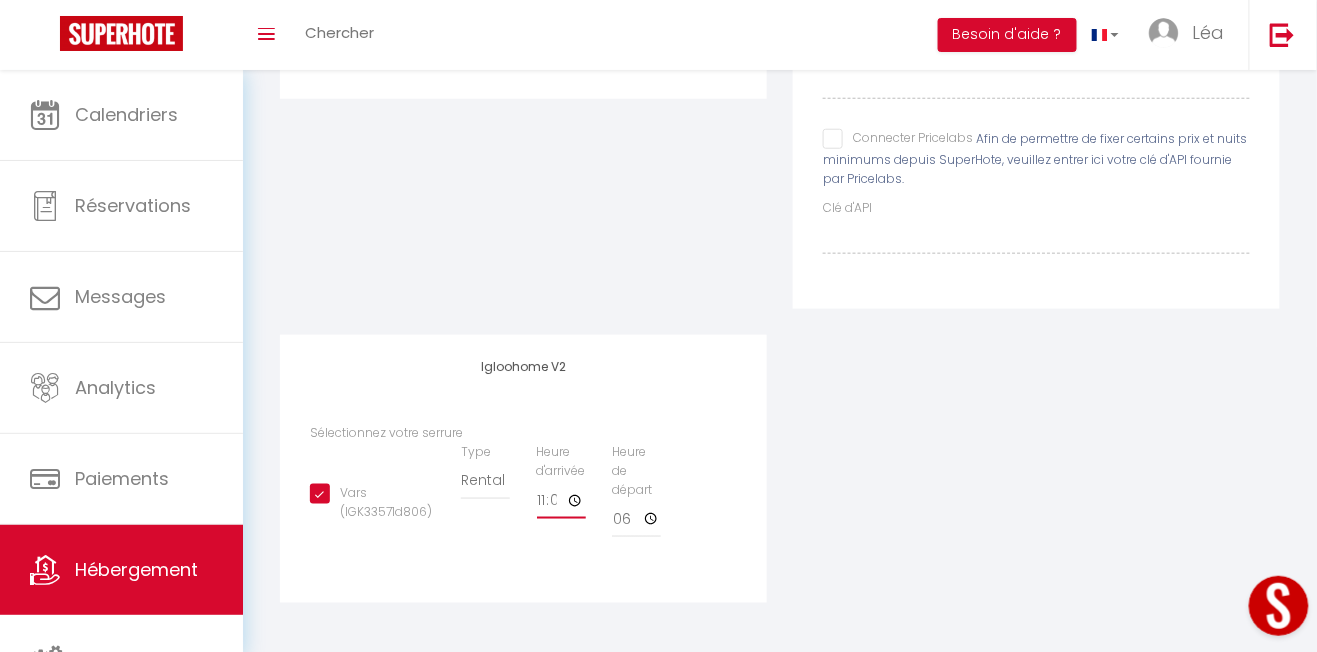 click on "11:00" at bounding box center (561, 501) 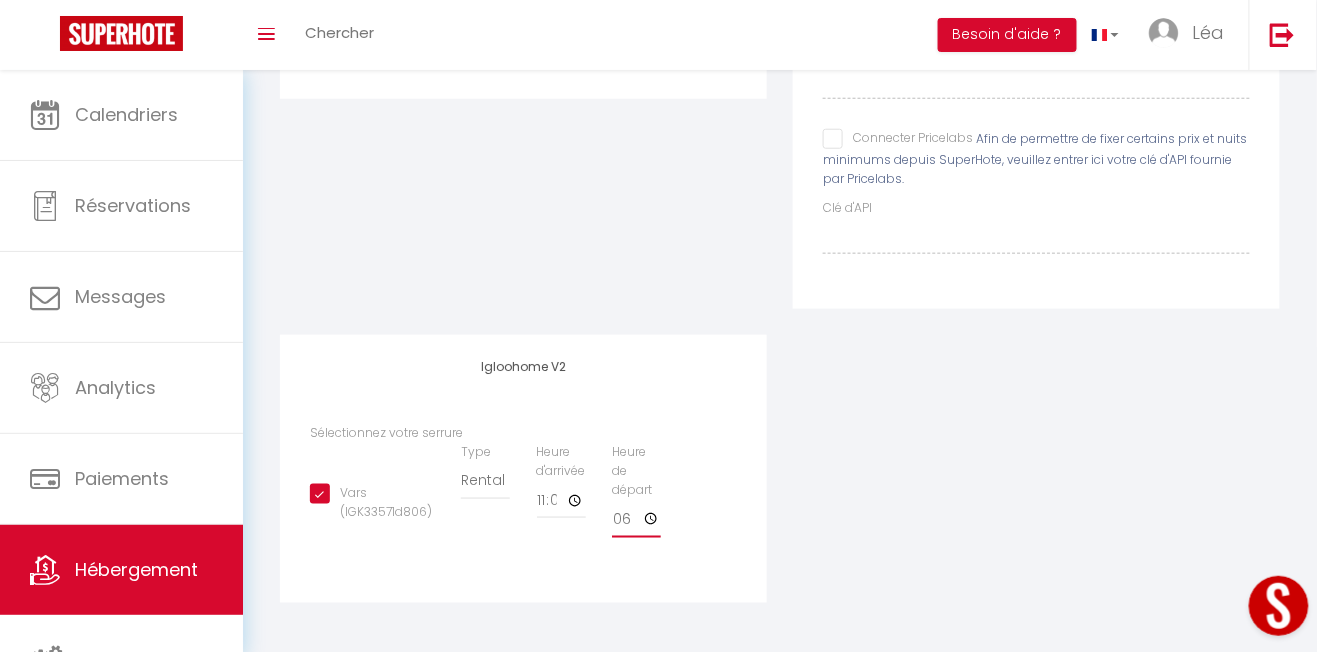 click on "18:30" at bounding box center [636, 520] 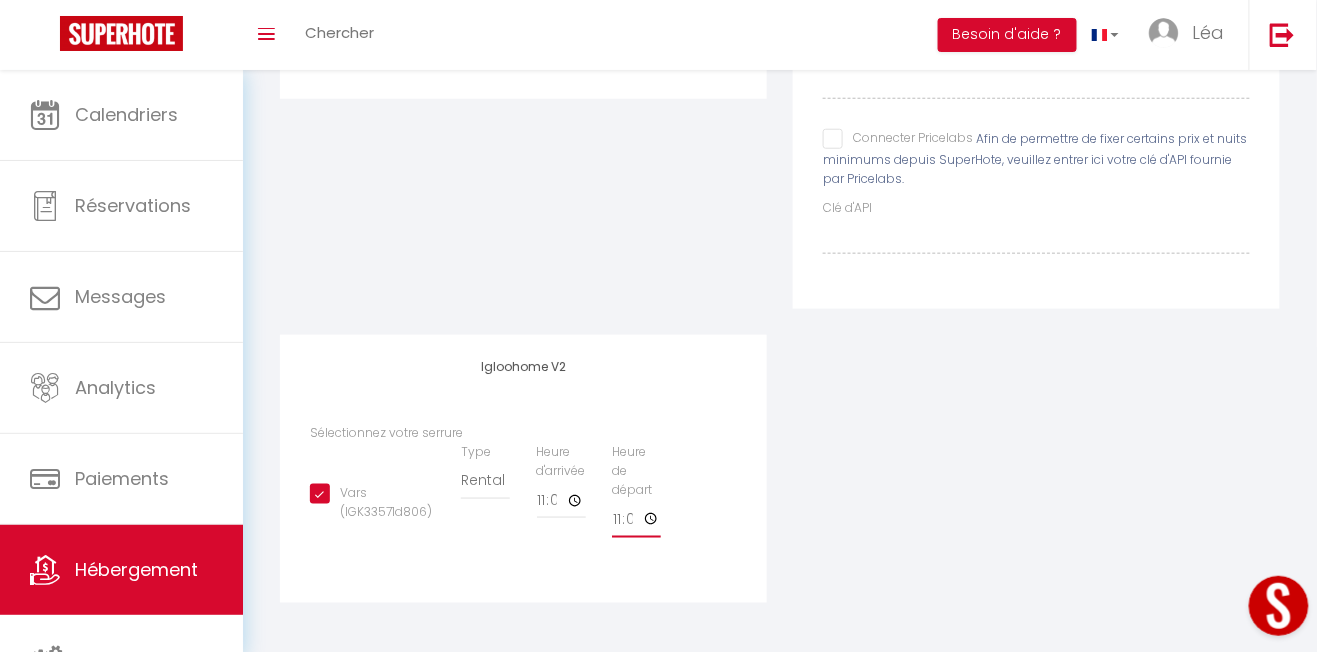 checkbox on "true" 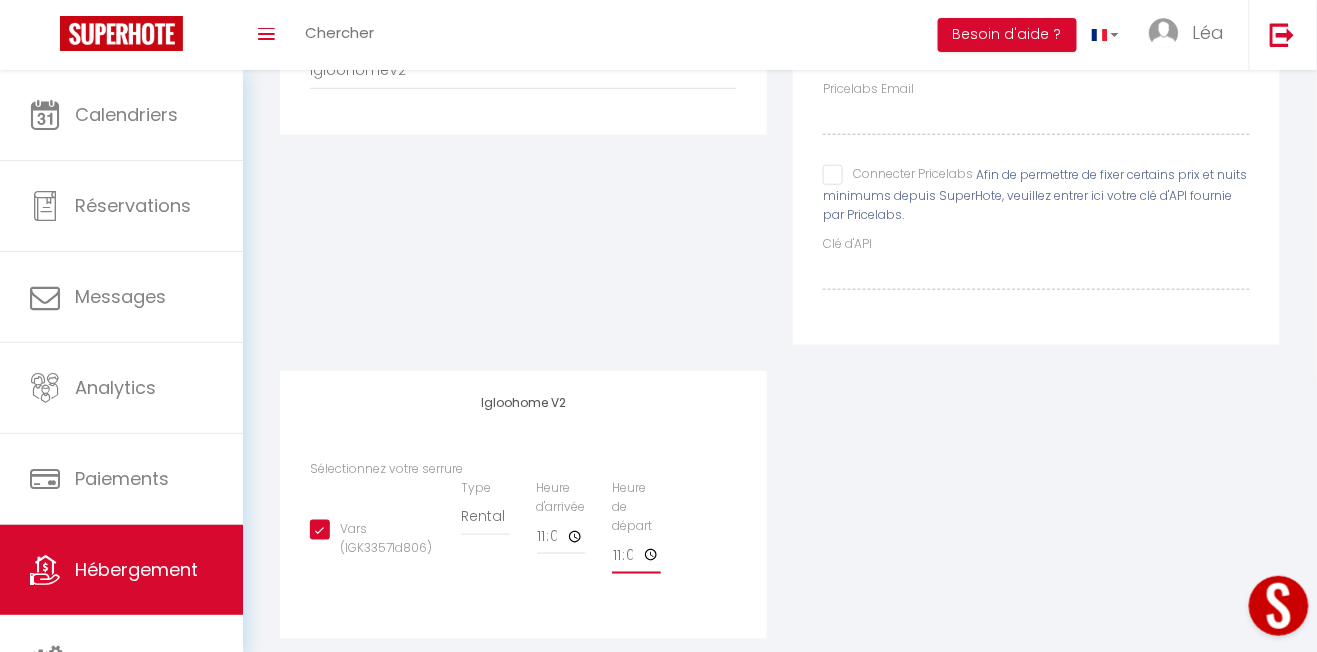 scroll, scrollTop: 379, scrollLeft: 0, axis: vertical 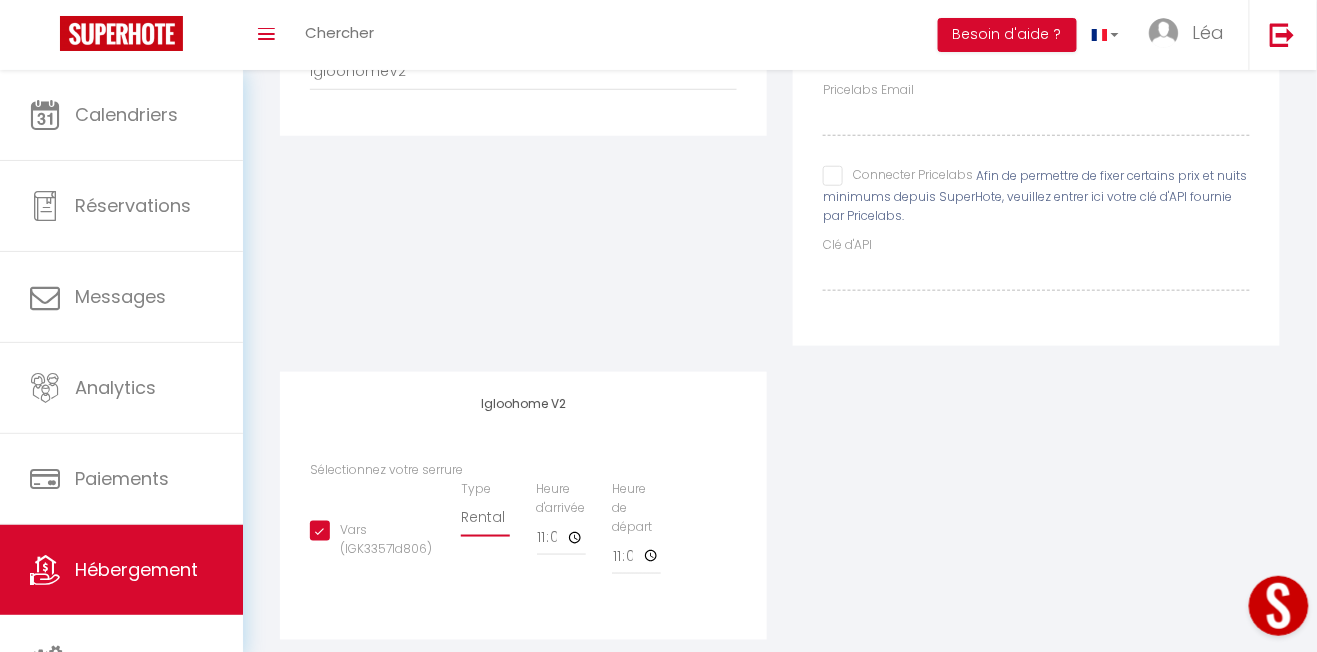 click on "Building
Rental" at bounding box center [485, 518] 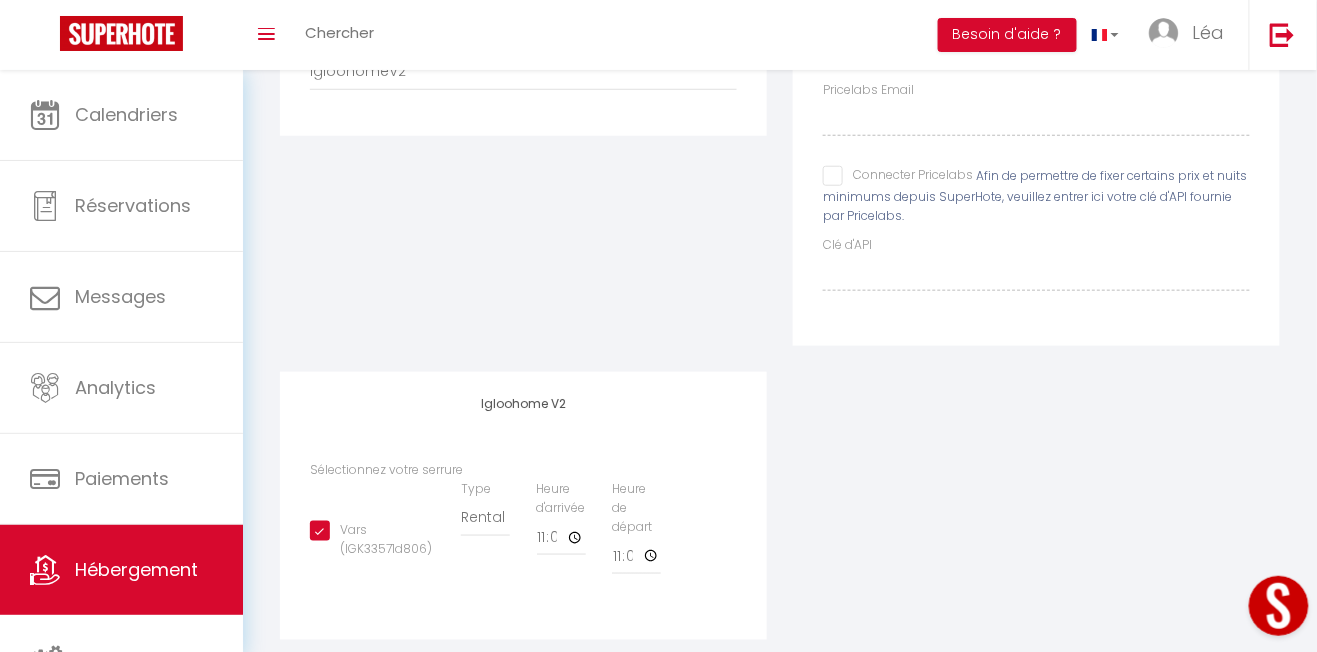 click on "Appareil connecté
Types de verrouillage de compte
IgloohomeV2
Pricelabs
Afin de connecter PriceLabs veuillez d'abord ajouter vos prix sur les 12 prochains mois dans le calendrier de SuperHote.
Pricelabs Email
Connecter Pricelabs
Afin de permettre de fixer certains prix et nuits minimums depuis SuperHote, veuillez entrer ici votre clé d'API fournie par Pricelabs.
Clé d'API
SuperCheckin
Il n'y a pas de serrures disponibles
The Keys
Sélectionnez votre serrure
Type       11:00" at bounding box center [780, 305] 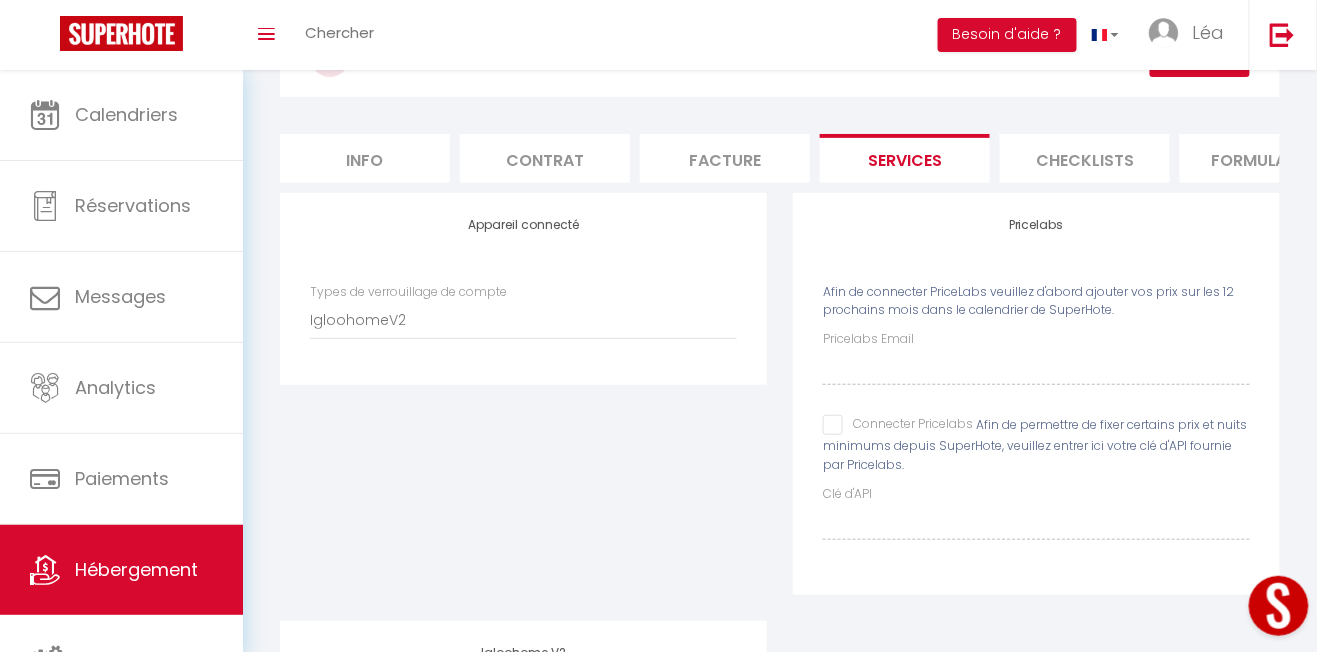 scroll, scrollTop: 0, scrollLeft: 0, axis: both 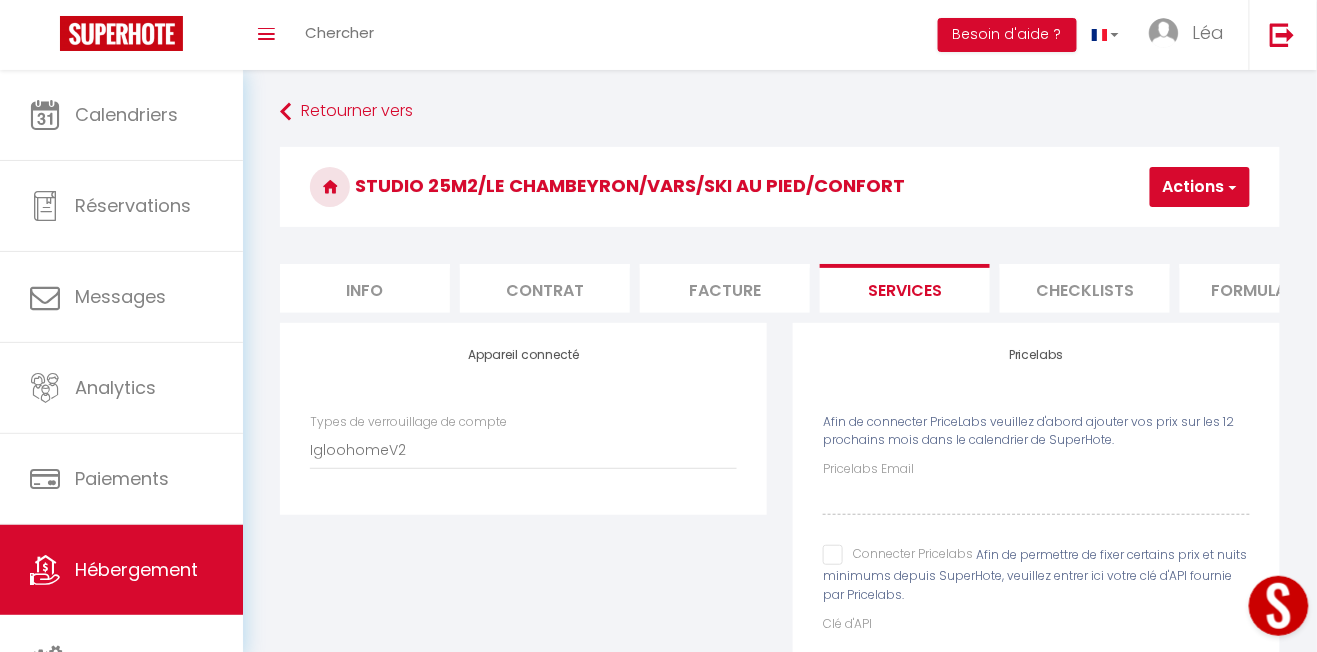 click on "Actions" at bounding box center [1200, 187] 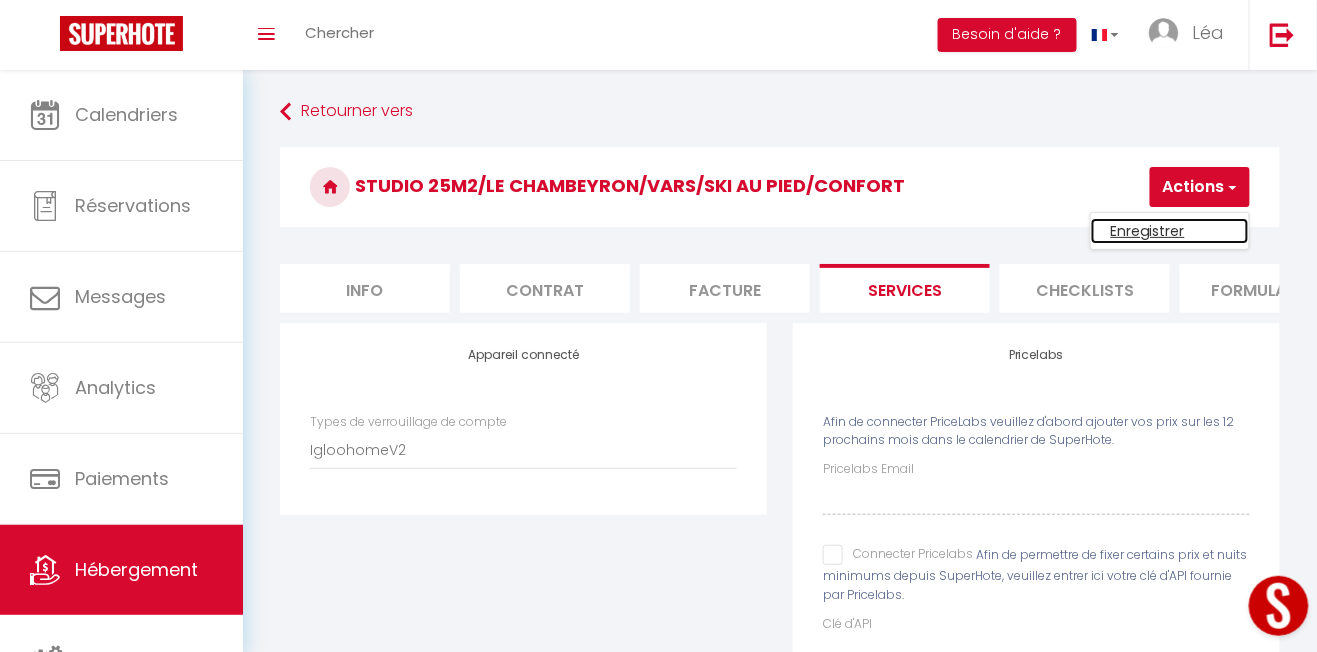 click on "Enregistrer" at bounding box center [1170, 231] 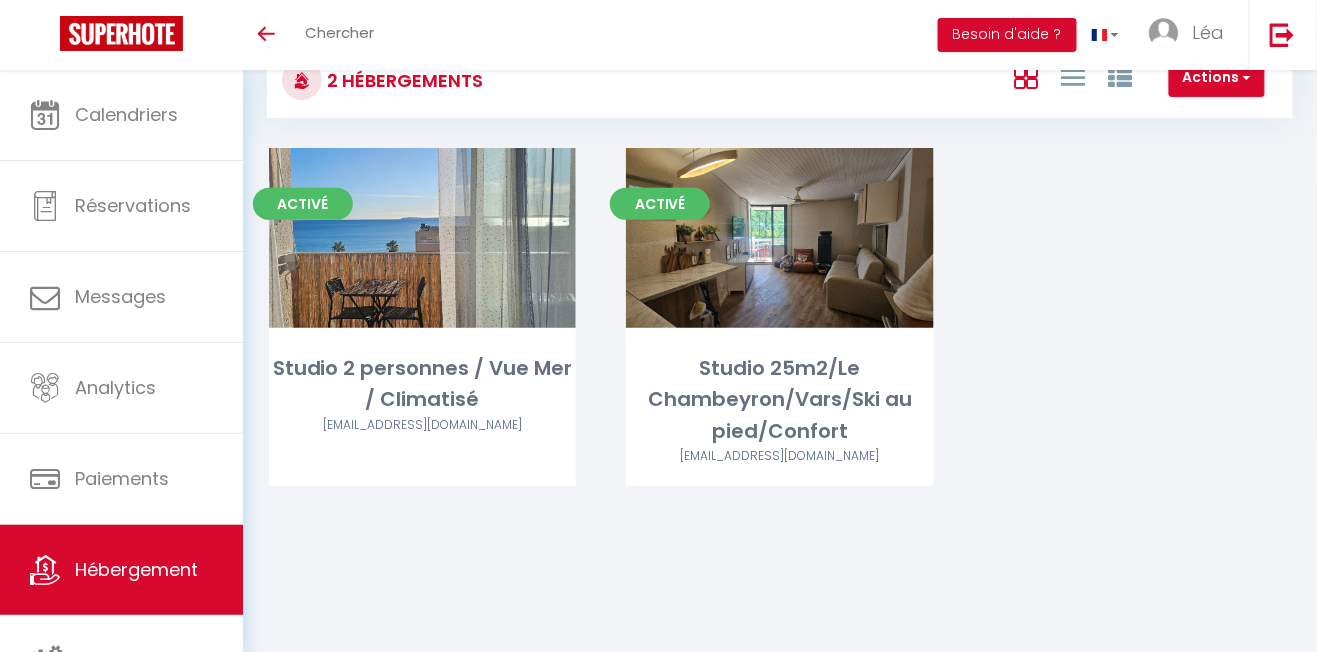 scroll, scrollTop: 167, scrollLeft: 0, axis: vertical 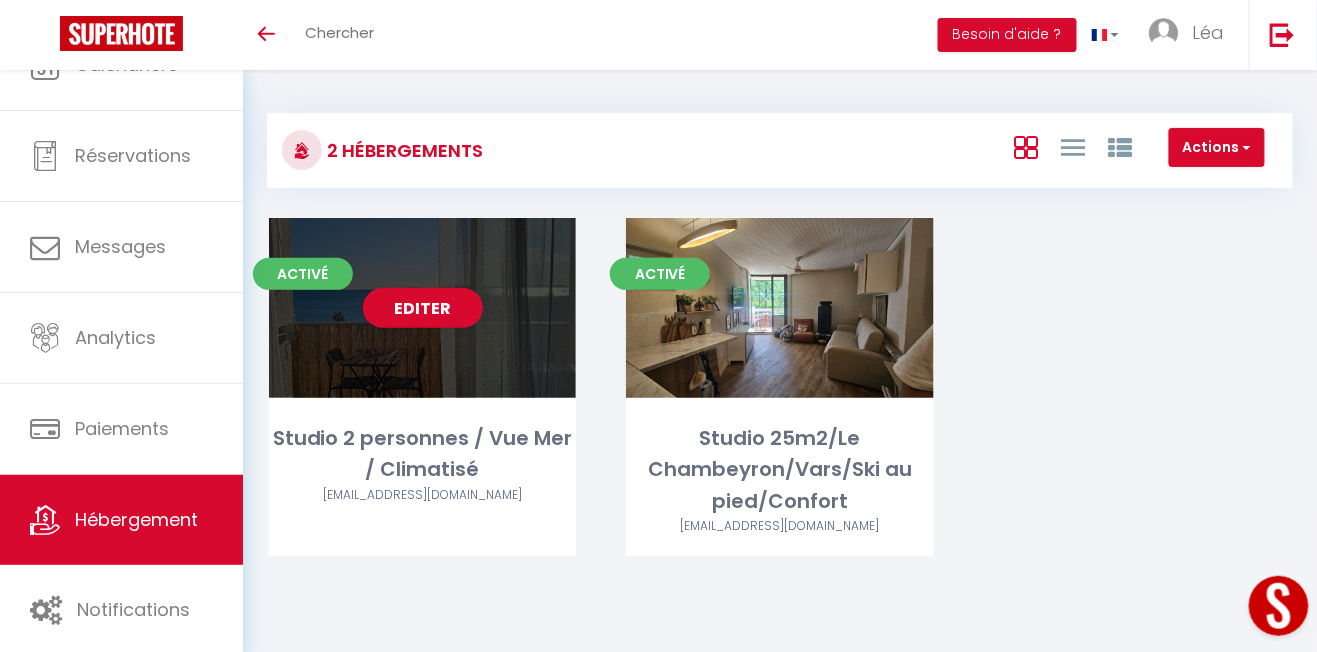 click on "Editer" at bounding box center (422, 308) 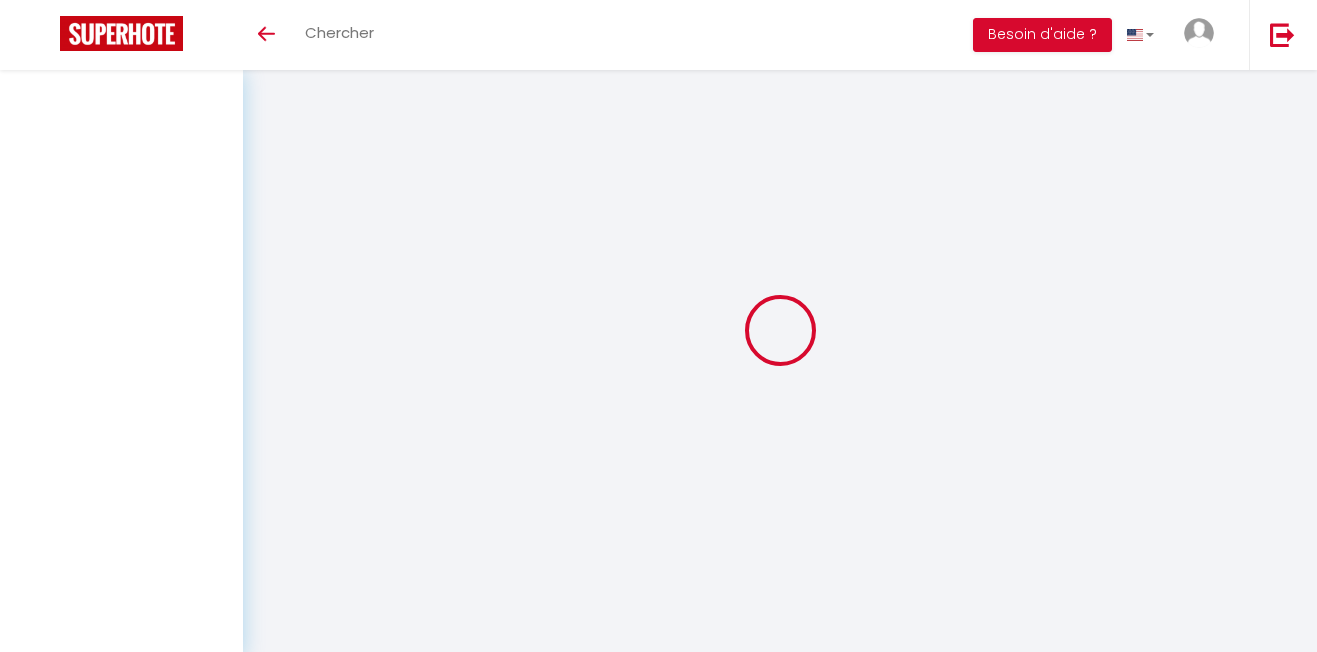 scroll, scrollTop: 0, scrollLeft: 0, axis: both 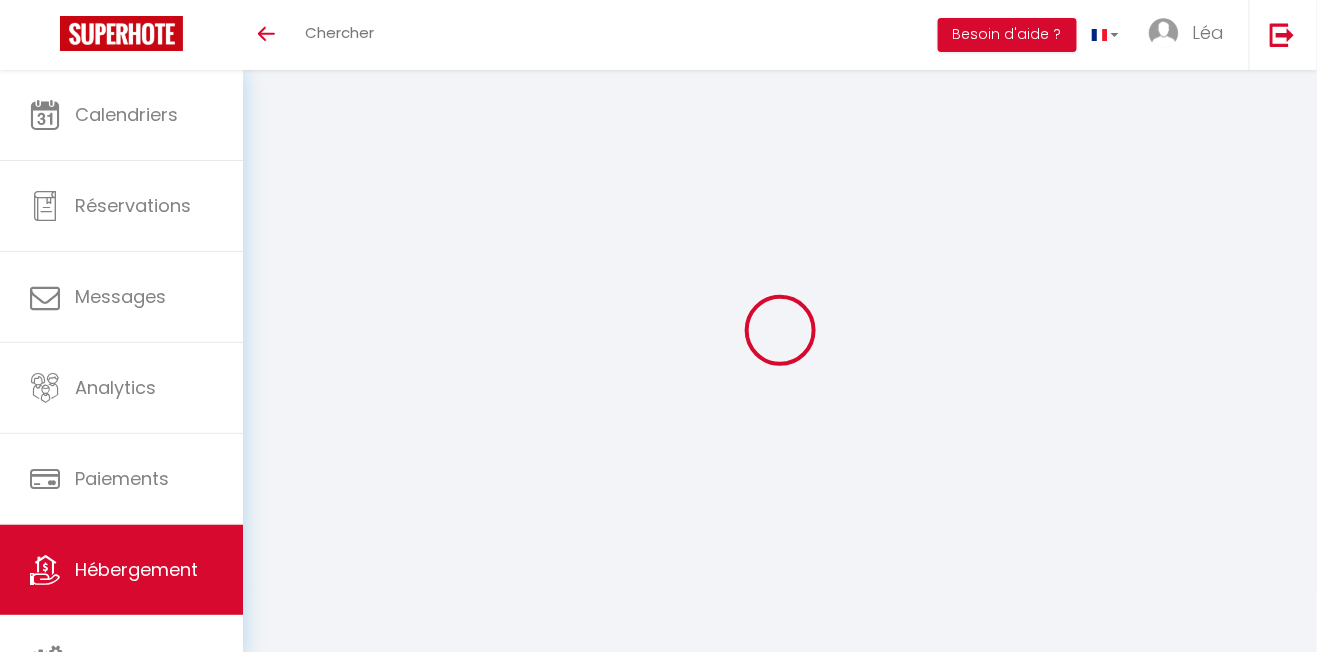 select on "IgloohomeV2" 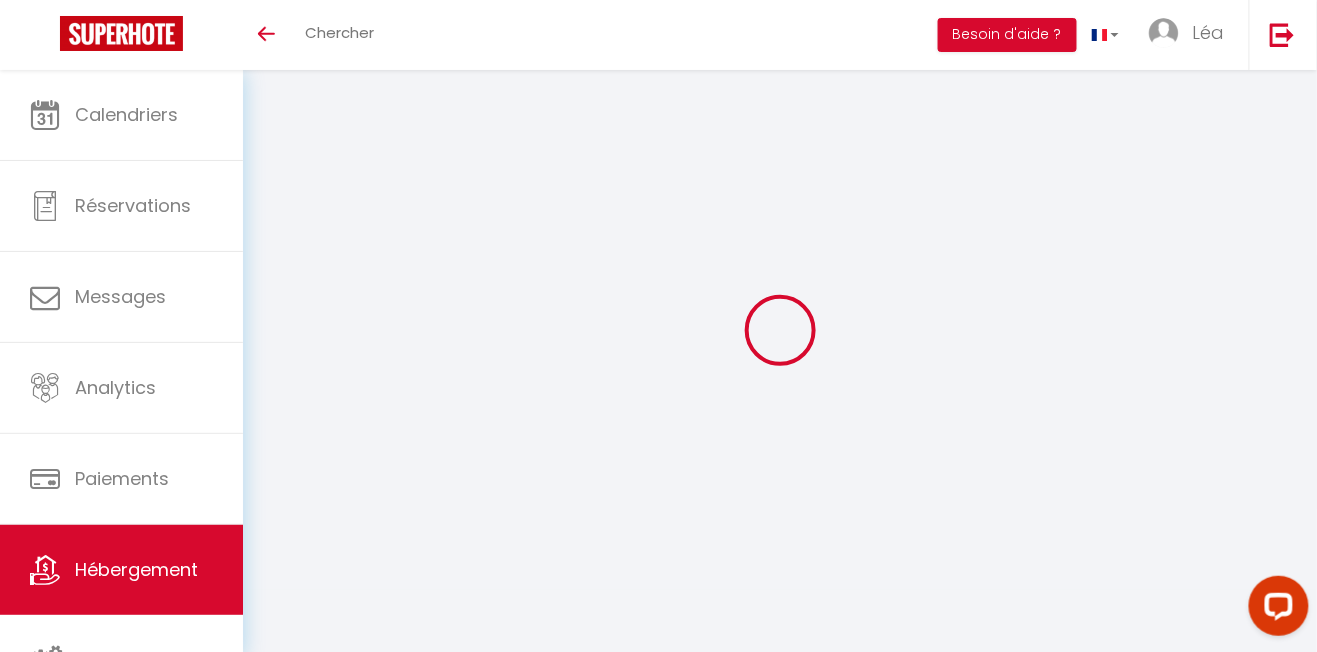 scroll, scrollTop: 0, scrollLeft: 0, axis: both 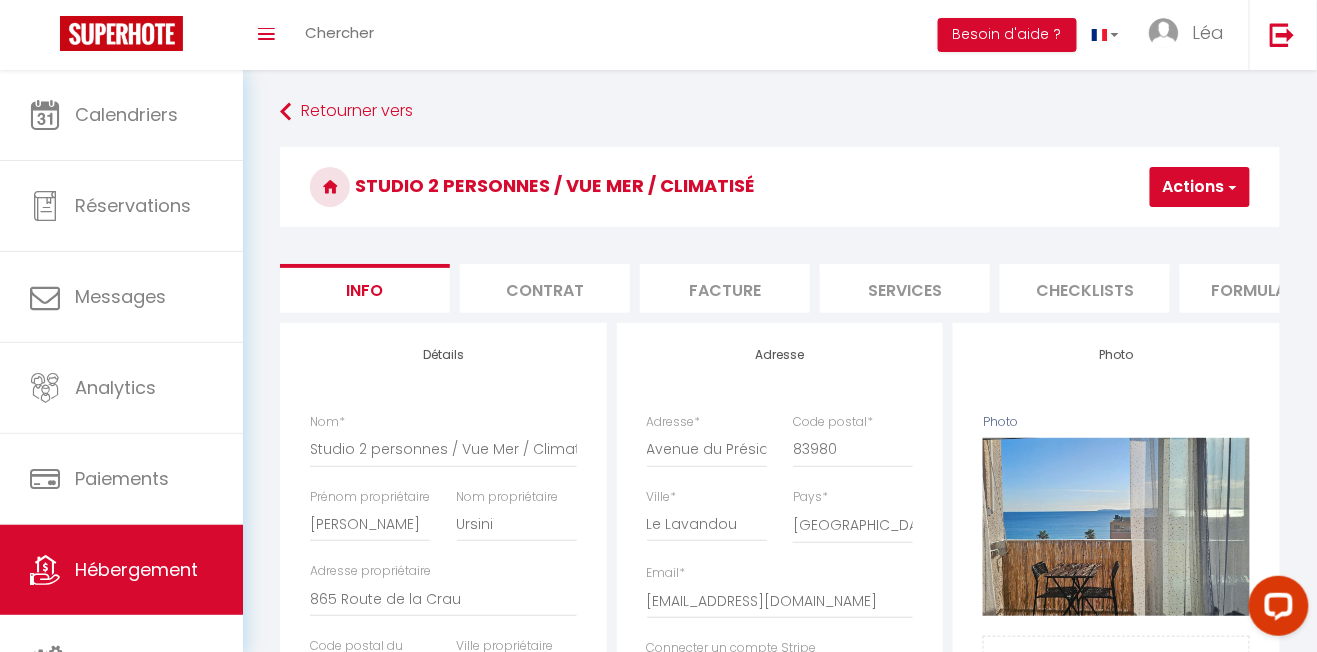 click on "Services" at bounding box center [905, 288] 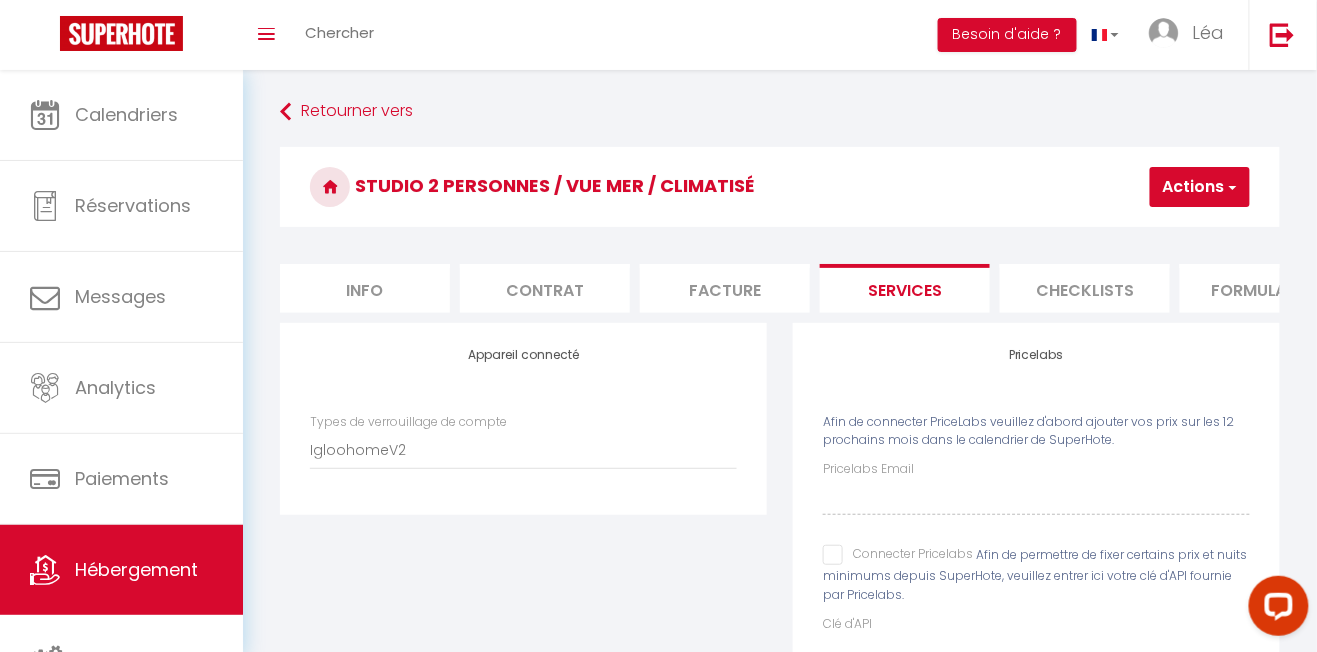 checkbox on "true" 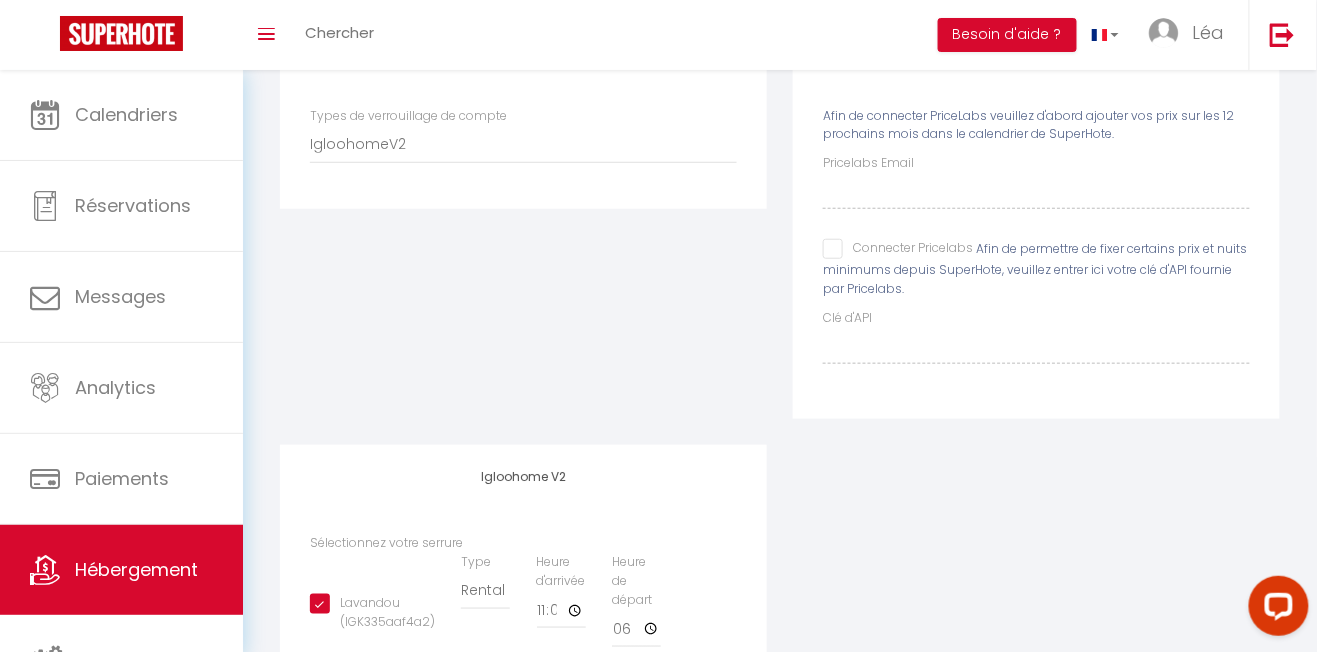 scroll, scrollTop: 416, scrollLeft: 0, axis: vertical 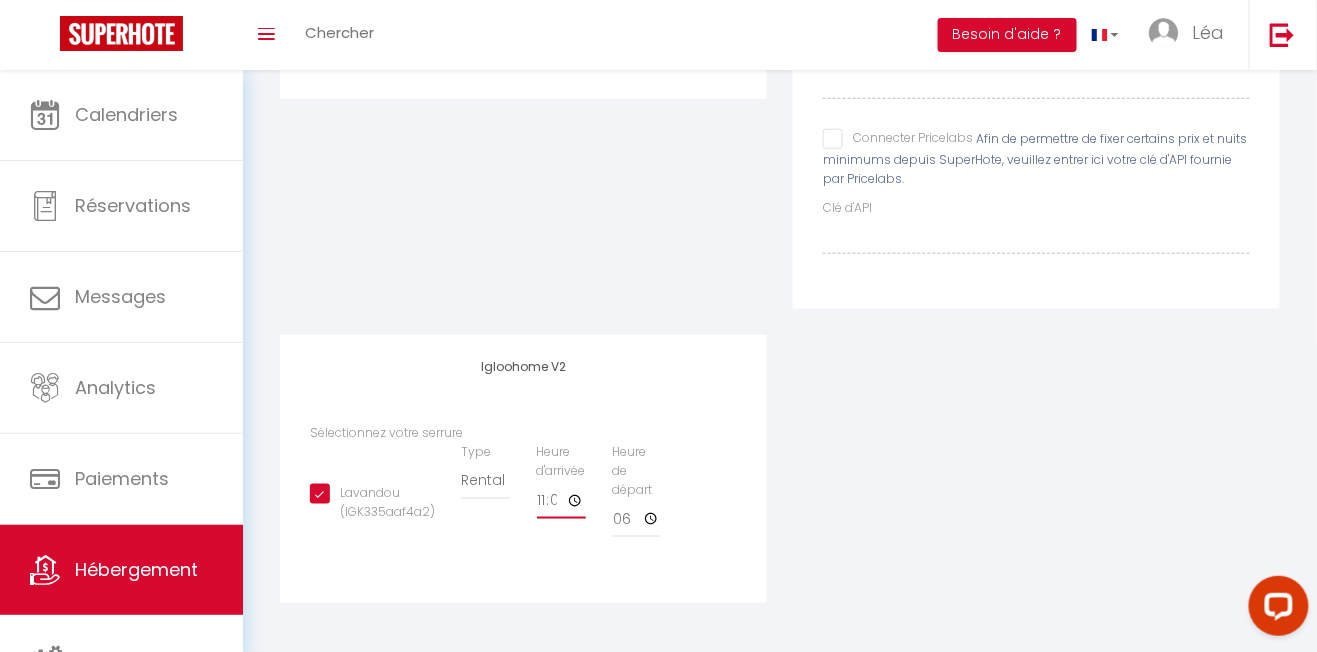 click on "11:00" at bounding box center (561, 501) 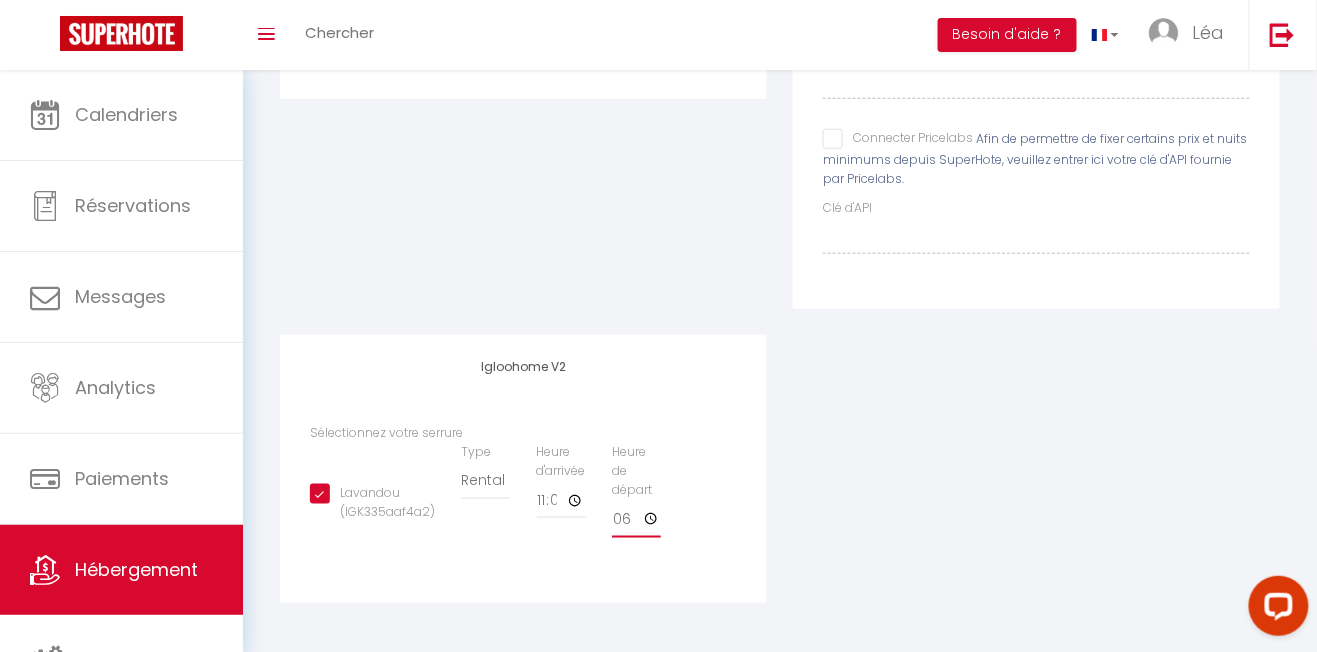 click on "18:30" at bounding box center [636, 520] 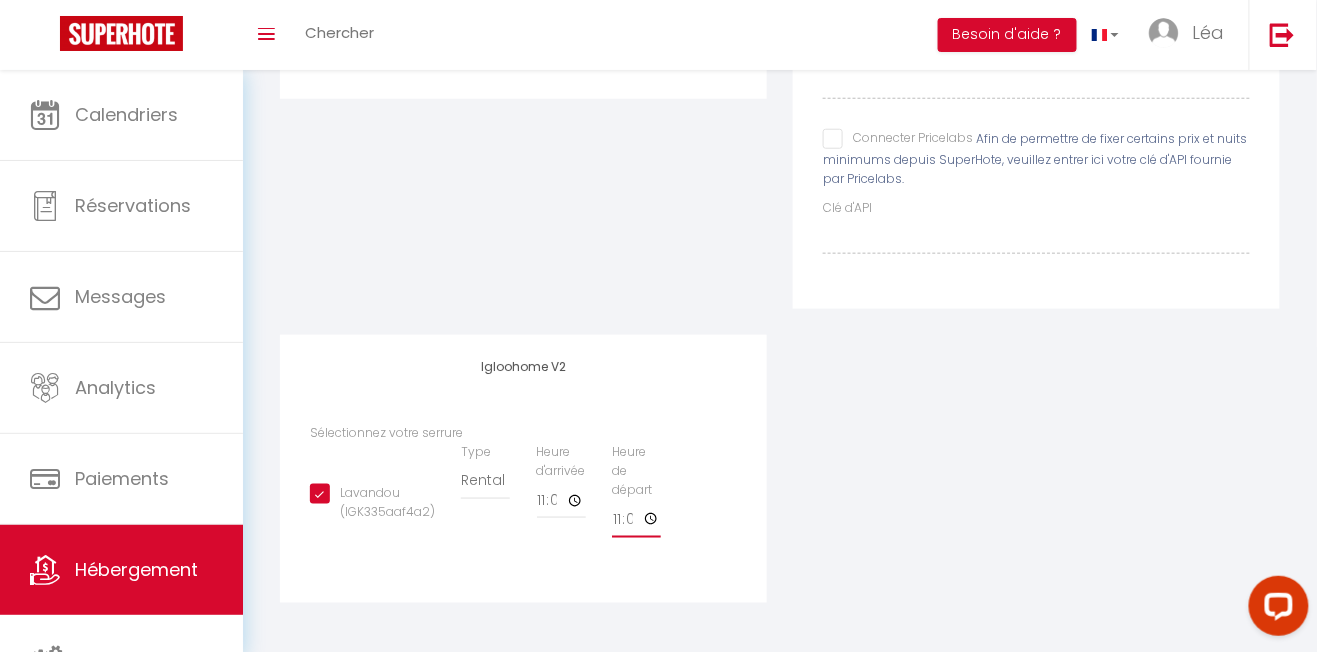 checkbox on "true" 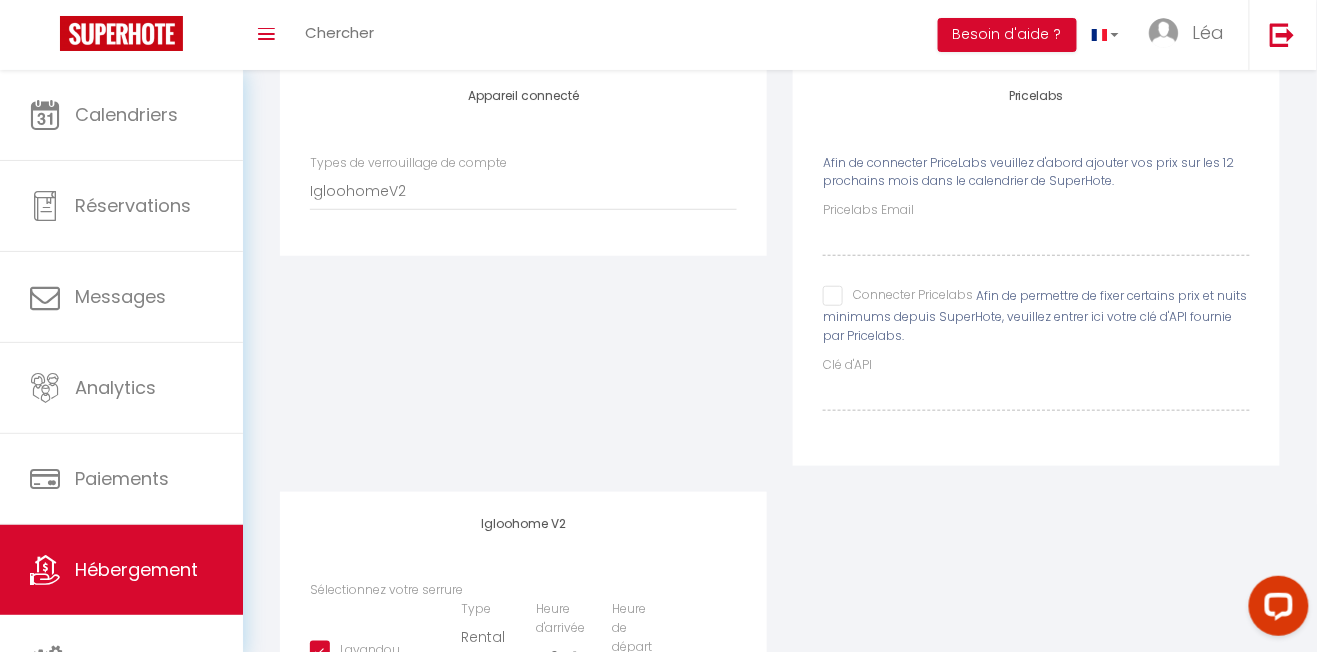 scroll, scrollTop: 0, scrollLeft: 0, axis: both 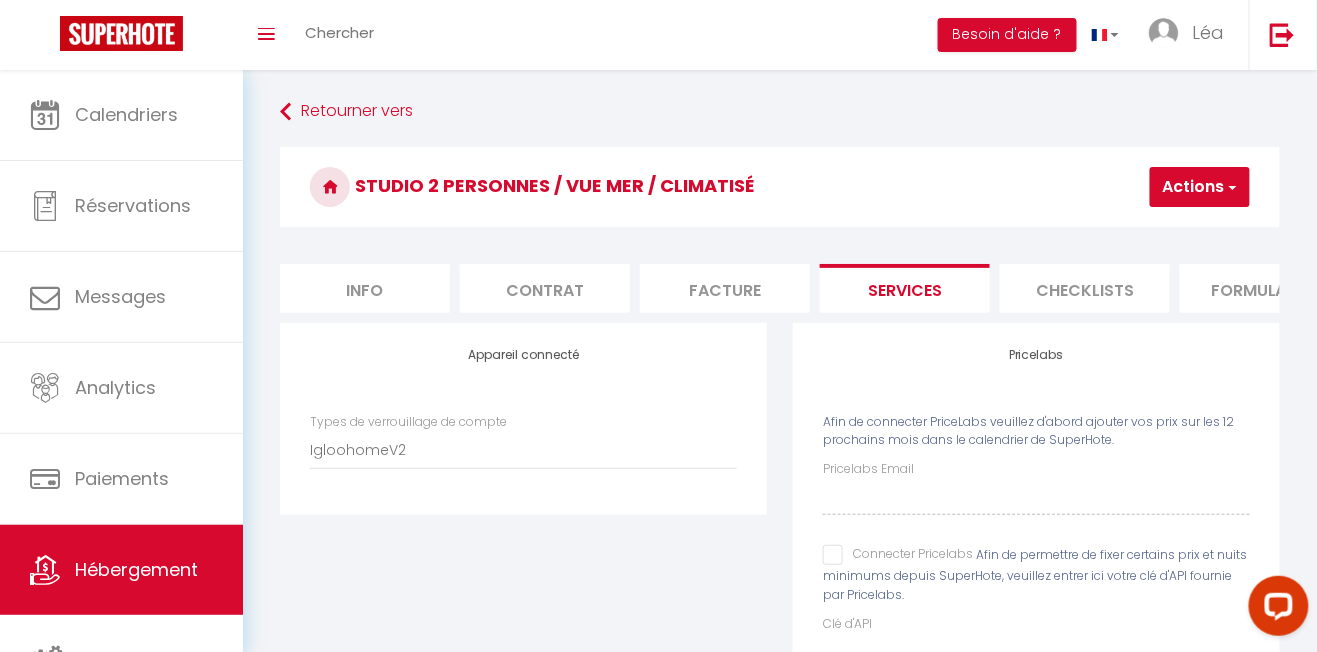 click on "Actions" at bounding box center (1200, 187) 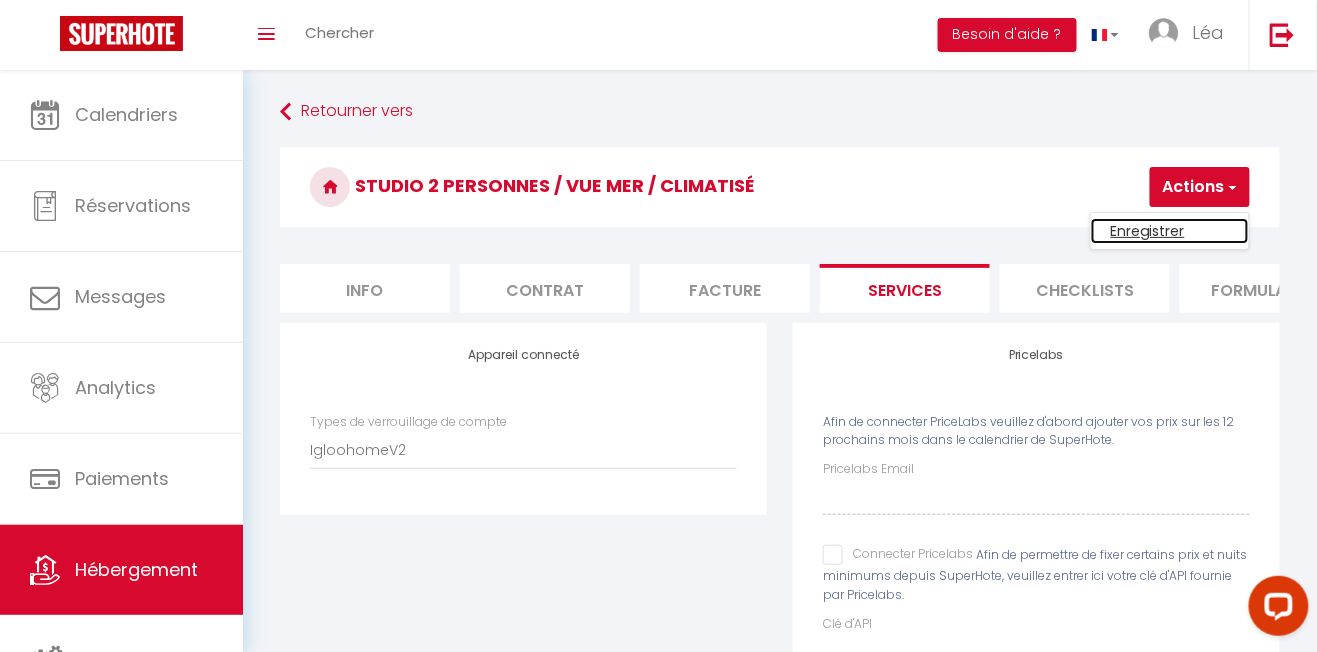 click on "Enregistrer" at bounding box center [1170, 231] 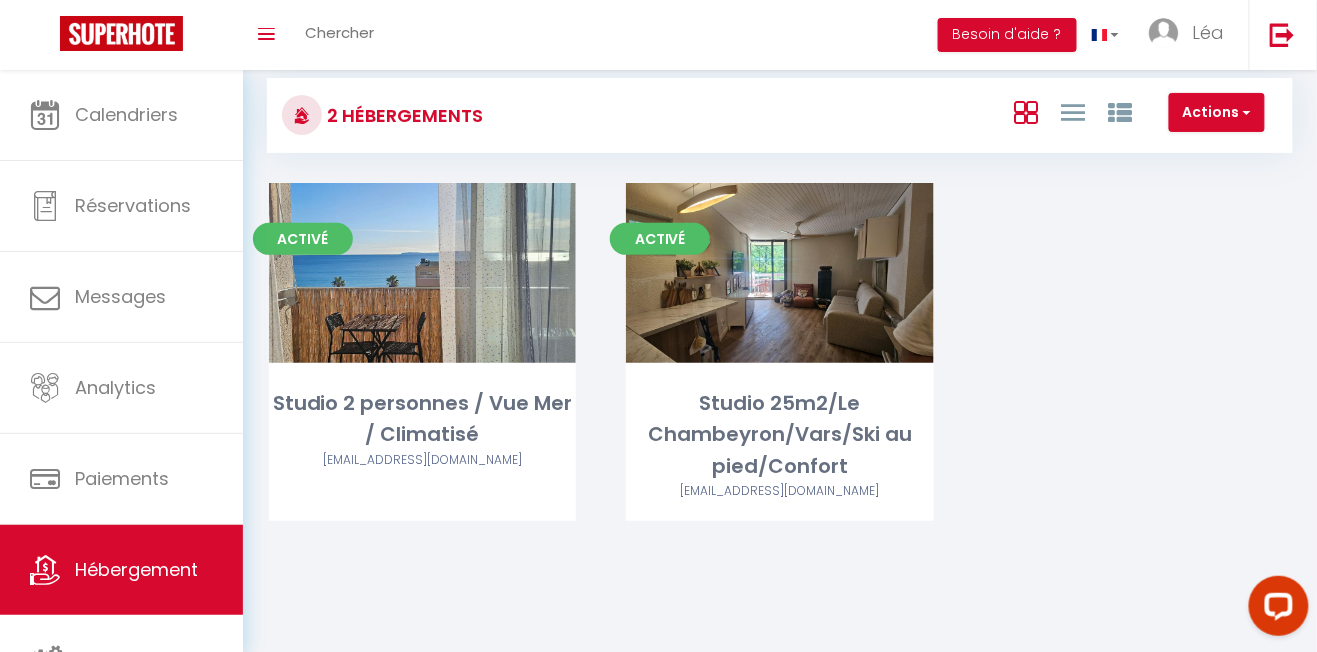 scroll, scrollTop: 0, scrollLeft: 0, axis: both 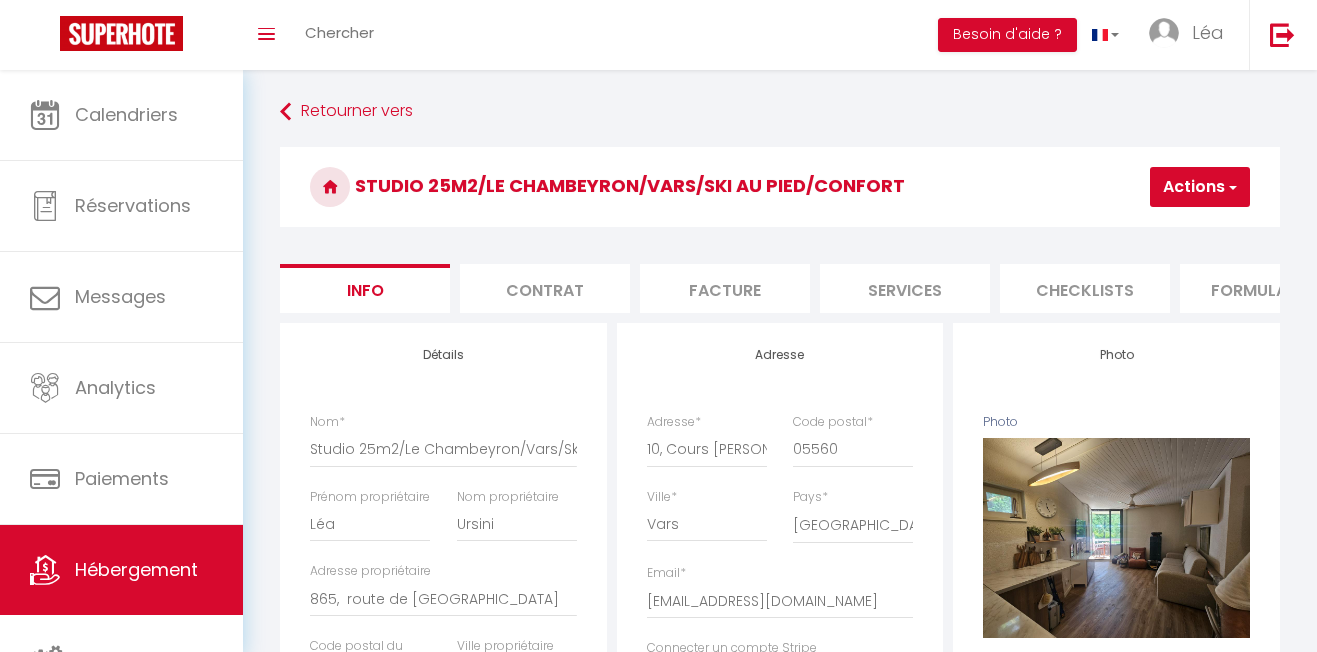 select on "3" 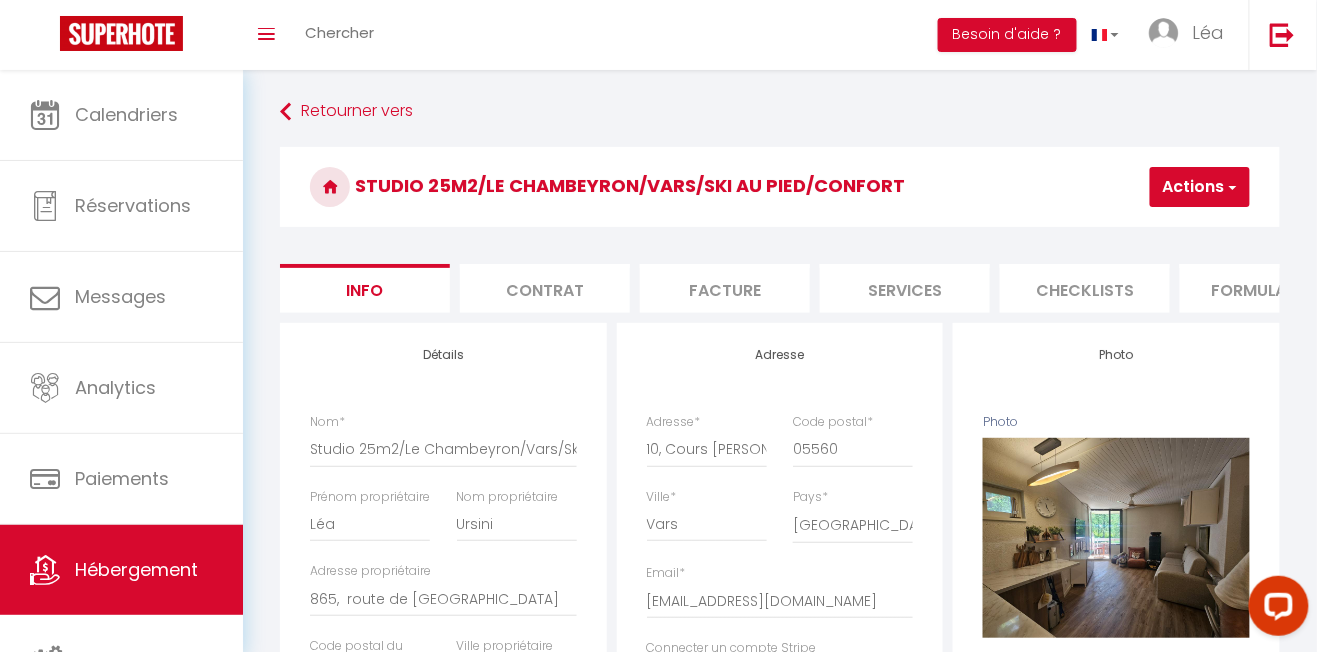 scroll, scrollTop: 0, scrollLeft: 0, axis: both 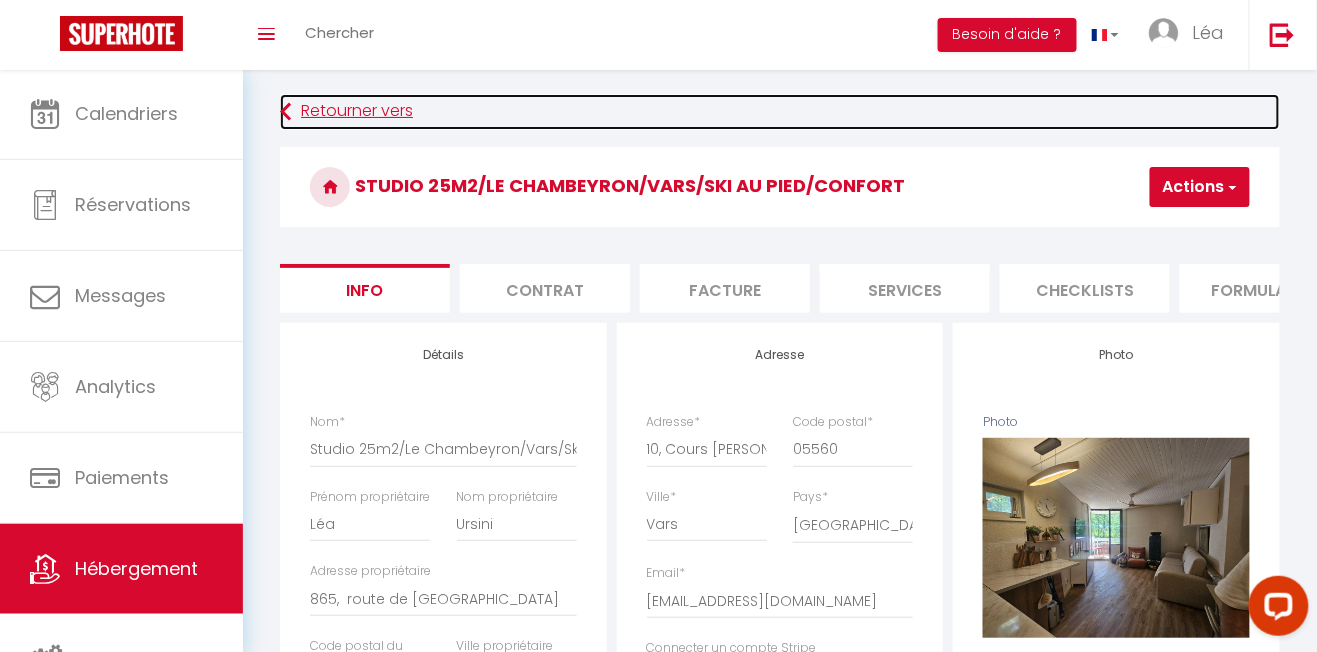 click on "Retourner vers" at bounding box center [780, 112] 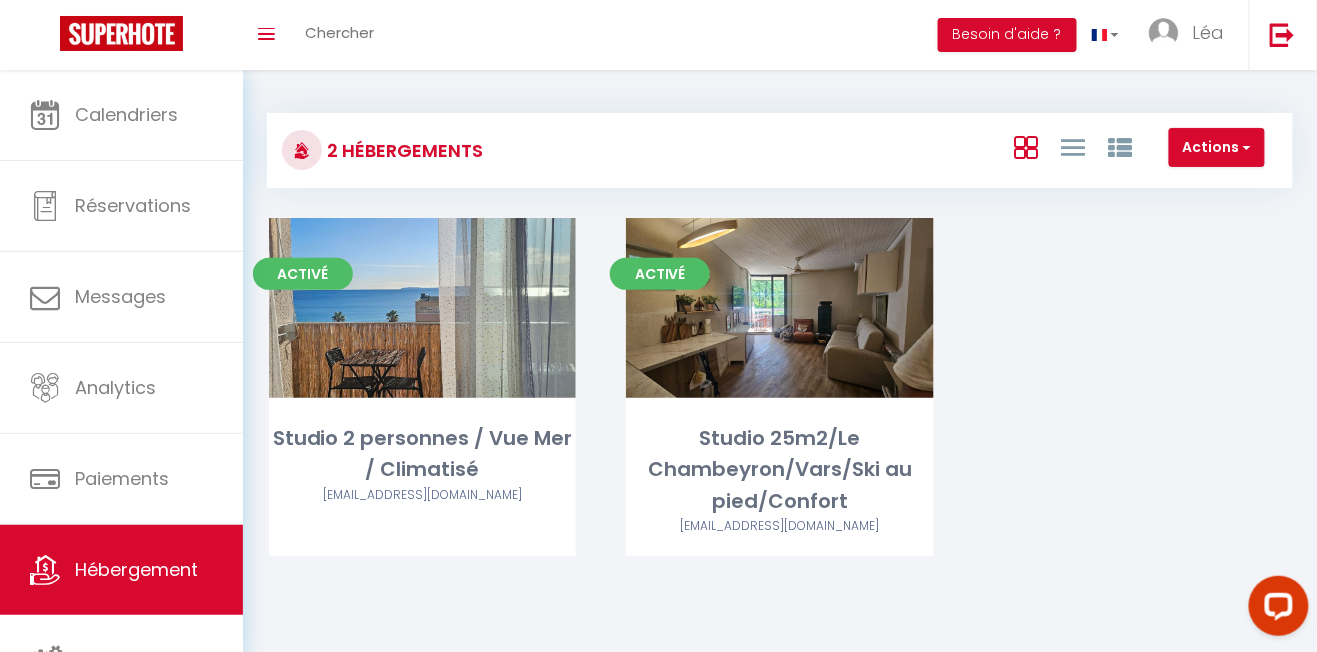 scroll, scrollTop: 49, scrollLeft: 0, axis: vertical 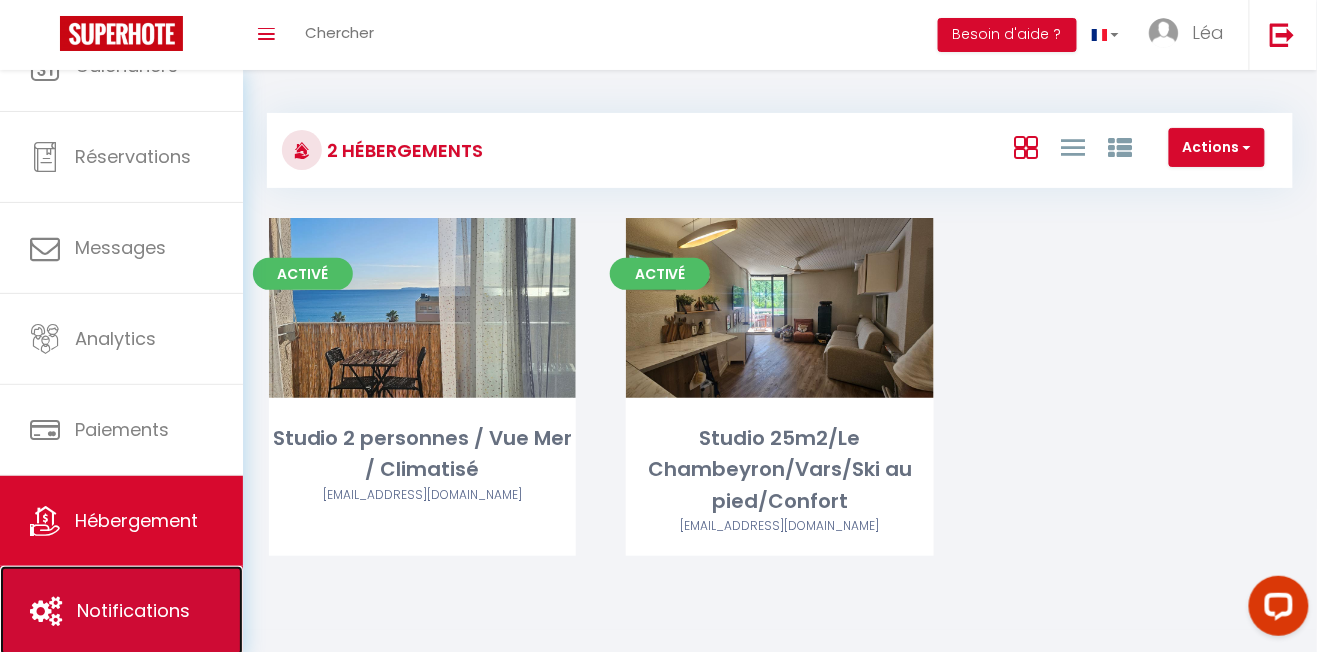 click on "Notifications" at bounding box center (121, 611) 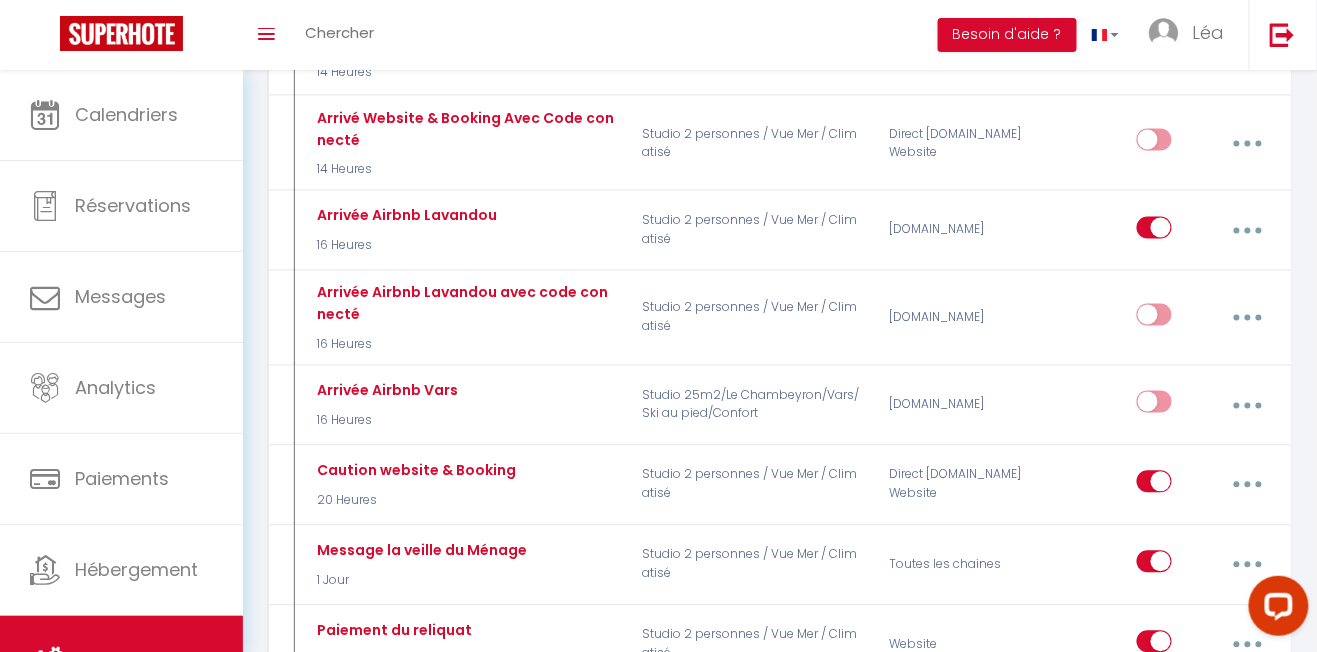 scroll, scrollTop: 855, scrollLeft: 0, axis: vertical 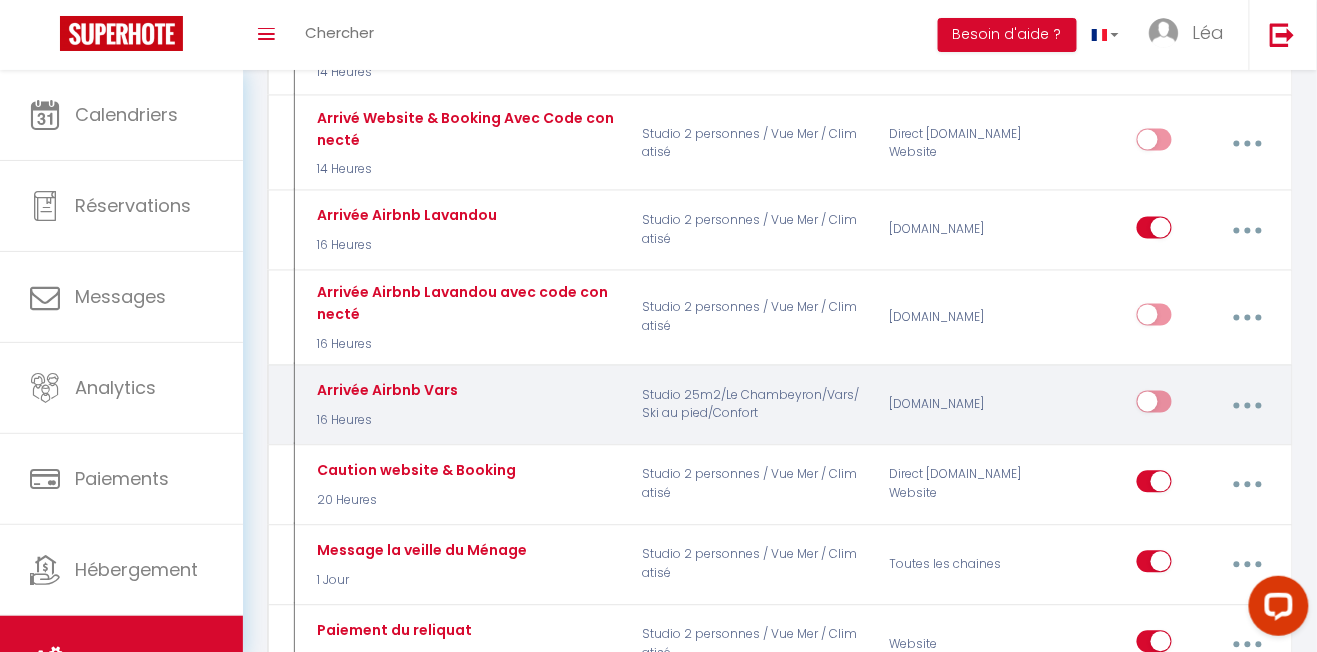 click at bounding box center (1248, 405) 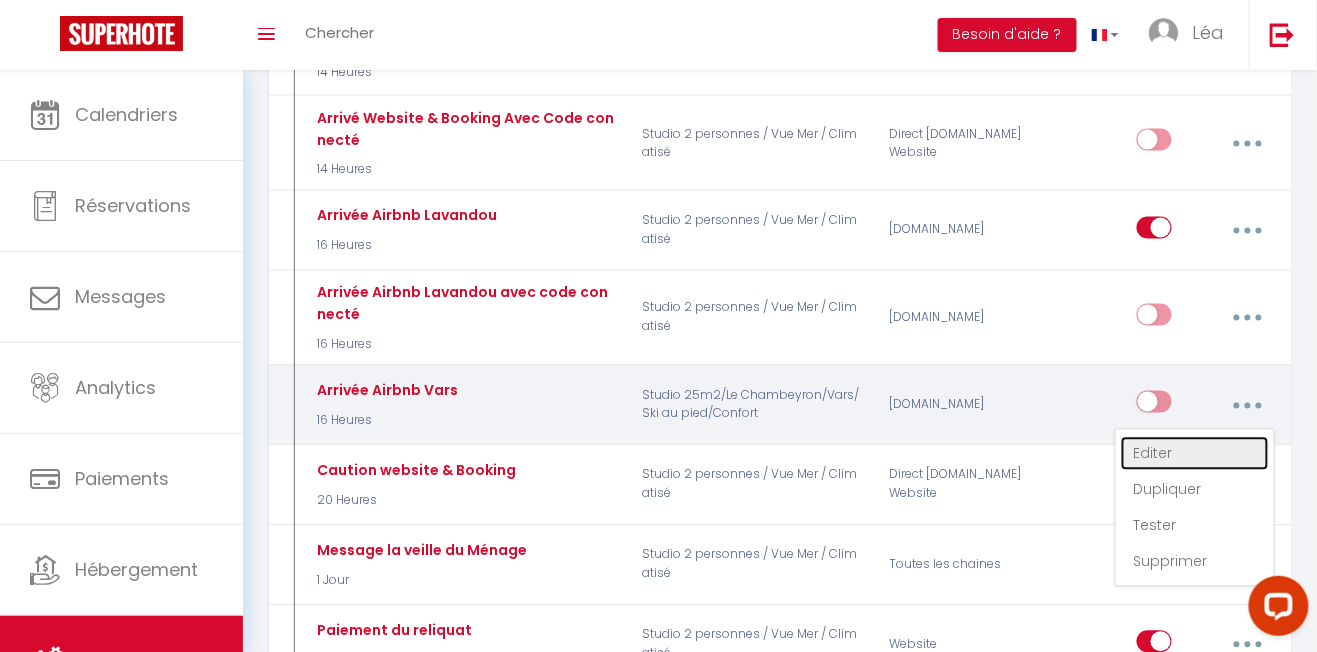 click on "Editer" at bounding box center [1195, 454] 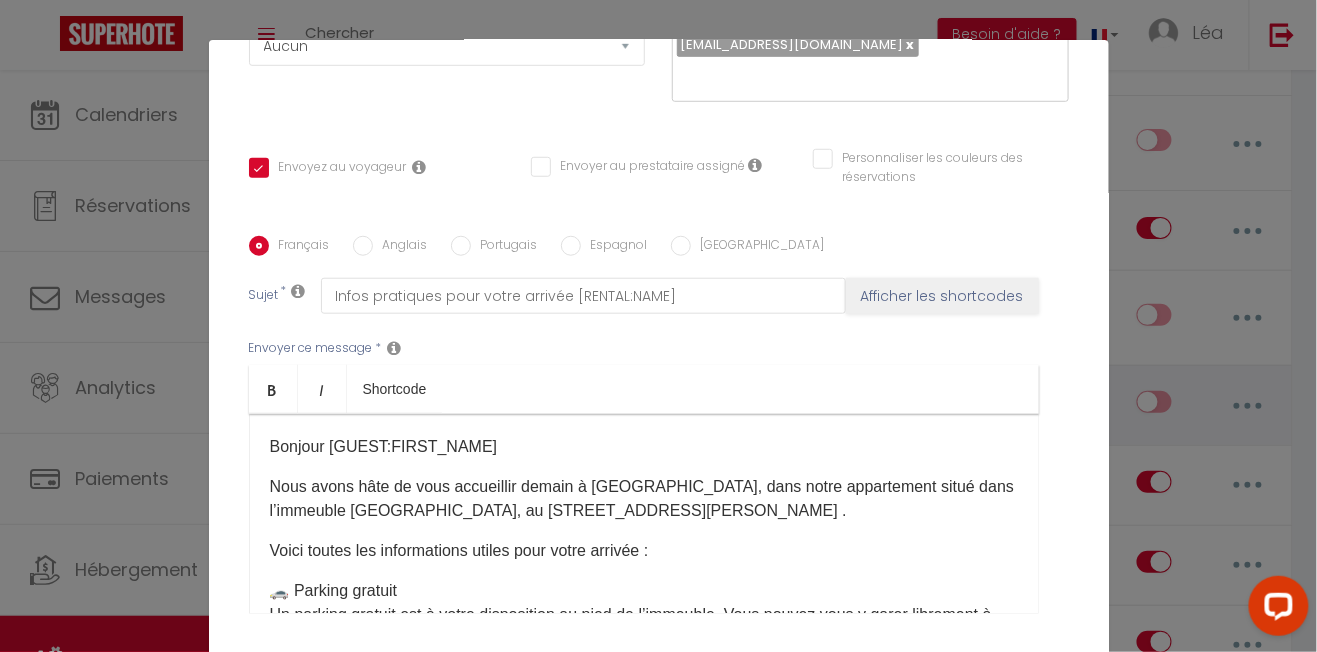 scroll, scrollTop: 361, scrollLeft: 0, axis: vertical 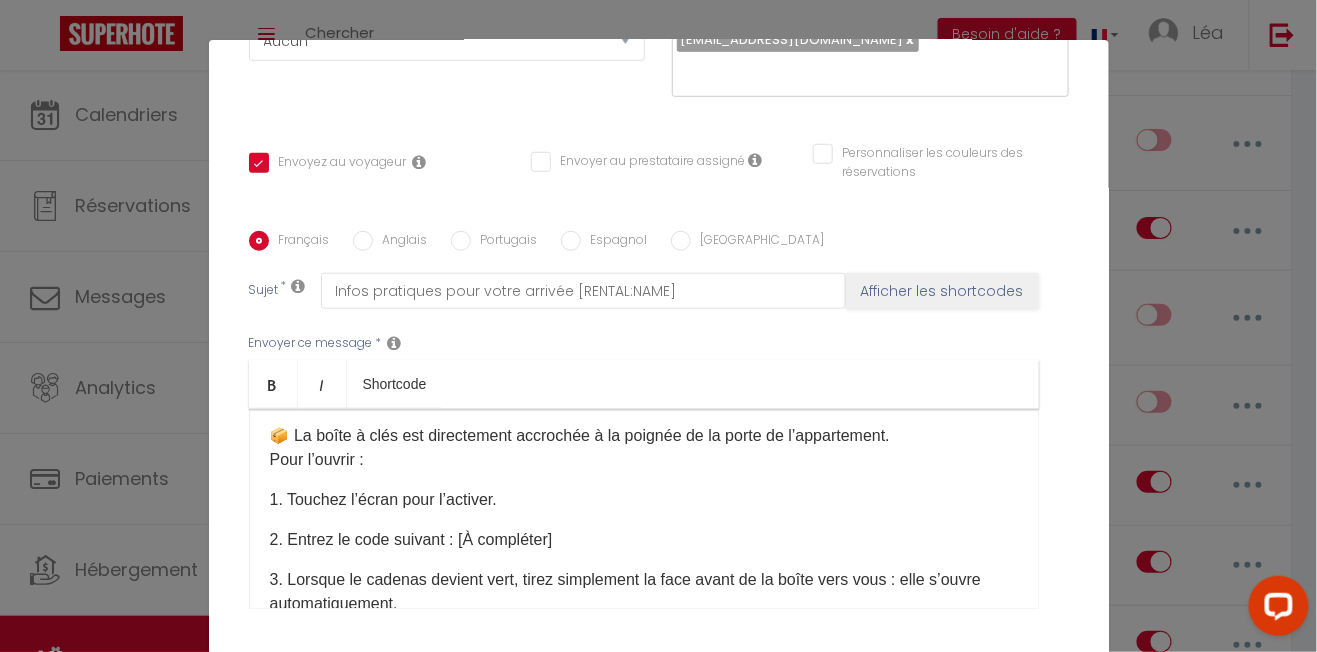 click on "2. Entrez le code suivant : [À compléter]" at bounding box center [644, 540] 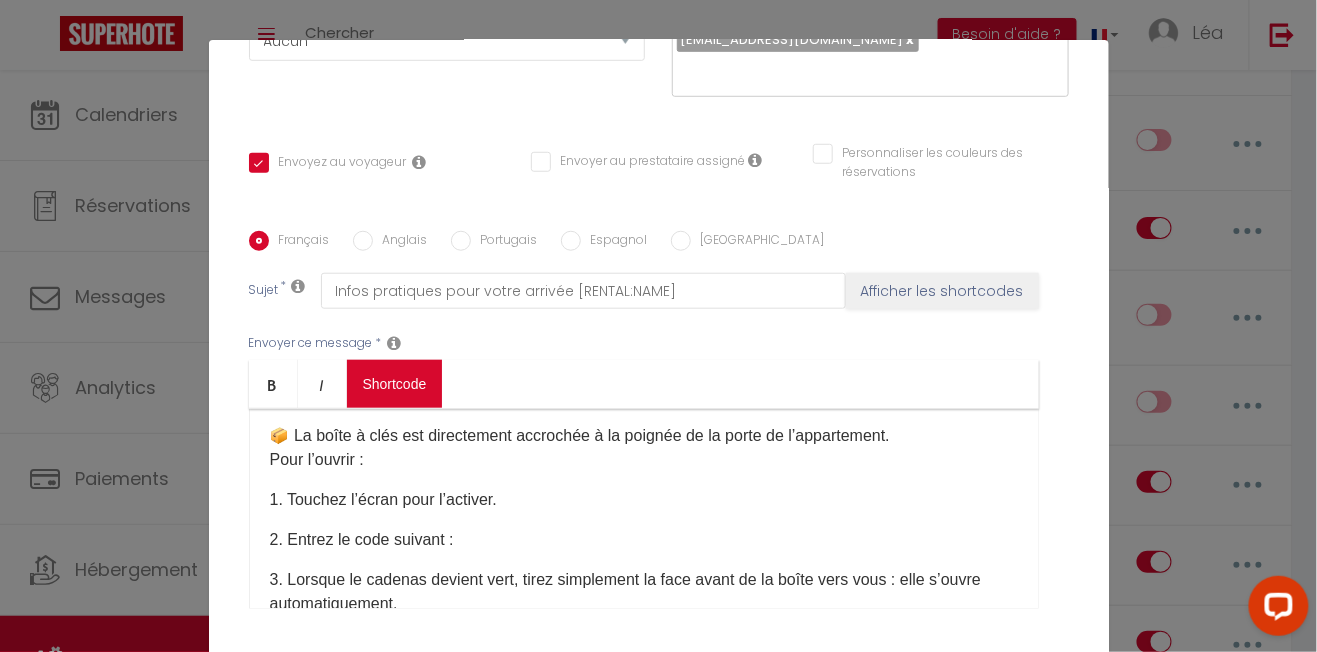 click on "Coaching SuperHote ce soir à 18h00, pour participer:  https://us02web.zoom.us/j/4667554618?pwd=QUhUTnBqenhNTG1HazhBOFJXWjRYUT09   ×     Toggle navigation       Toggle Search     Toggle menubar     Chercher   BUTTON
Besoin d'aide ?
Léa   Paramètres        Équipe     Résultat de la recherche   Aucun résultat     Calendriers     Réservations     Messages     Analytics      Paiements     Hébergement     Notifications                 Résultat de la recherche   Id   Appart   Voyageur    Checkin   Checkout   Nuits   Pers.   Plateforme   Statut     Résultat de la recherche   Aucun résultat          Notifications
Actions
Nouvelle Notification    Exporter    Importer    Tous les apparts    Studio 2 personnes / Vue Mer / Climatisé Studio 25m2/Le Chambeyron/Vars/Ski au pied/Confort
Actions
Nouveau shortcode personnalisé    Notifications" at bounding box center (658, 1473) 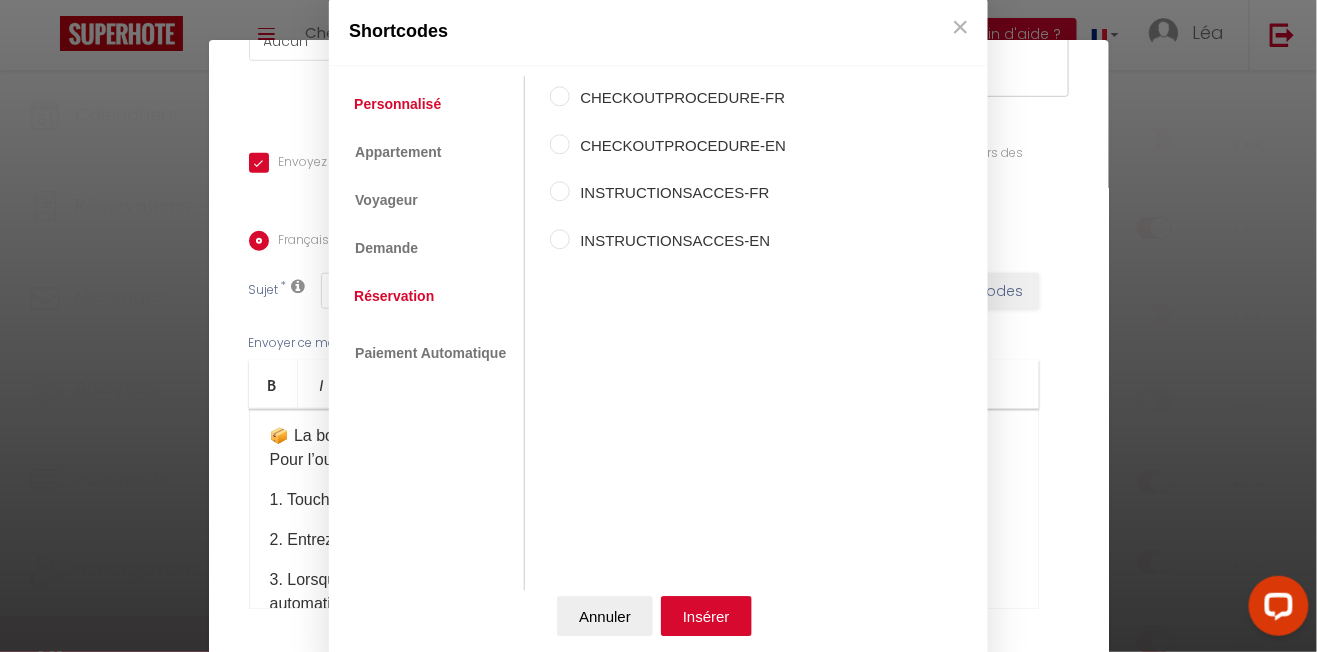 click on "Réservation" at bounding box center (394, 296) 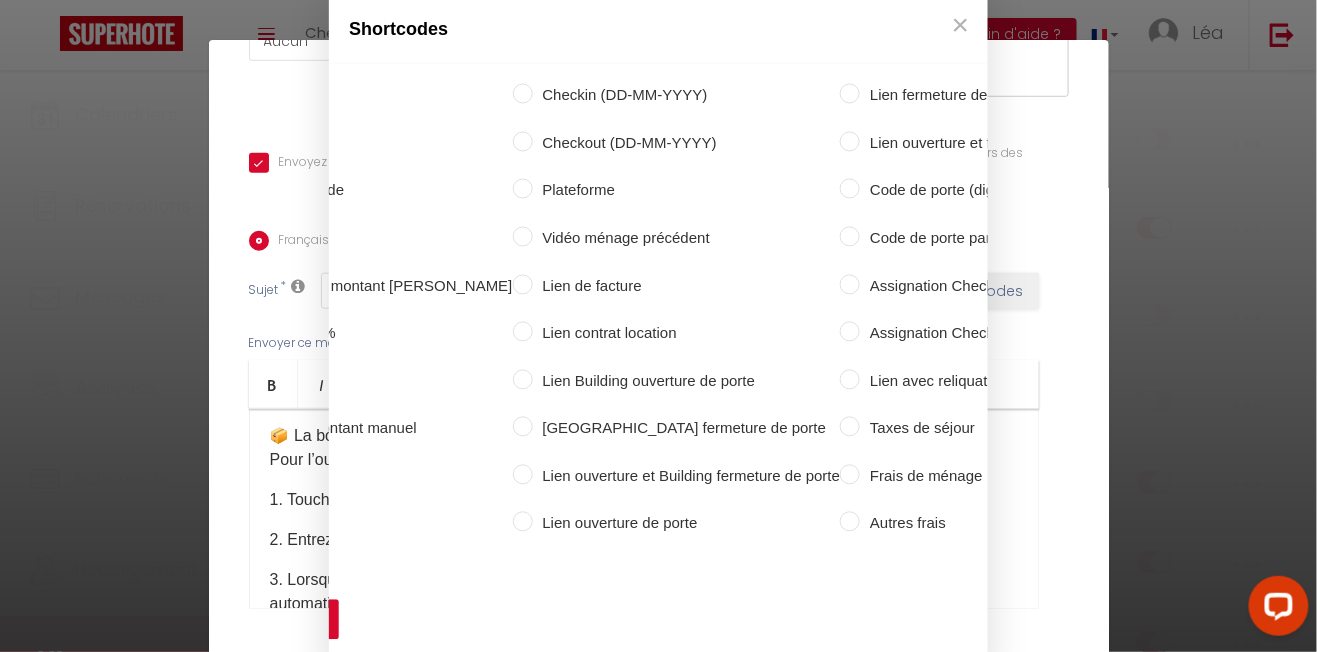 scroll, scrollTop: 0, scrollLeft: 477, axis: horizontal 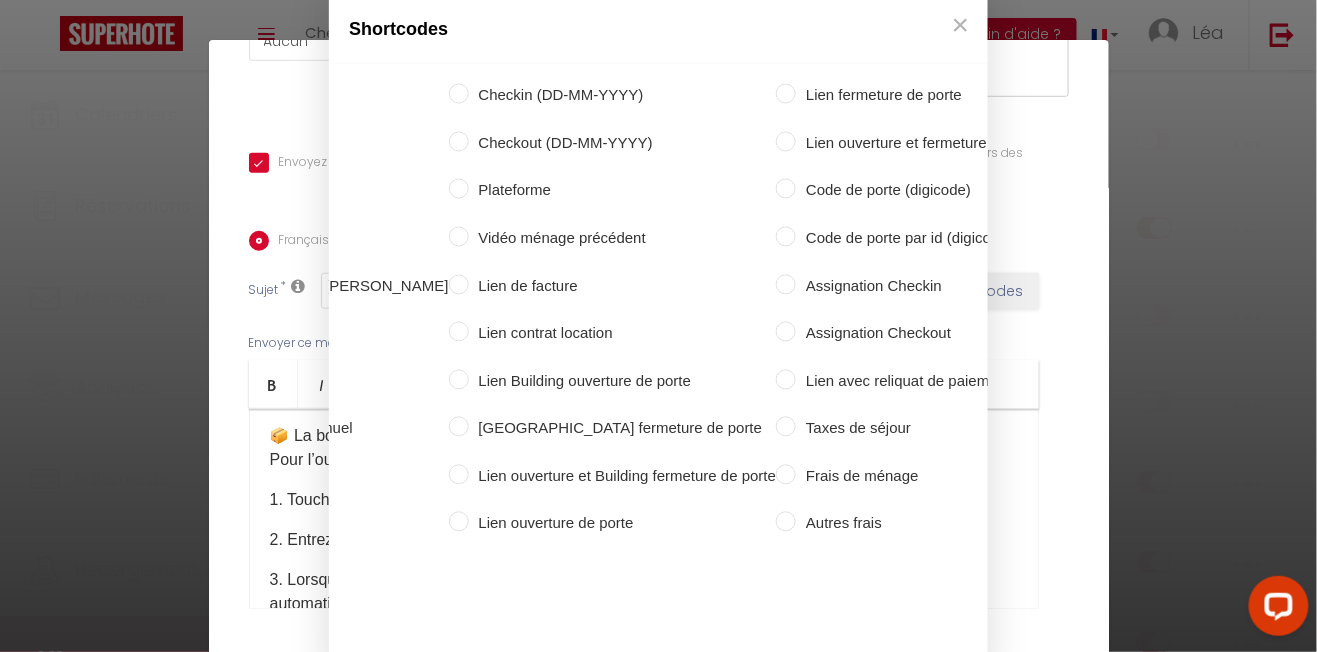 click on "Code de porte (digicode)" at bounding box center (938, 191) 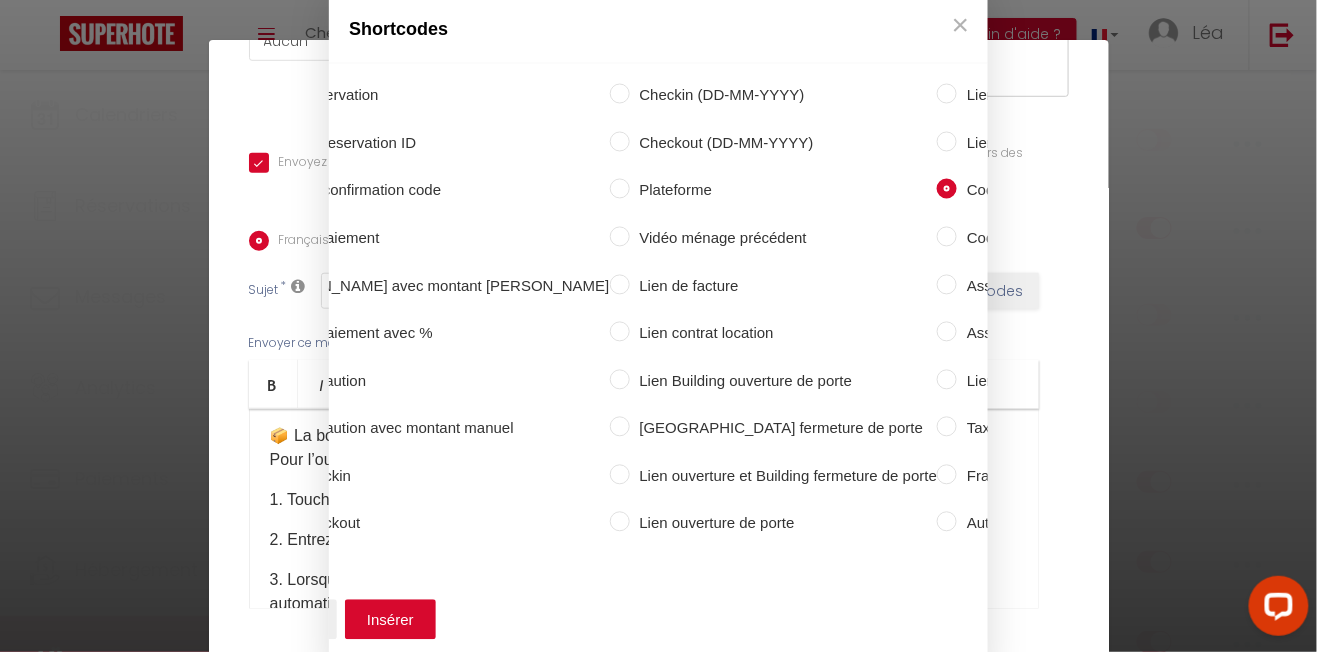 scroll, scrollTop: 0, scrollLeft: 0, axis: both 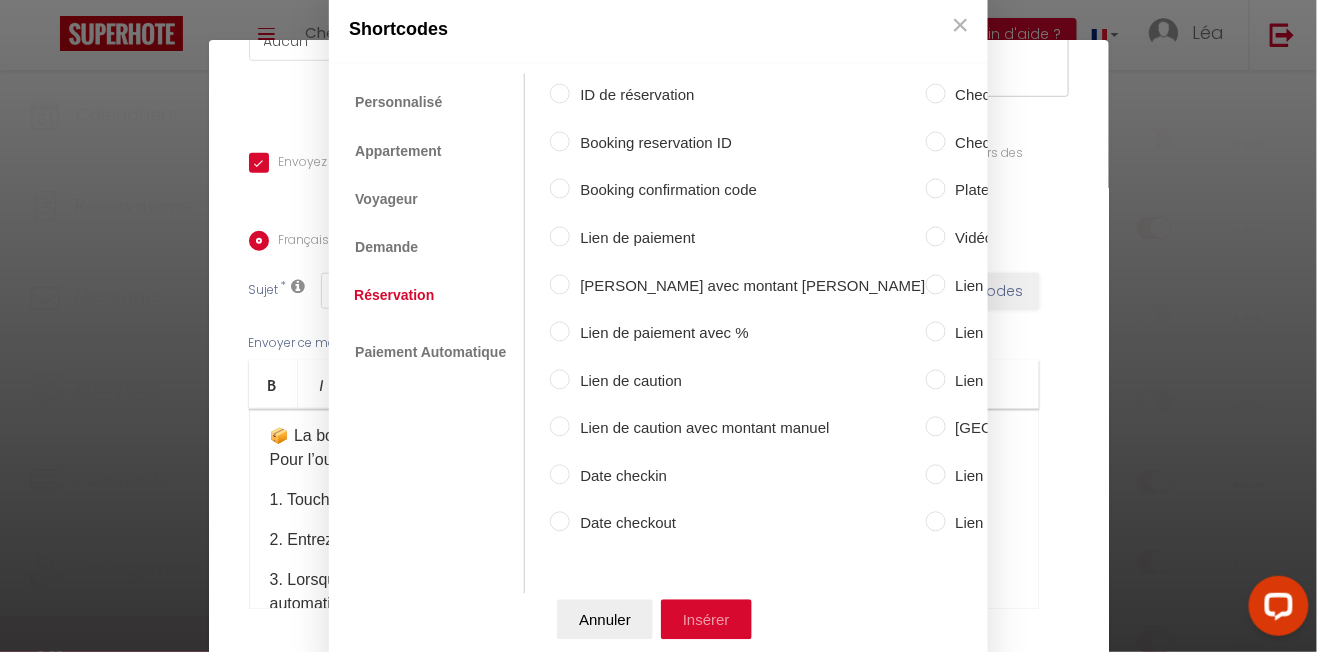 click on "Insérer" at bounding box center (706, 619) 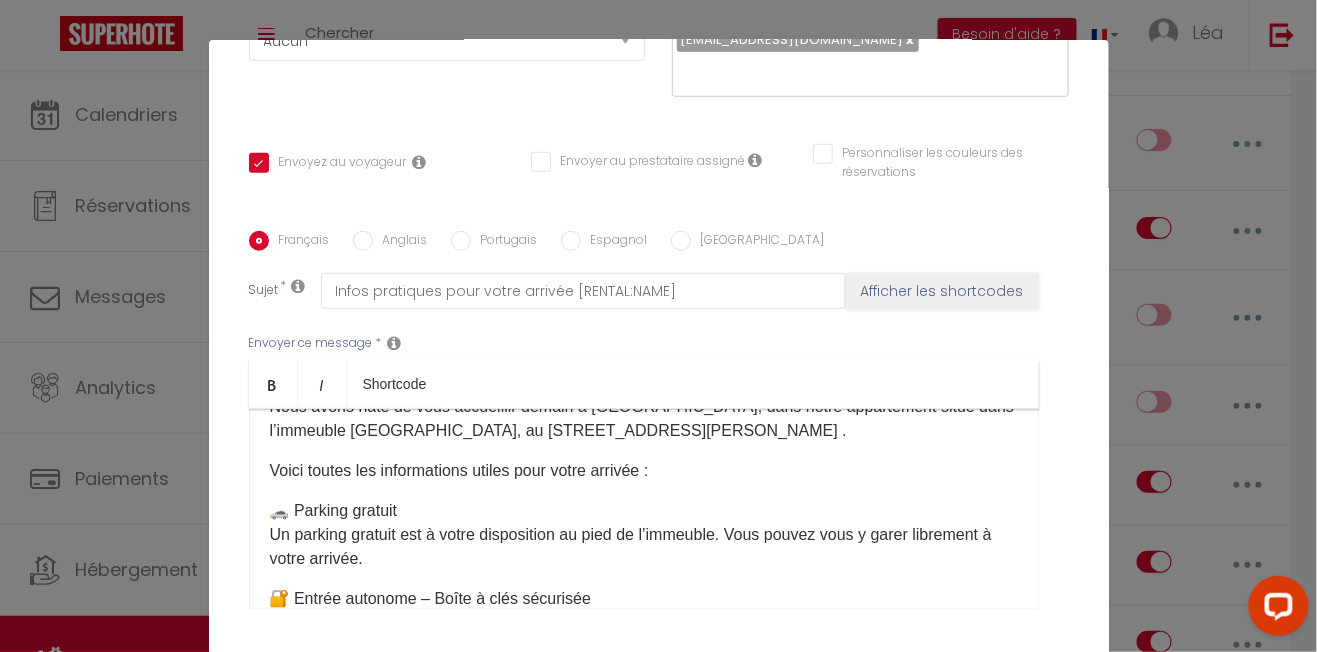 scroll, scrollTop: 0, scrollLeft: 0, axis: both 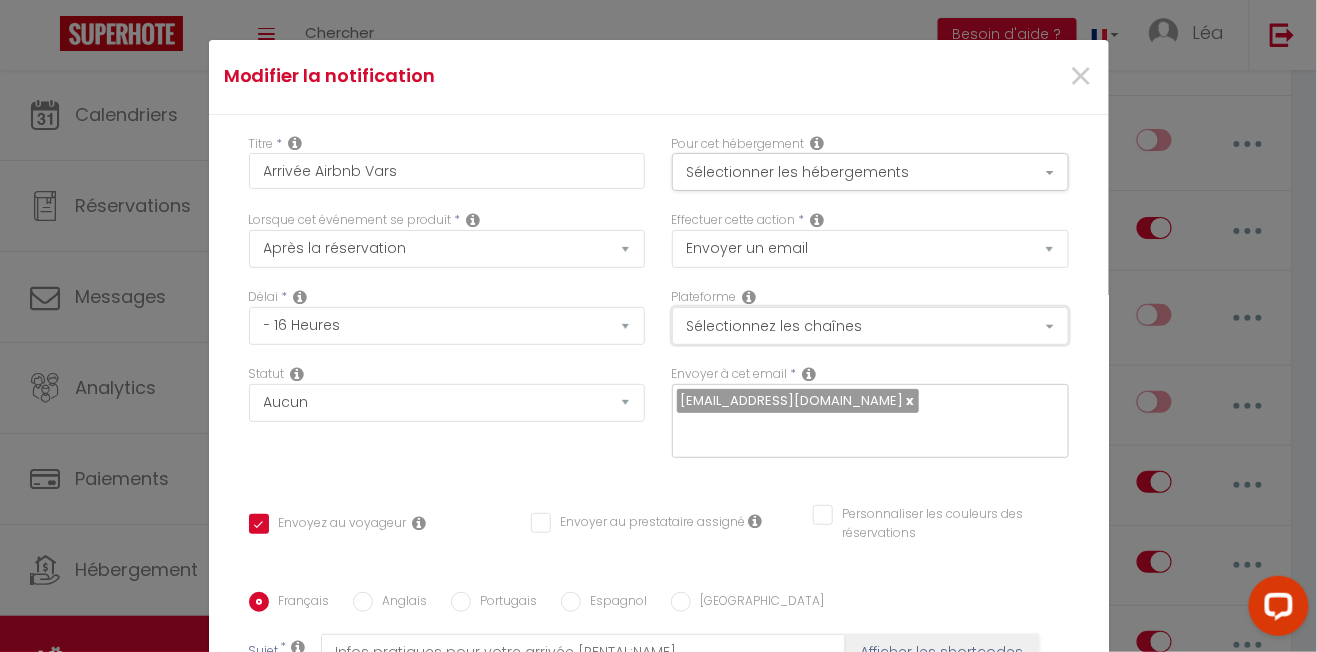 click on "Sélectionnez les chaînes" at bounding box center (870, 326) 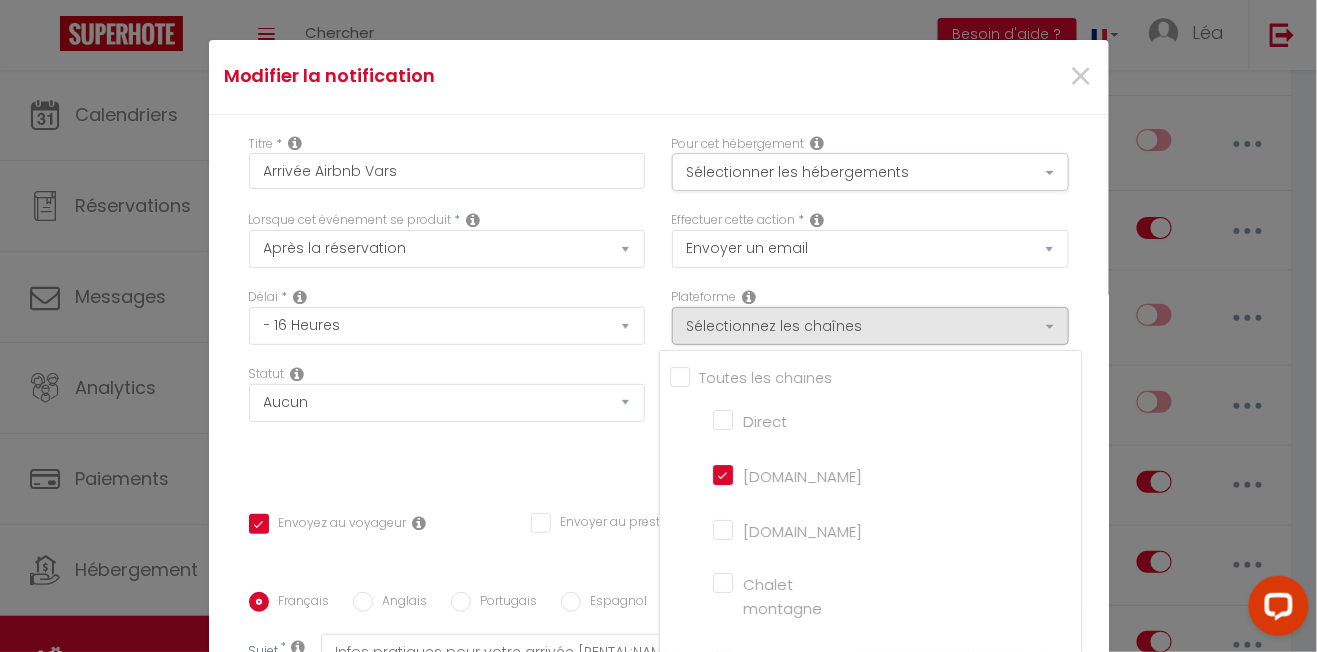 click at bounding box center (658, 326) 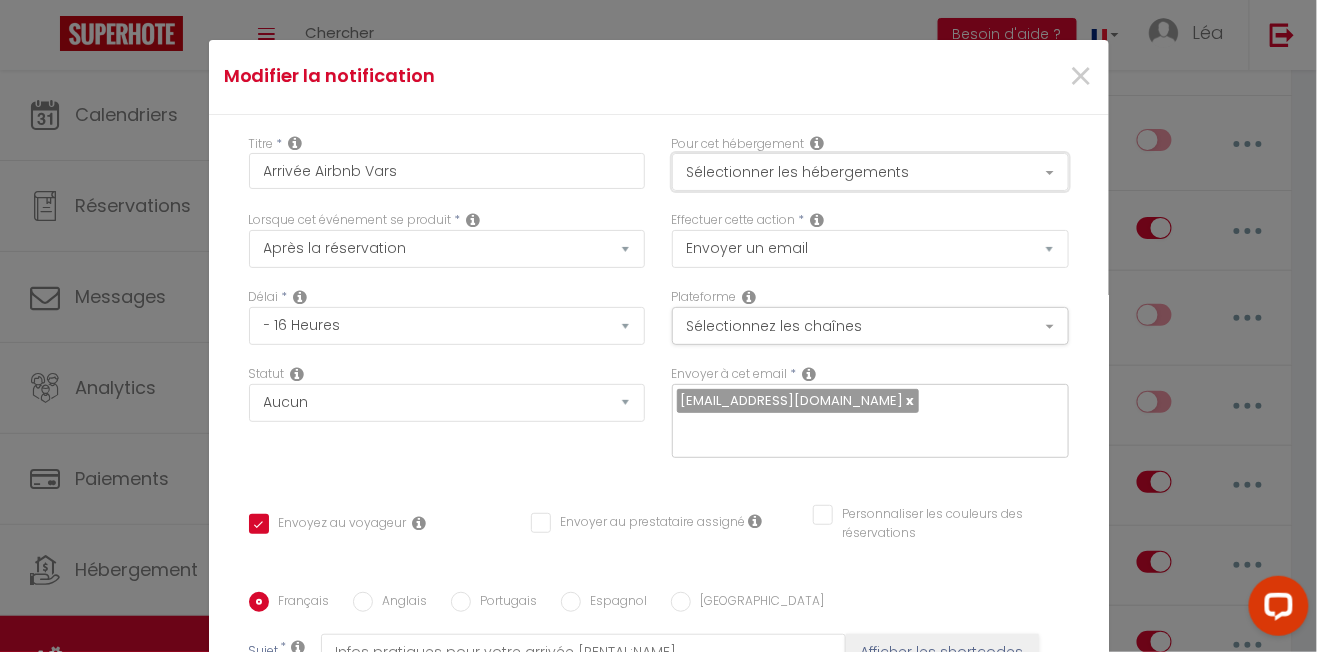 click on "Sélectionner les hébergements" at bounding box center [870, 172] 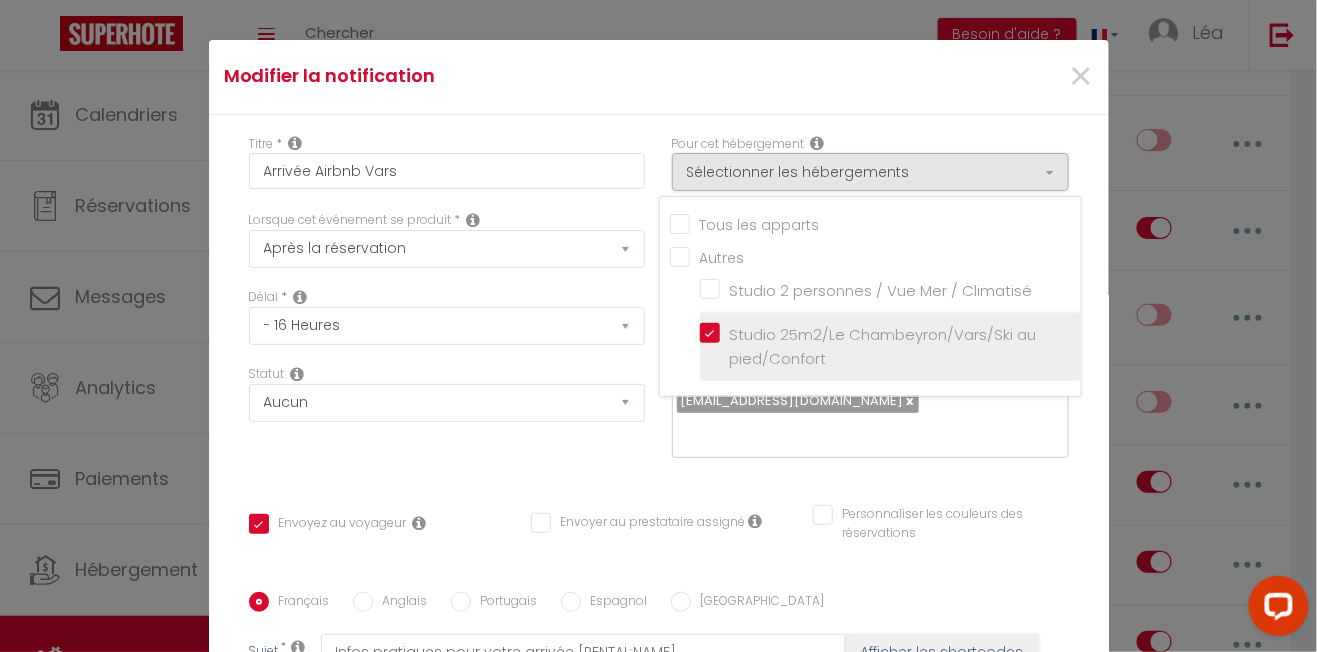 click on "Studio 25m2/Le Chambeyron/Vars/Ski au pied/Confort" at bounding box center [890, 347] 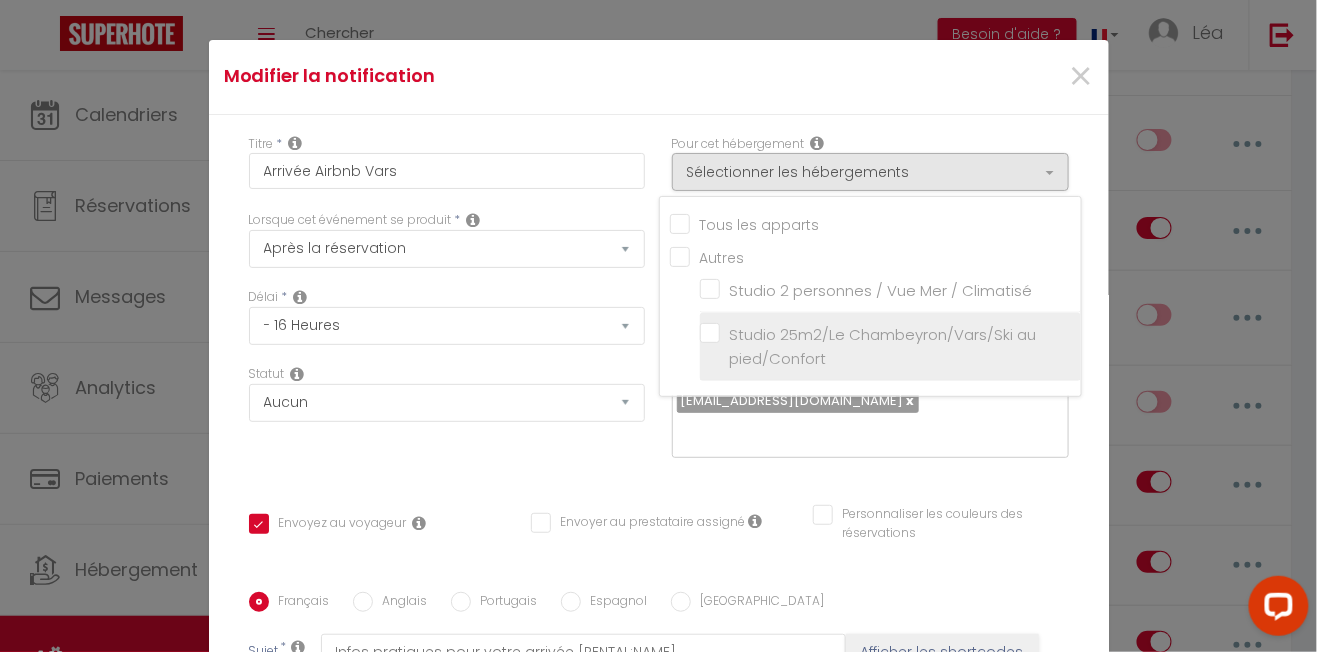 checkbox on "true" 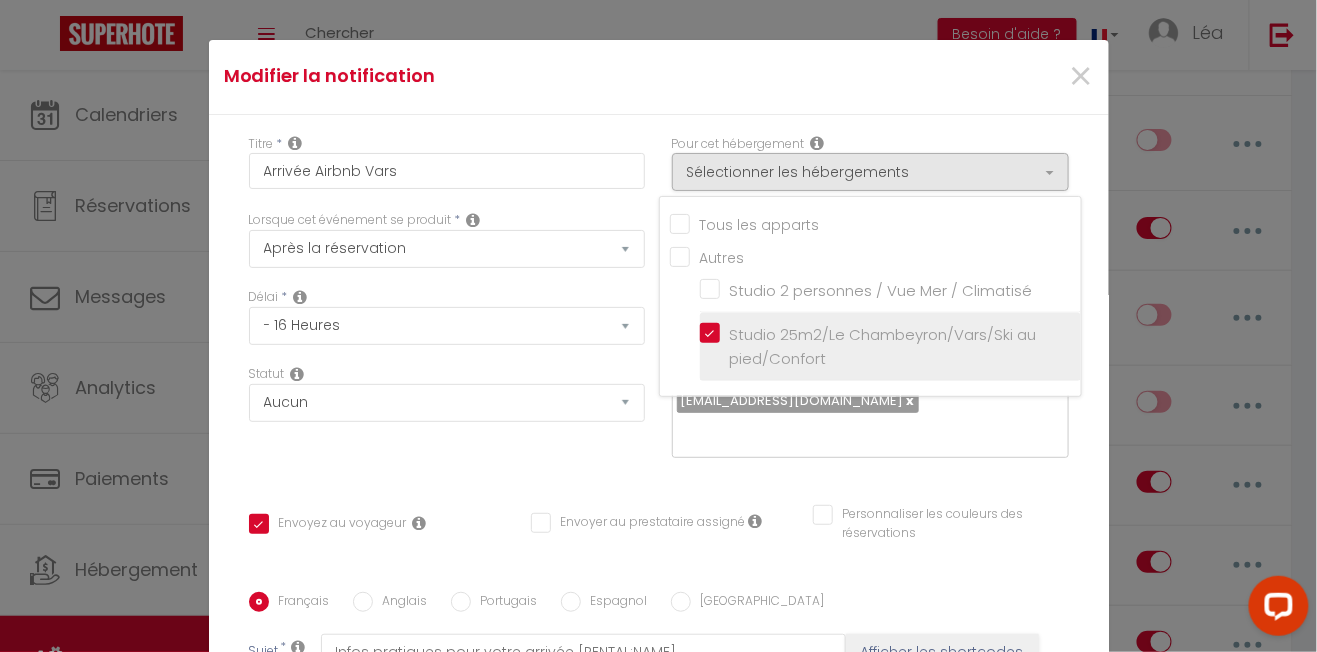 checkbox on "true" 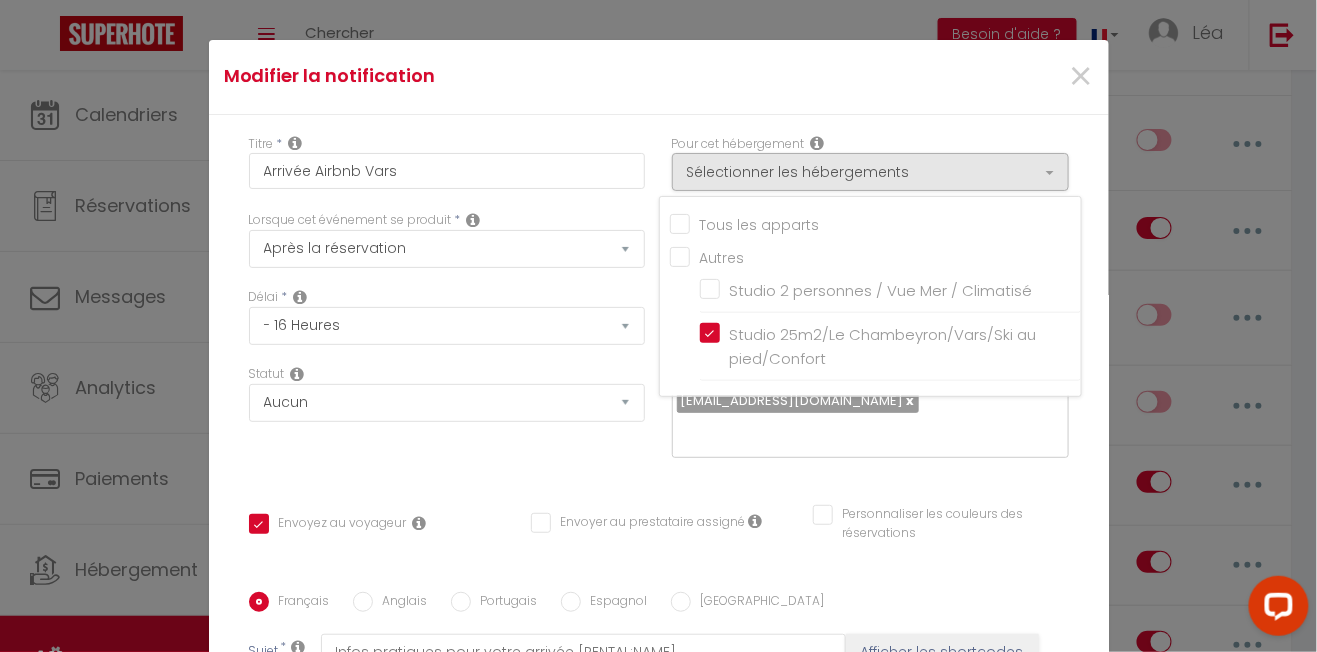 click at bounding box center [658, 326] 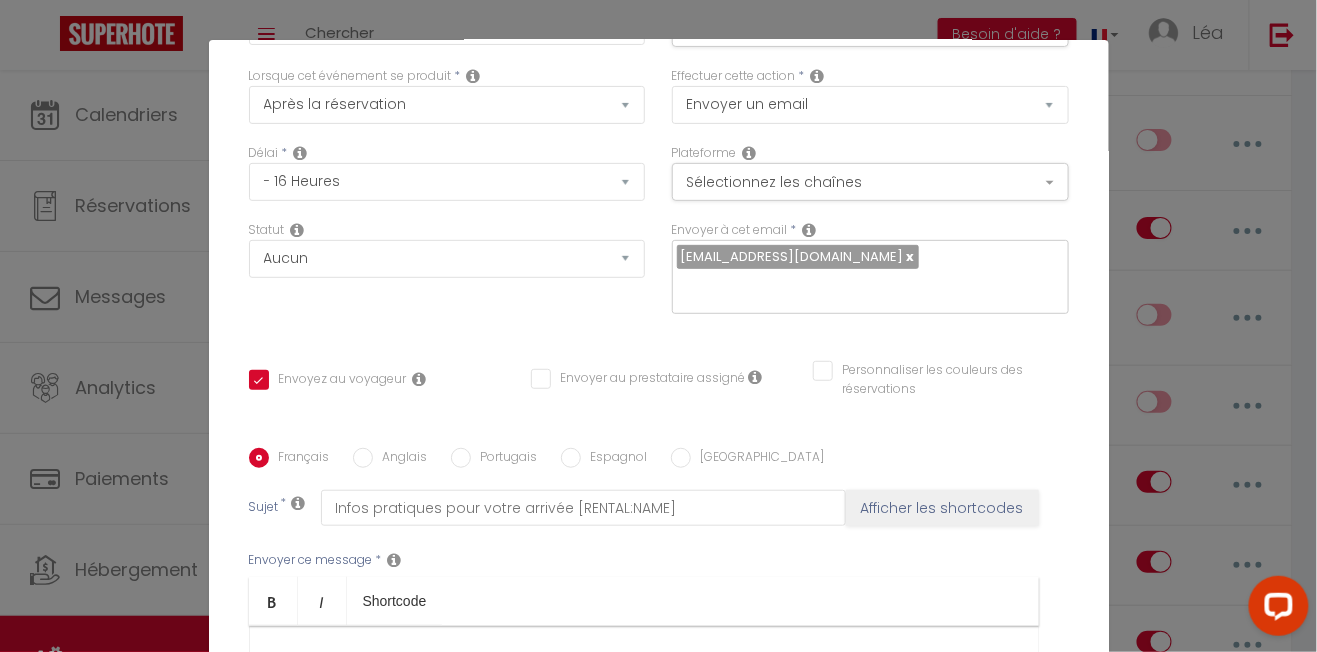 scroll, scrollTop: 440, scrollLeft: 0, axis: vertical 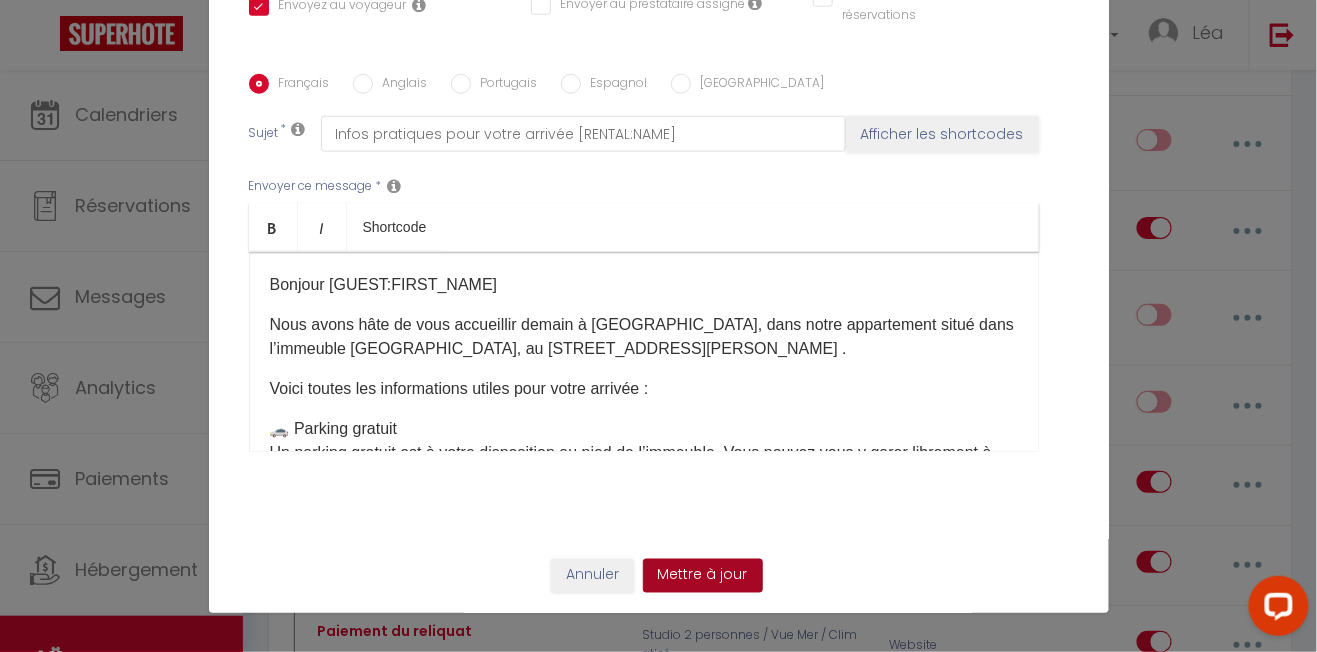 click on "Mettre à jour" at bounding box center [703, 576] 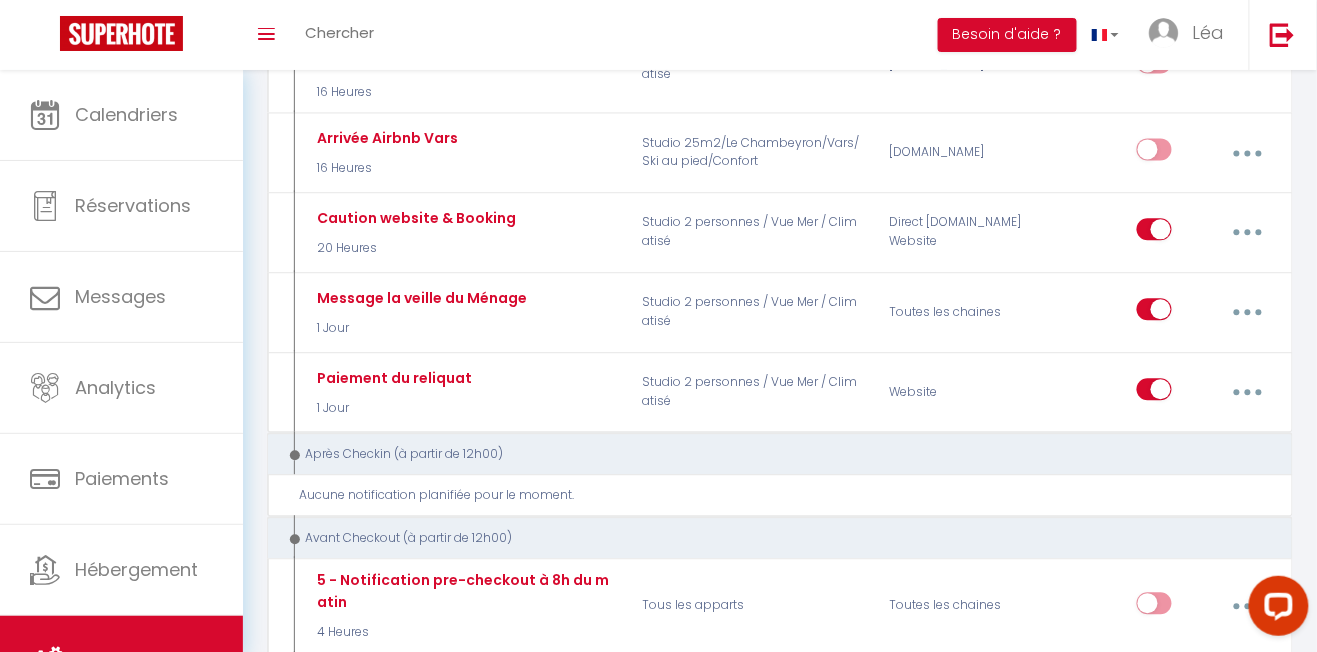 scroll, scrollTop: 1111, scrollLeft: 0, axis: vertical 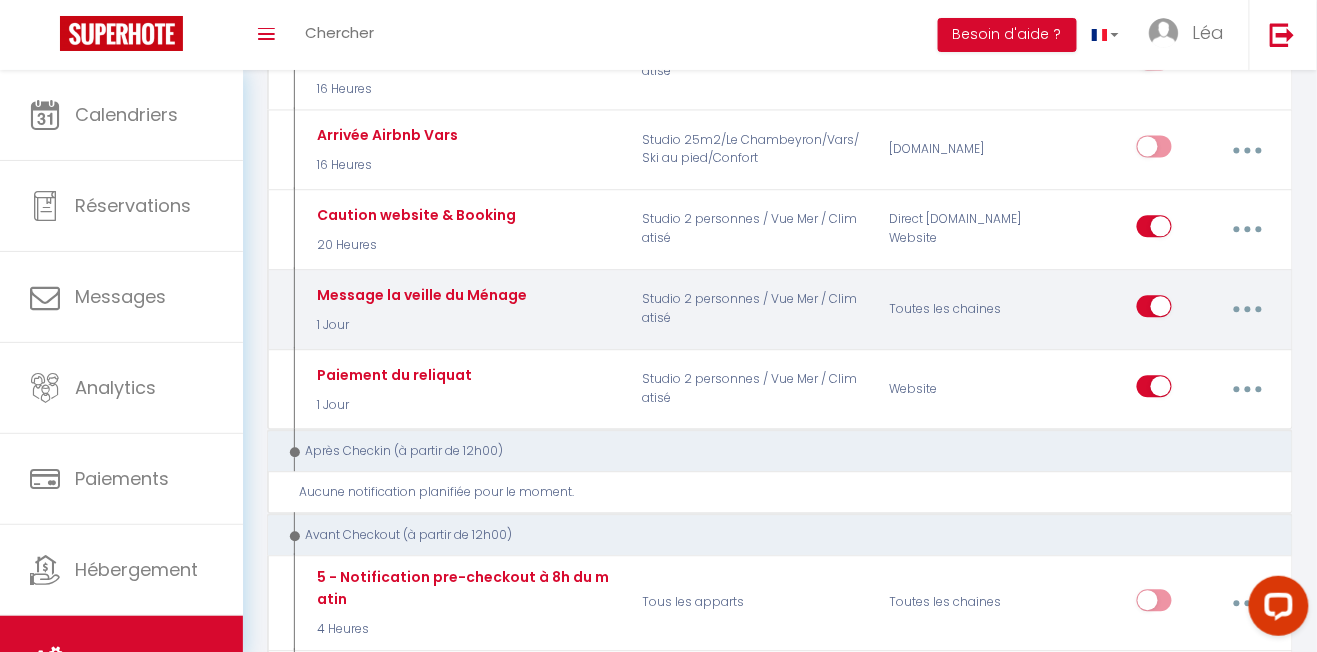 click at bounding box center (1248, 309) 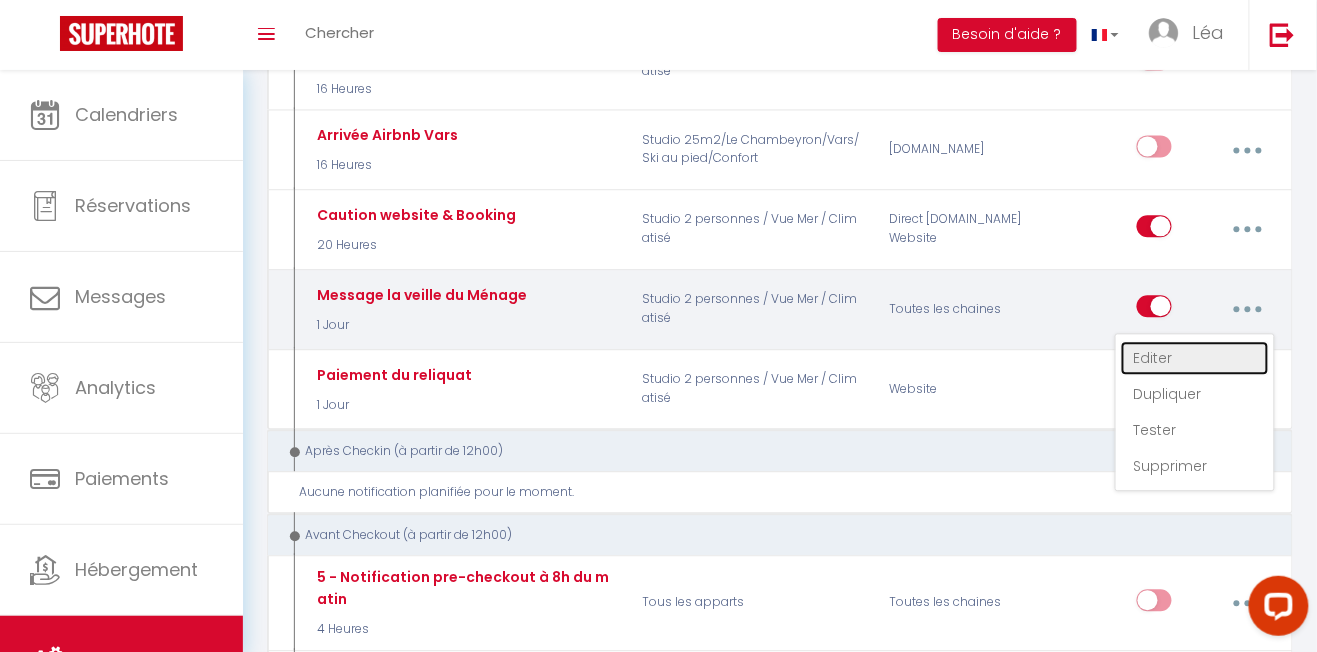 click on "Editer" at bounding box center (1195, 358) 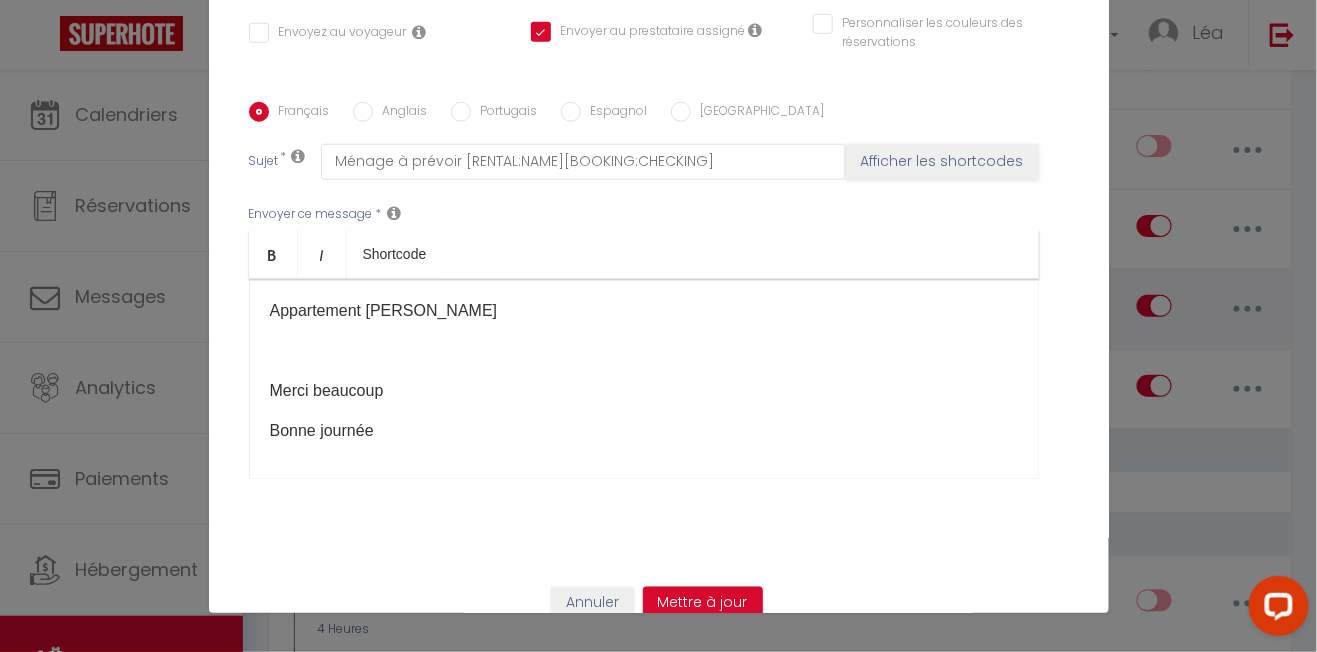 scroll, scrollTop: 125, scrollLeft: 0, axis: vertical 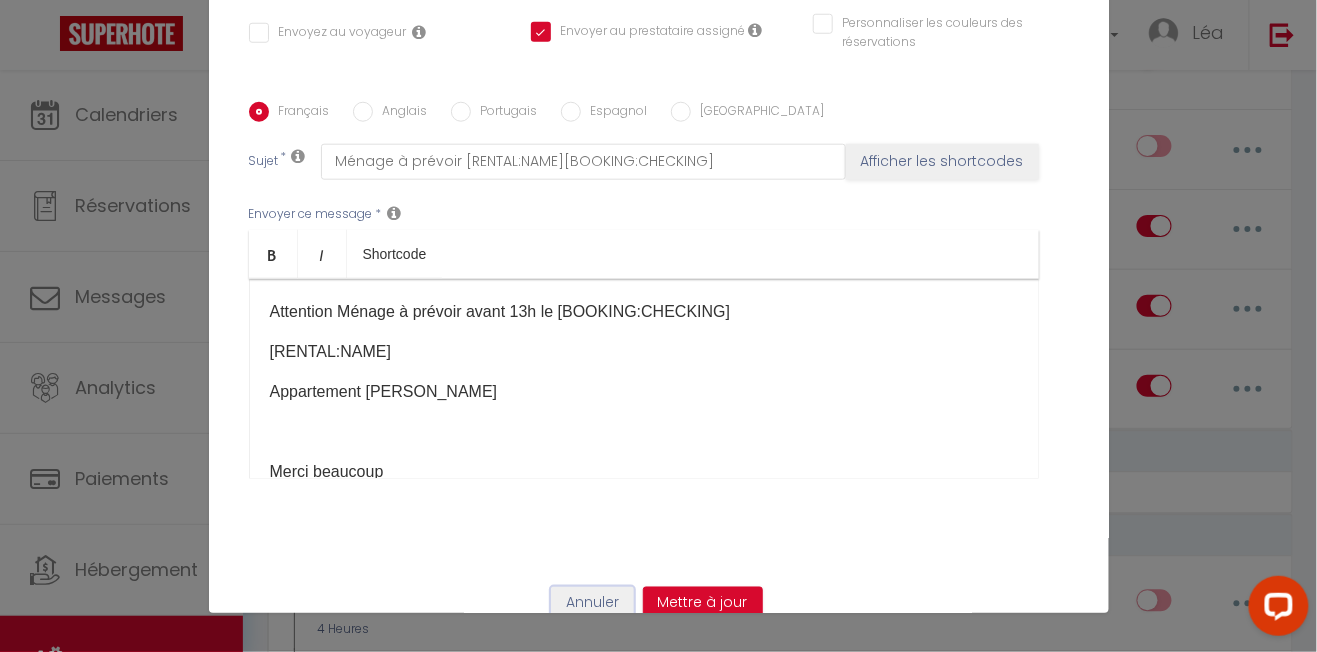 click on "Annuler" at bounding box center [592, 604] 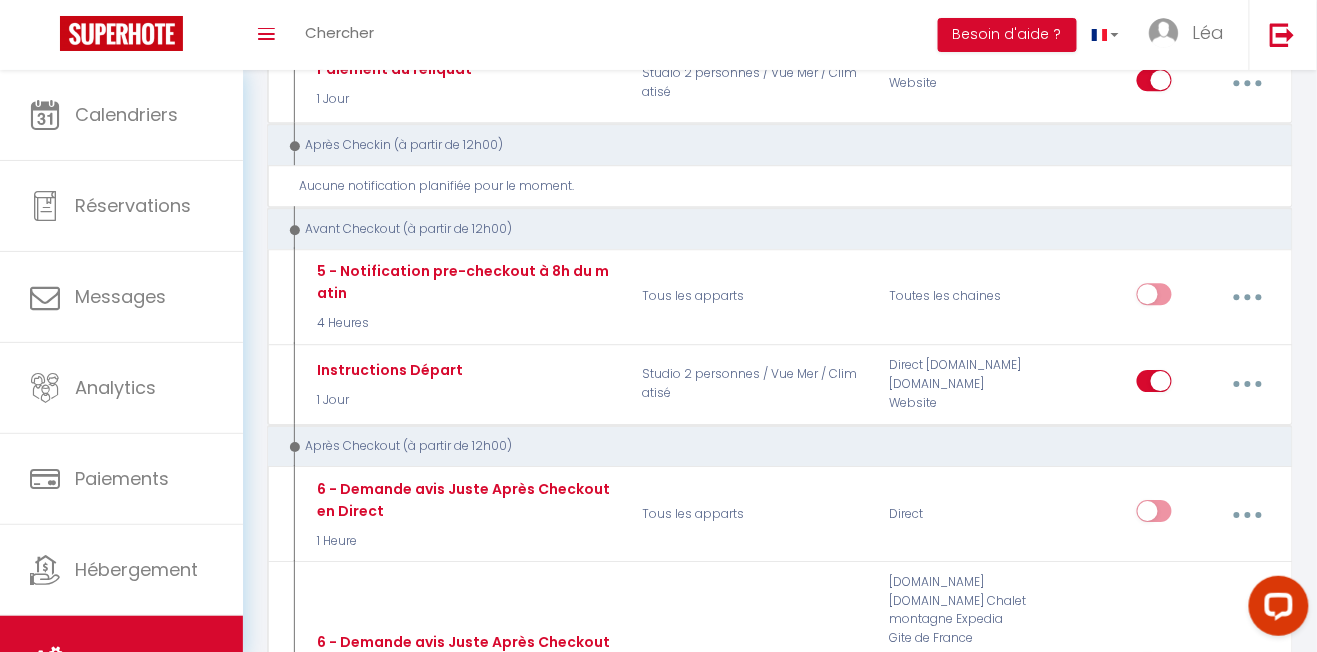 scroll, scrollTop: 1418, scrollLeft: 0, axis: vertical 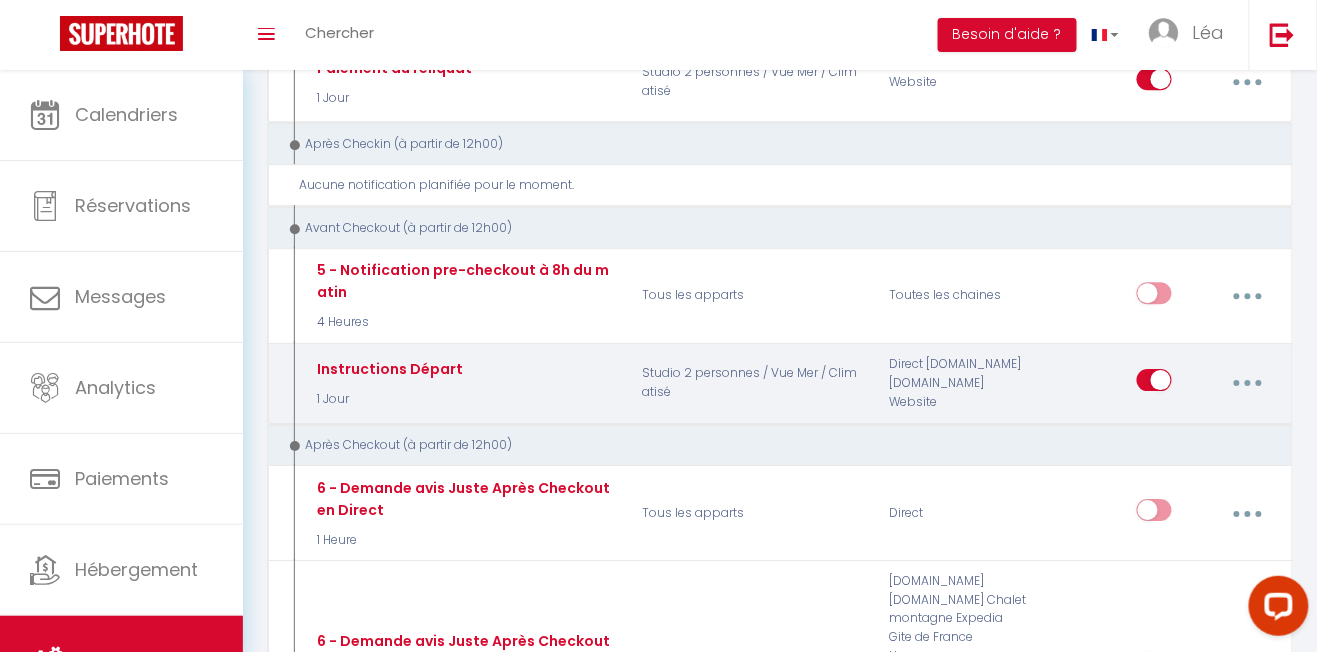 click at bounding box center [1248, 383] 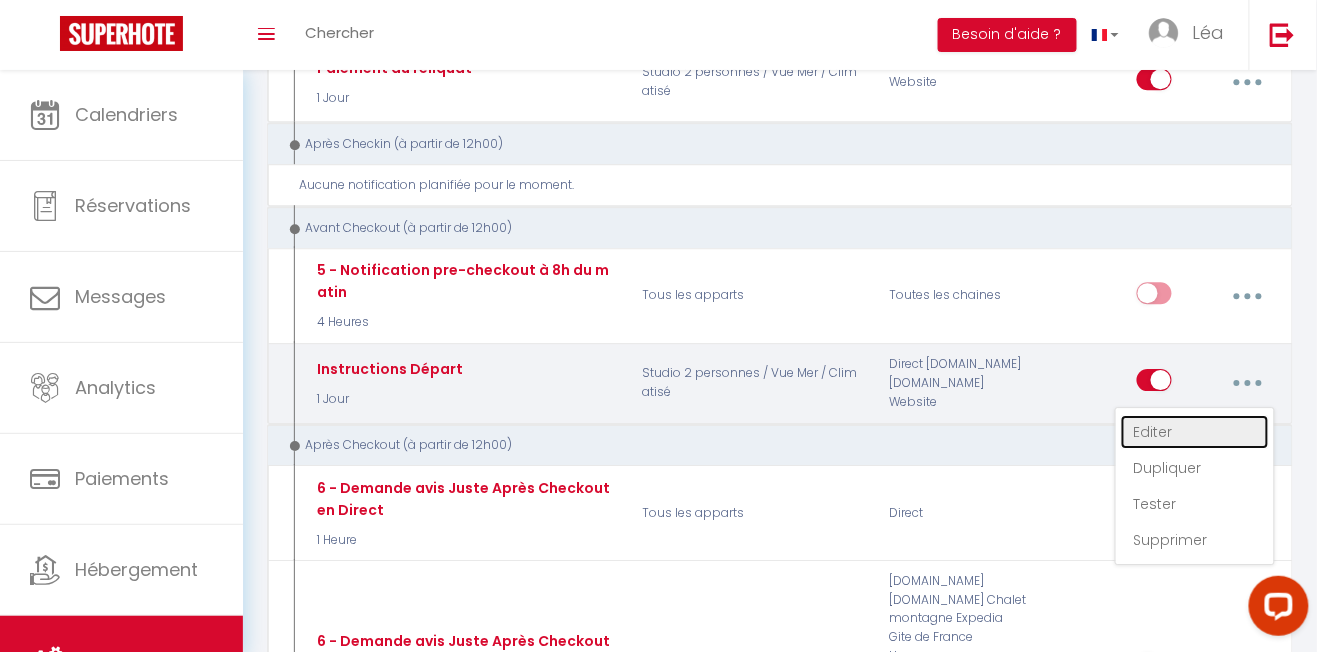 click on "Editer" at bounding box center [1195, 432] 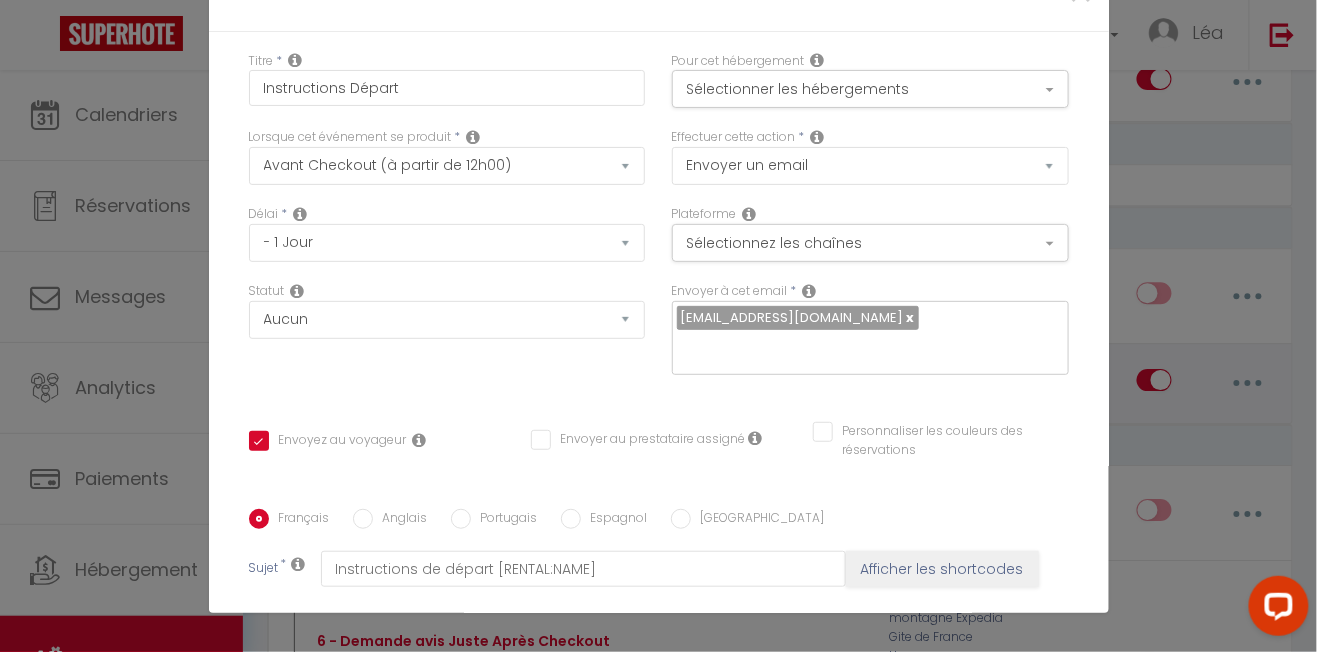 scroll, scrollTop: 0, scrollLeft: 0, axis: both 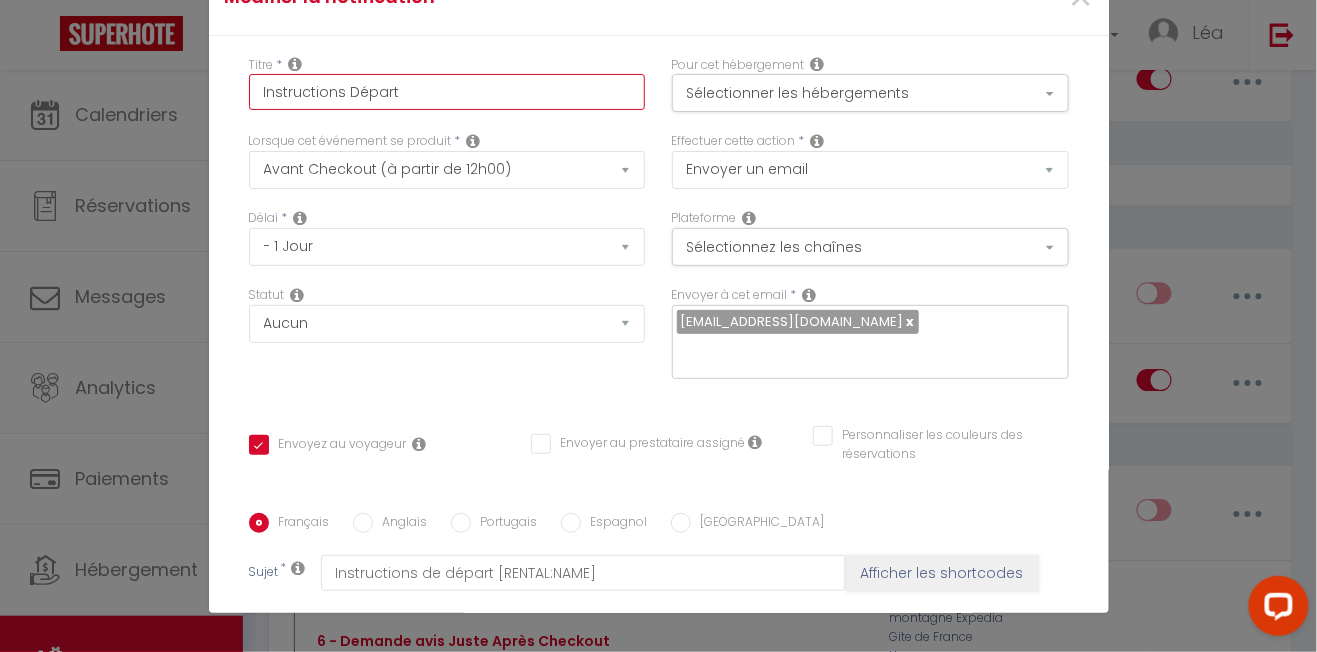 click on "Instructions Départ" at bounding box center (447, 92) 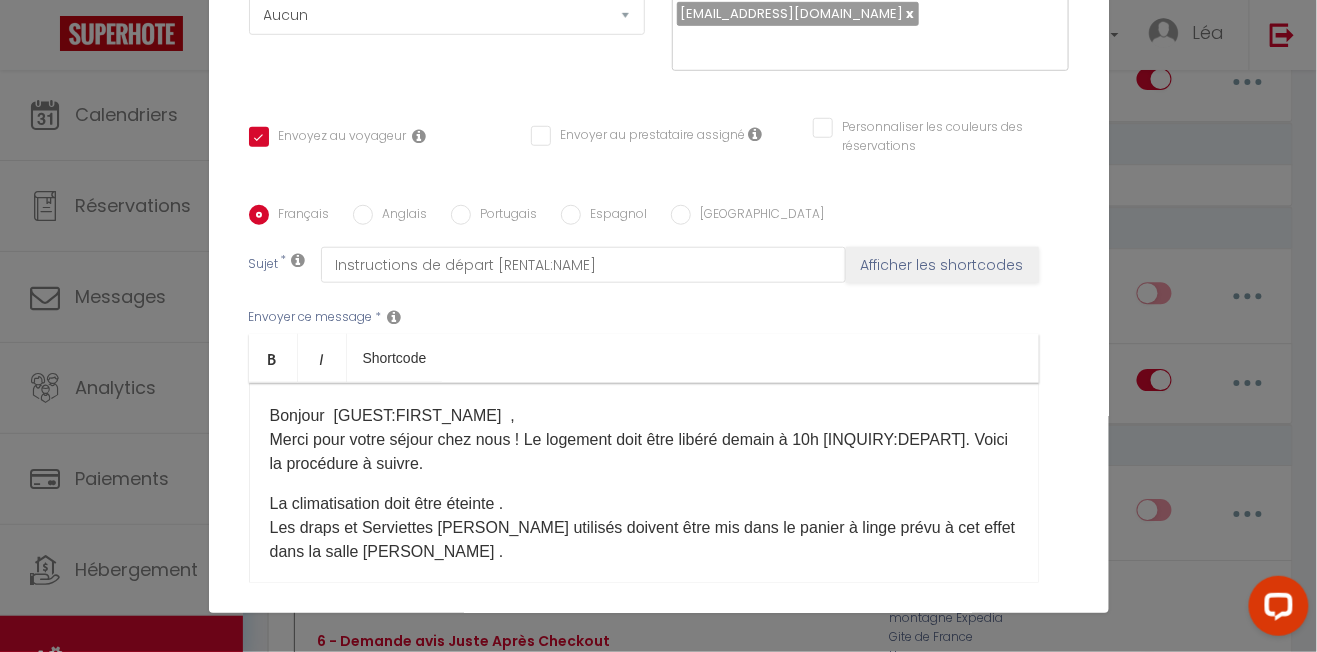 scroll, scrollTop: 440, scrollLeft: 0, axis: vertical 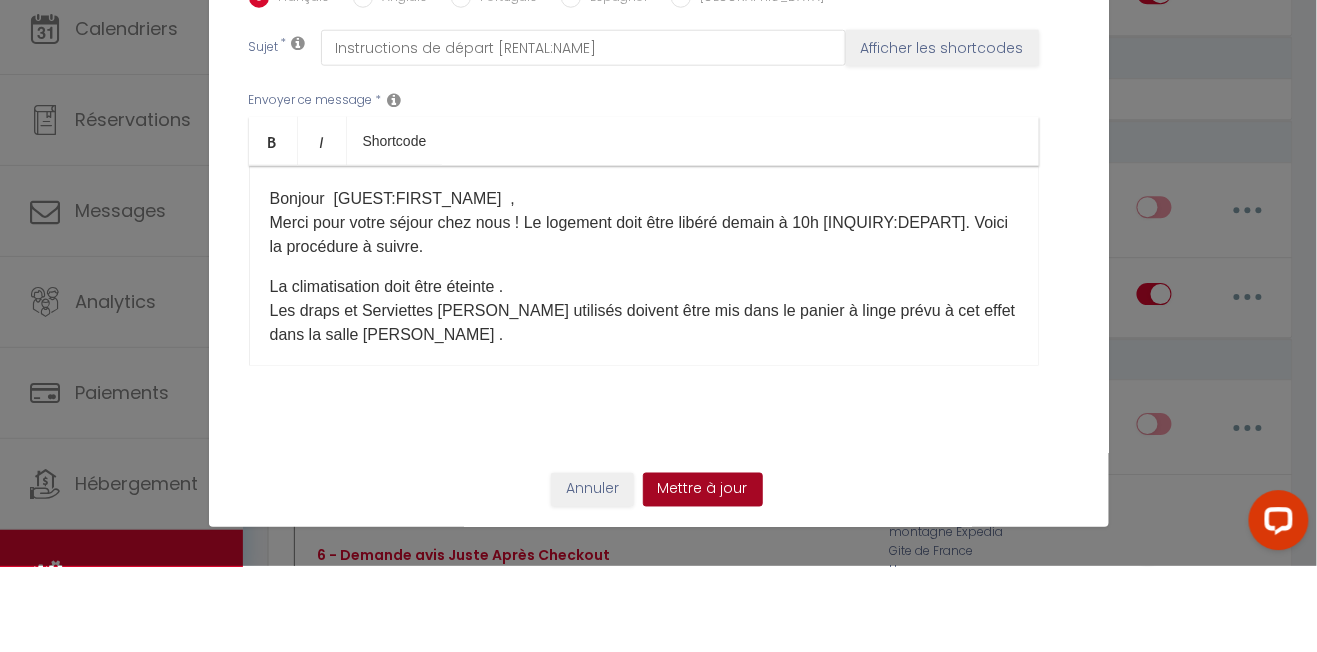 type on "Instructions Départ Lavandou" 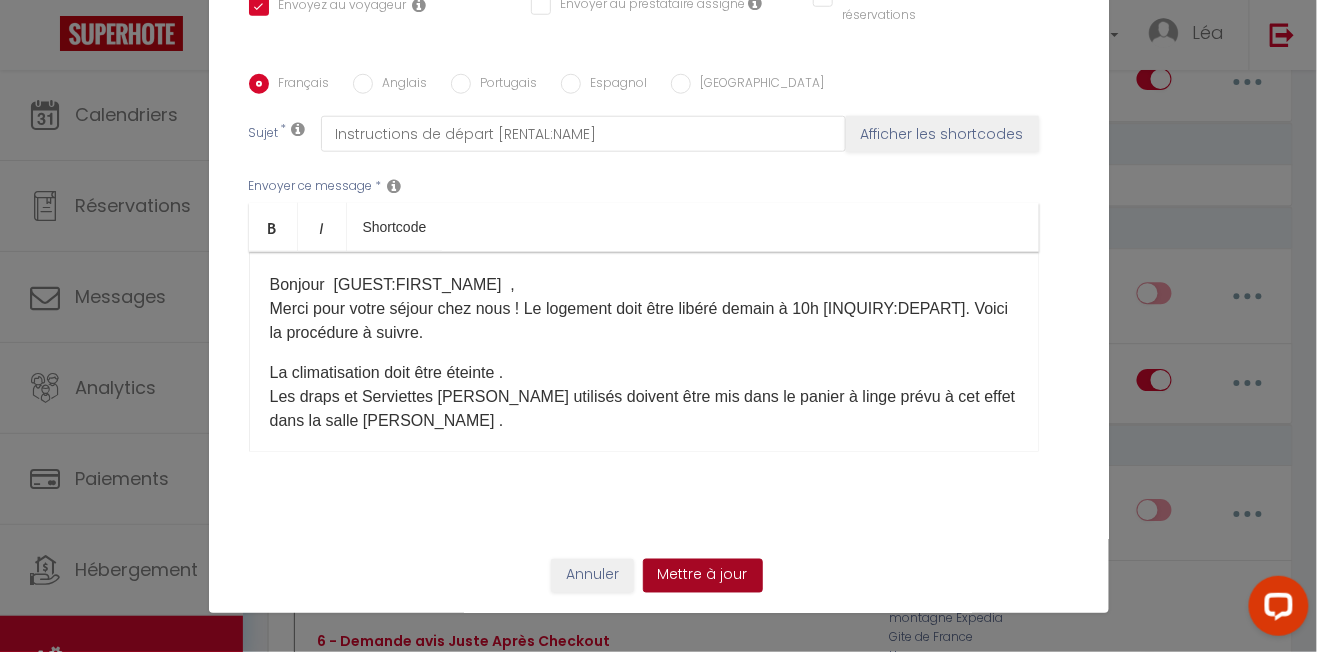 scroll, scrollTop: 122, scrollLeft: 0, axis: vertical 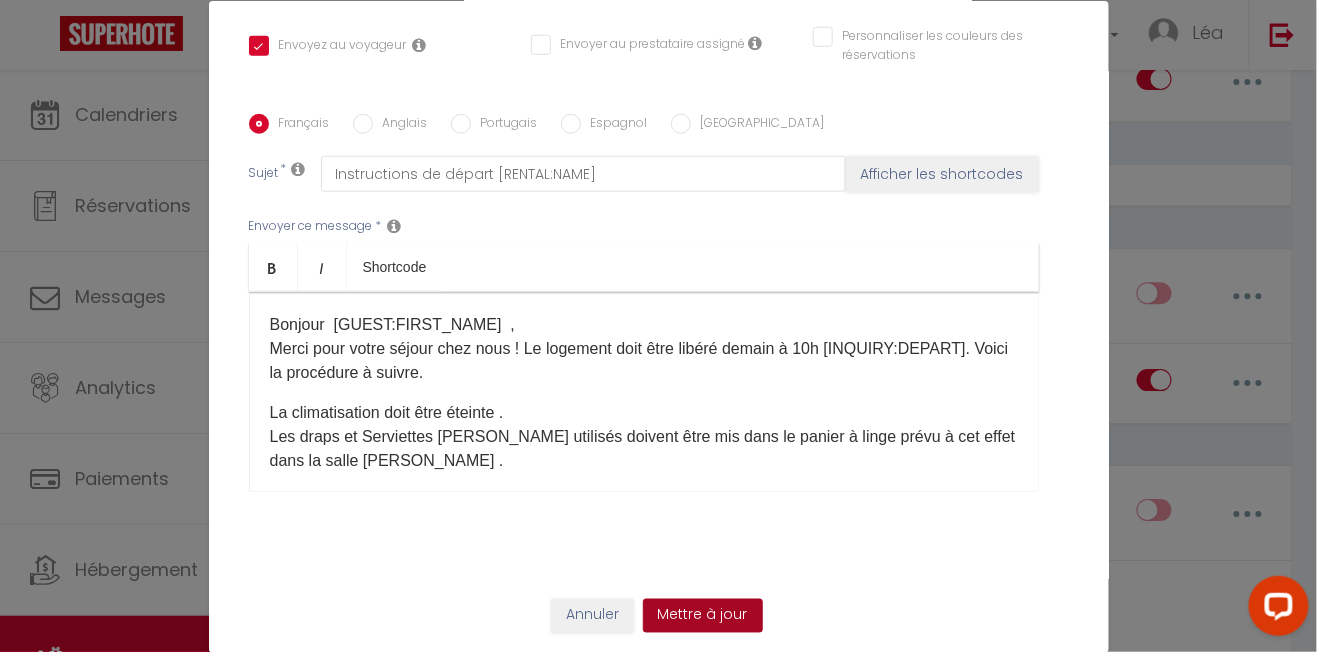click on "Mettre à jour" at bounding box center [703, 616] 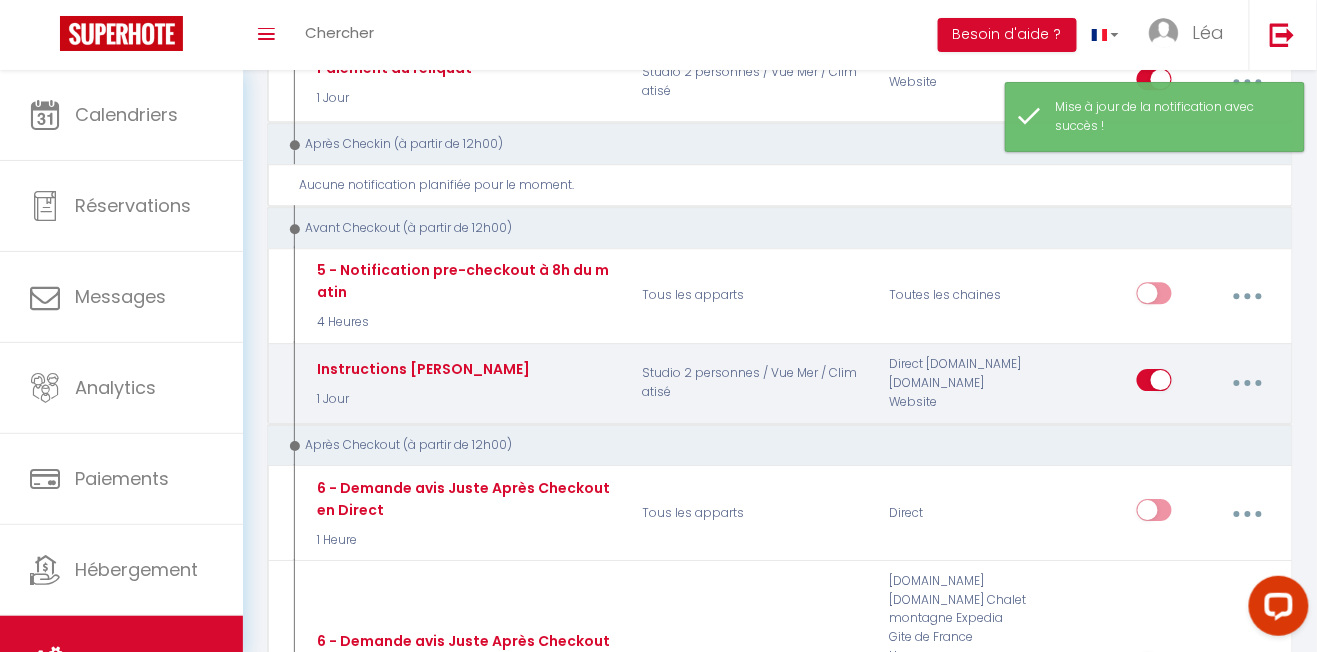 click at bounding box center [1248, 383] 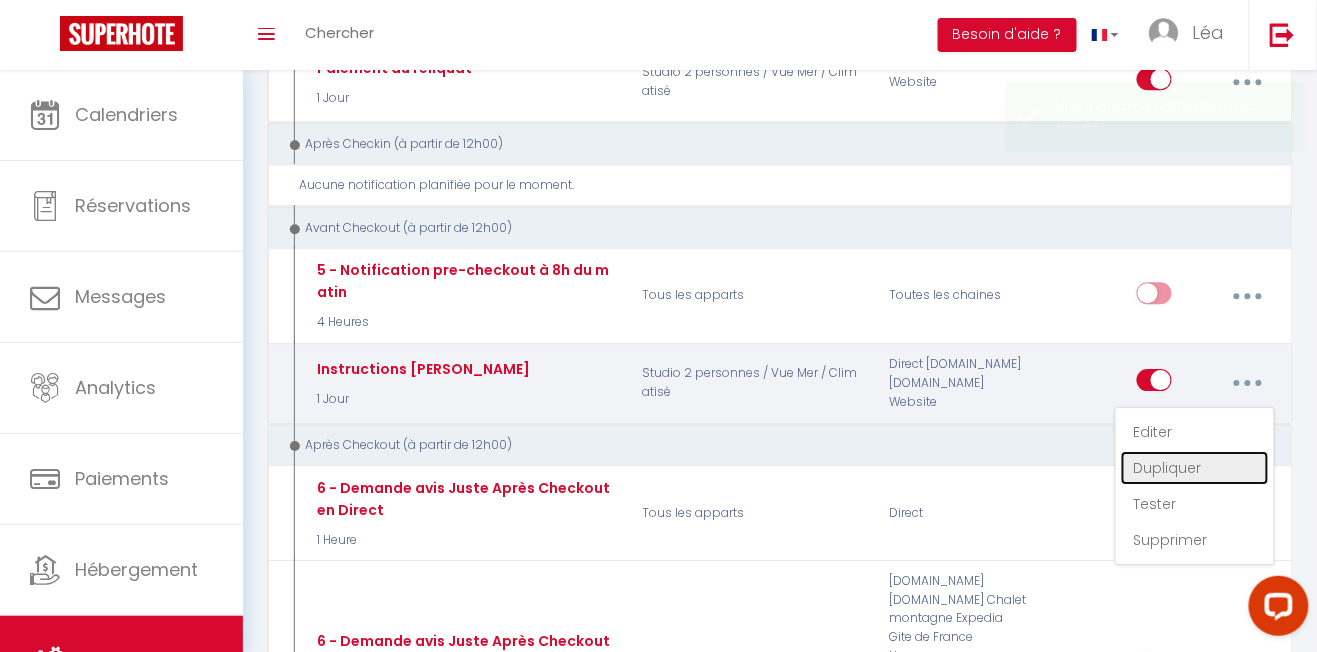 click on "Dupliquer" at bounding box center (1195, 468) 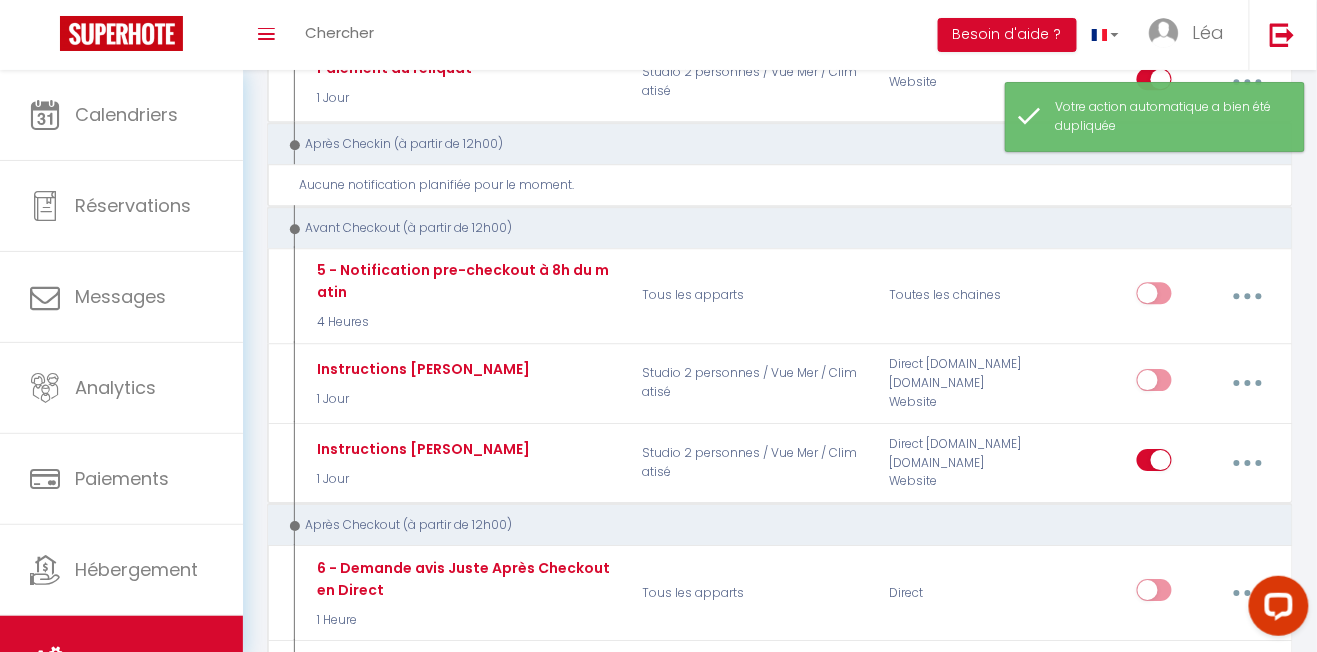 scroll, scrollTop: 1424, scrollLeft: 0, axis: vertical 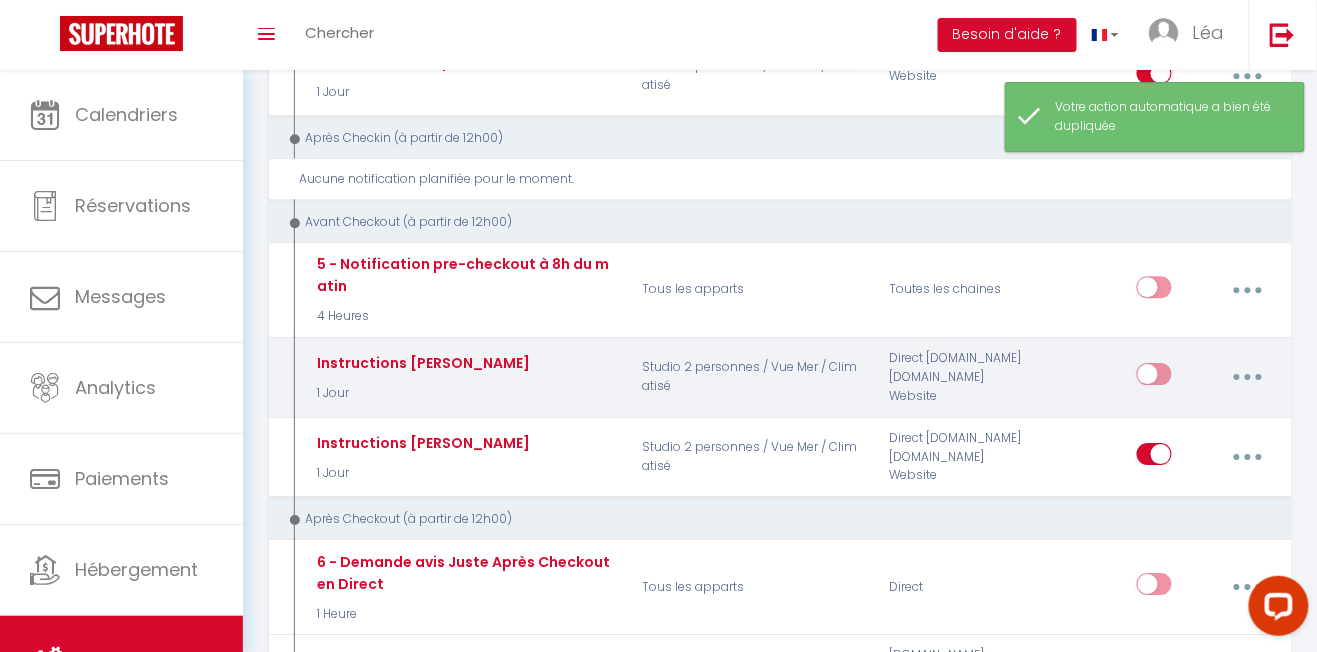 click at bounding box center [1248, 377] 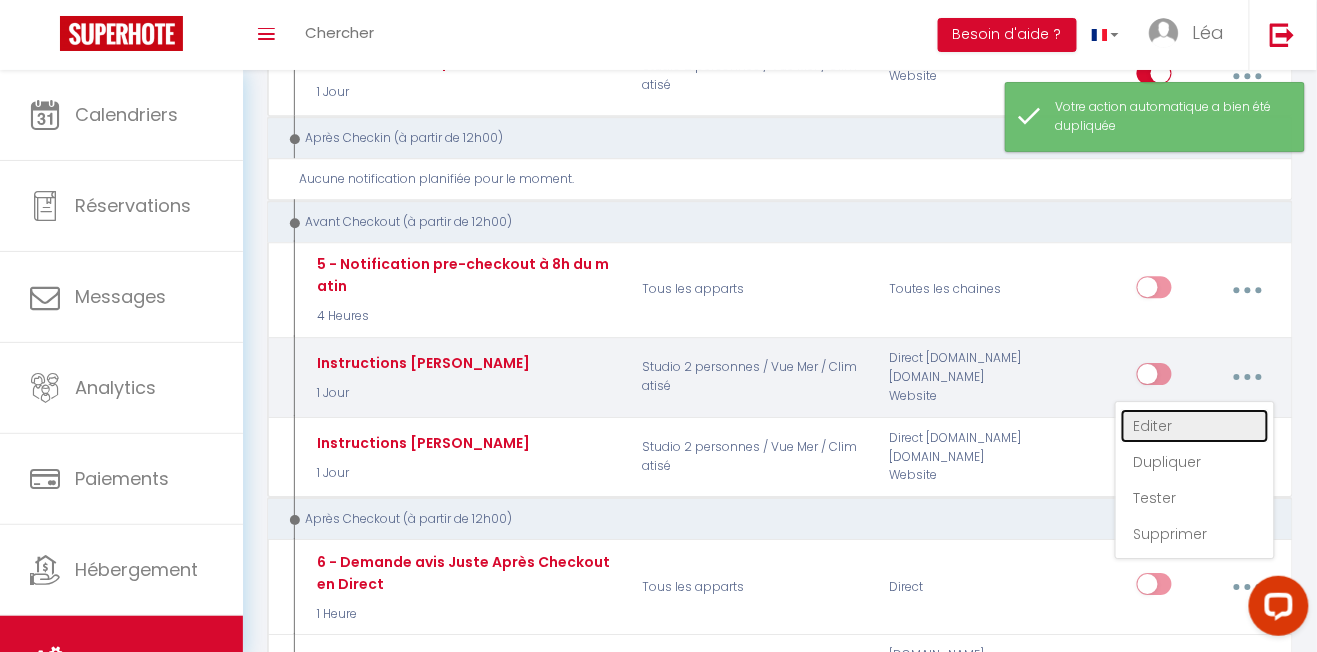click on "Editer" at bounding box center [1195, 426] 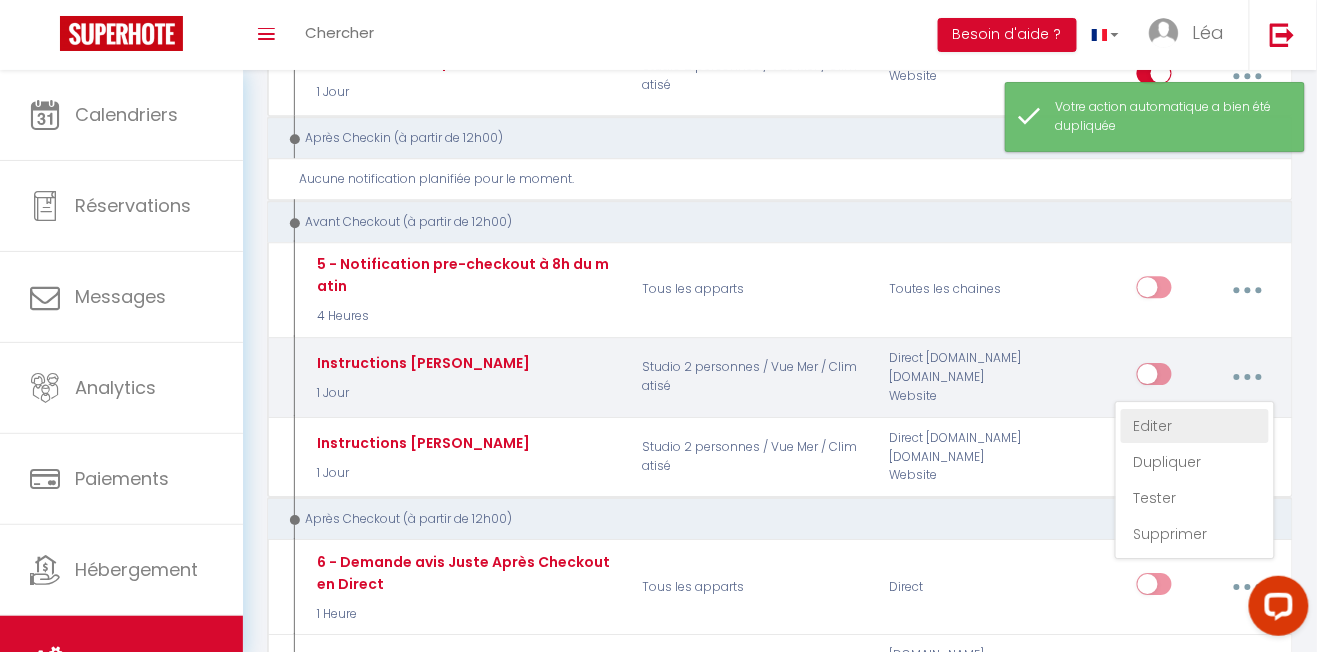 type on "Instructions Départ Lavandou" 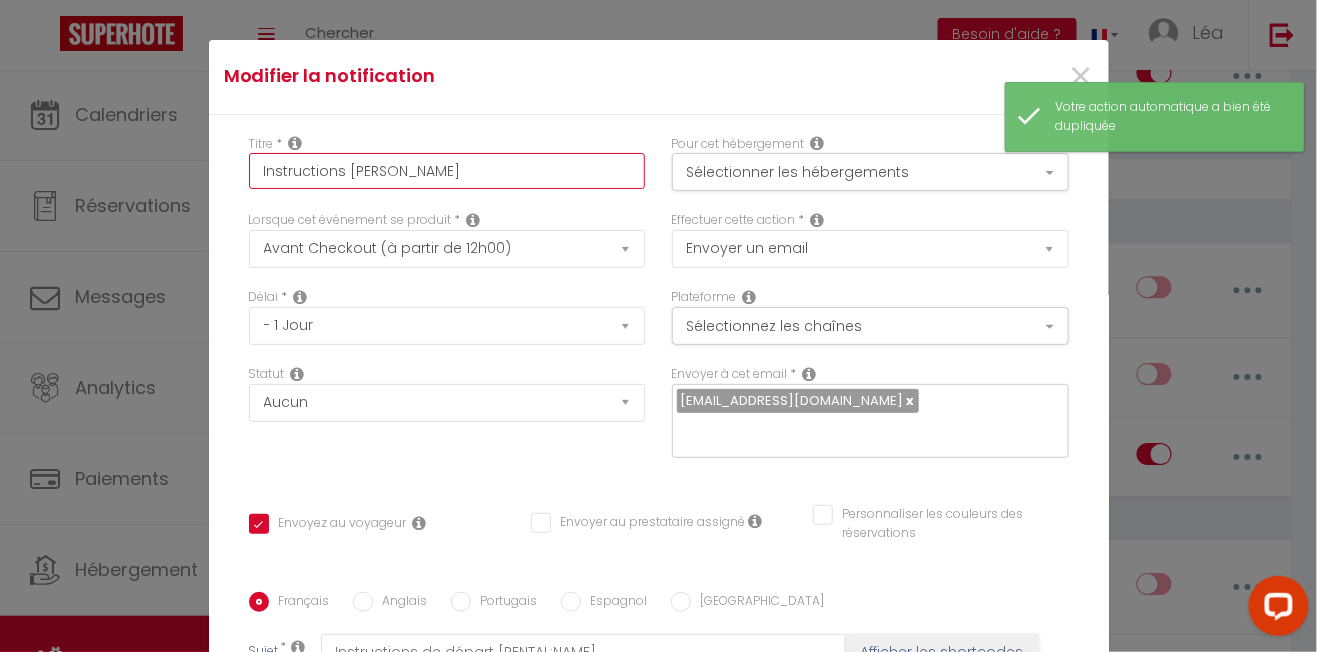 click on "Instructions Départ Lavandou" at bounding box center (447, 171) 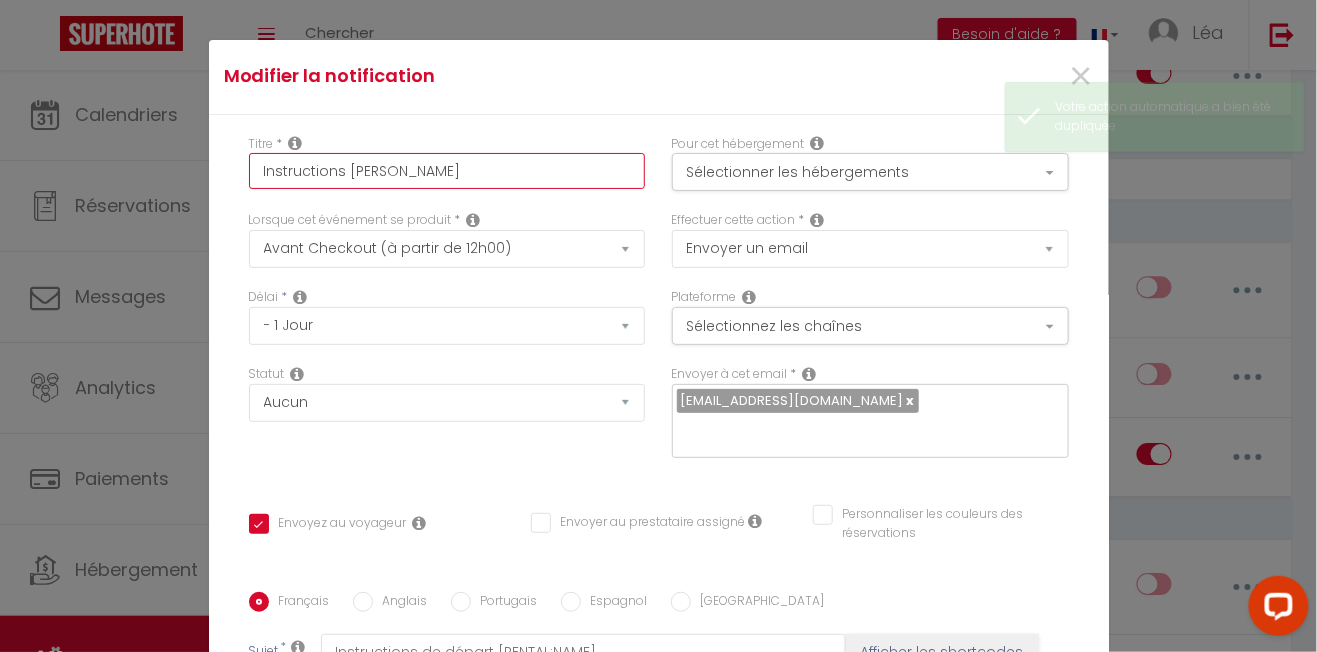 type on "Instructions Départ Lavando" 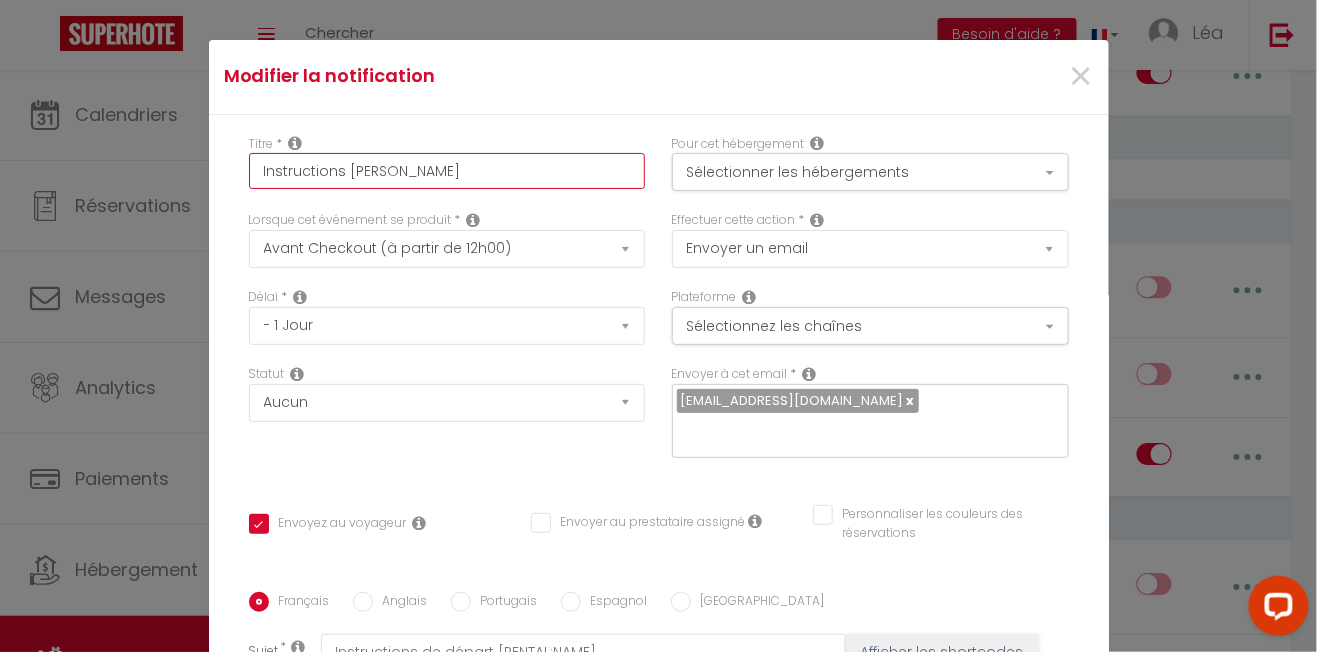 type on "Instructions Départ Lavand" 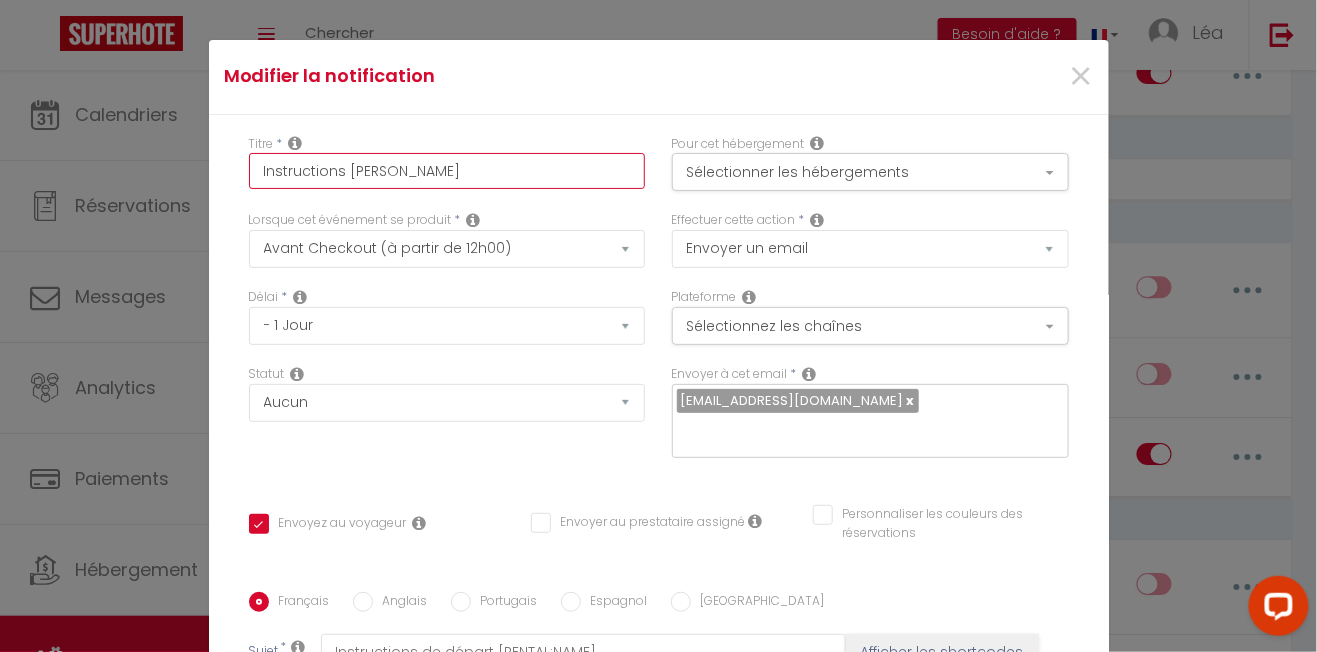 type on "Instructions Départ Lava" 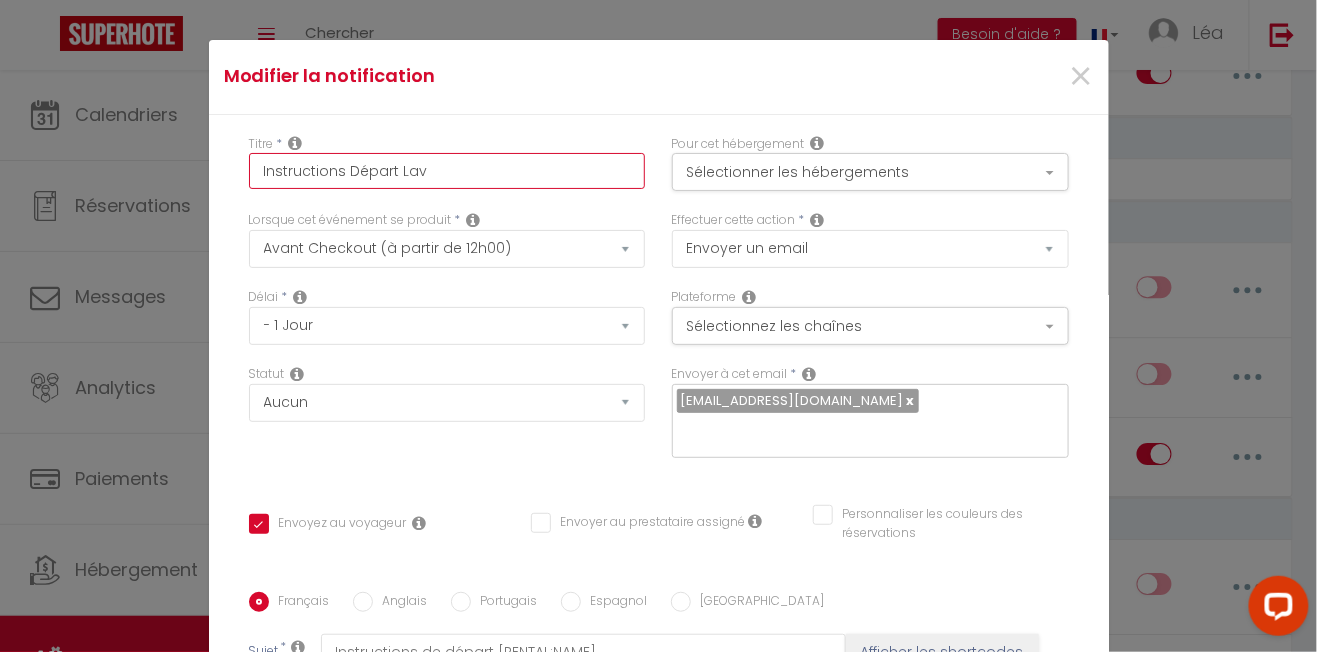 checkbox on "true" 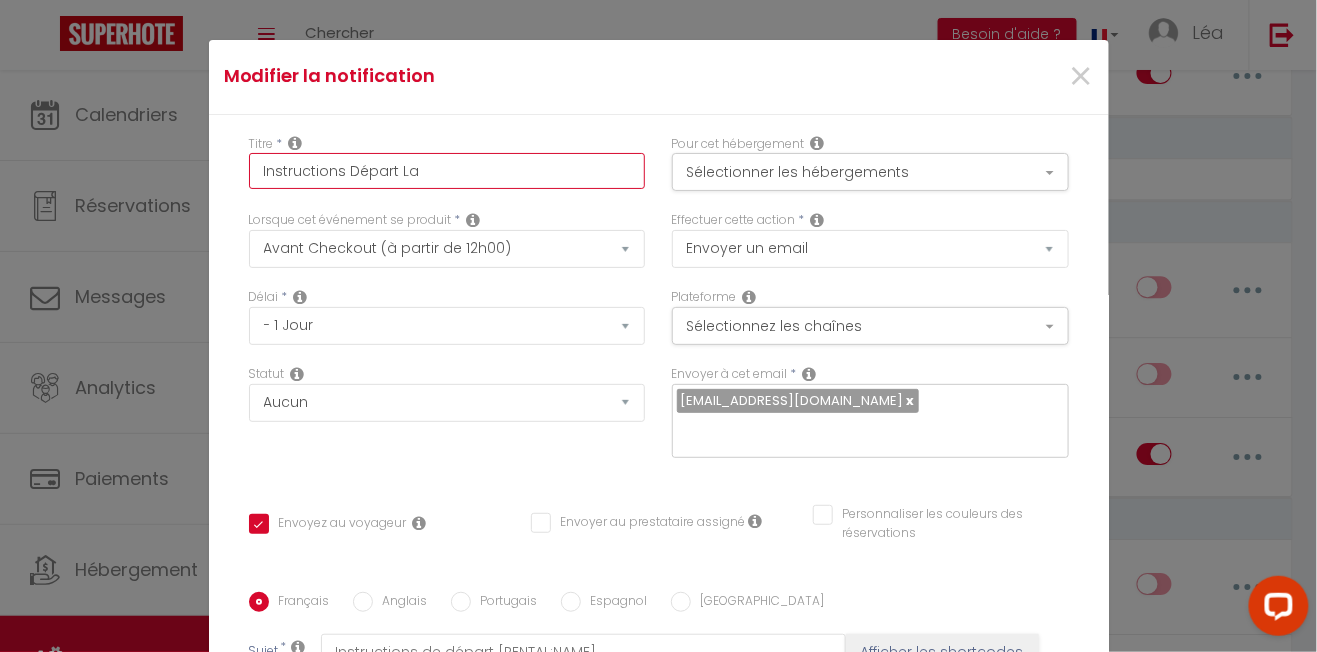checkbox on "true" 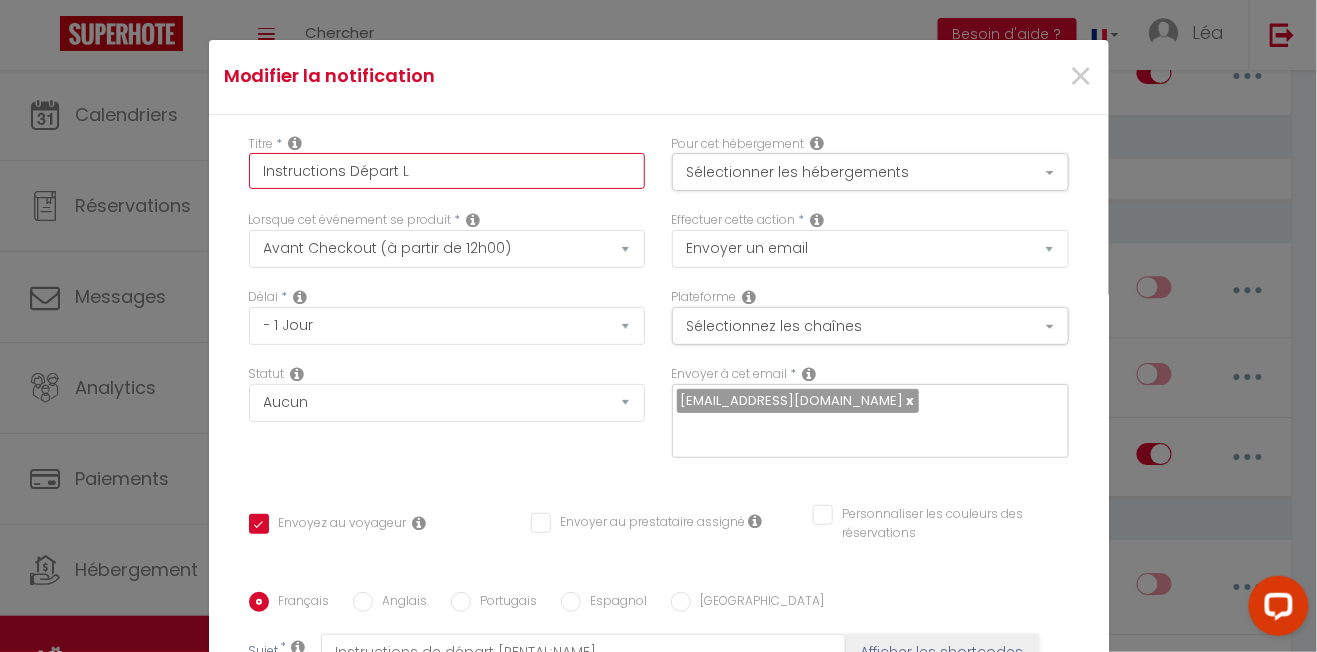 checkbox on "true" 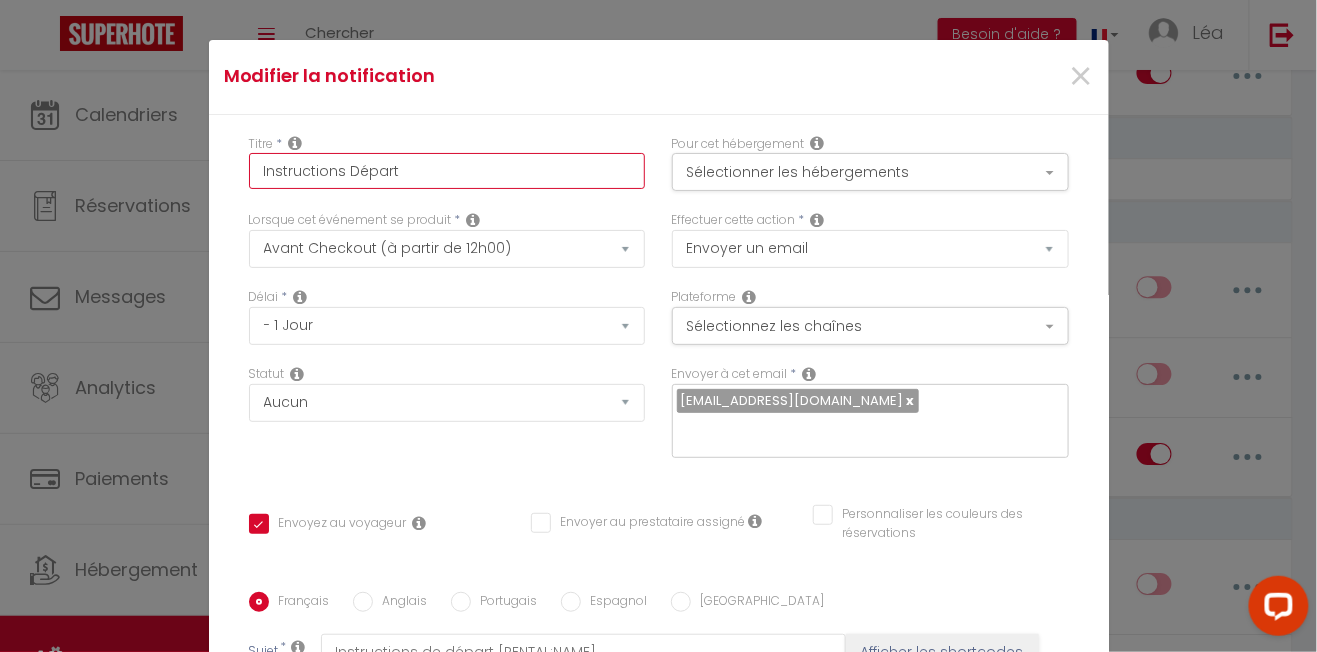 checkbox on "true" 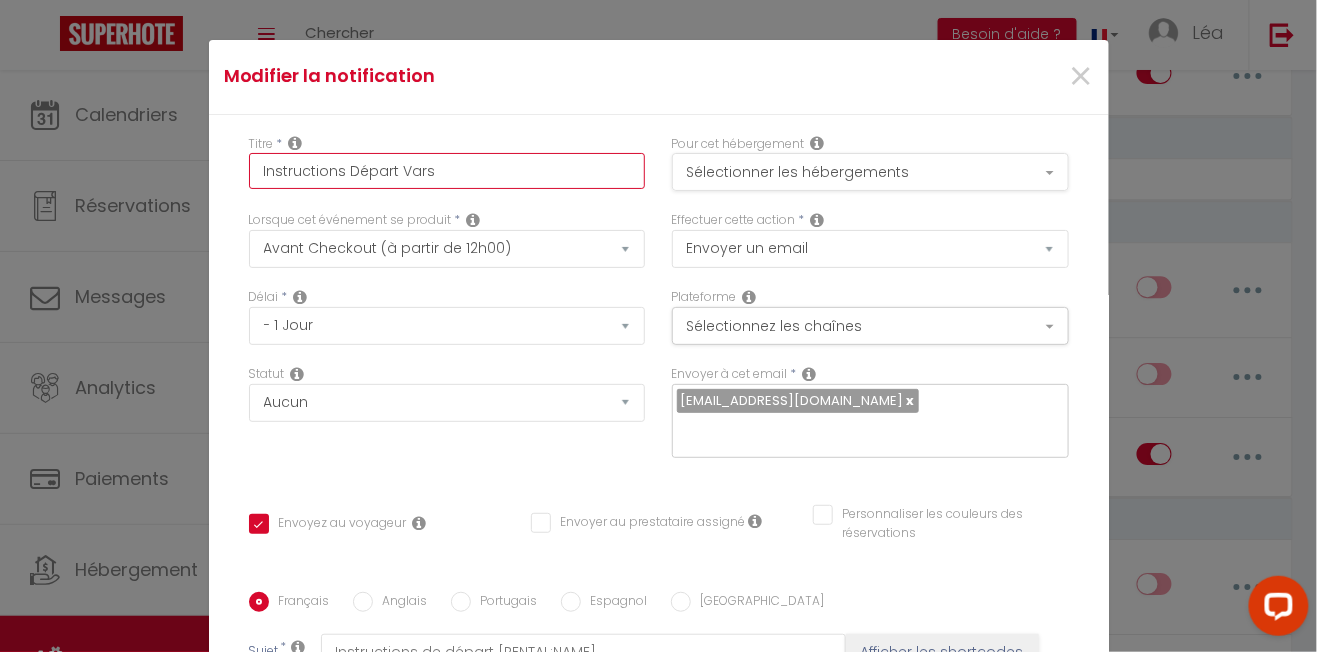 type on "Instructions Départ Vars" 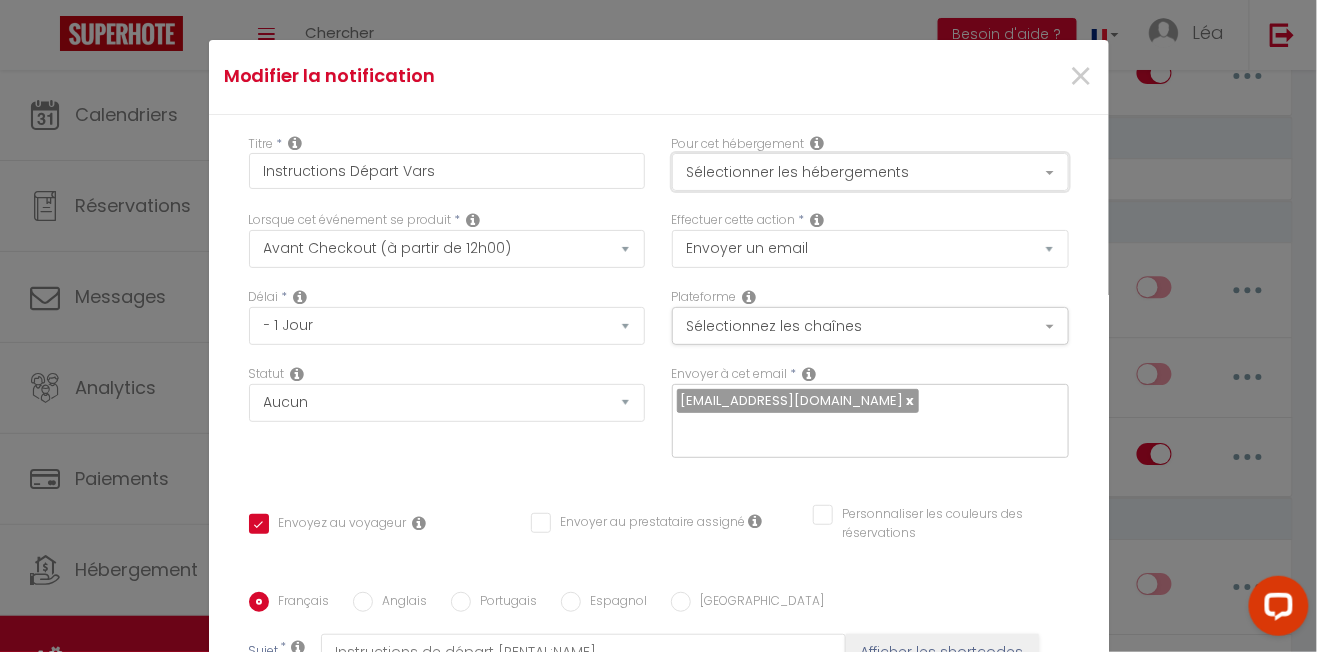 click on "Sélectionner les hébergements" at bounding box center (870, 172) 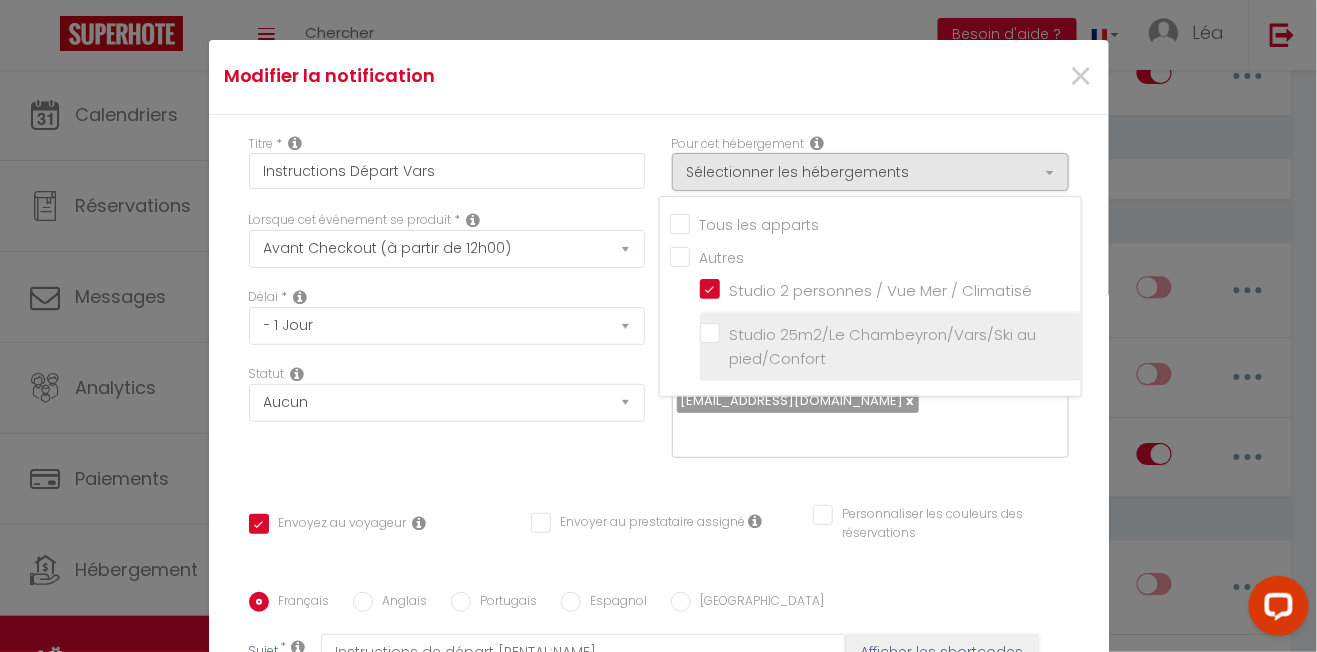 click on "Studio 25m2/Le Chambeyron/Vars/Ski au pied/Confort" at bounding box center [890, 347] 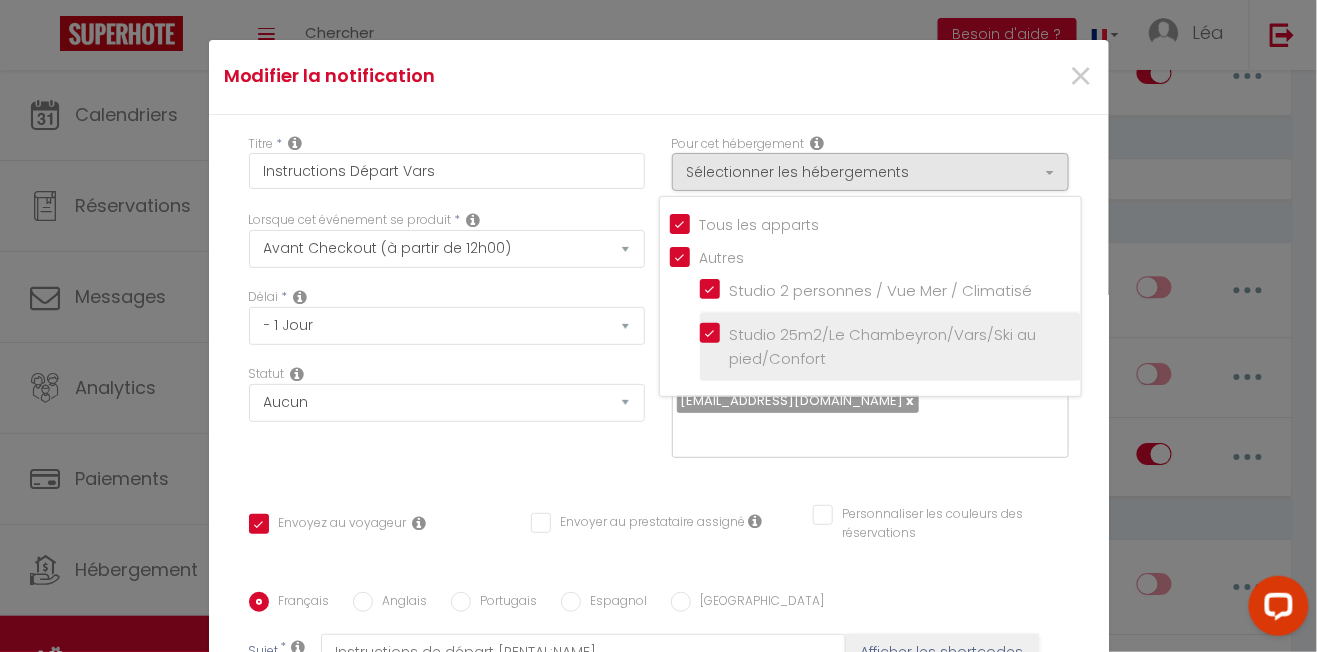 checkbox on "true" 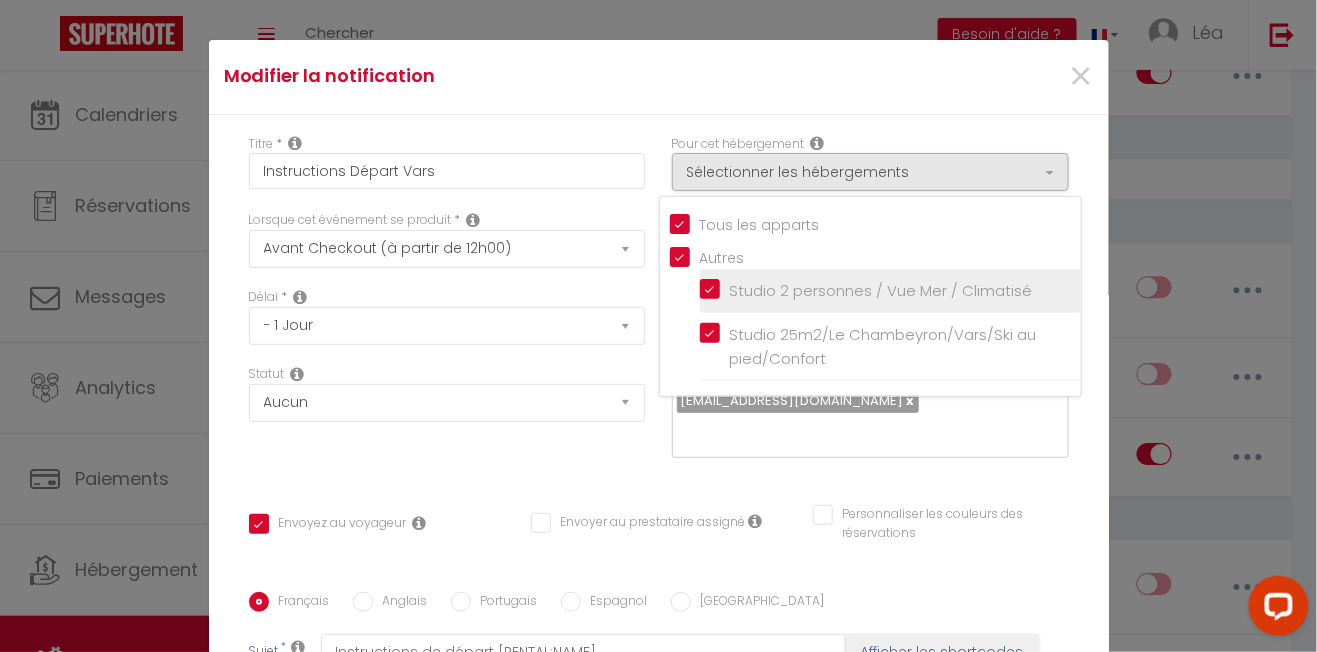 click on "Studio 2 personnes / Vue Mer / Climatisé" at bounding box center [890, 290] 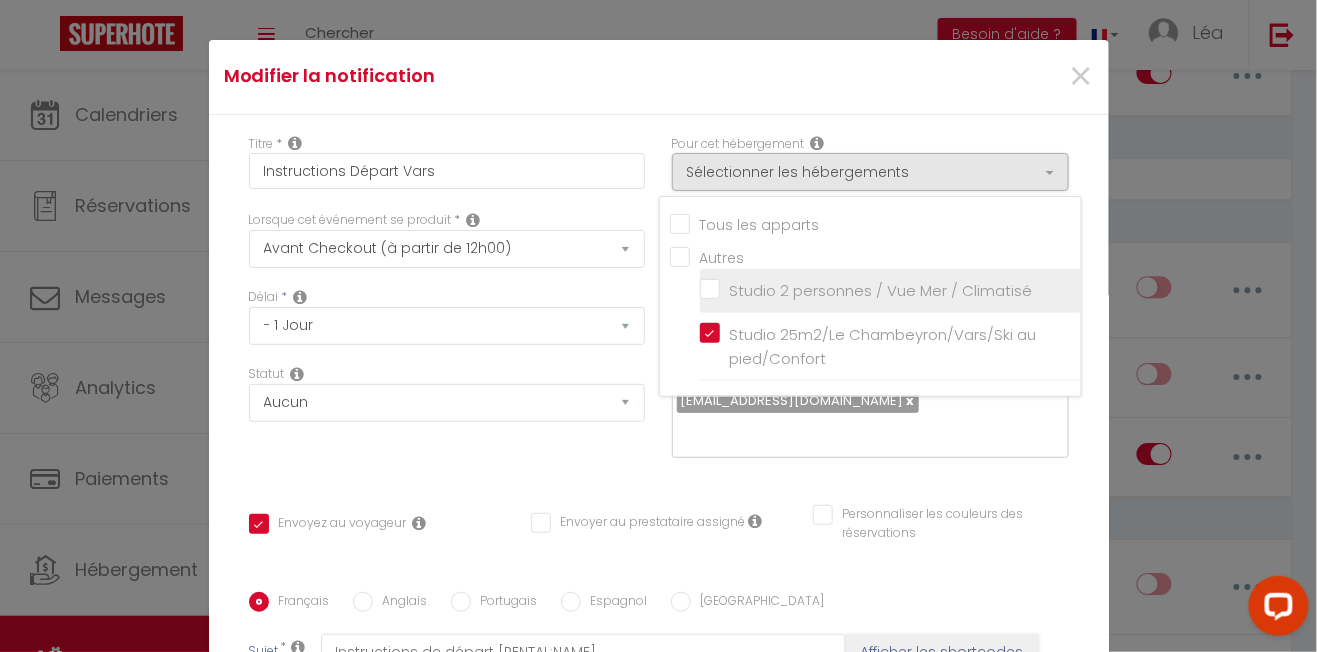 checkbox on "false" 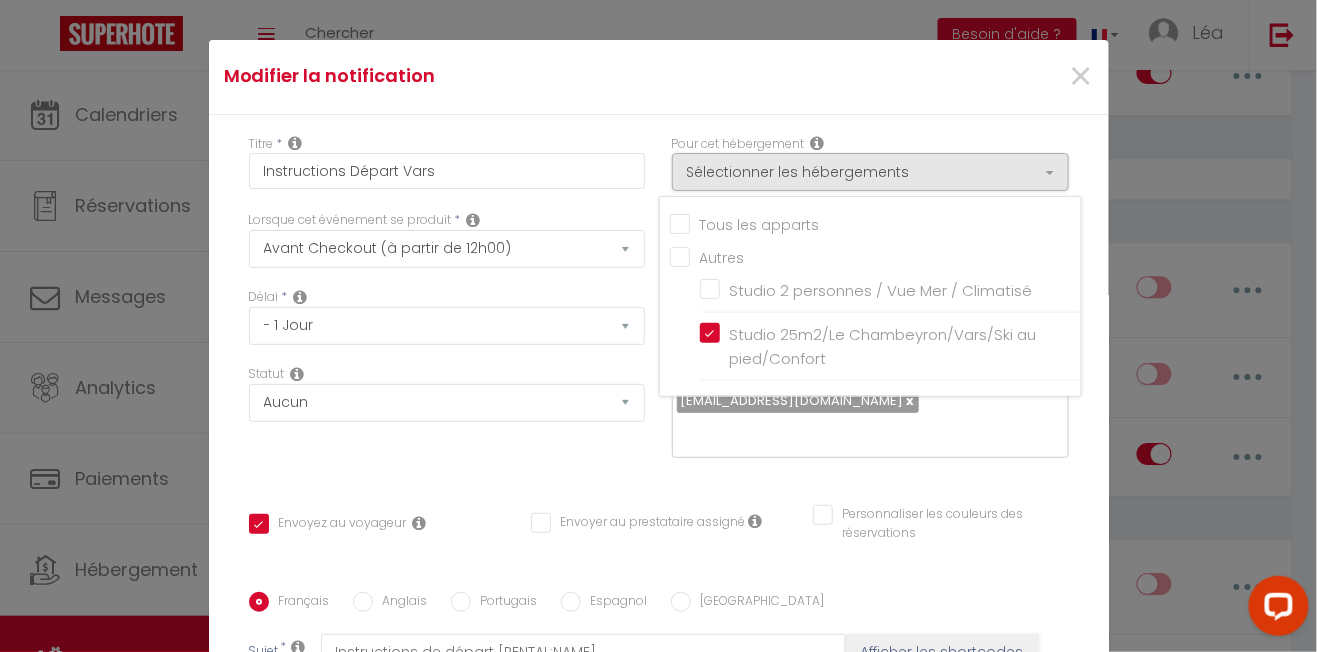 click at bounding box center [658, 326] 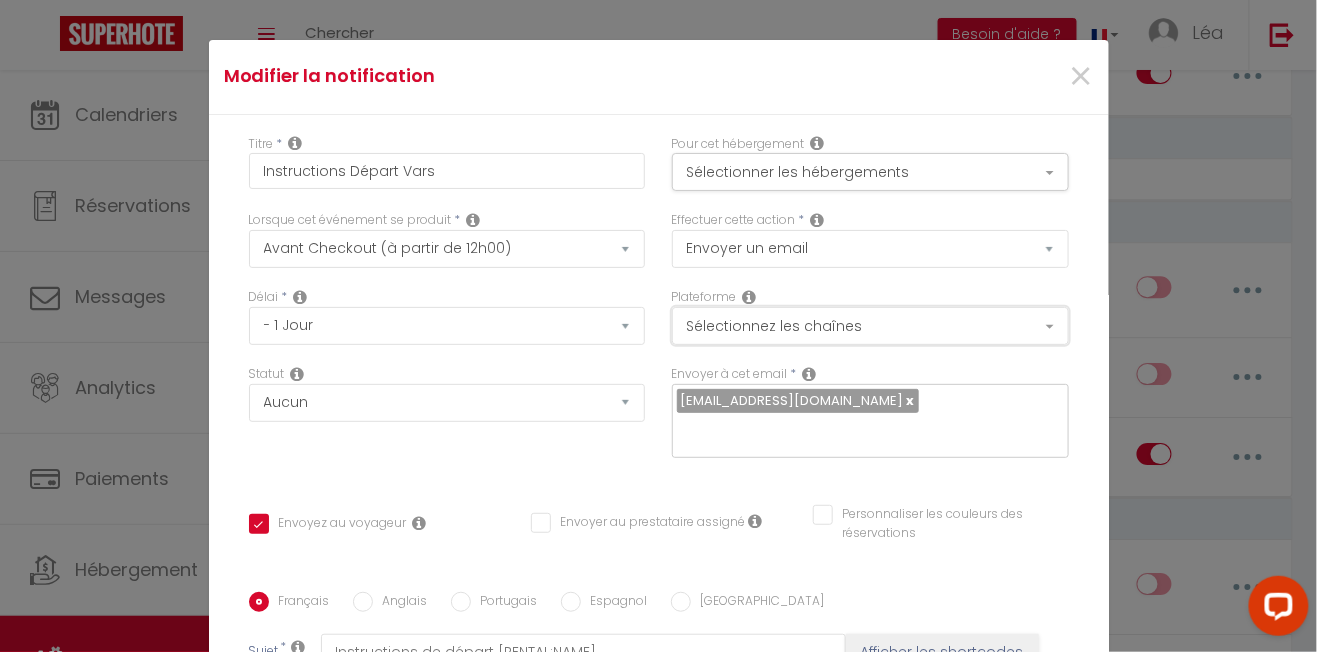 click on "Sélectionnez les chaînes" at bounding box center [870, 326] 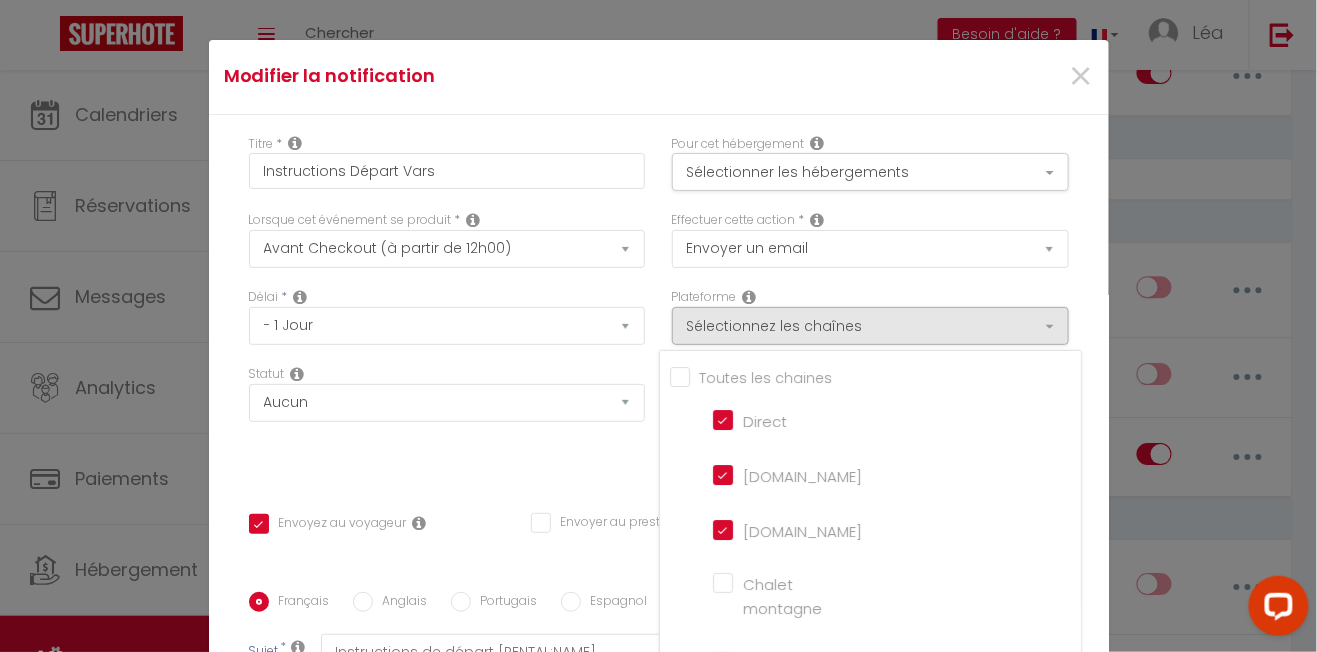 click at bounding box center (658, 326) 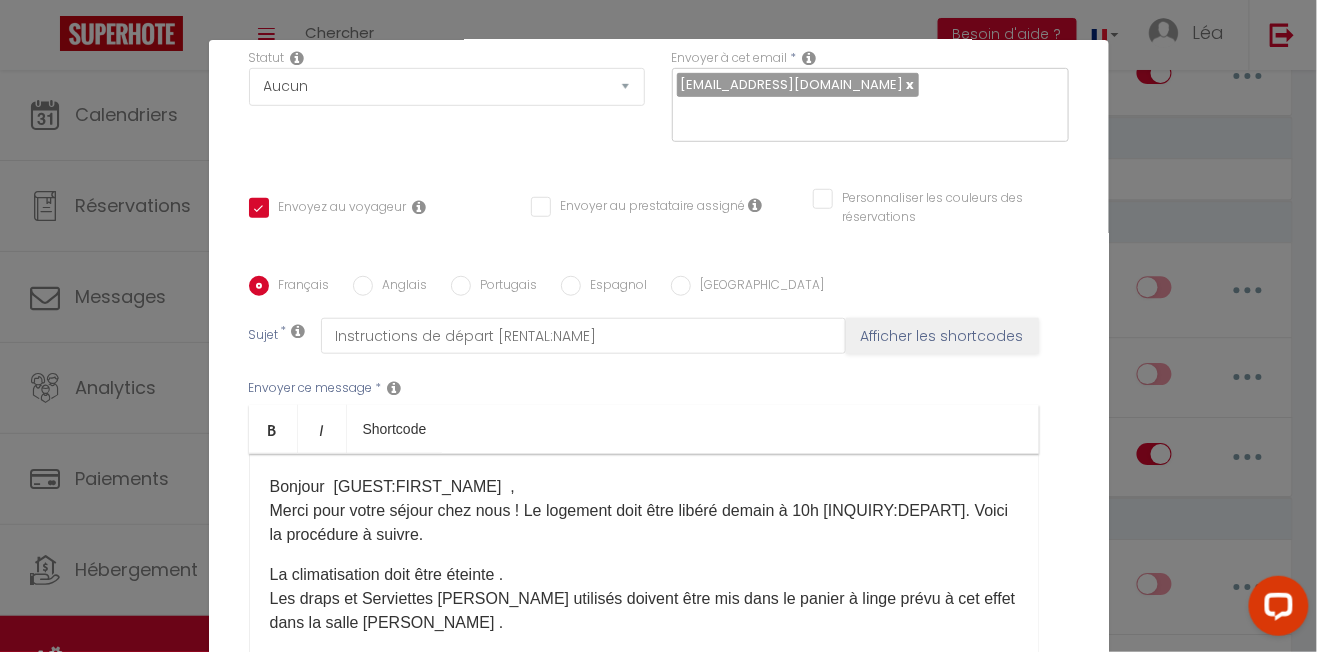 scroll, scrollTop: 322, scrollLeft: 0, axis: vertical 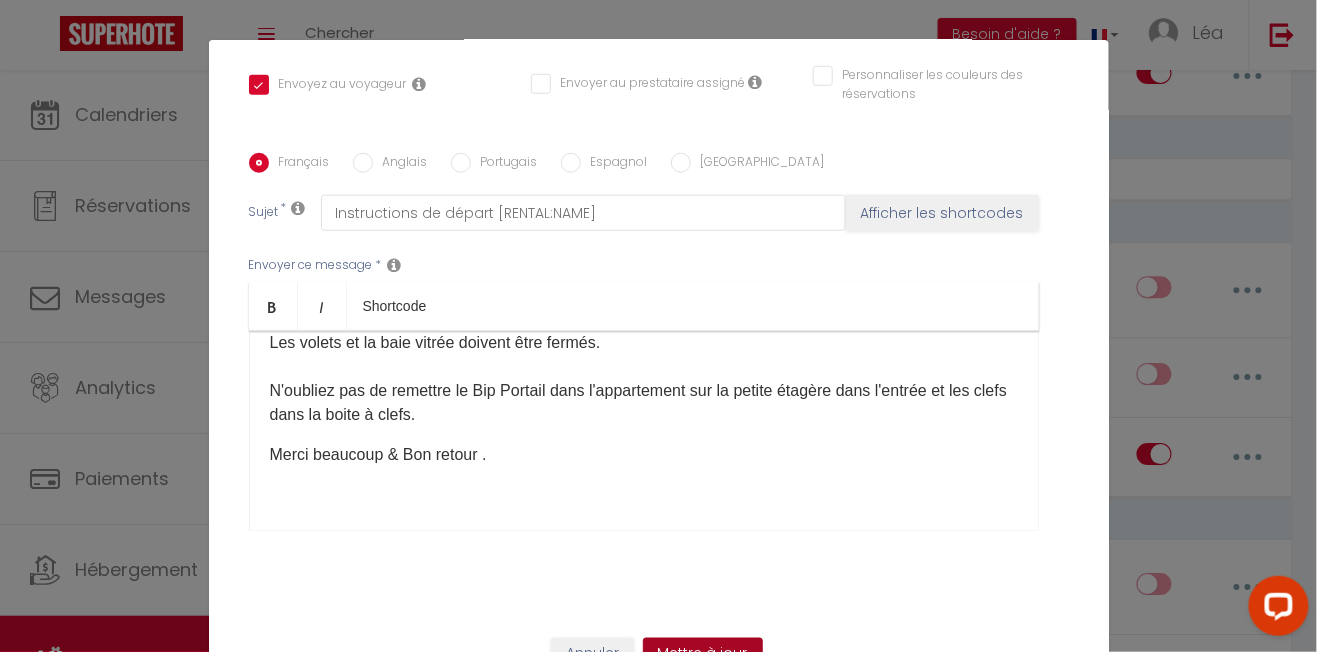 click on "Mettre à jour" at bounding box center (703, 655) 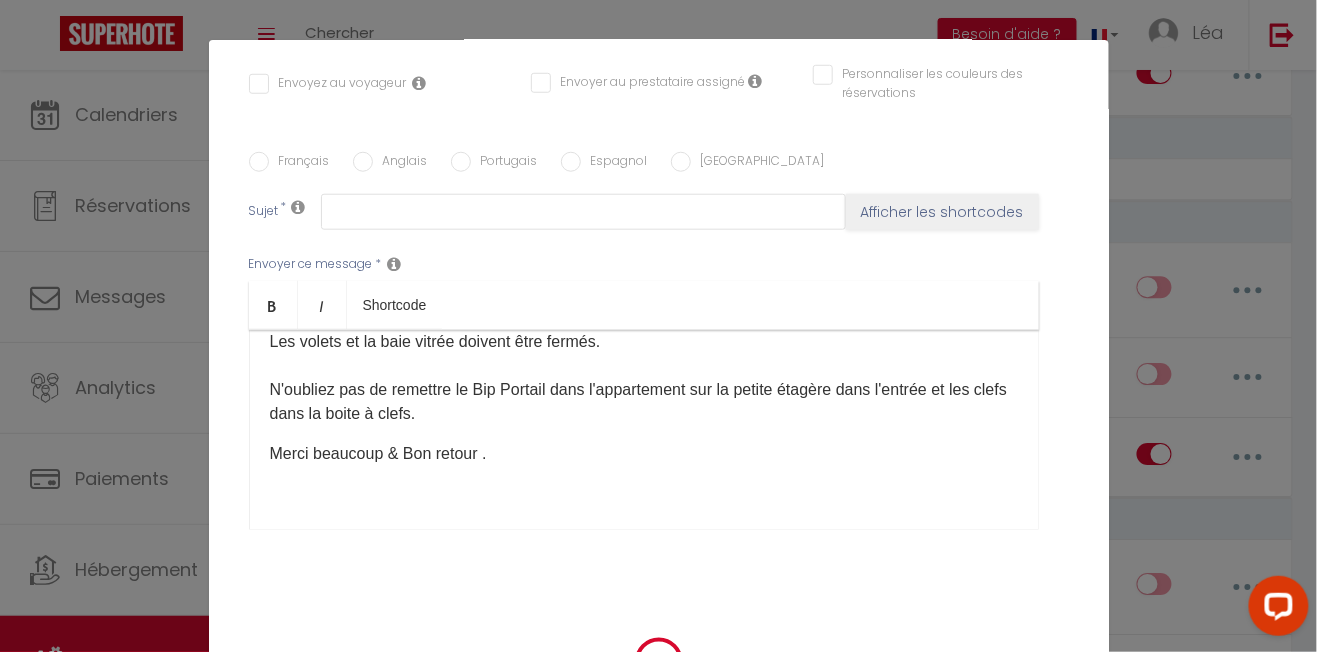 checkbox on "true" 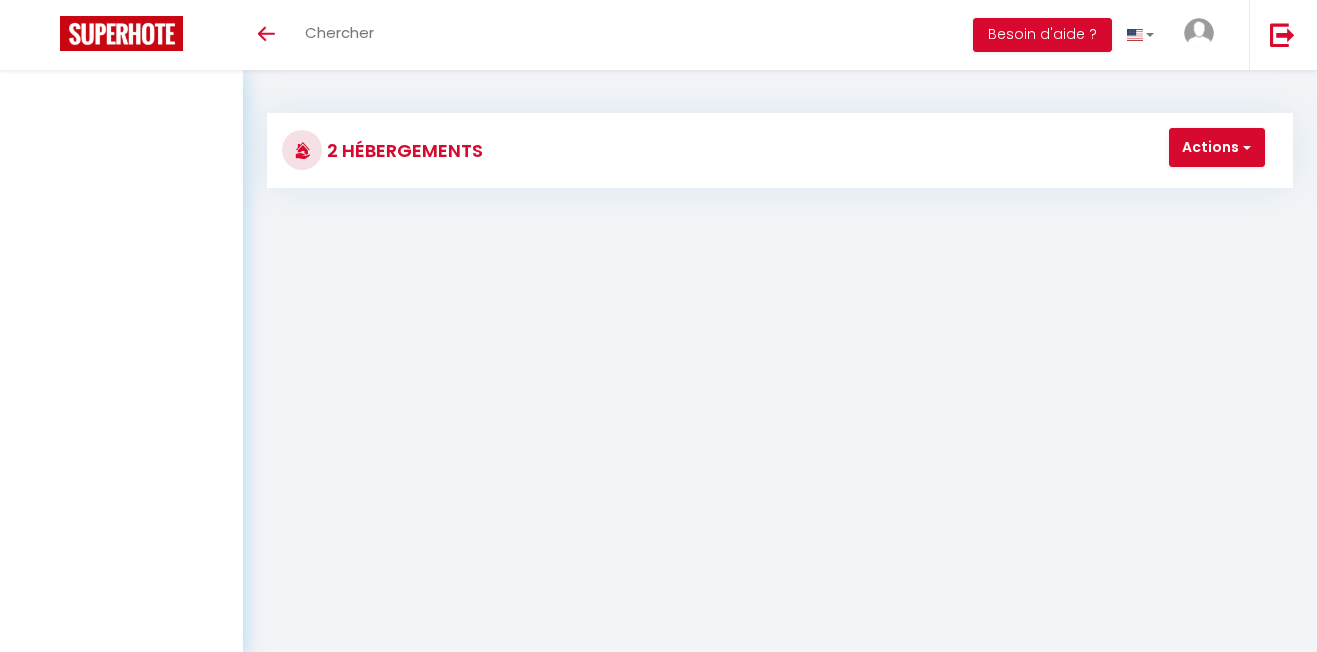 scroll, scrollTop: 0, scrollLeft: 0, axis: both 